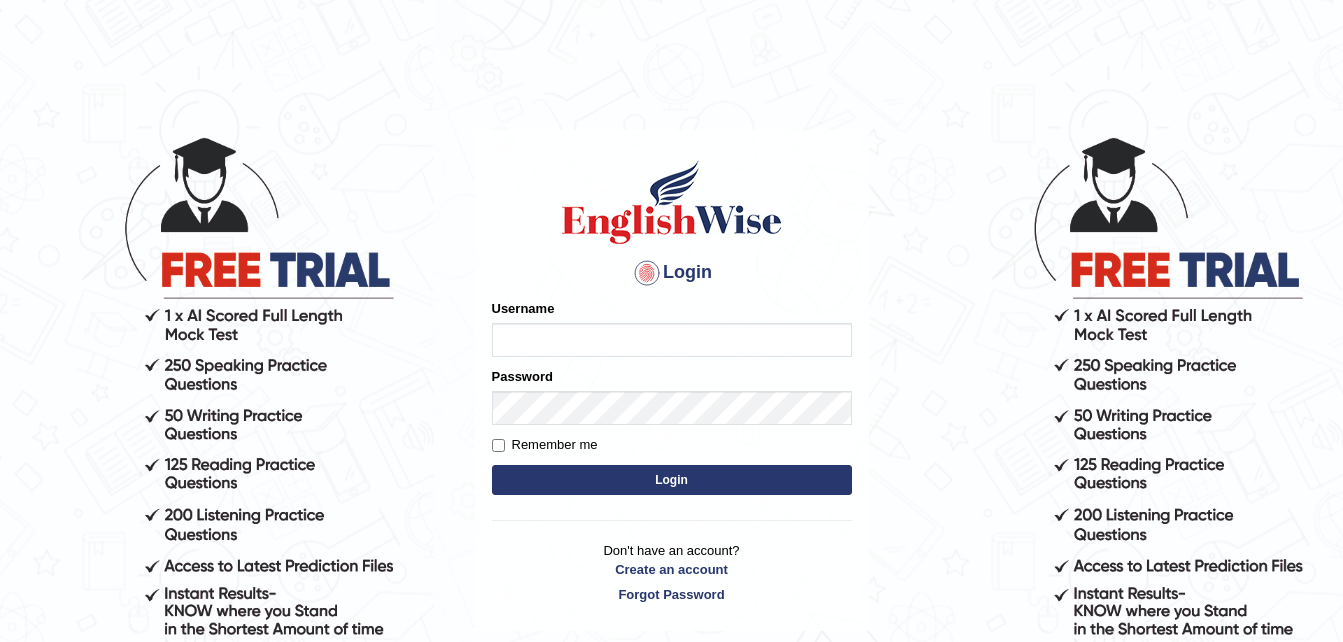 scroll, scrollTop: 0, scrollLeft: 0, axis: both 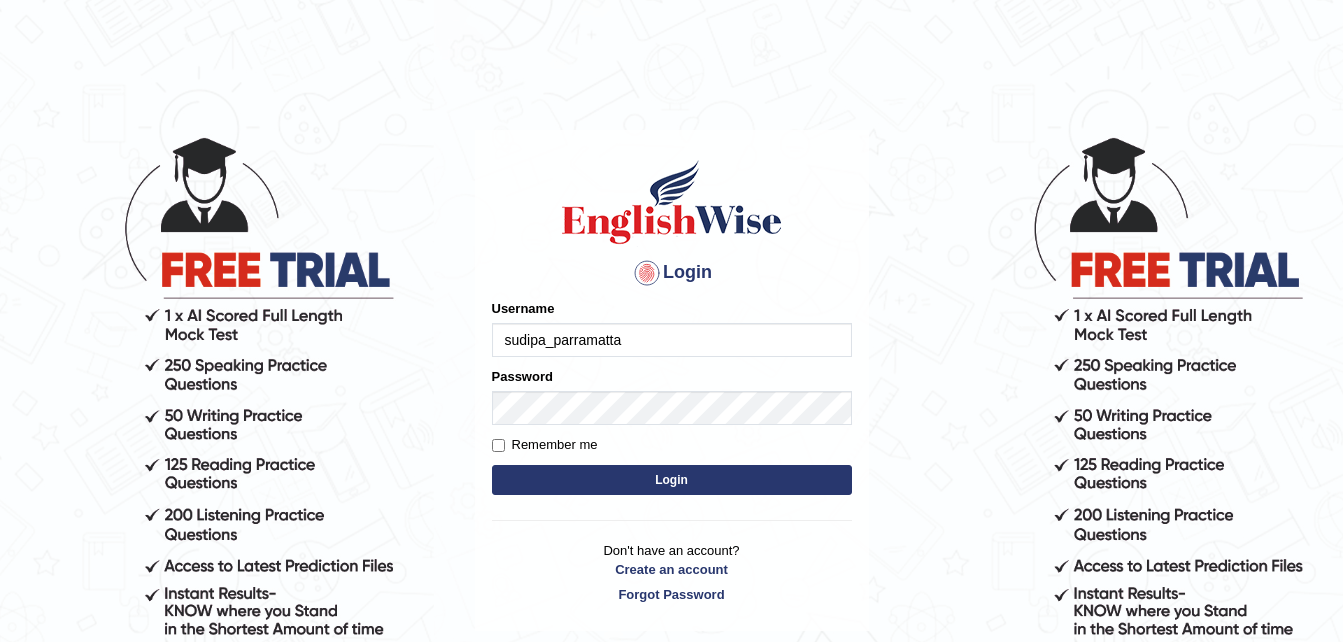 click on "Login" at bounding box center (672, 480) 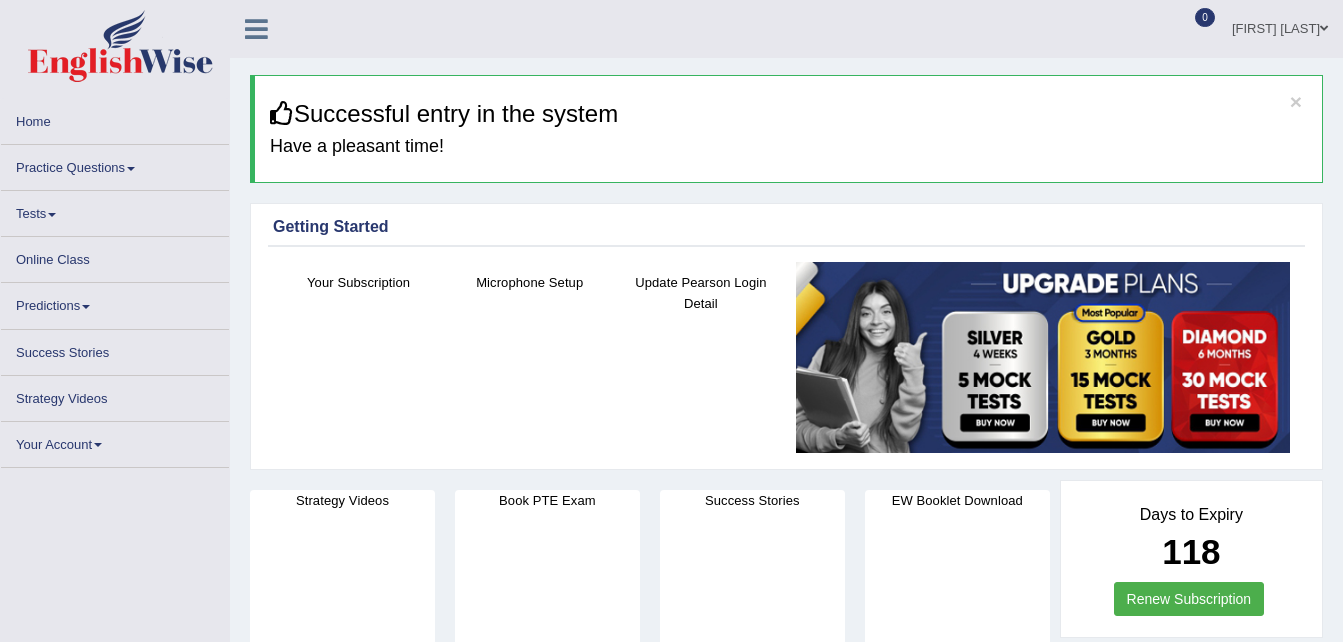 scroll, scrollTop: 0, scrollLeft: 0, axis: both 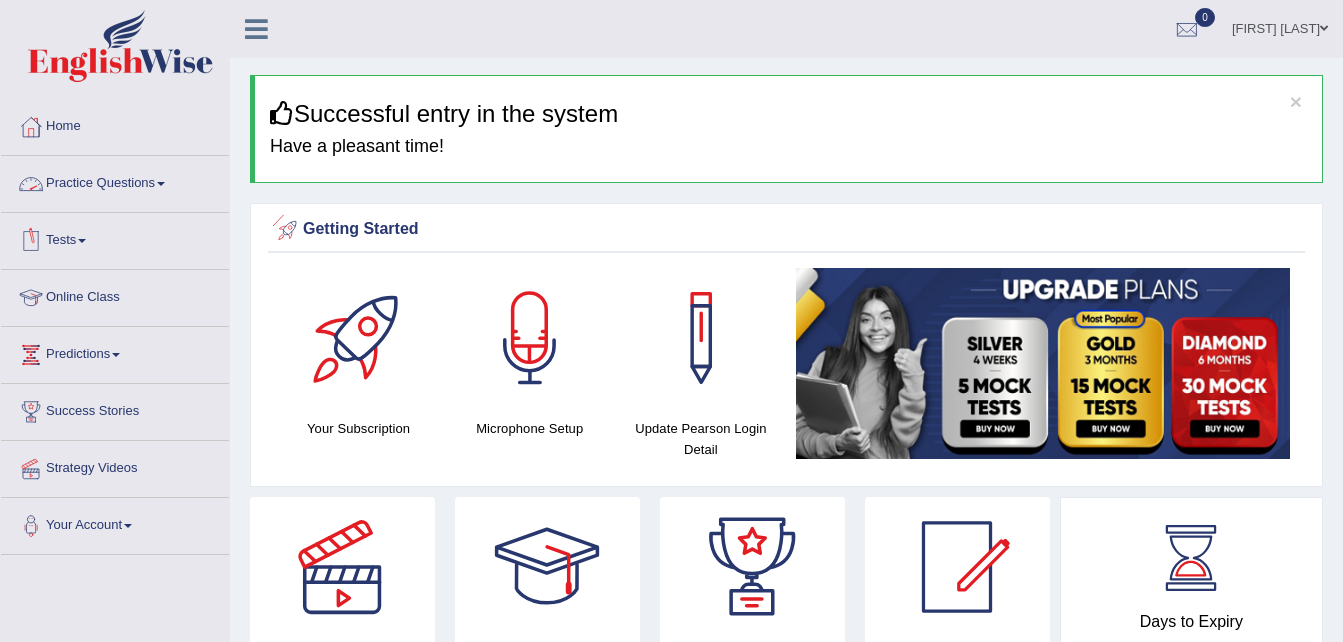 click on "Practice Questions" at bounding box center [115, 181] 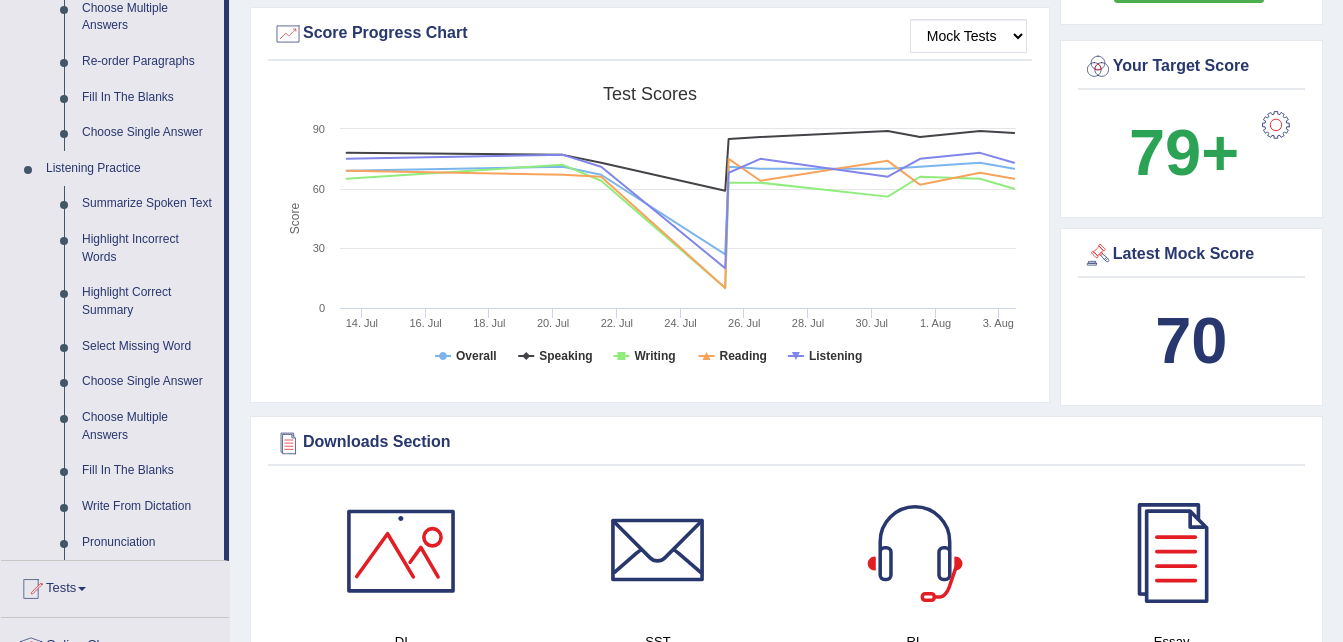 scroll, scrollTop: 732, scrollLeft: 0, axis: vertical 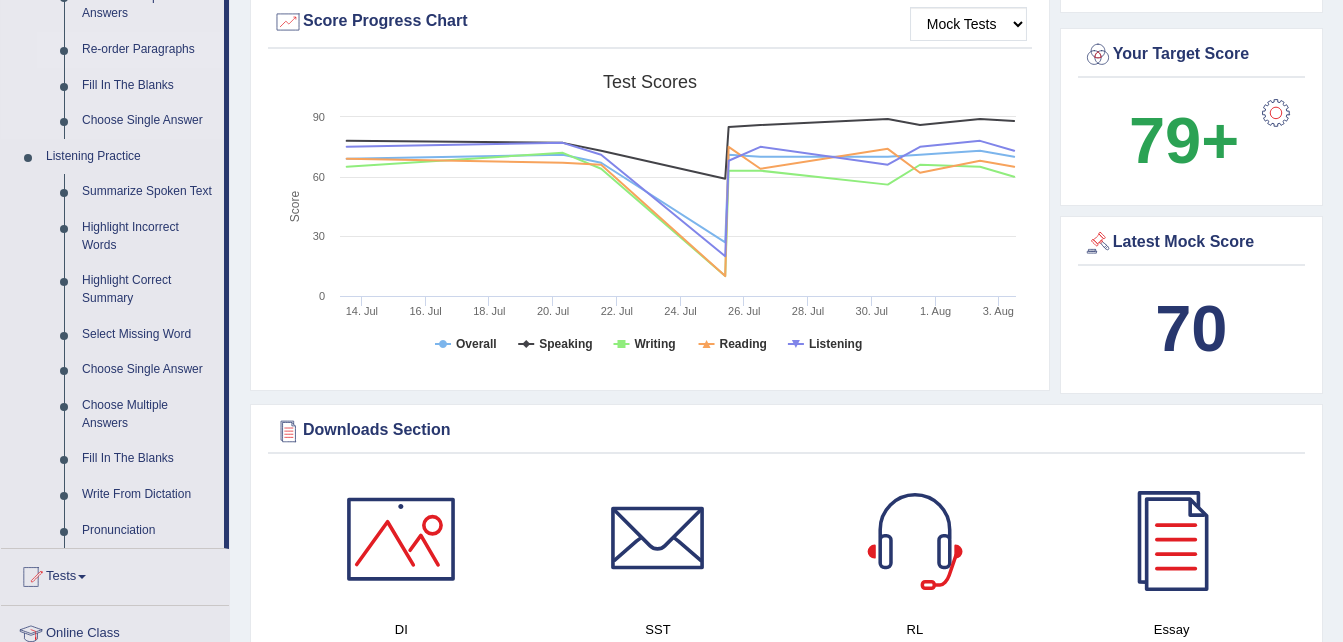 click on "Re-order Paragraphs" at bounding box center (148, 50) 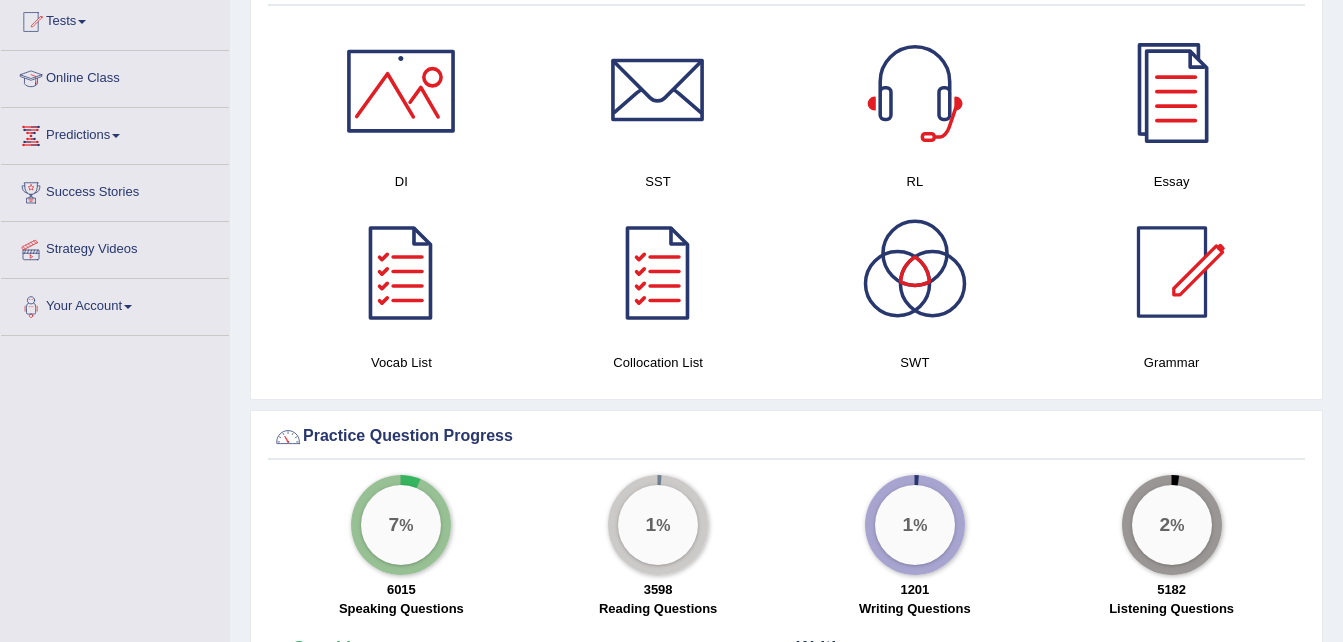 scroll, scrollTop: 1266, scrollLeft: 0, axis: vertical 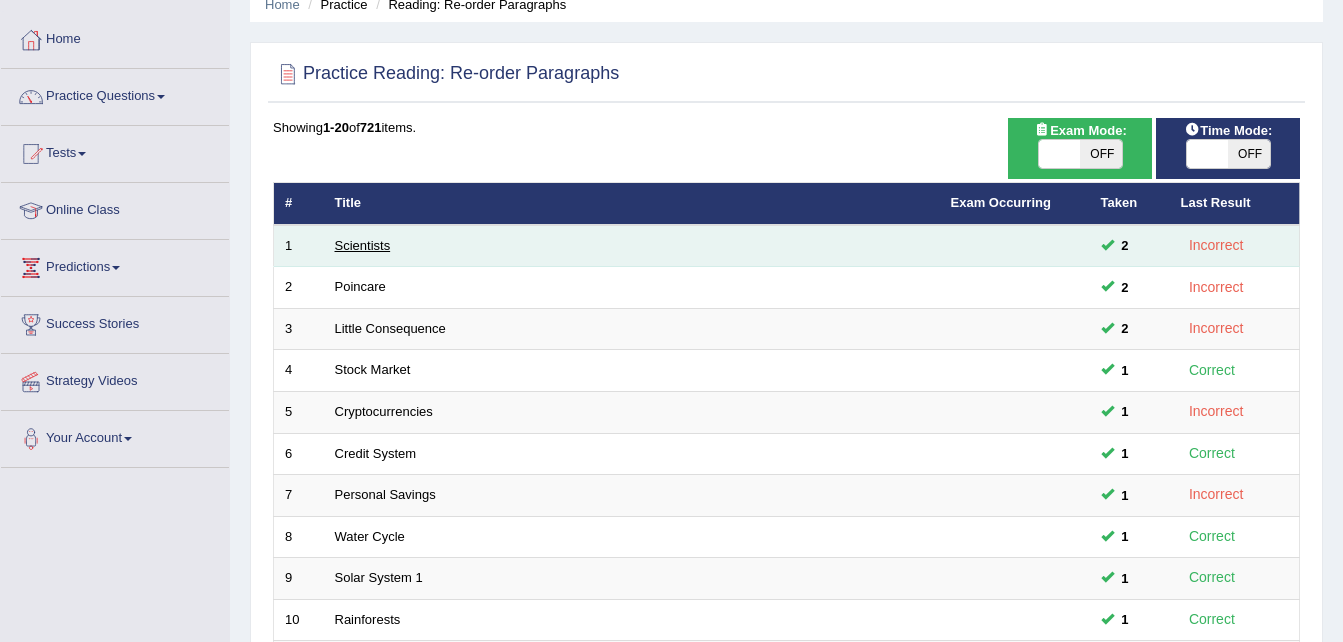 click on "Scientists" at bounding box center [363, 245] 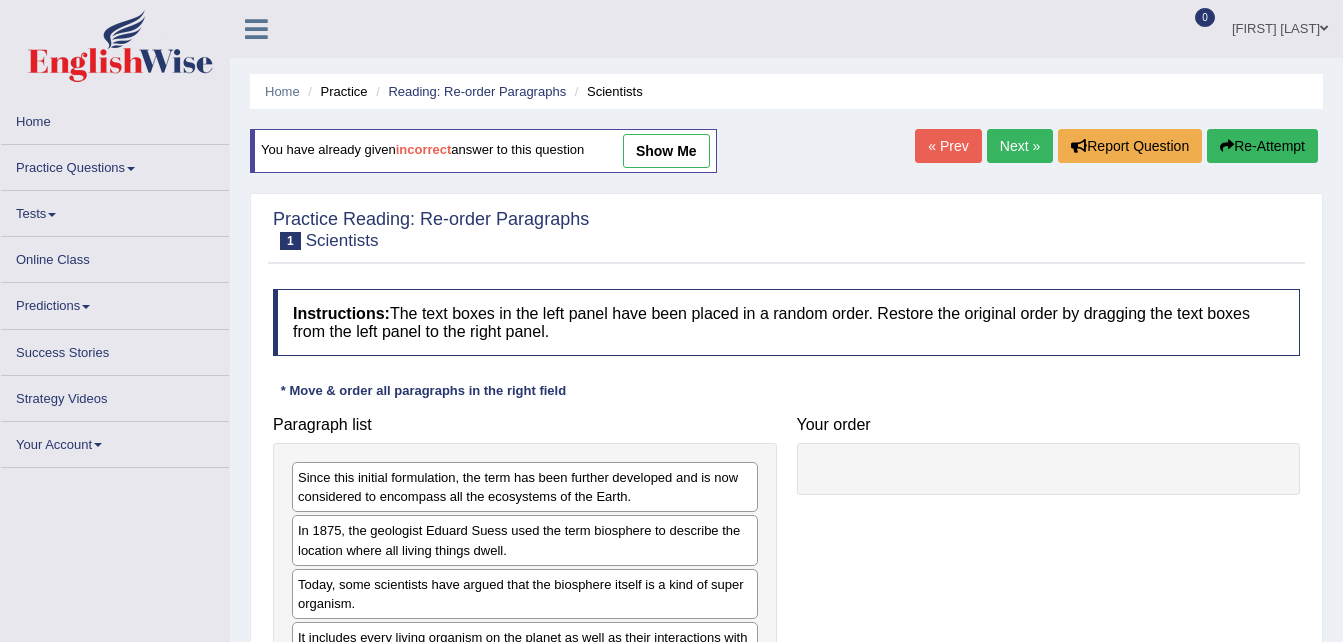 scroll, scrollTop: 0, scrollLeft: 0, axis: both 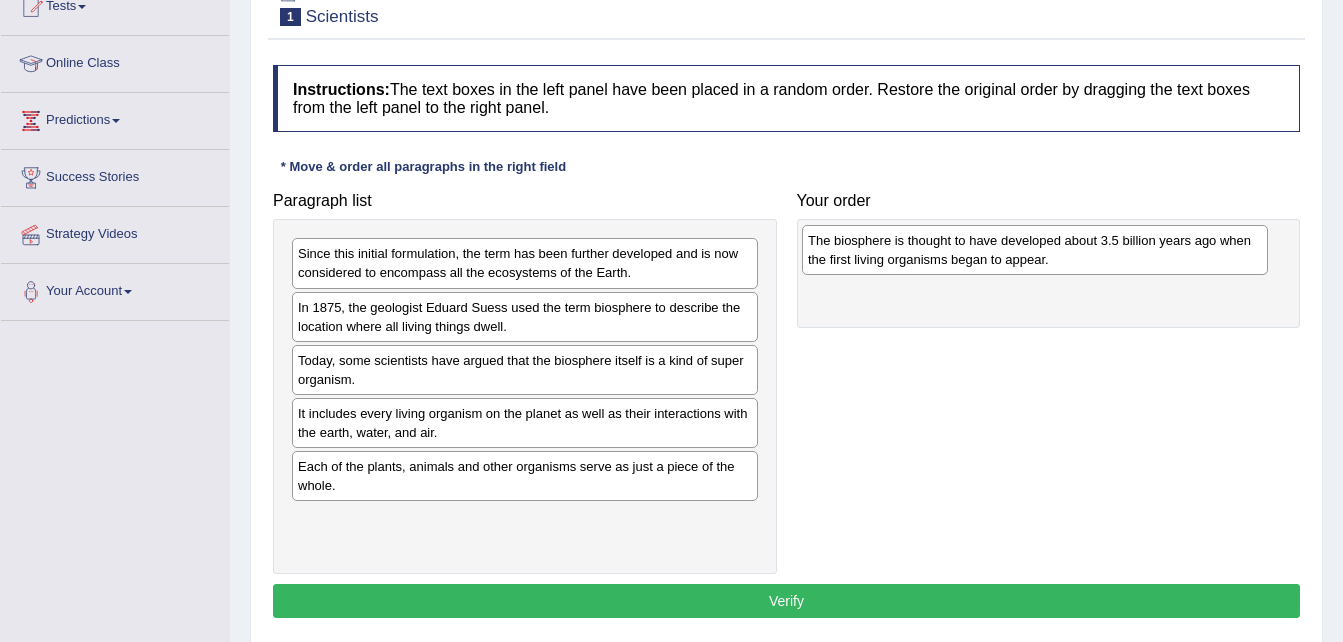 drag, startPoint x: 383, startPoint y: 487, endPoint x: 893, endPoint y: 261, distance: 557.83154 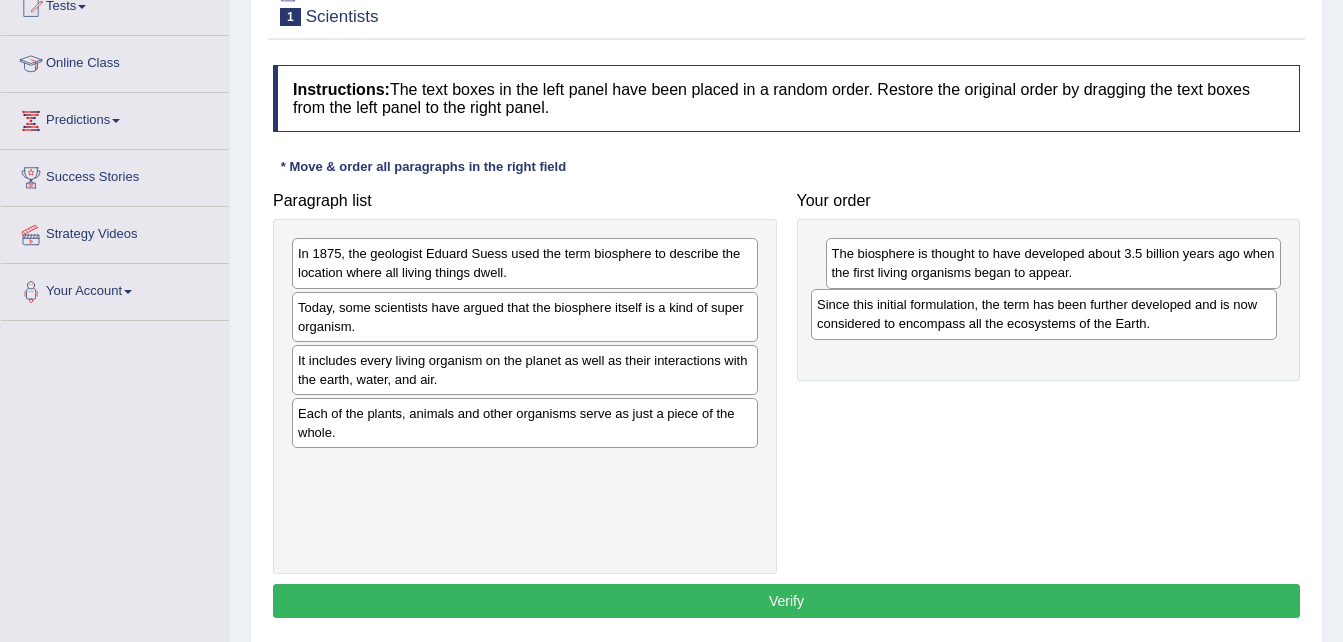 drag, startPoint x: 430, startPoint y: 264, endPoint x: 948, endPoint y: 319, distance: 520.9117 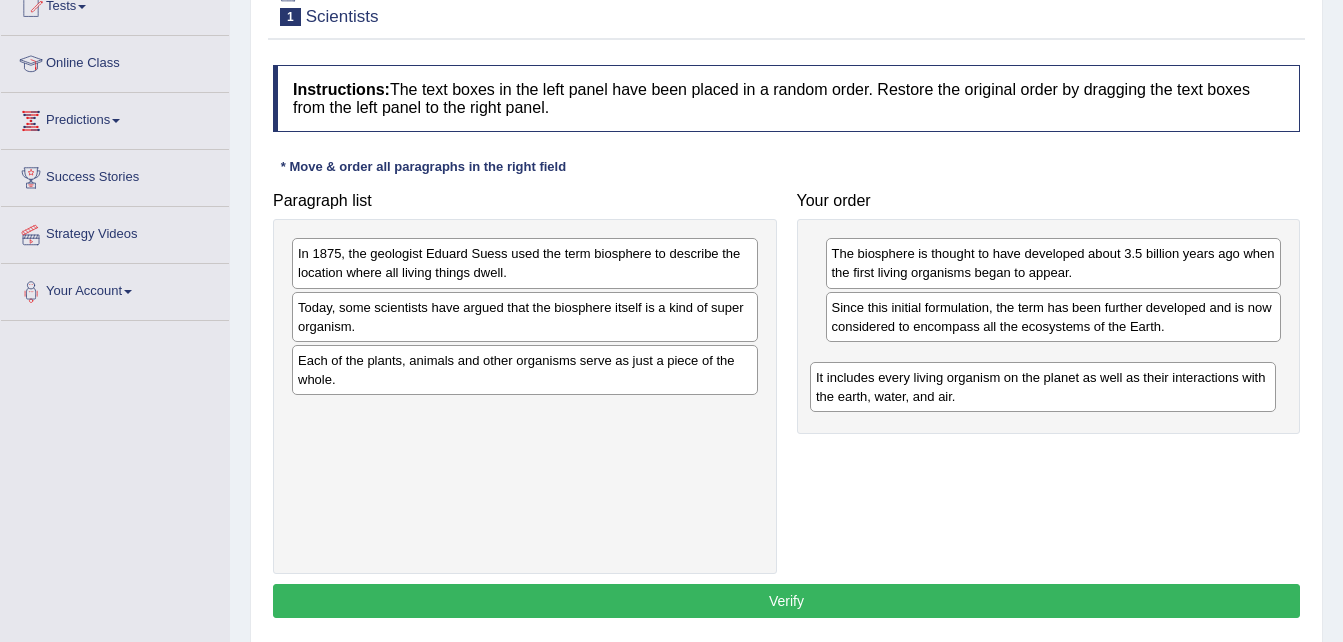drag, startPoint x: 502, startPoint y: 380, endPoint x: 1020, endPoint y: 397, distance: 518.2789 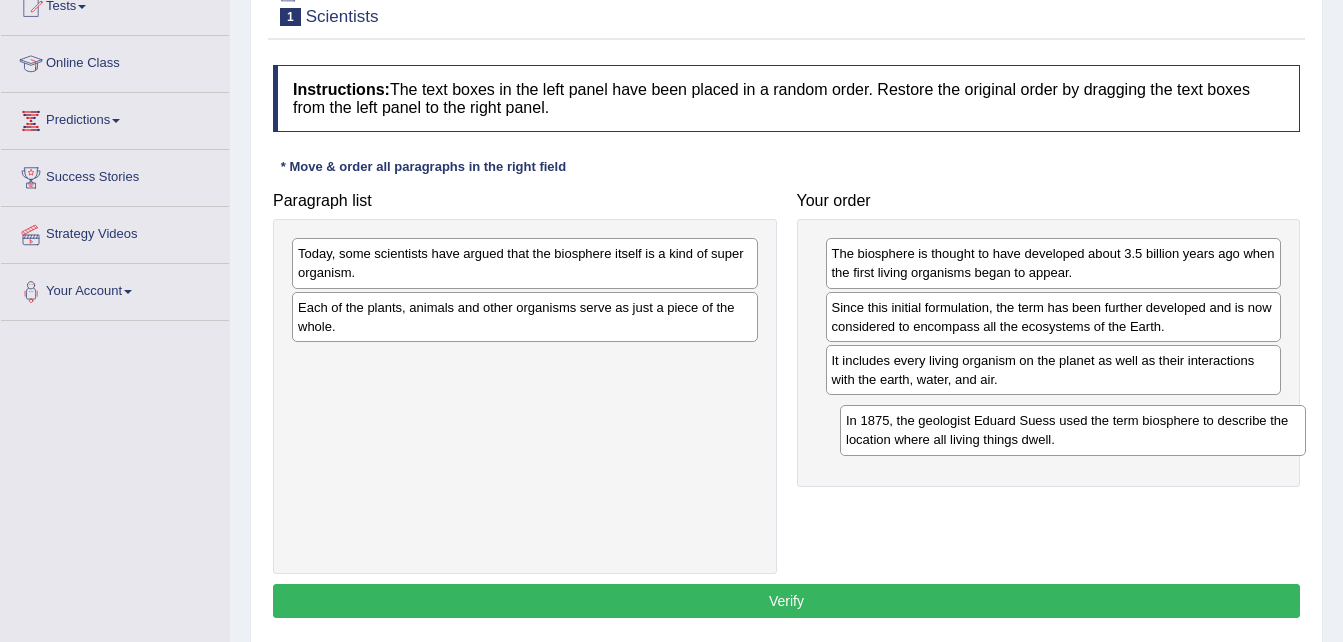 drag, startPoint x: 463, startPoint y: 271, endPoint x: 1012, endPoint y: 440, distance: 574.4232 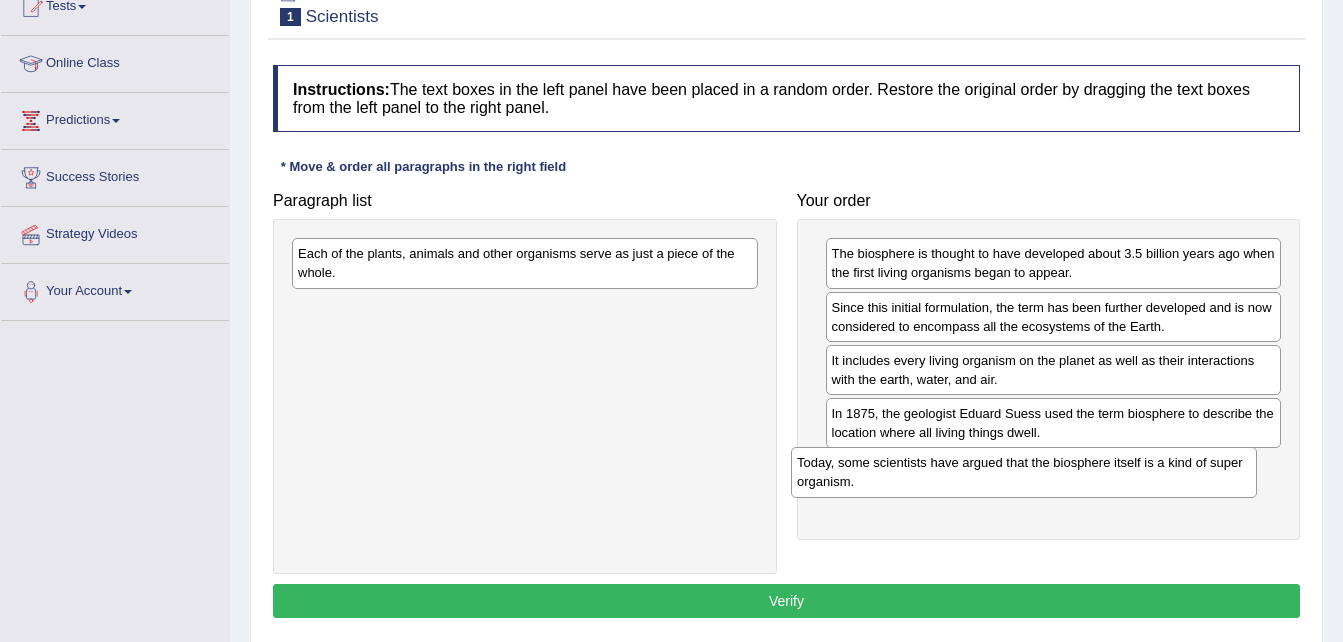 drag, startPoint x: 559, startPoint y: 259, endPoint x: 1074, endPoint y: 468, distance: 555.79315 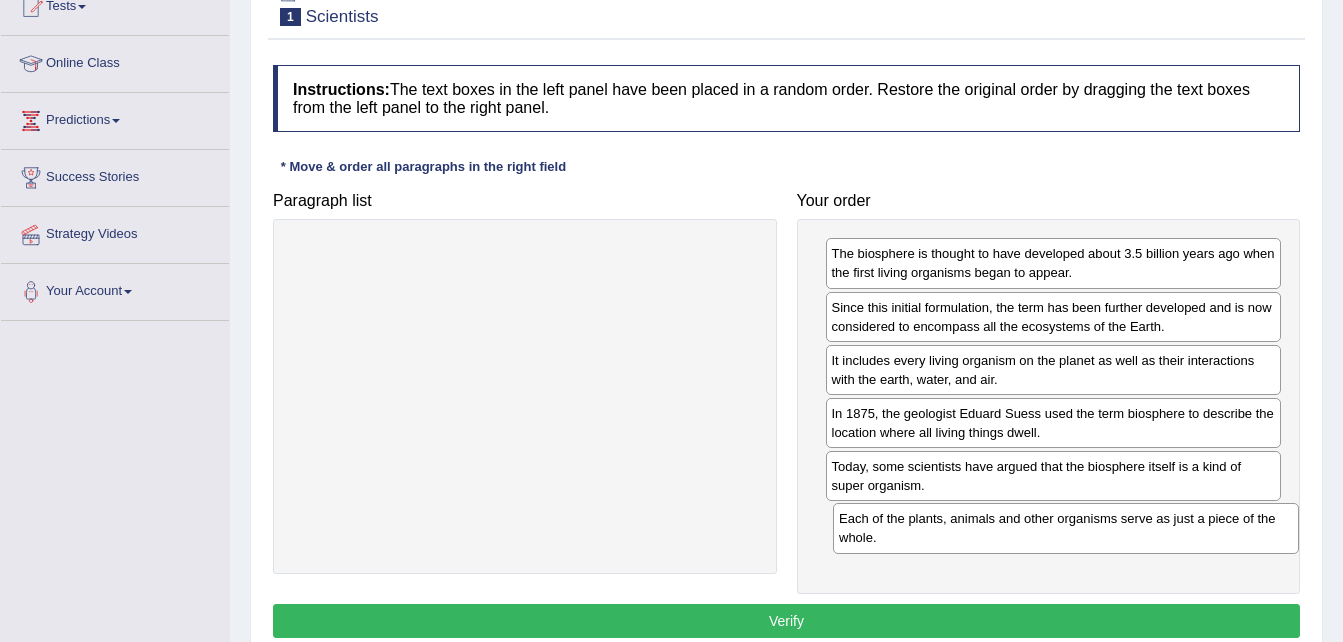 drag, startPoint x: 543, startPoint y: 273, endPoint x: 1084, endPoint y: 538, distance: 602.4168 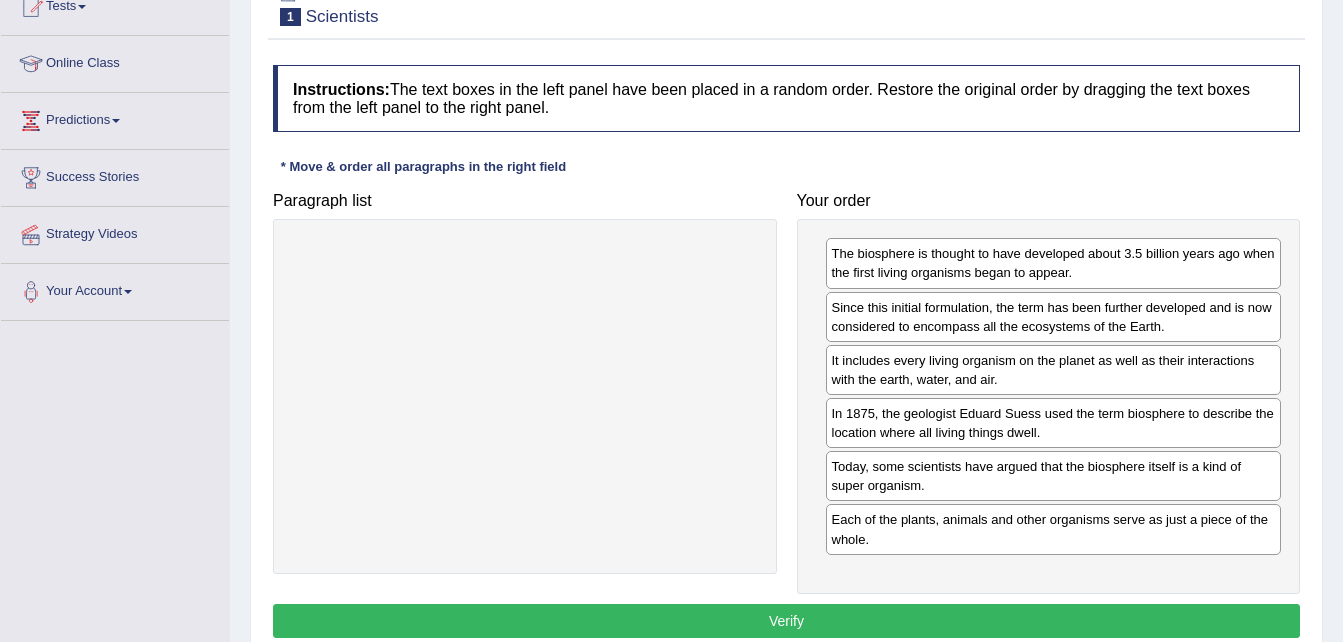 click on "Verify" at bounding box center [786, 621] 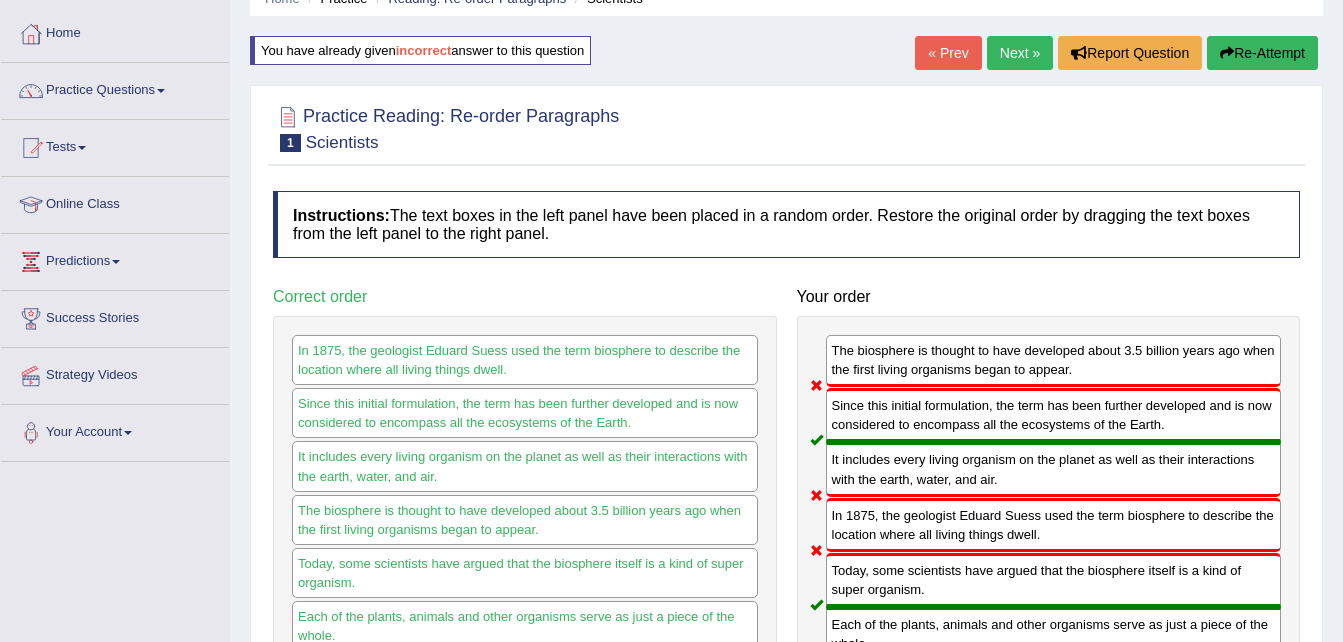 scroll, scrollTop: 81, scrollLeft: 0, axis: vertical 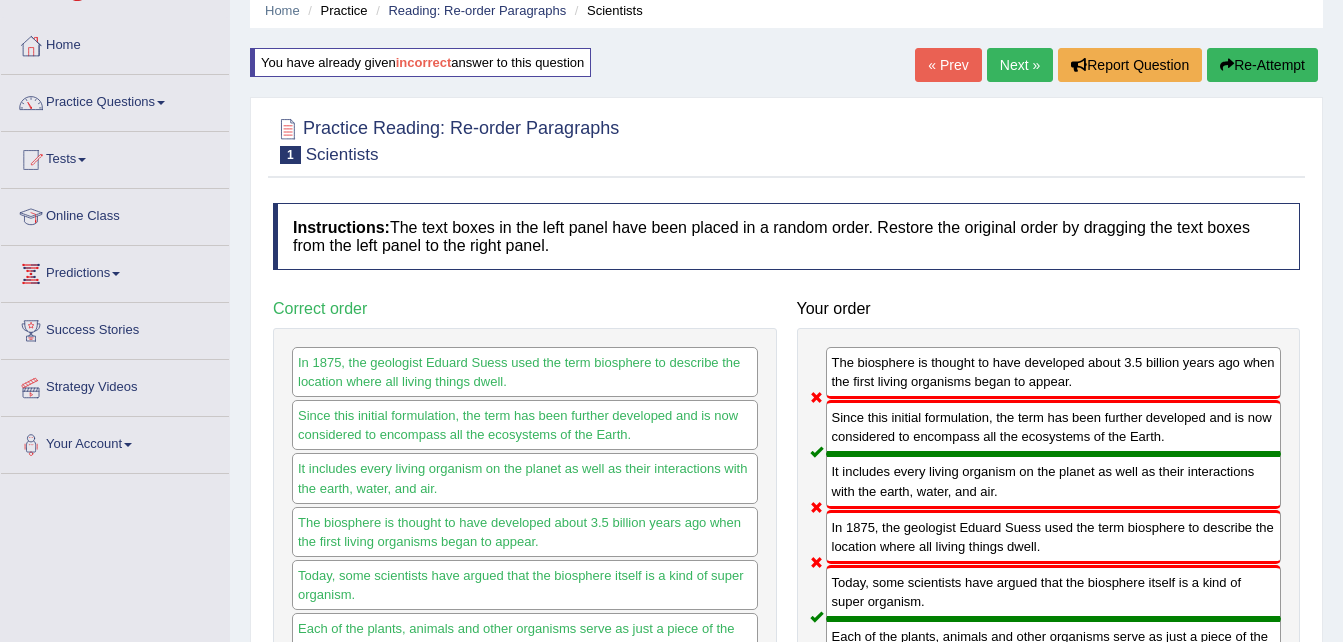 click on "Next »" at bounding box center (1020, 65) 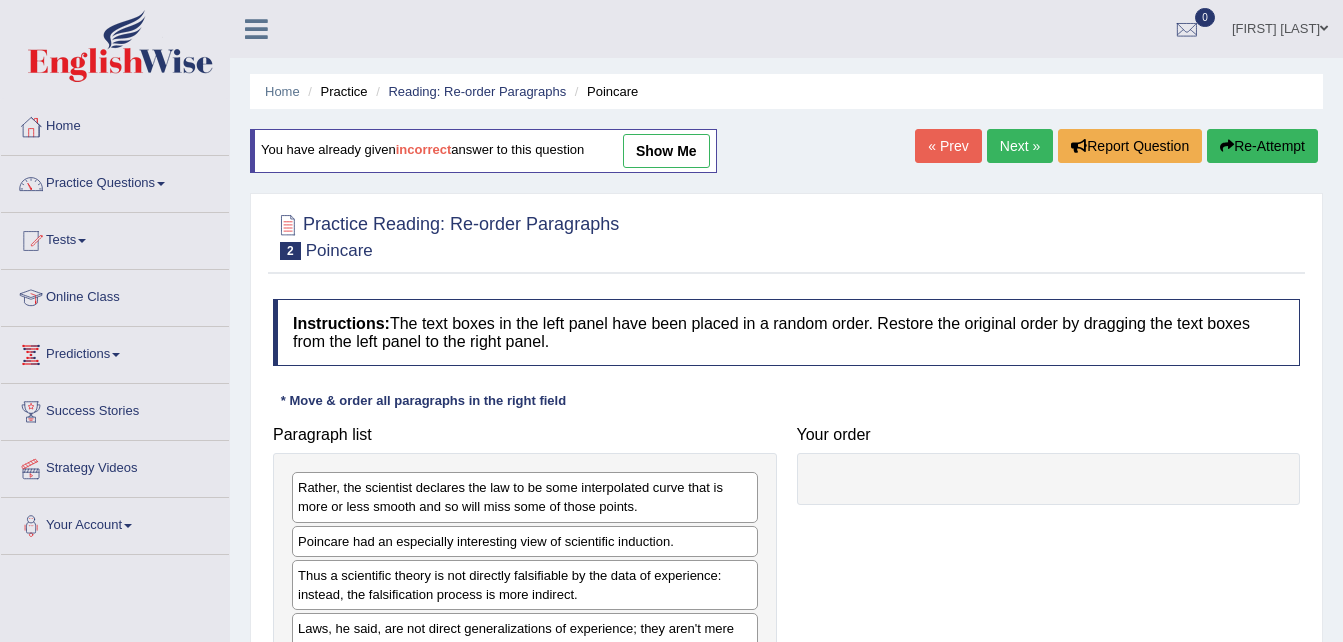scroll, scrollTop: 0, scrollLeft: 0, axis: both 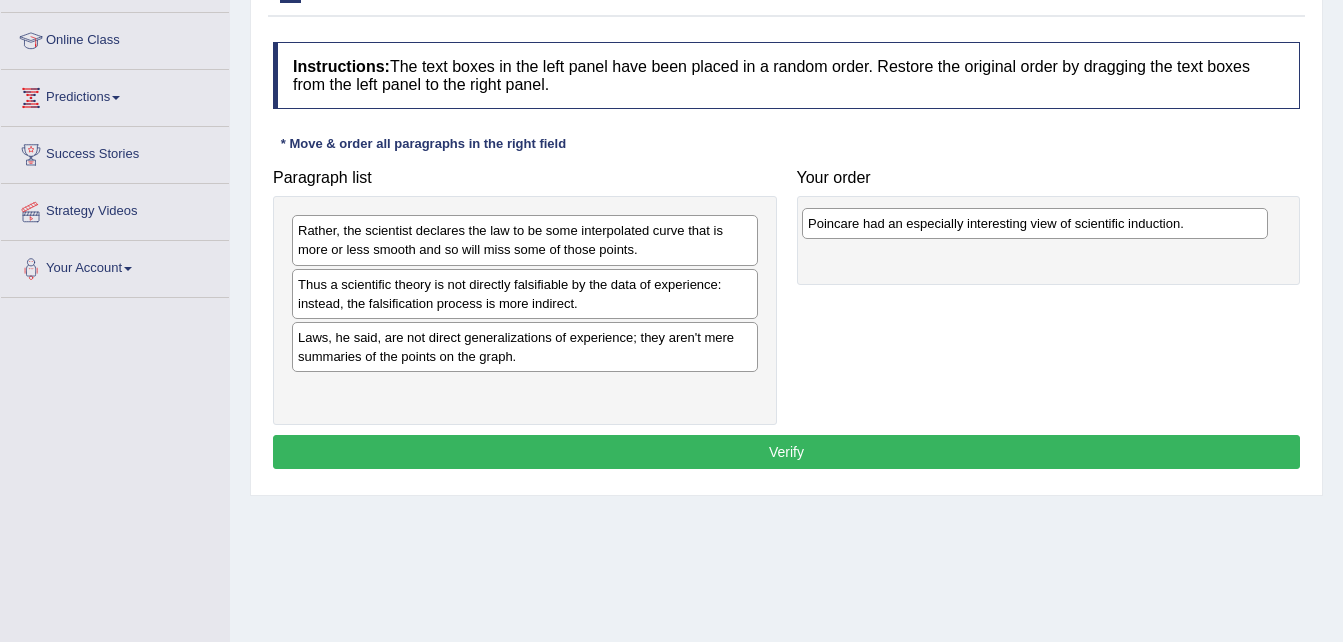 drag, startPoint x: 403, startPoint y: 291, endPoint x: 915, endPoint y: 230, distance: 515.621 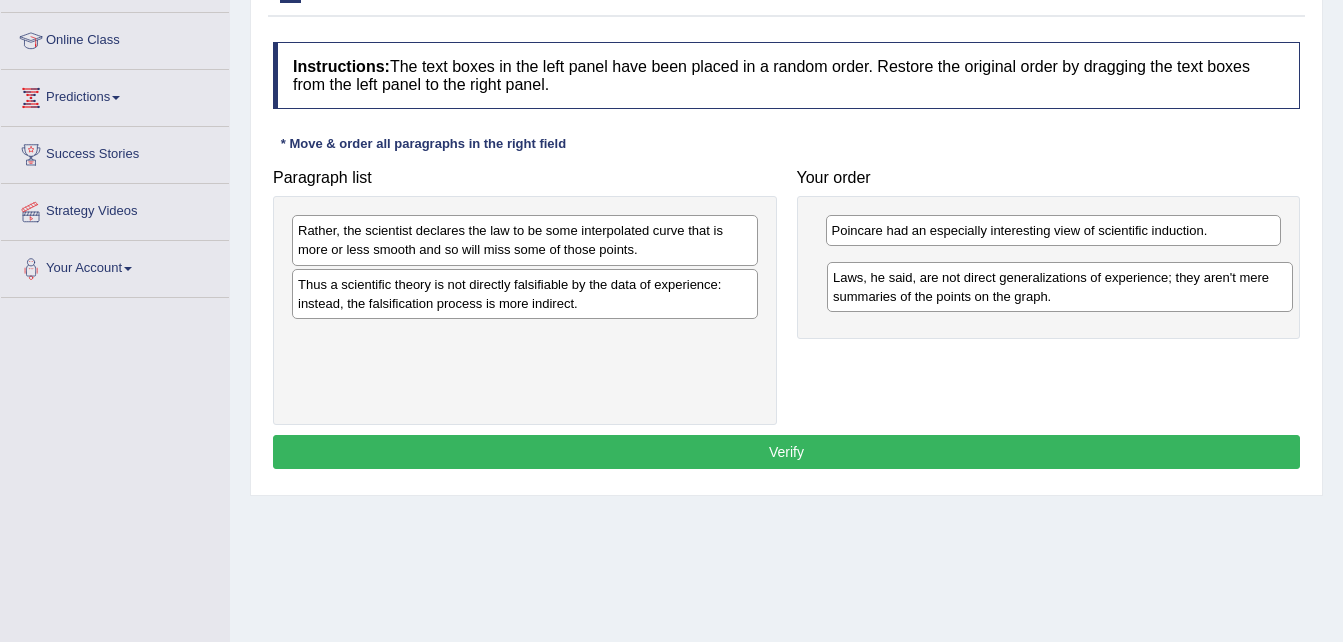 drag, startPoint x: 397, startPoint y: 358, endPoint x: 932, endPoint y: 298, distance: 538.35394 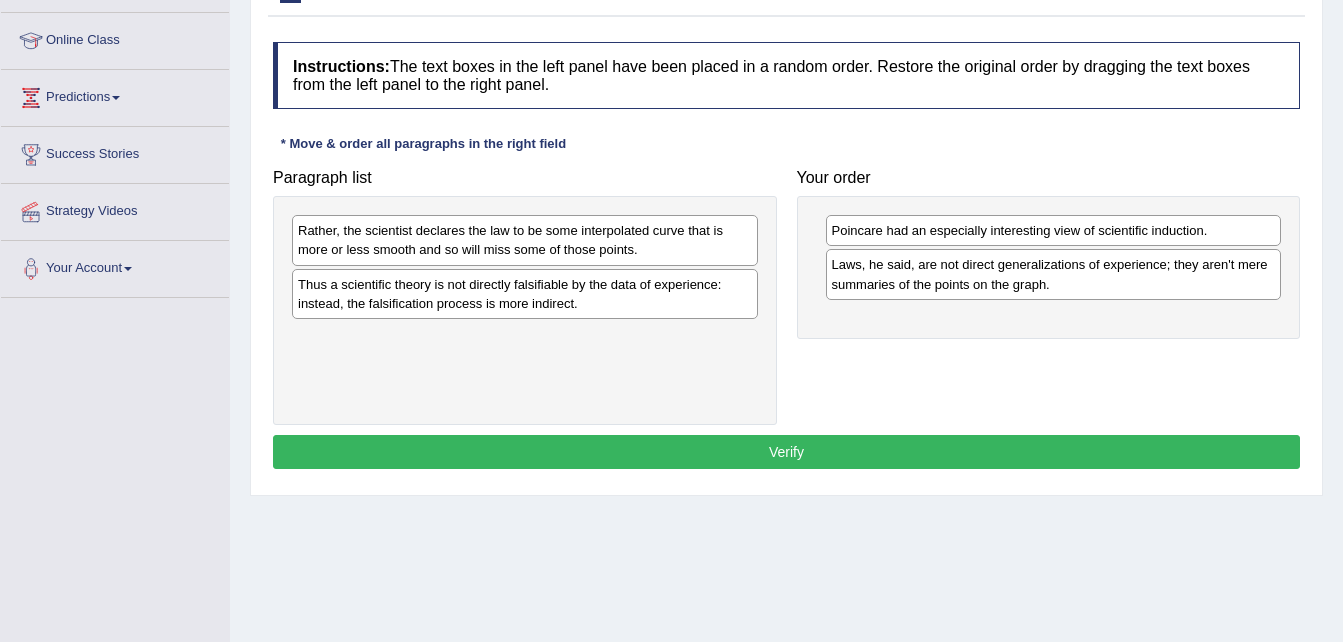 drag, startPoint x: 512, startPoint y: 214, endPoint x: 630, endPoint y: 258, distance: 125.93649 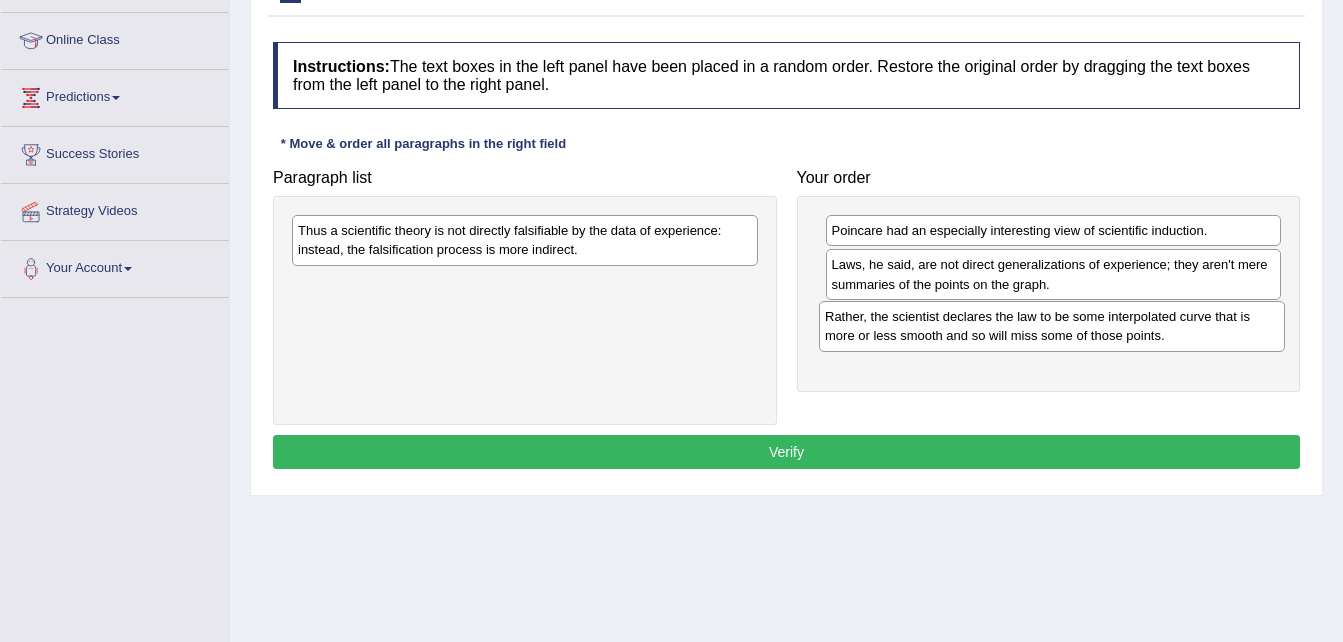 drag, startPoint x: 684, startPoint y: 269, endPoint x: 1153, endPoint y: 335, distance: 473.62115 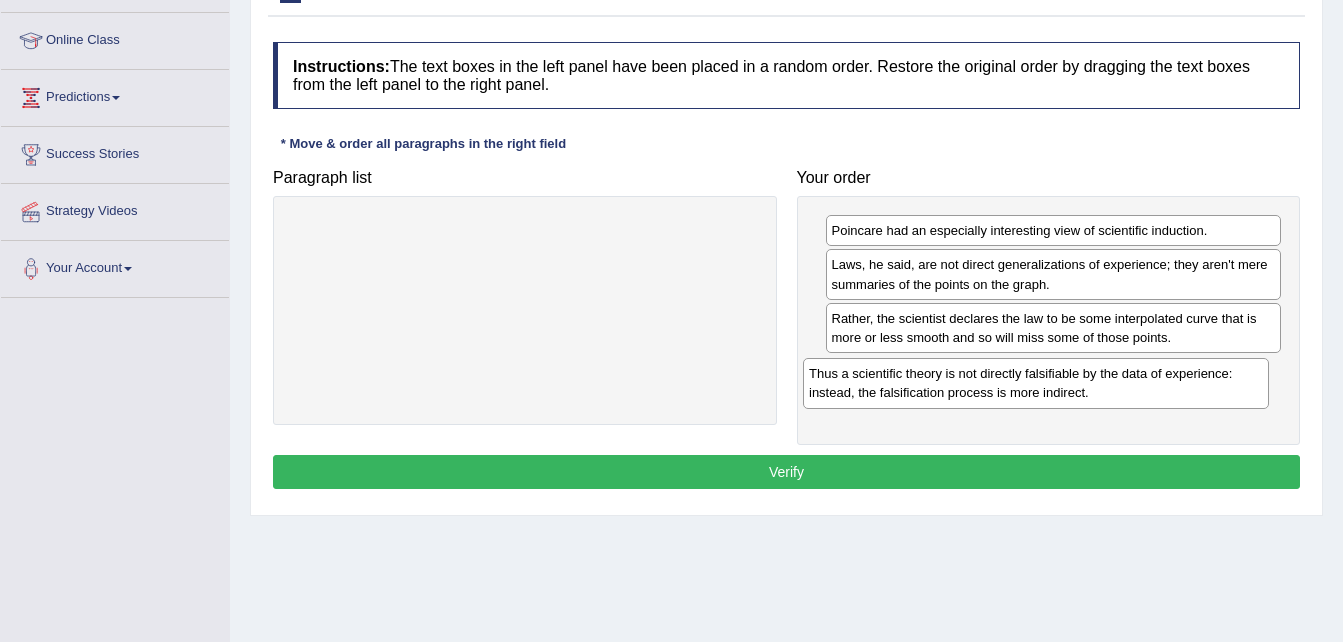 drag, startPoint x: 509, startPoint y: 249, endPoint x: 1038, endPoint y: 394, distance: 548.5125 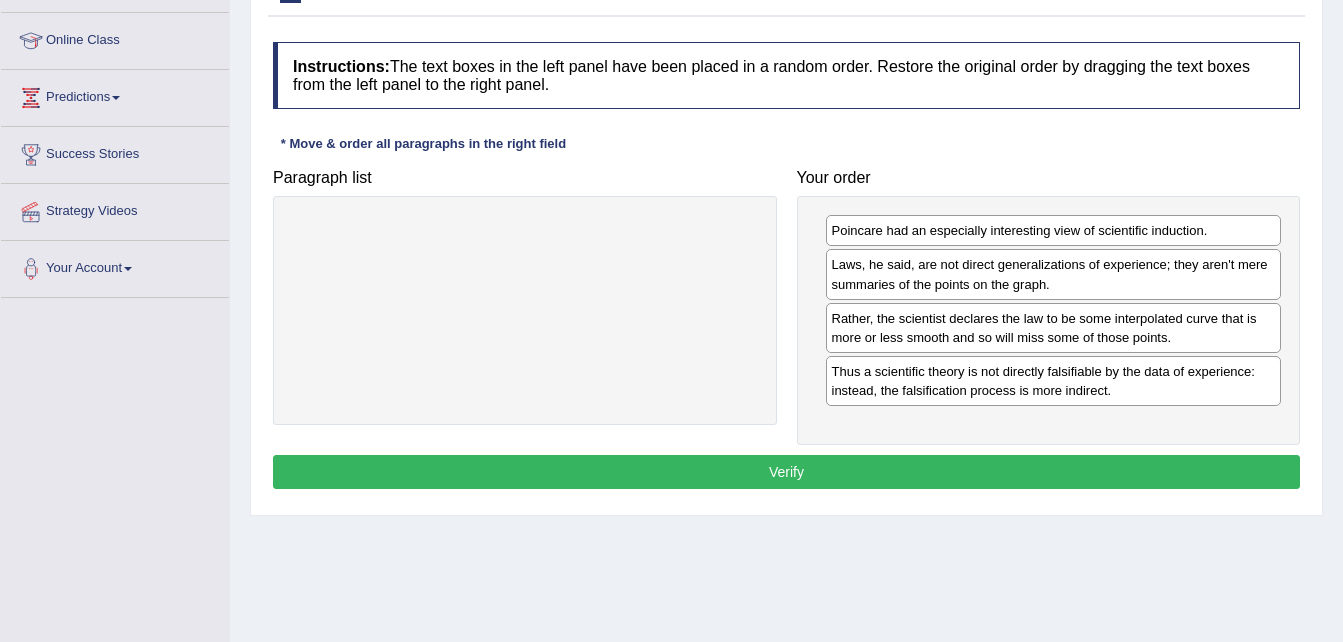 click on "Verify" at bounding box center (786, 472) 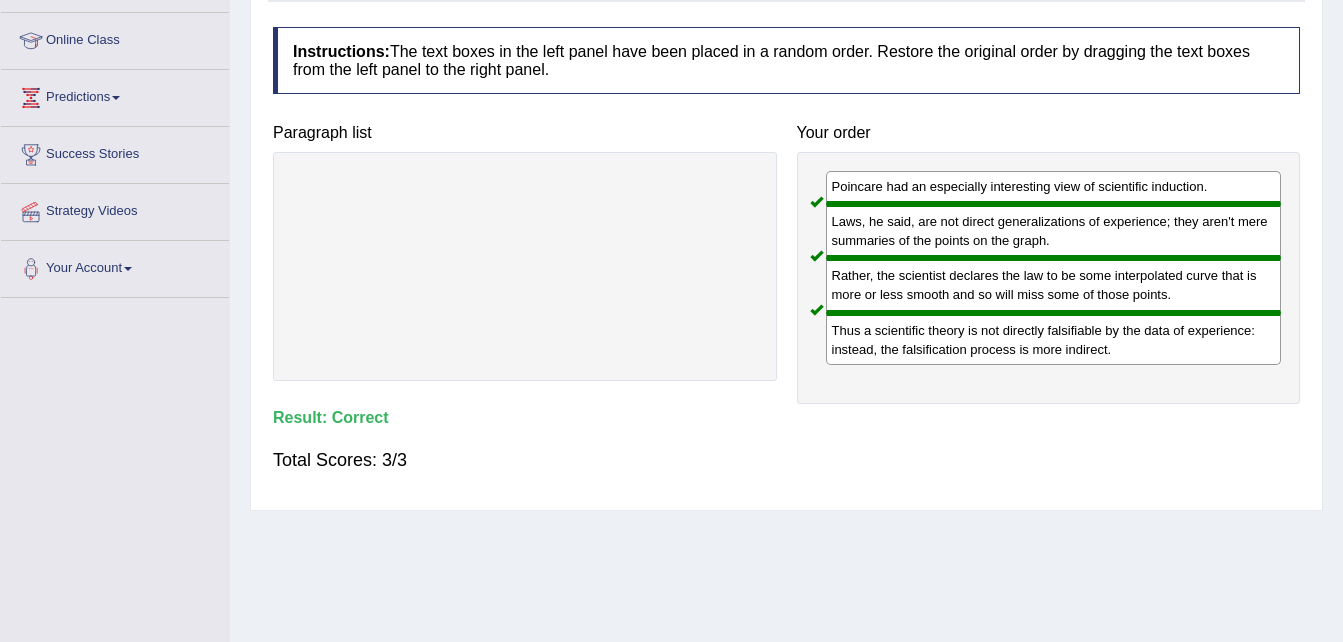 scroll, scrollTop: 0, scrollLeft: 0, axis: both 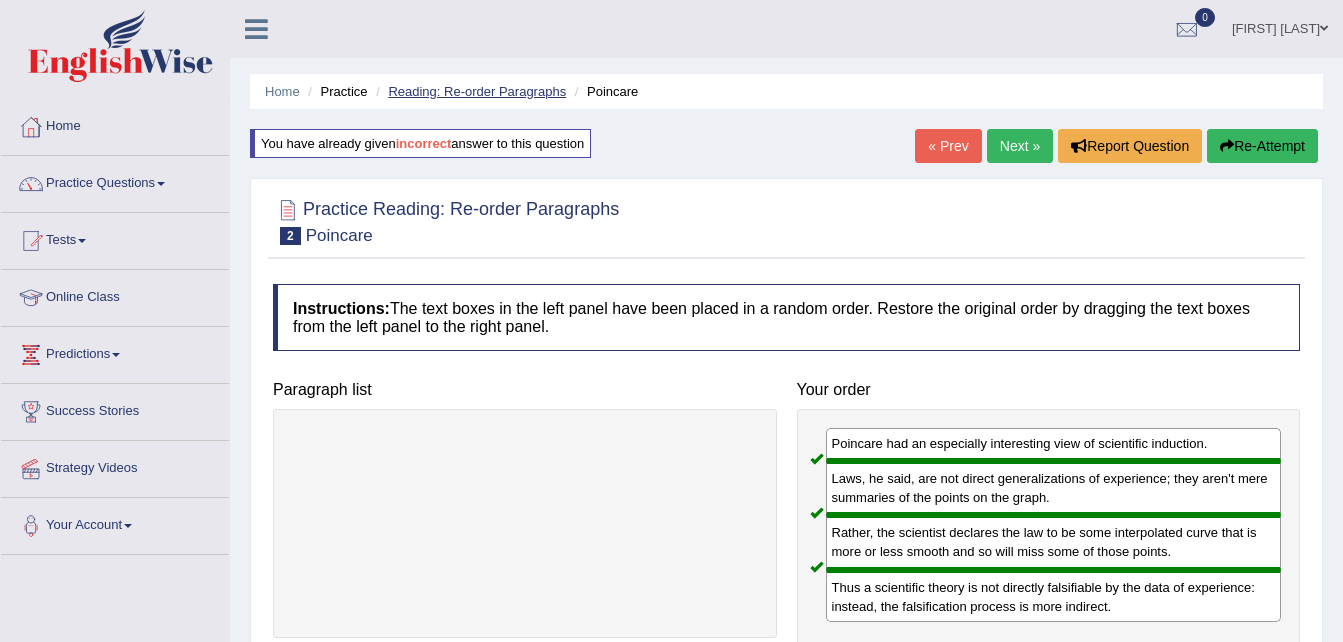 click on "Reading: Re-order Paragraphs" at bounding box center [477, 91] 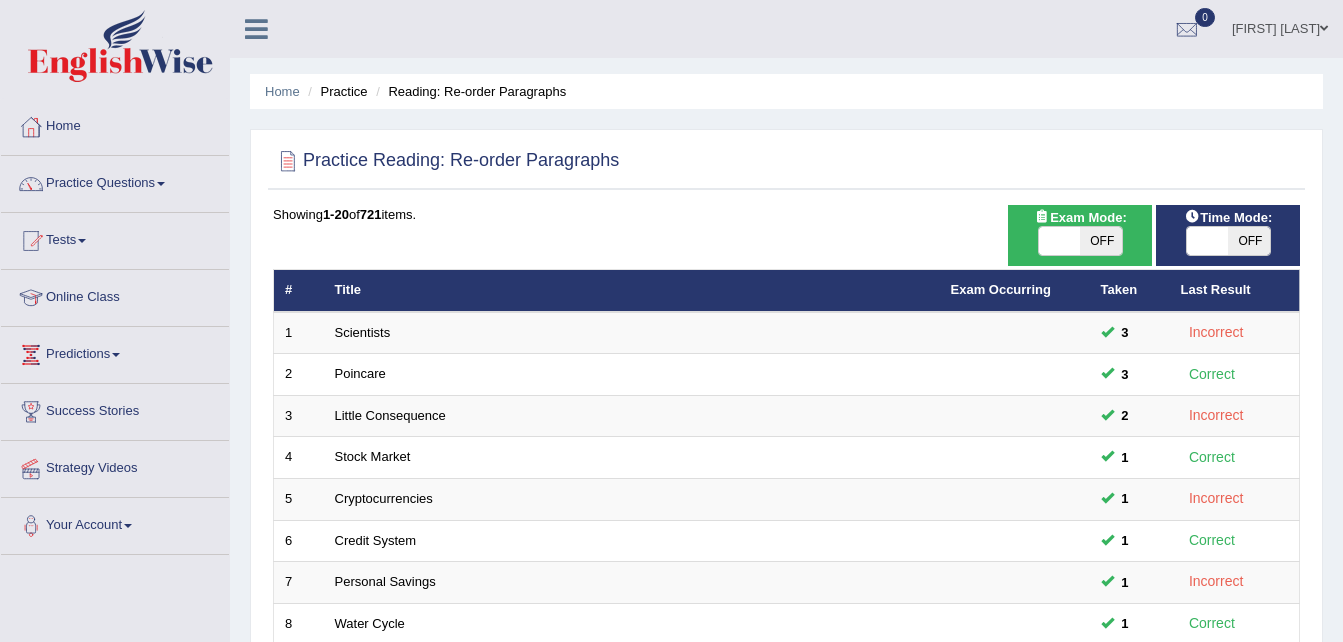scroll, scrollTop: 0, scrollLeft: 0, axis: both 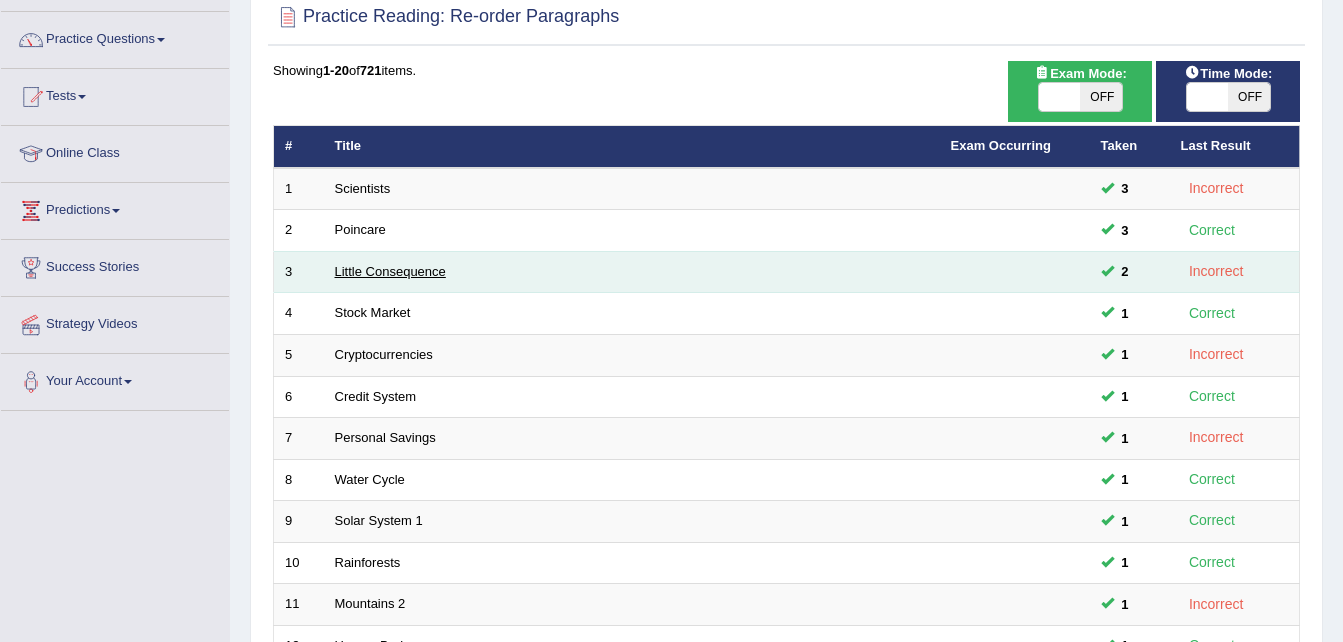 click on "Little Consequence" at bounding box center (390, 271) 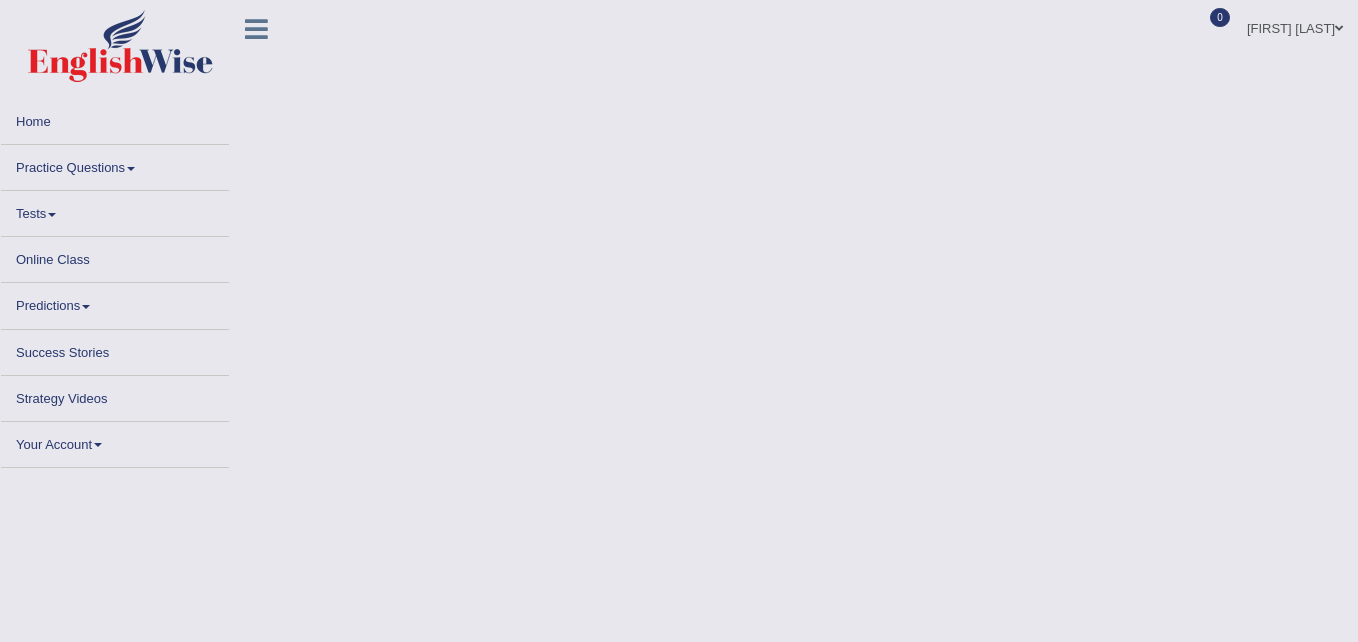scroll, scrollTop: 0, scrollLeft: 0, axis: both 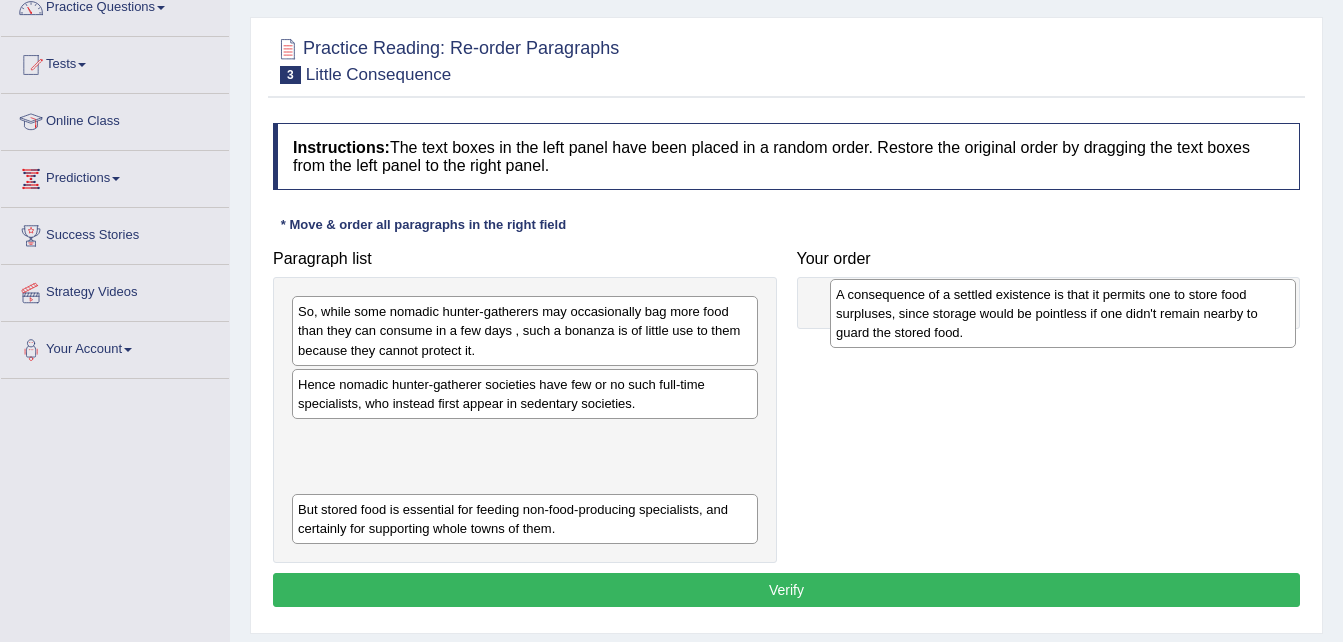 drag, startPoint x: 462, startPoint y: 475, endPoint x: 994, endPoint y: 334, distance: 550.36804 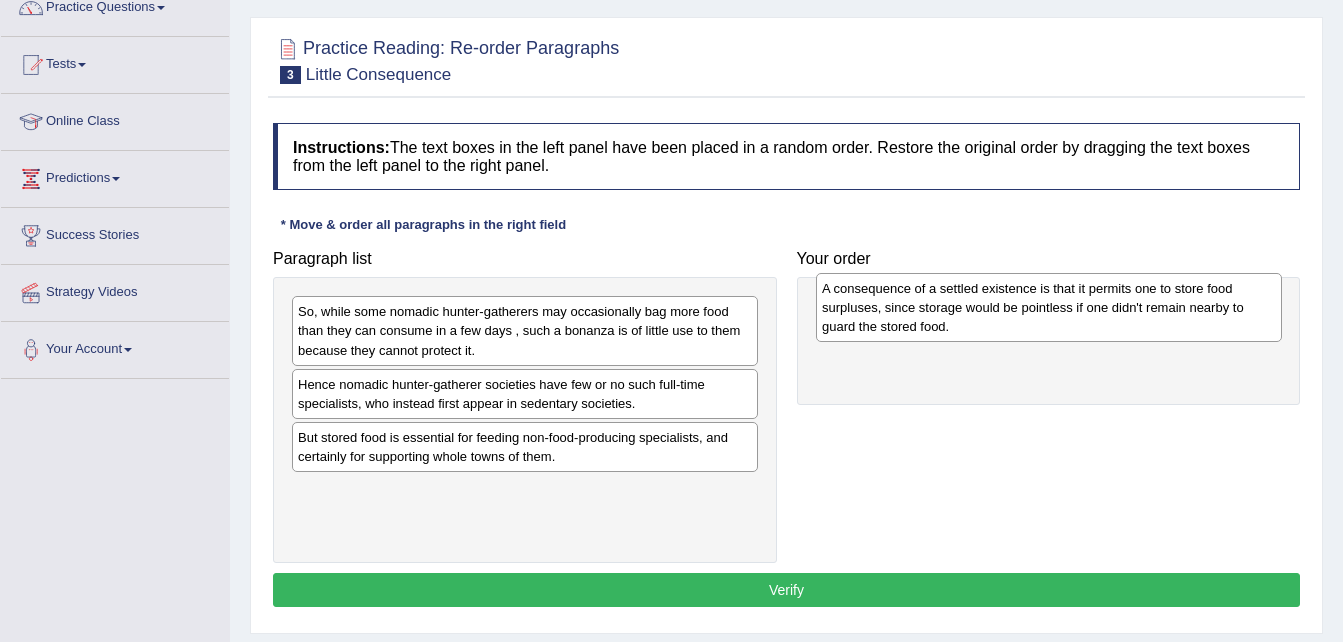 drag, startPoint x: 435, startPoint y: 451, endPoint x: 918, endPoint y: 307, distance: 504.00894 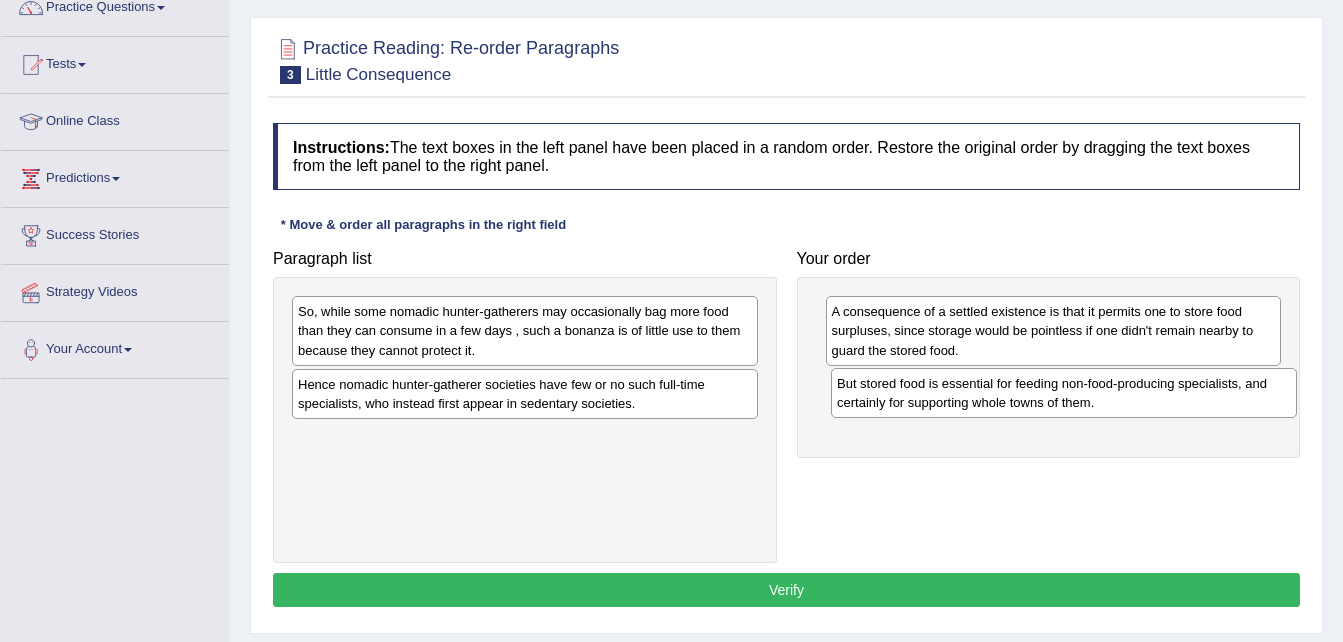 drag, startPoint x: 506, startPoint y: 453, endPoint x: 1045, endPoint y: 399, distance: 541.69824 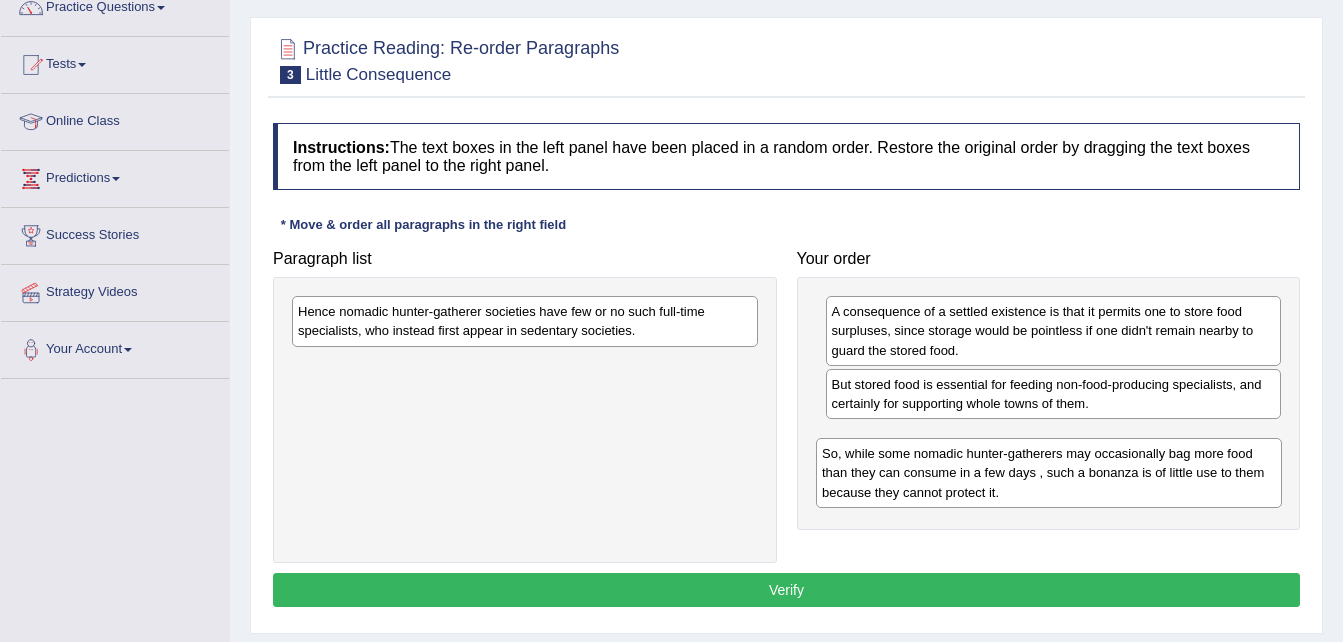 drag, startPoint x: 563, startPoint y: 323, endPoint x: 1088, endPoint y: 451, distance: 540.3786 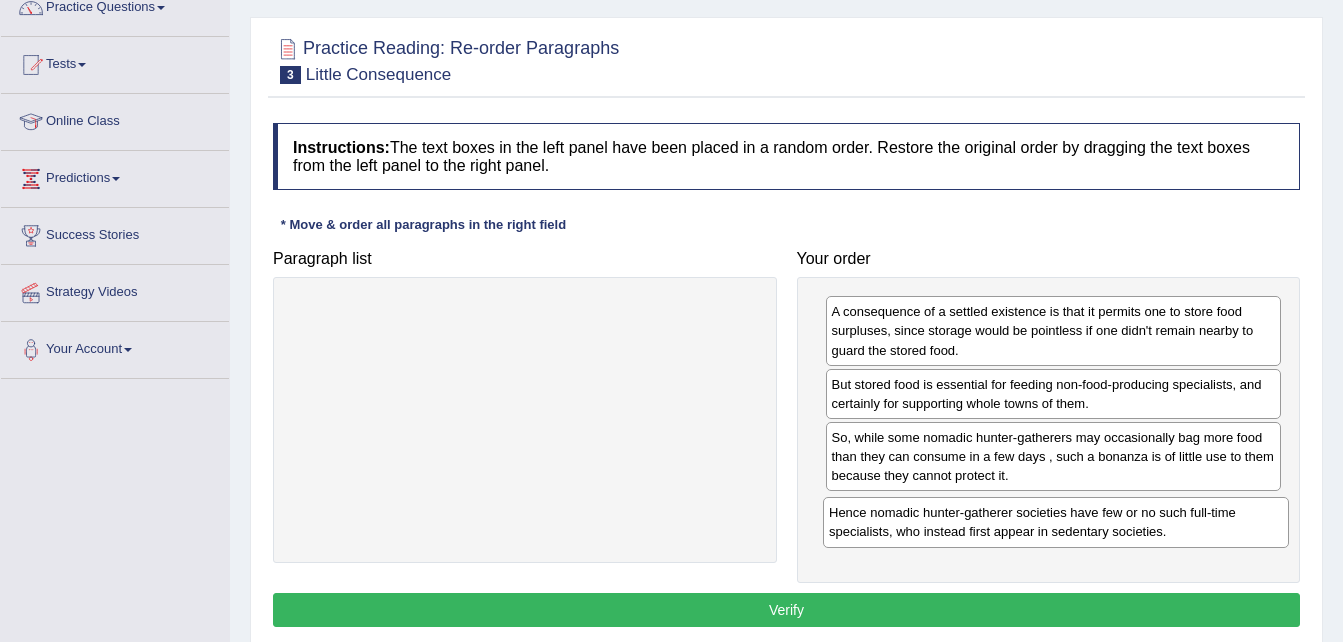 drag, startPoint x: 617, startPoint y: 320, endPoint x: 1148, endPoint y: 521, distance: 567.76935 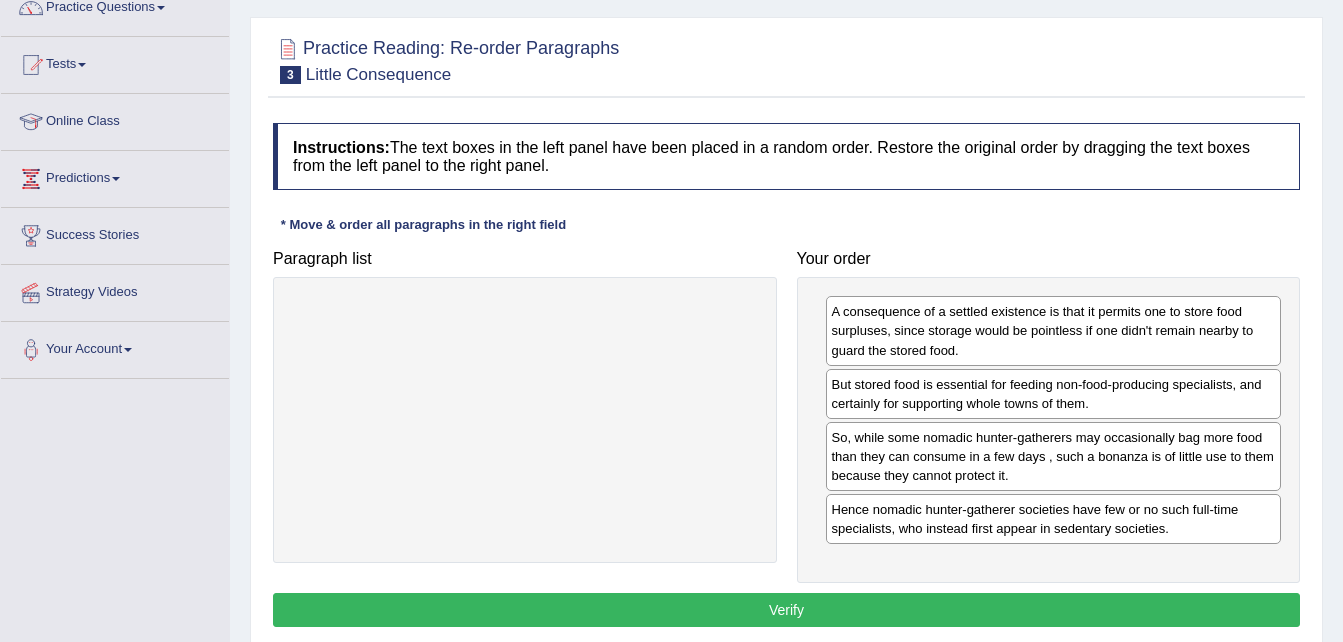 click on "Verify" at bounding box center (786, 610) 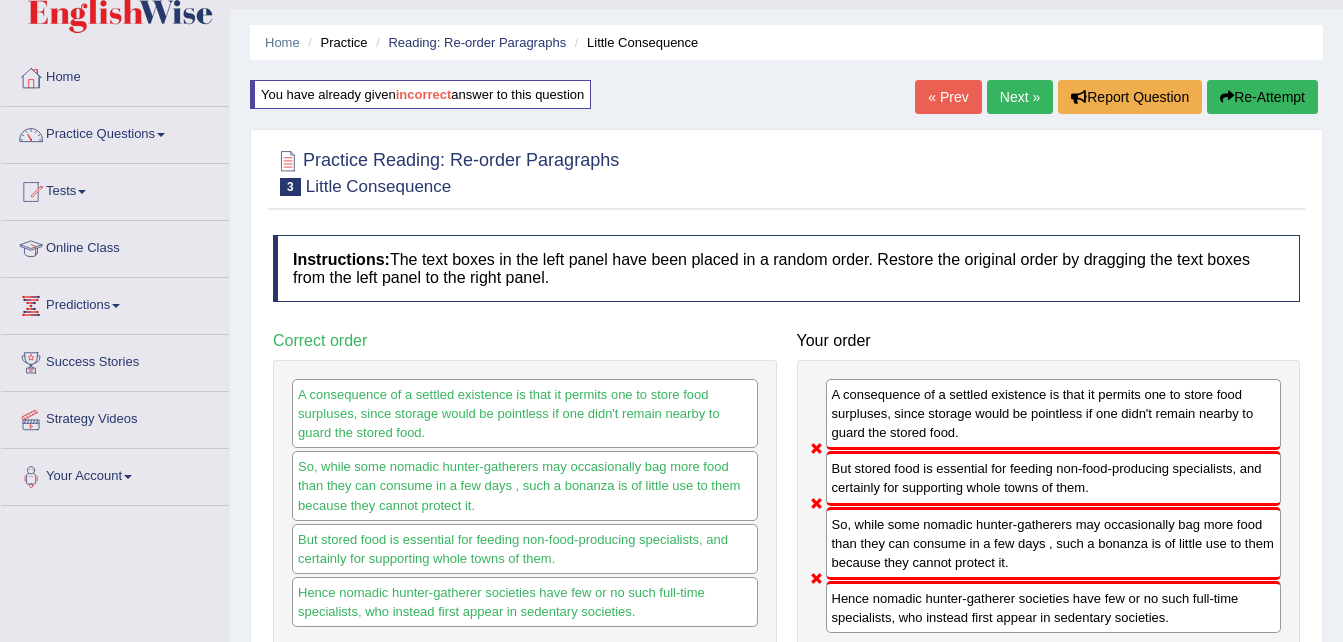 scroll, scrollTop: 0, scrollLeft: 0, axis: both 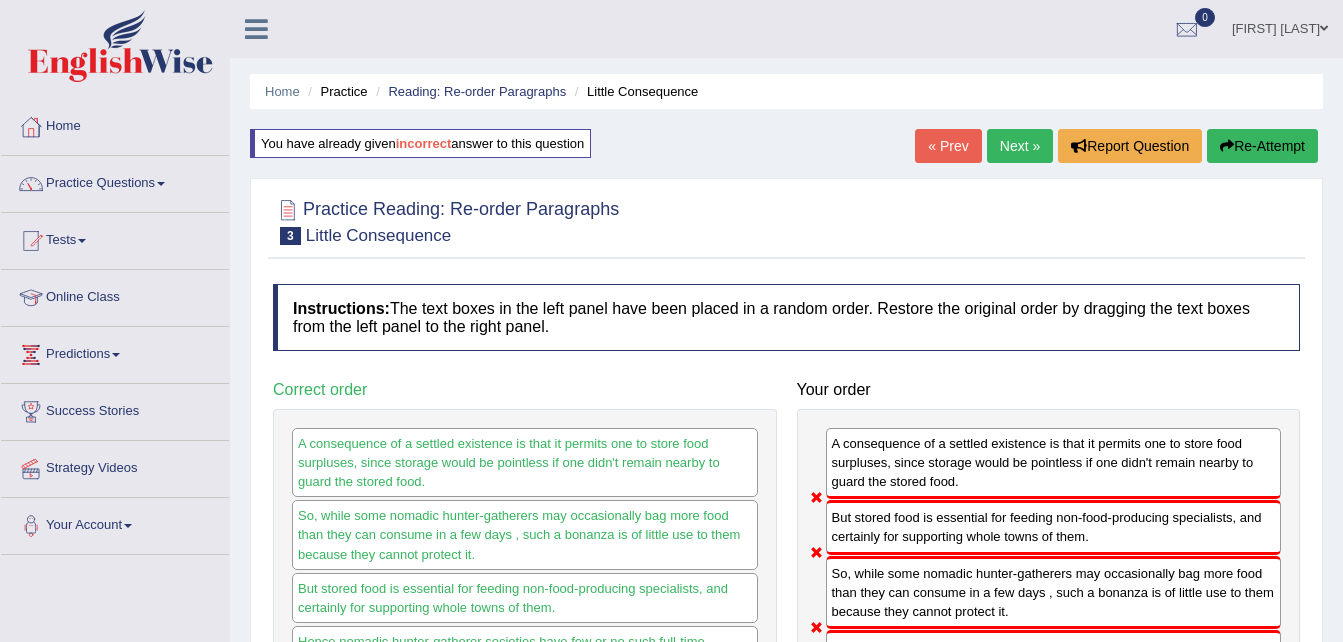 click on "Next »" at bounding box center [1020, 146] 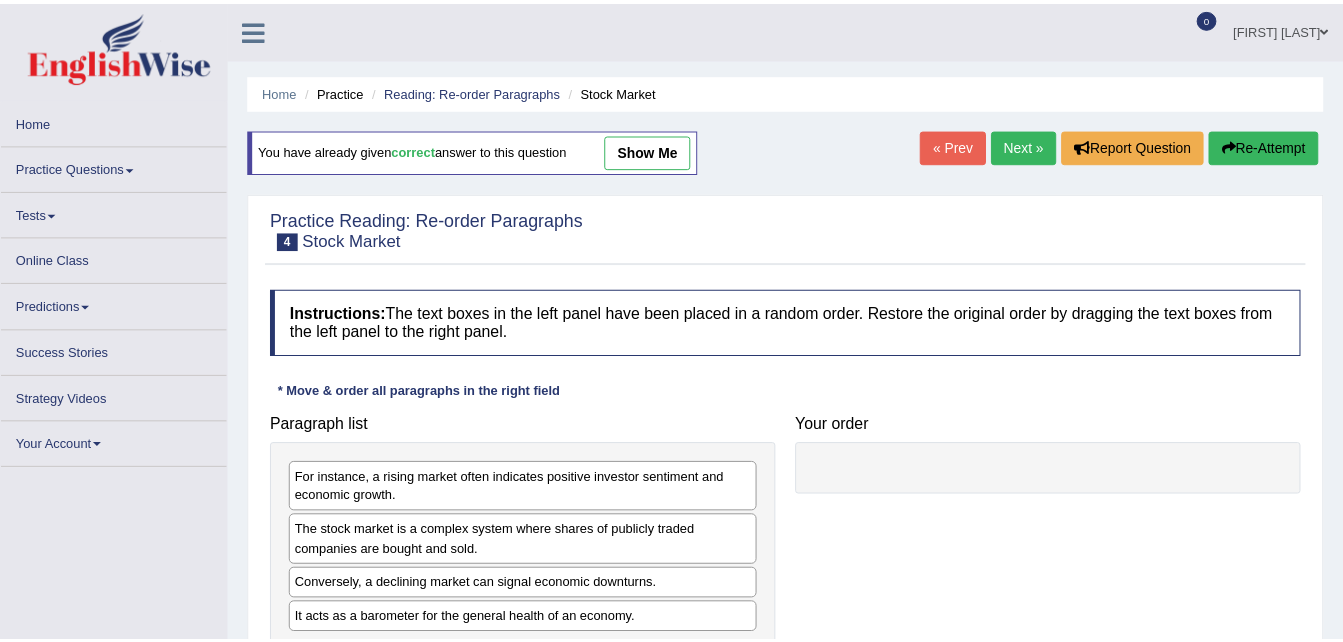 scroll, scrollTop: 0, scrollLeft: 0, axis: both 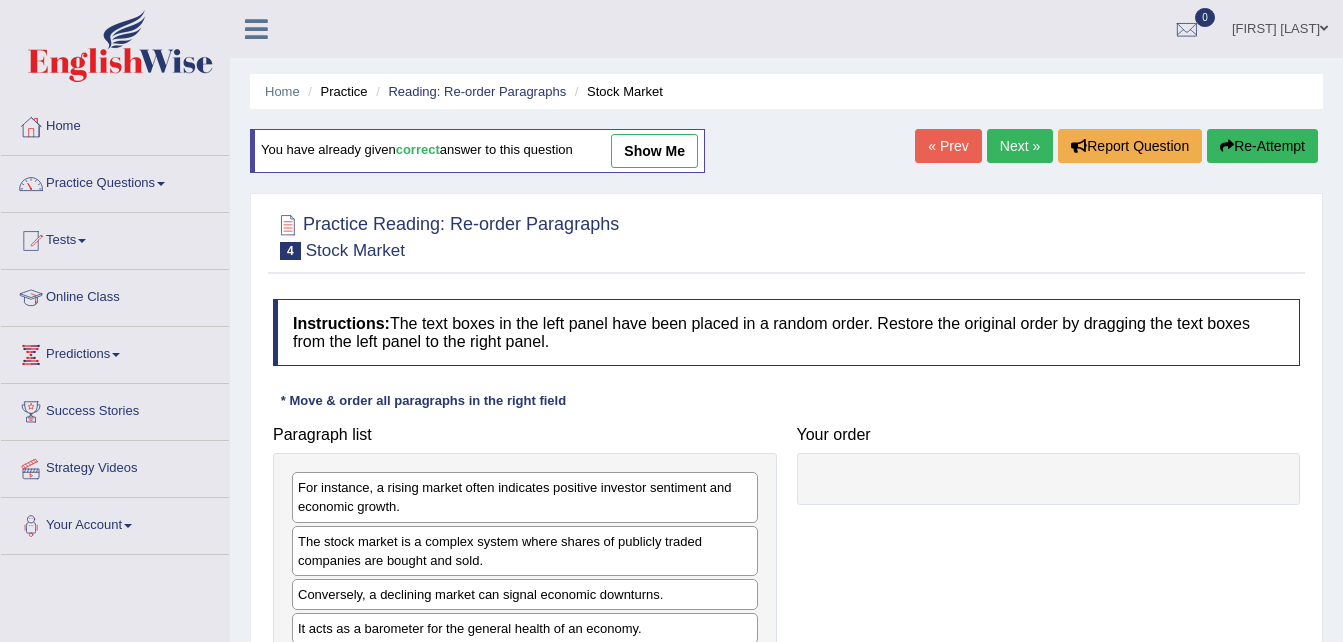 click on "Next »" at bounding box center [1020, 146] 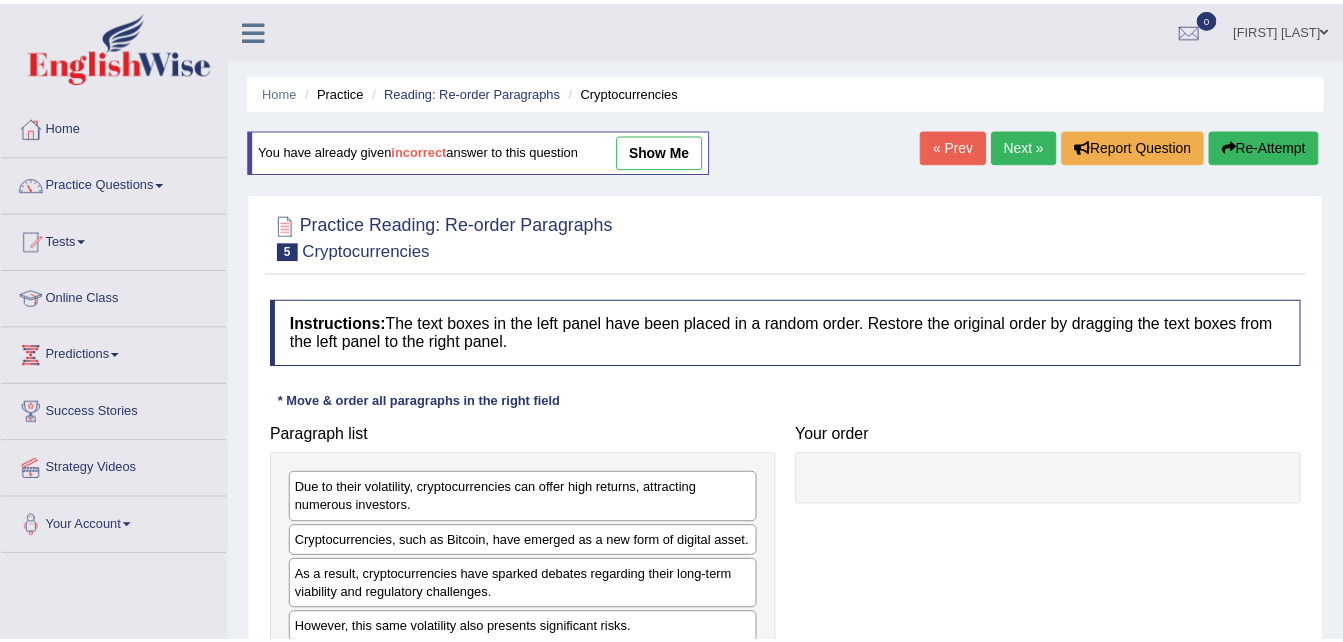scroll, scrollTop: 0, scrollLeft: 0, axis: both 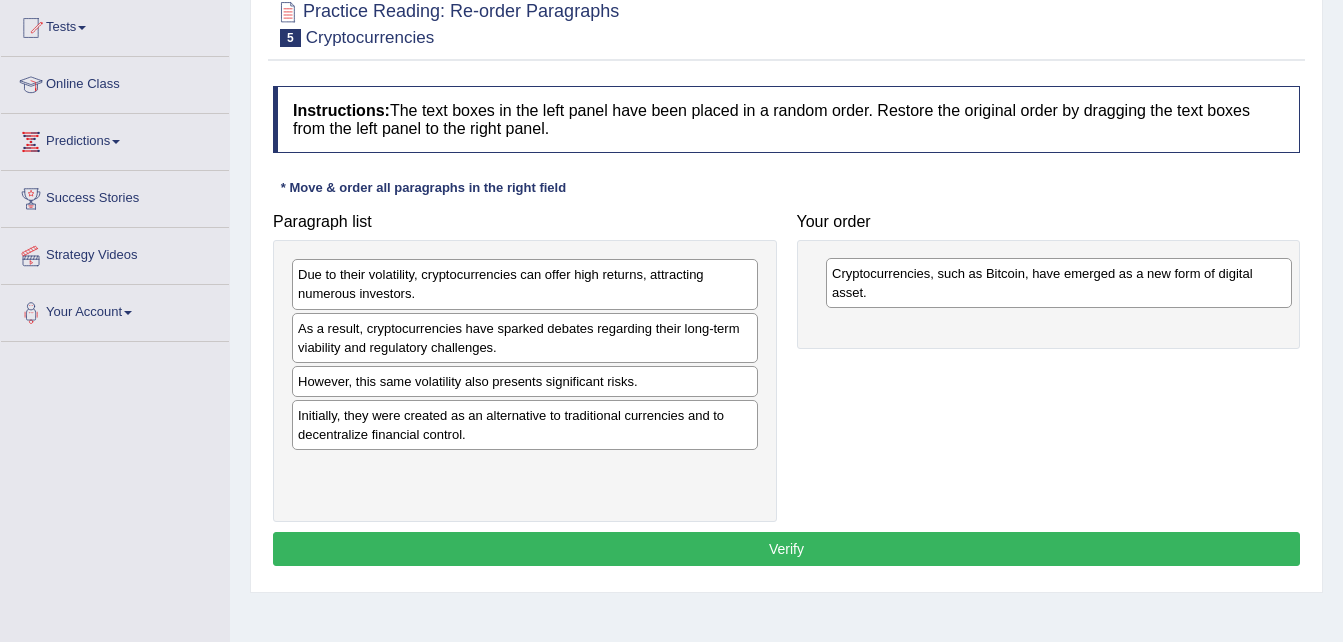 drag, startPoint x: 374, startPoint y: 343, endPoint x: 908, endPoint y: 283, distance: 537.3602 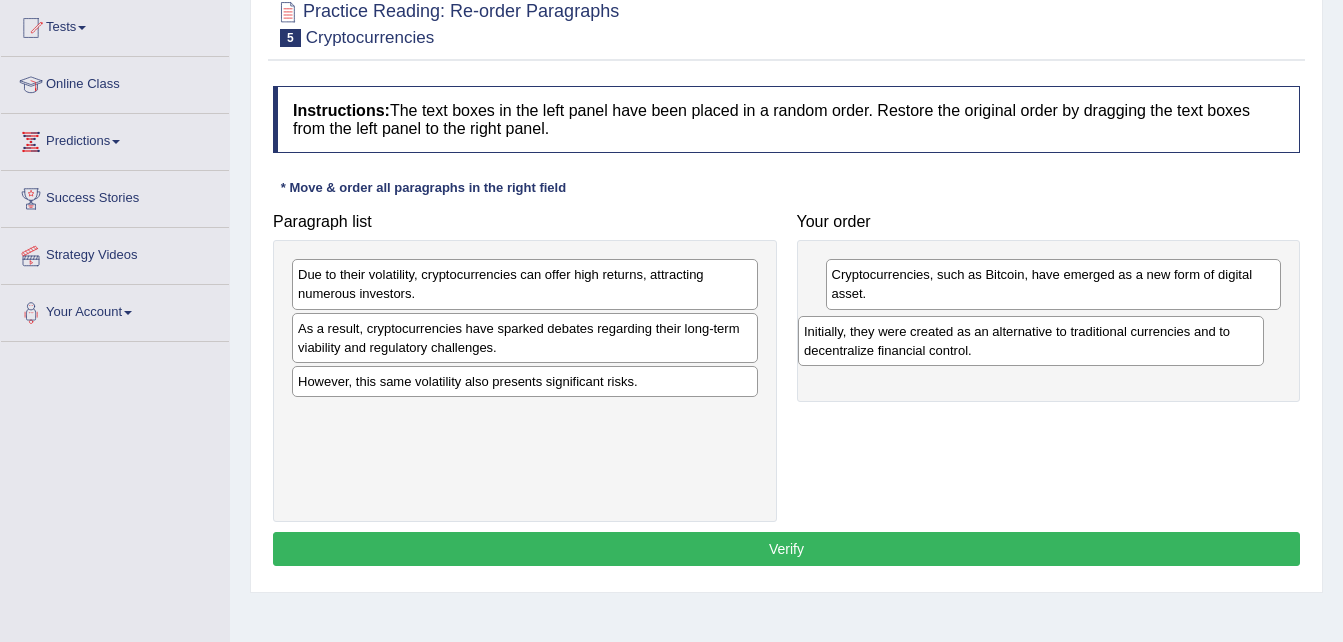 drag, startPoint x: 476, startPoint y: 444, endPoint x: 982, endPoint y: 360, distance: 512.9249 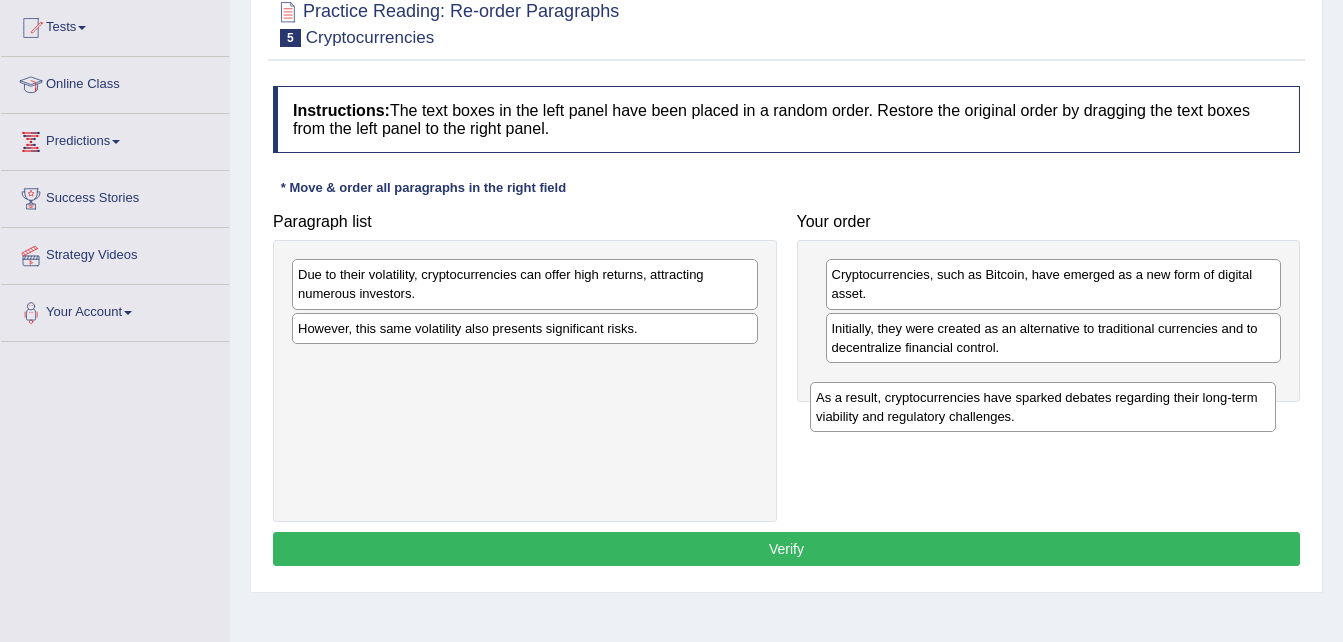 drag, startPoint x: 559, startPoint y: 346, endPoint x: 1077, endPoint y: 415, distance: 522.5754 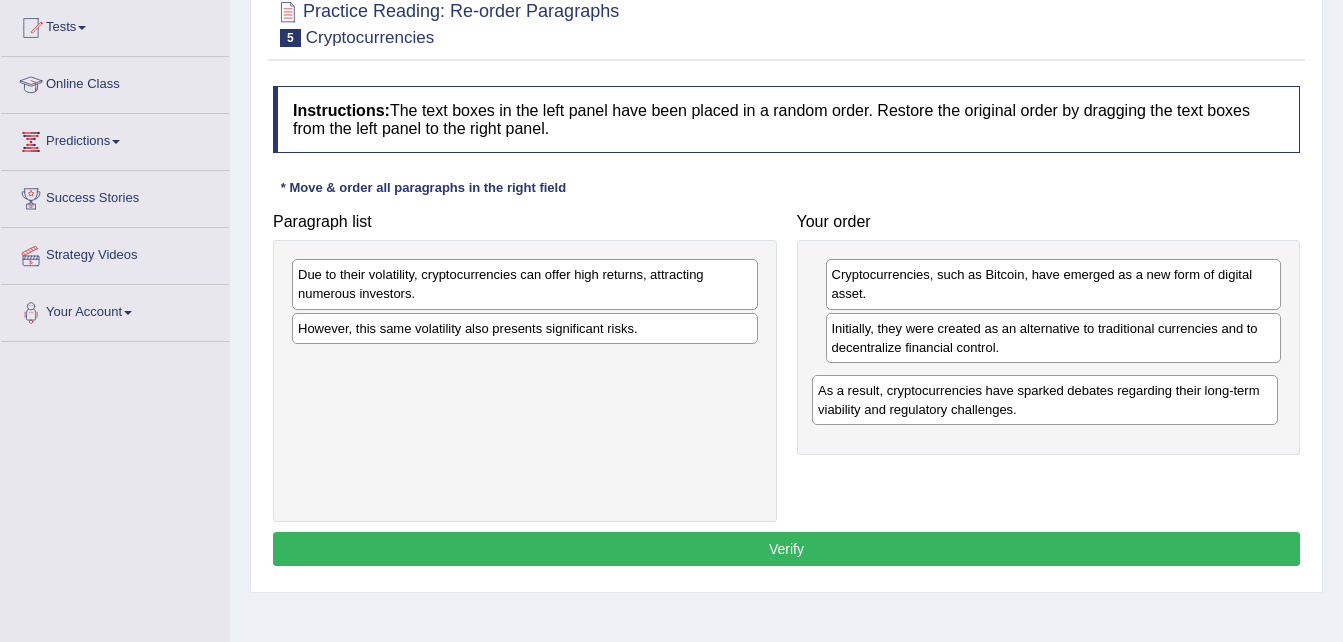 drag, startPoint x: 565, startPoint y: 377, endPoint x: 1093, endPoint y: 401, distance: 528.54517 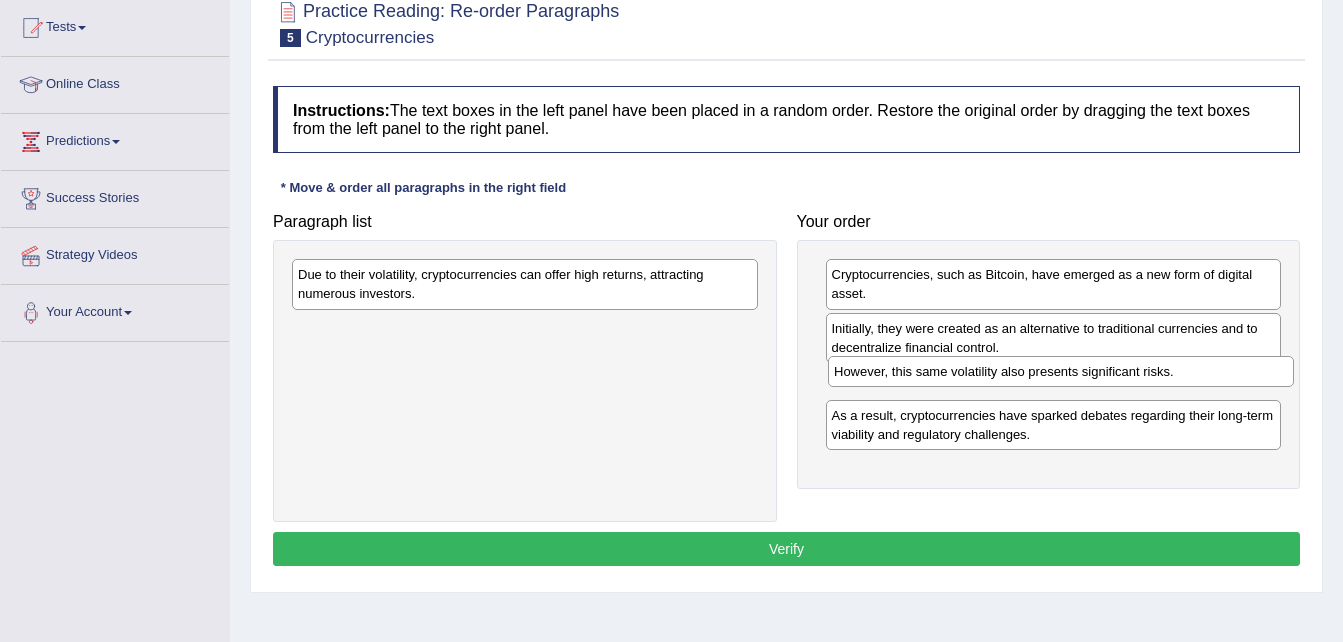 drag, startPoint x: 557, startPoint y: 331, endPoint x: 1093, endPoint y: 377, distance: 537.9703 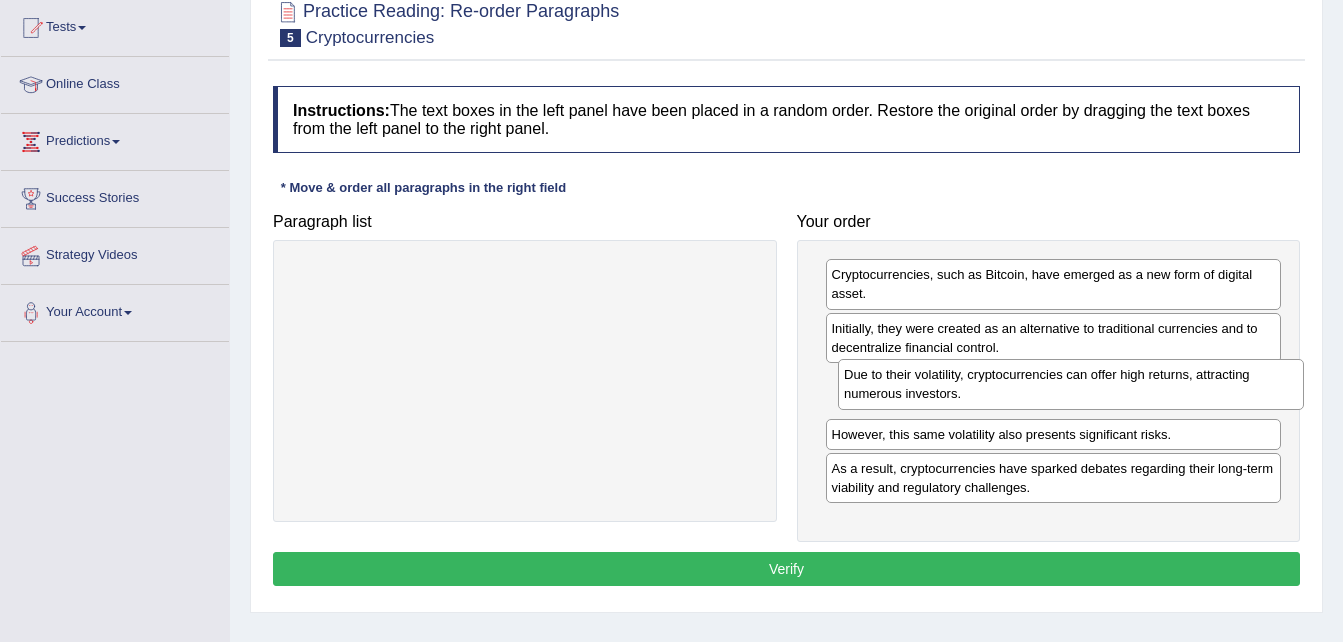 drag, startPoint x: 499, startPoint y: 287, endPoint x: 1045, endPoint y: 387, distance: 555.082 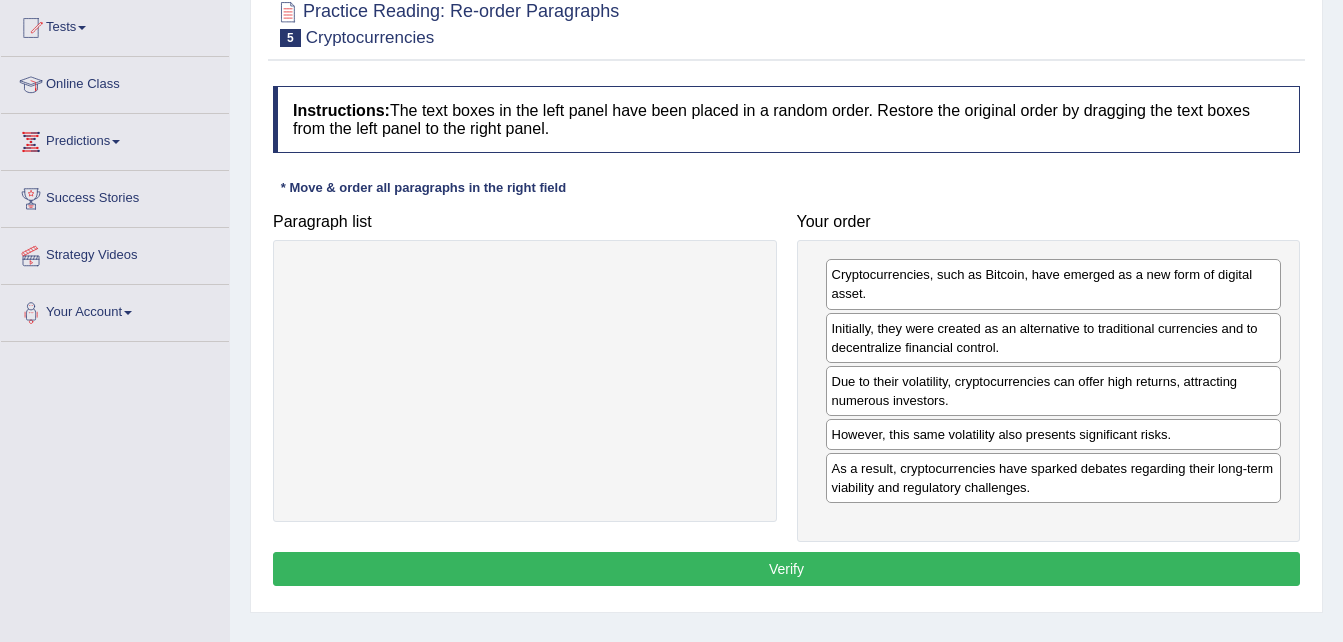 click on "Verify" at bounding box center (786, 569) 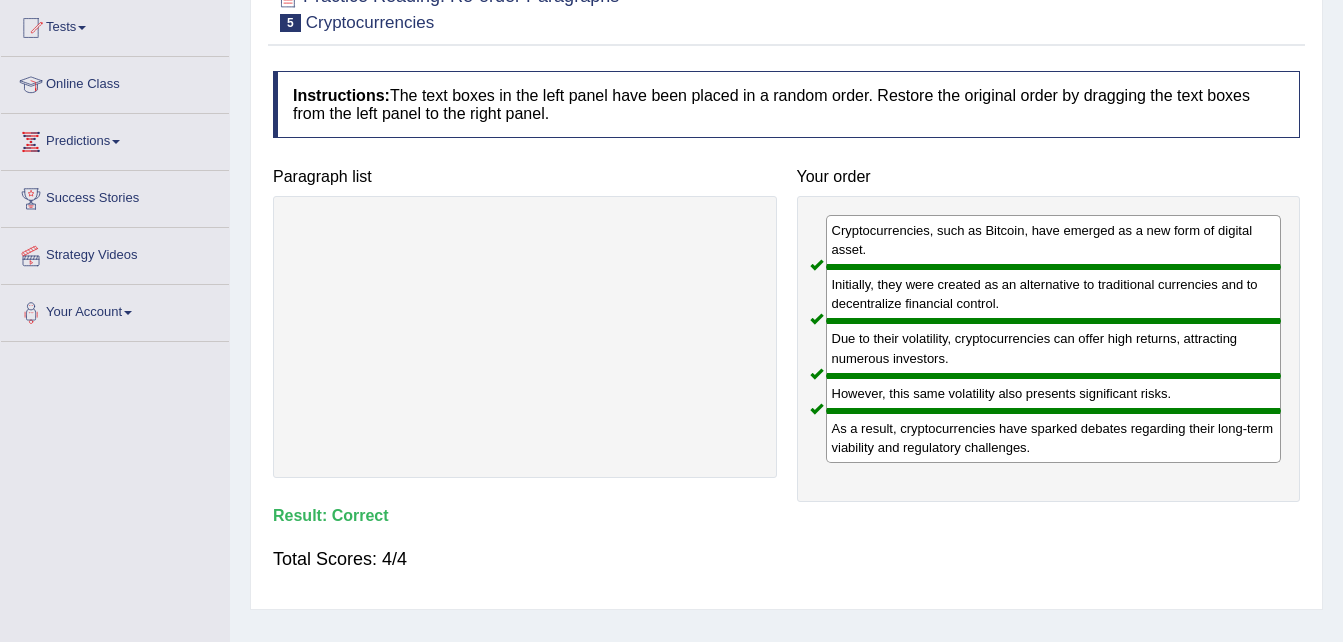 scroll, scrollTop: 16, scrollLeft: 0, axis: vertical 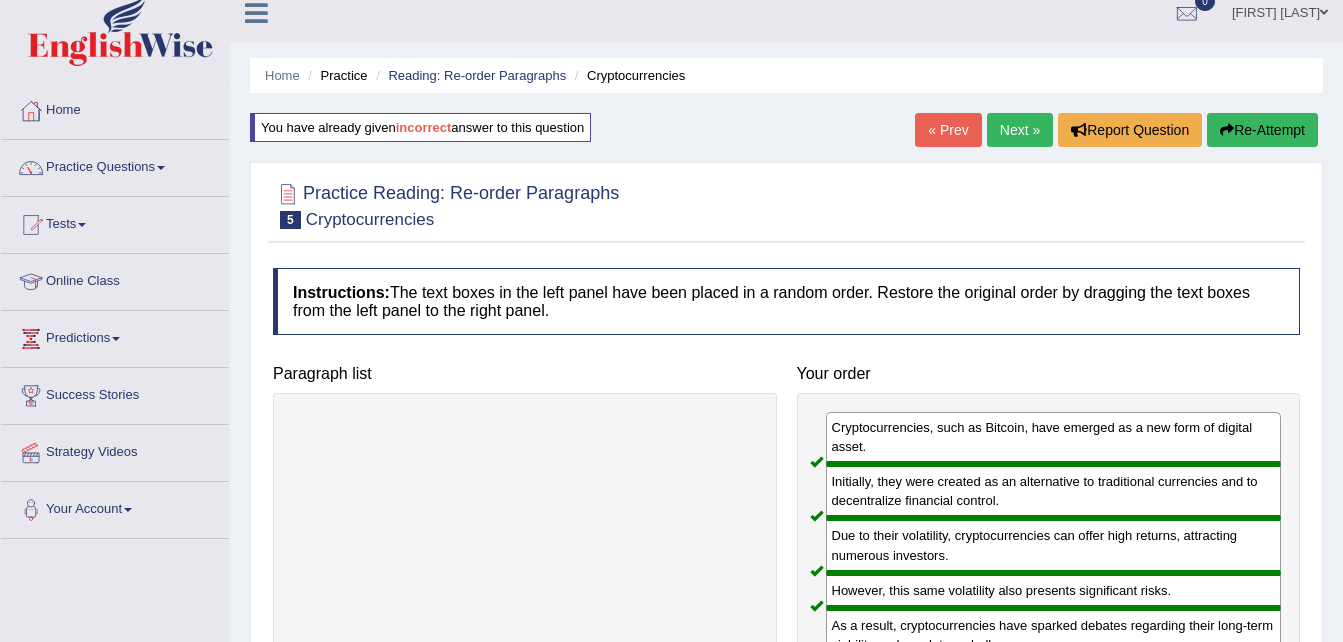 click on "Next »" at bounding box center (1020, 130) 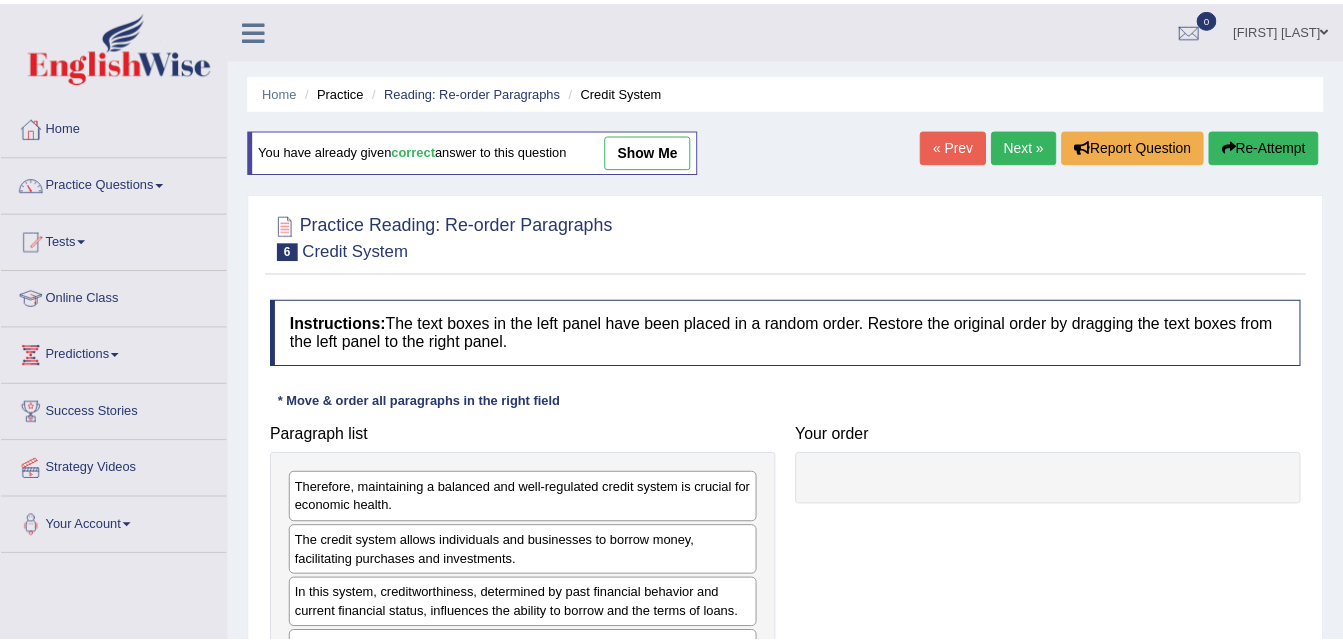 scroll, scrollTop: 0, scrollLeft: 0, axis: both 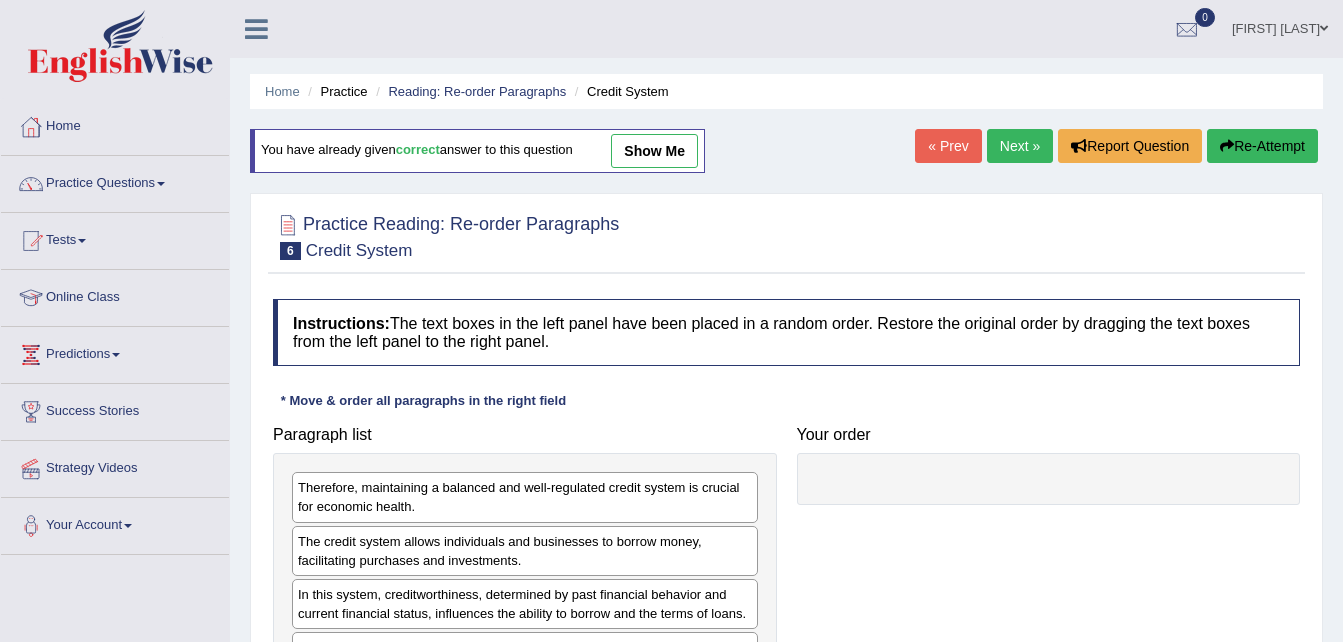 click on "Next »" at bounding box center (1020, 146) 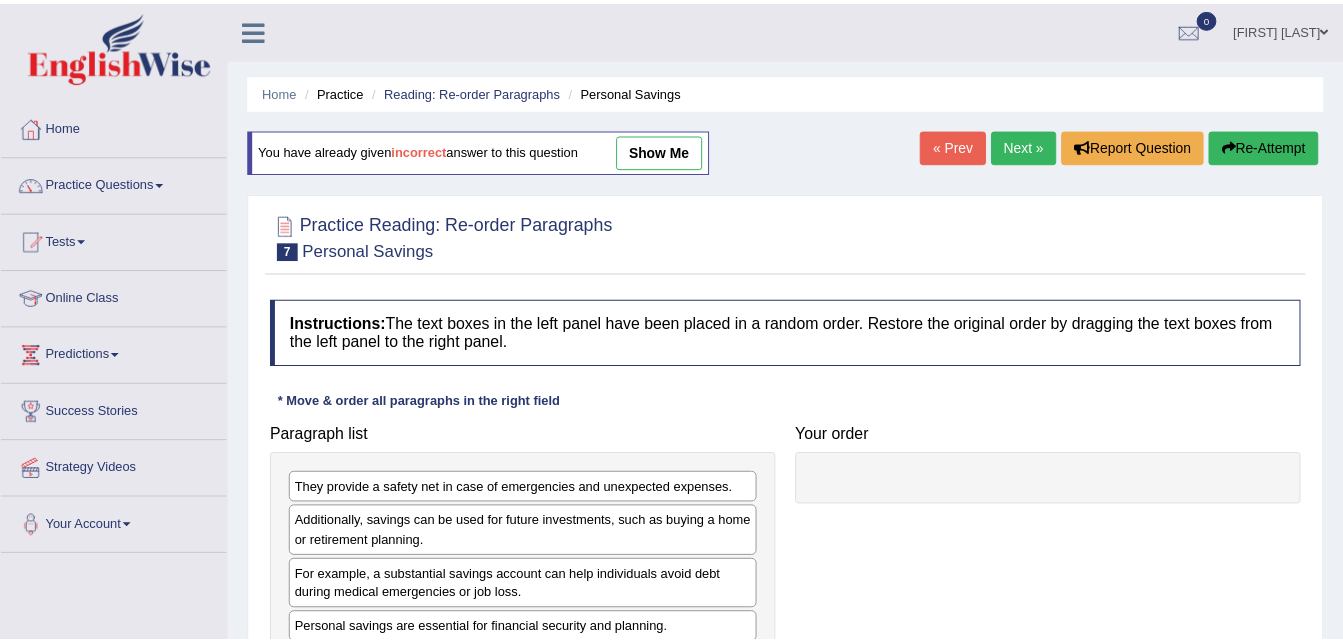 scroll, scrollTop: 0, scrollLeft: 0, axis: both 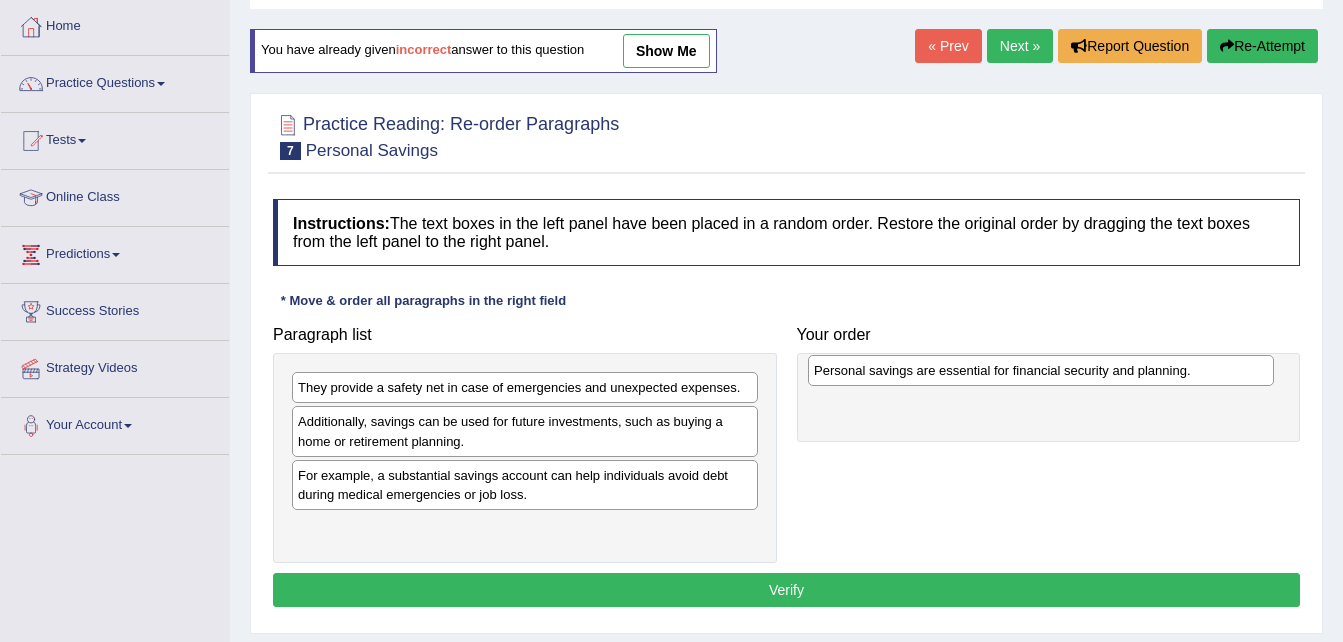 drag, startPoint x: 375, startPoint y: 534, endPoint x: 891, endPoint y: 376, distance: 539.648 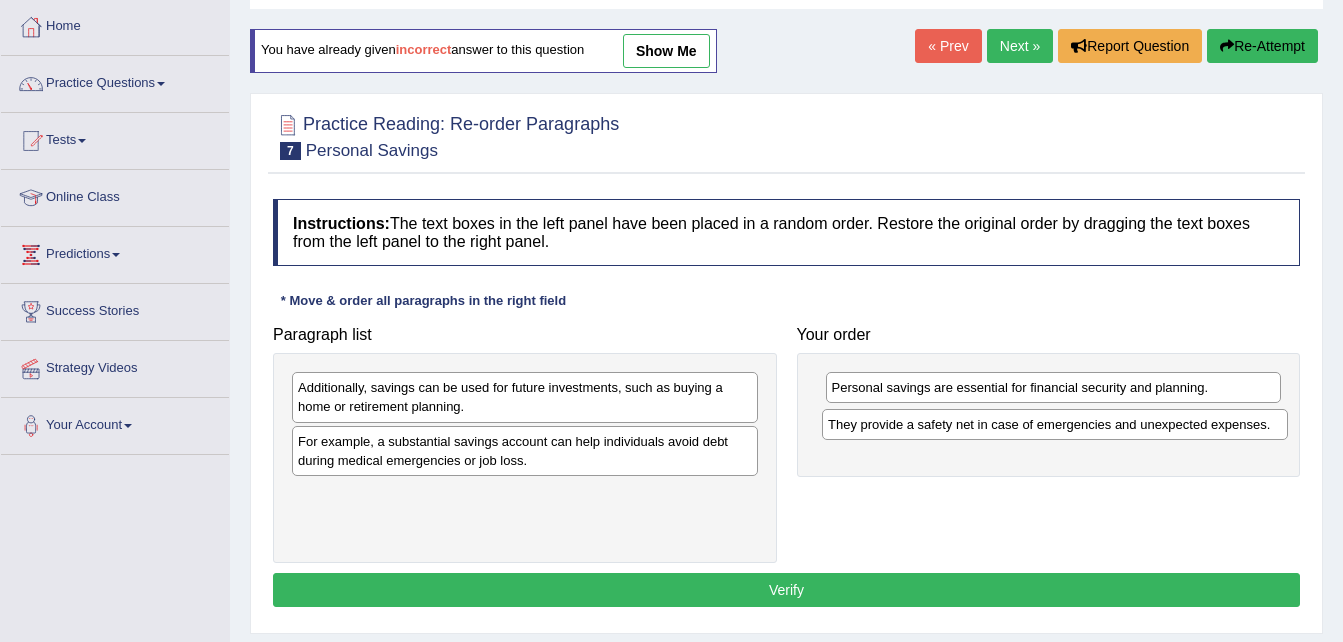 drag, startPoint x: 415, startPoint y: 395, endPoint x: 945, endPoint y: 432, distance: 531.2899 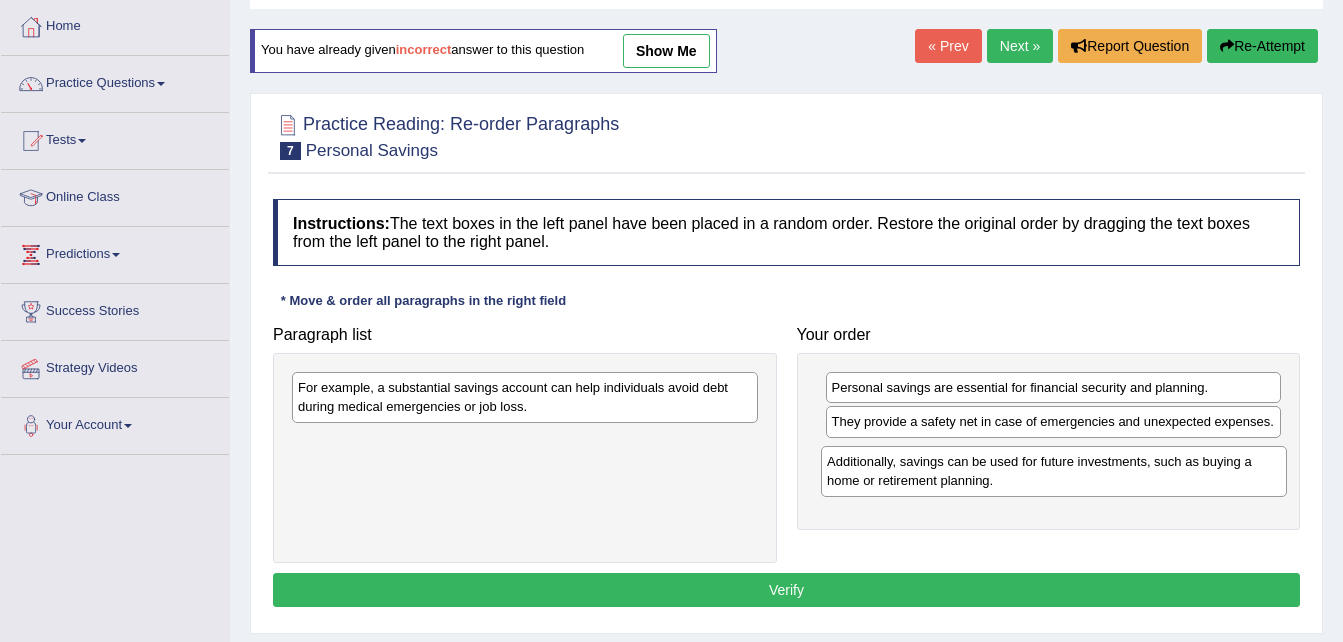 drag, startPoint x: 406, startPoint y: 395, endPoint x: 935, endPoint y: 469, distance: 534.15076 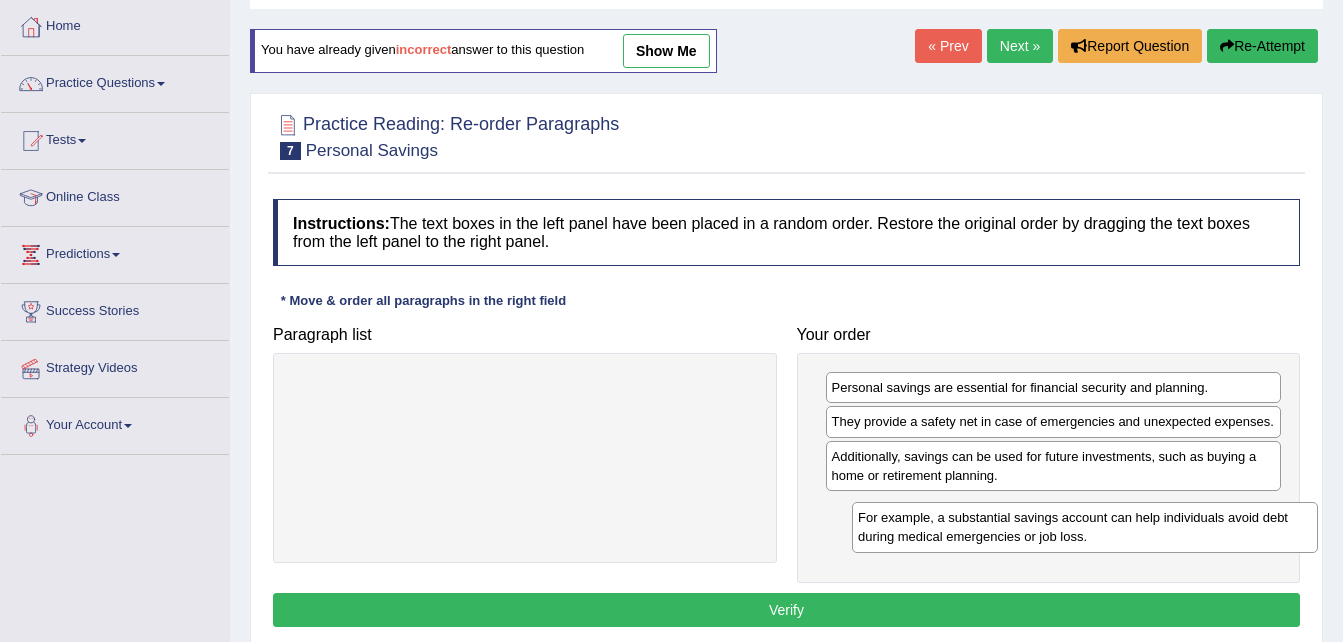 drag, startPoint x: 442, startPoint y: 391, endPoint x: 1002, endPoint y: 521, distance: 574.8913 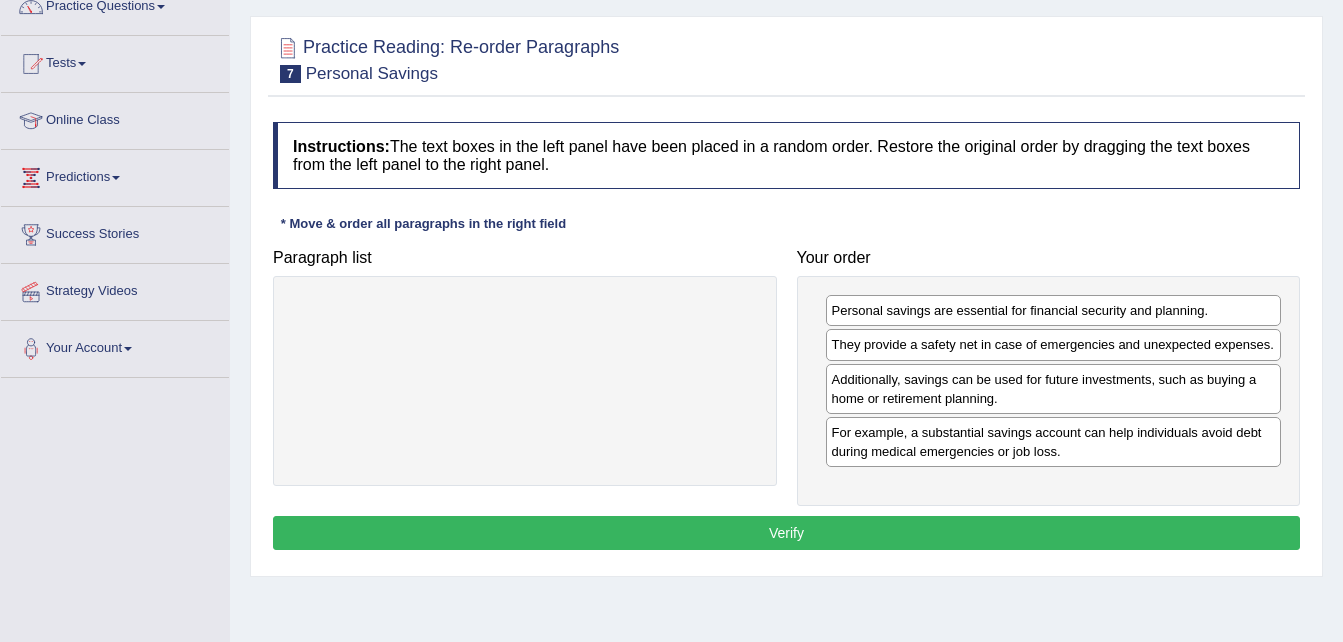 scroll, scrollTop: 180, scrollLeft: 0, axis: vertical 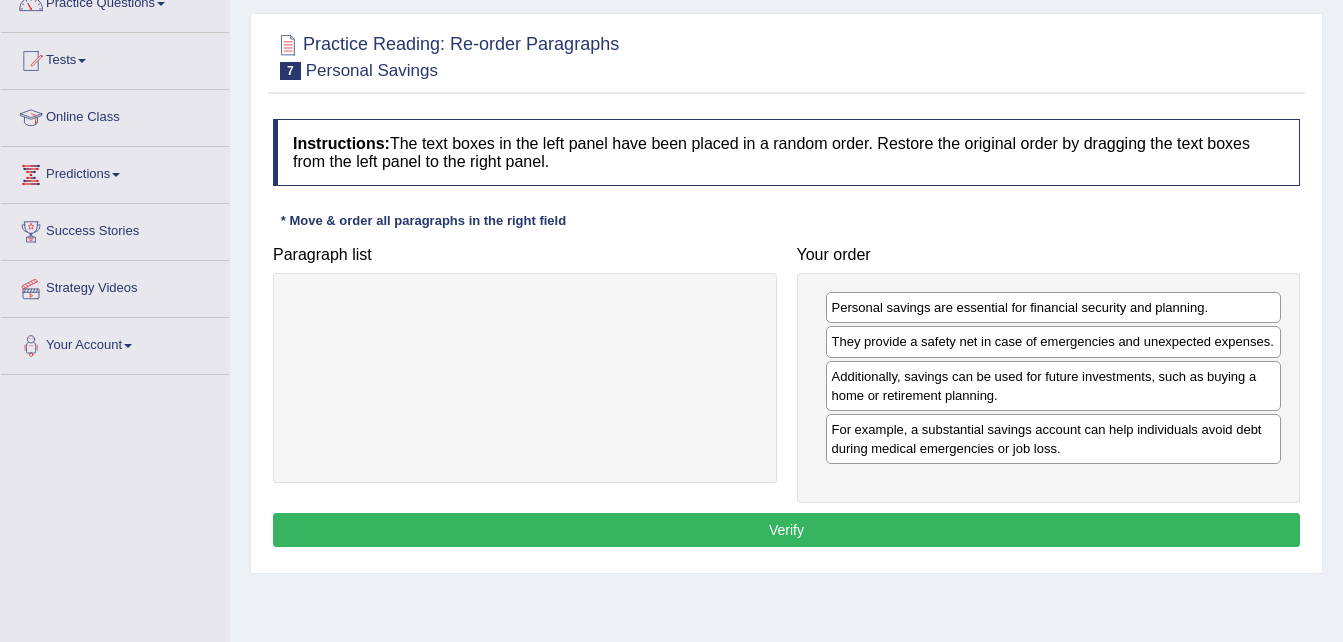 click on "Verify" at bounding box center (786, 530) 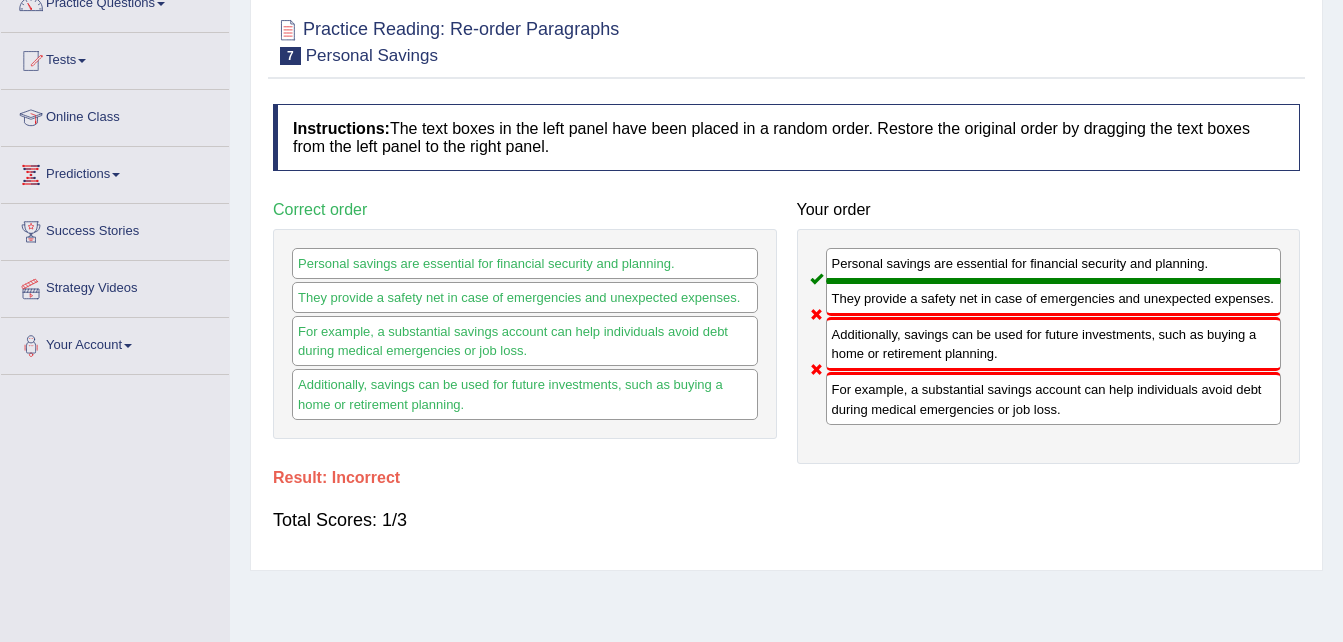 scroll, scrollTop: 0, scrollLeft: 0, axis: both 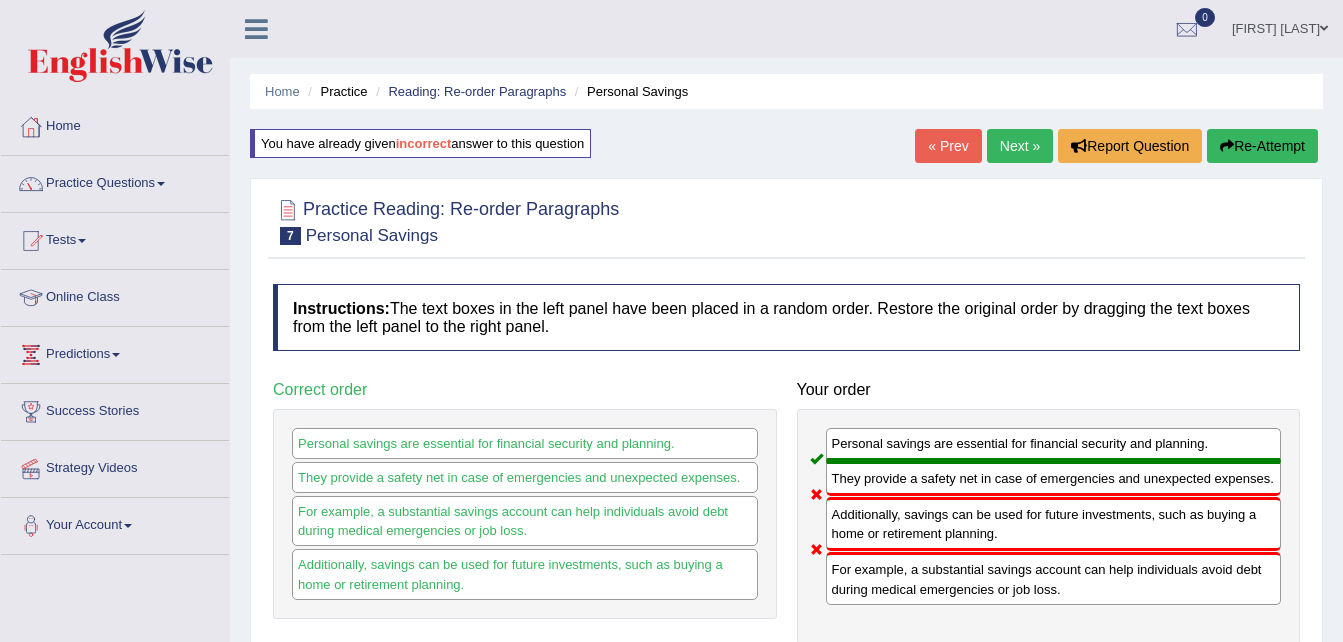 click on "Next »" at bounding box center (1020, 146) 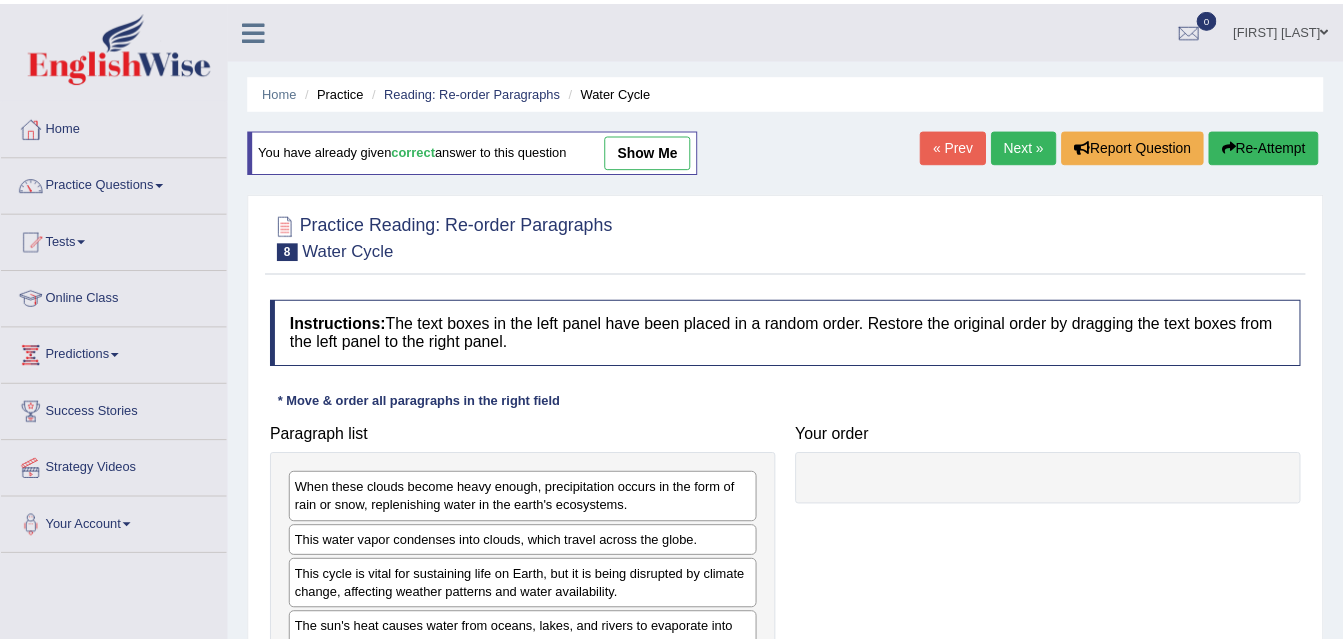 scroll, scrollTop: 0, scrollLeft: 0, axis: both 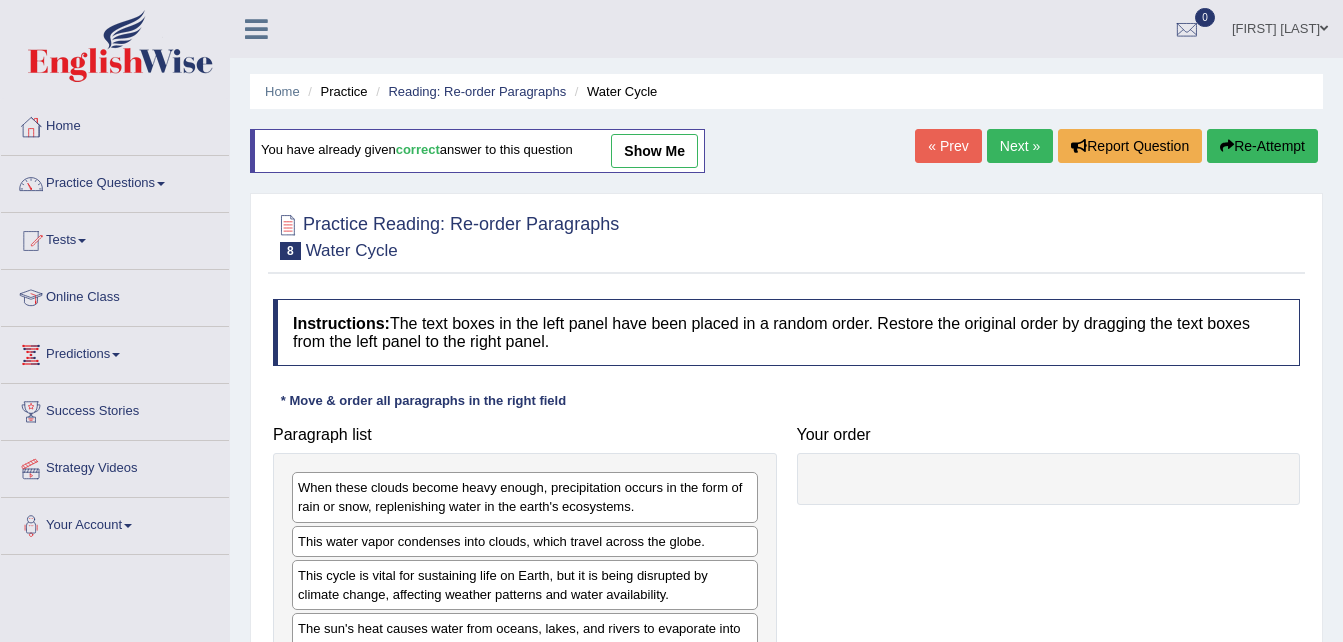 click on "Next »" at bounding box center (1020, 146) 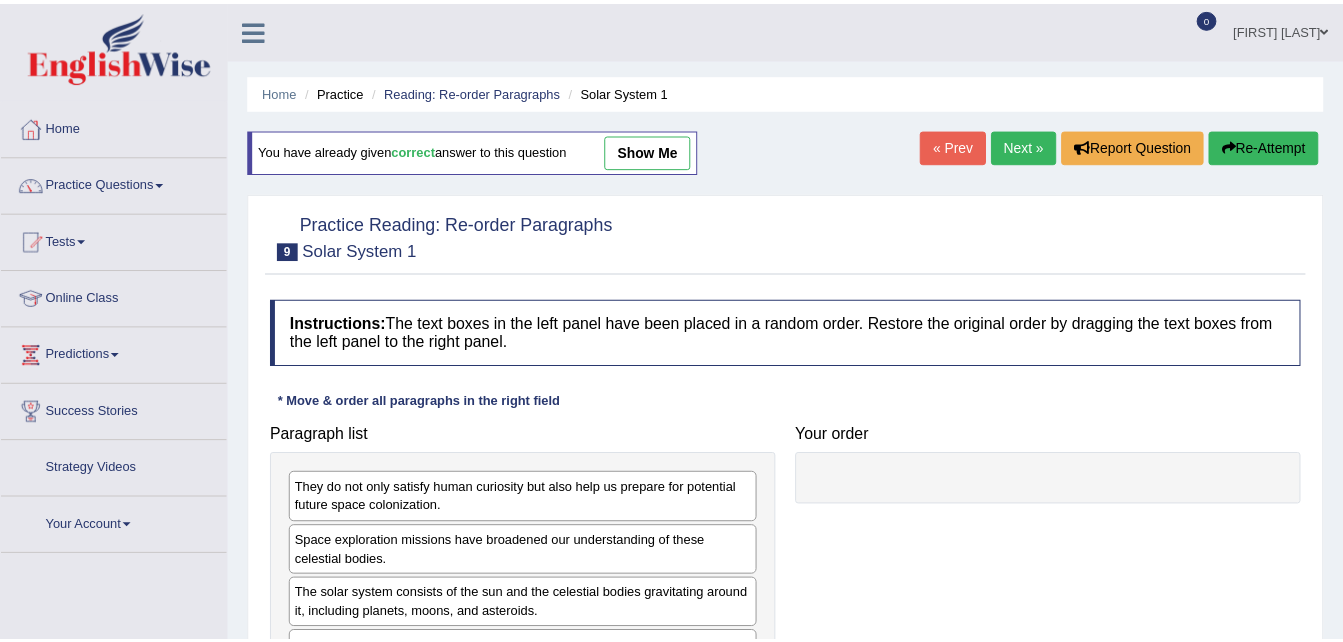 scroll, scrollTop: 0, scrollLeft: 0, axis: both 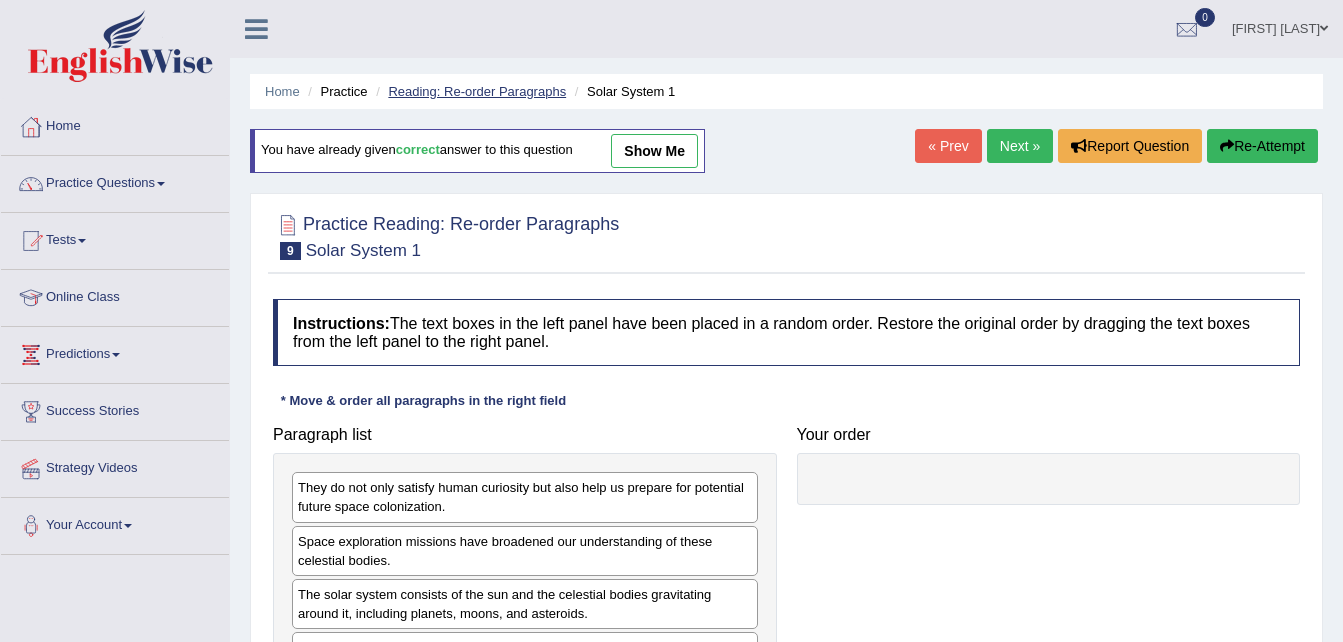 click on "Reading: Re-order Paragraphs" at bounding box center (477, 91) 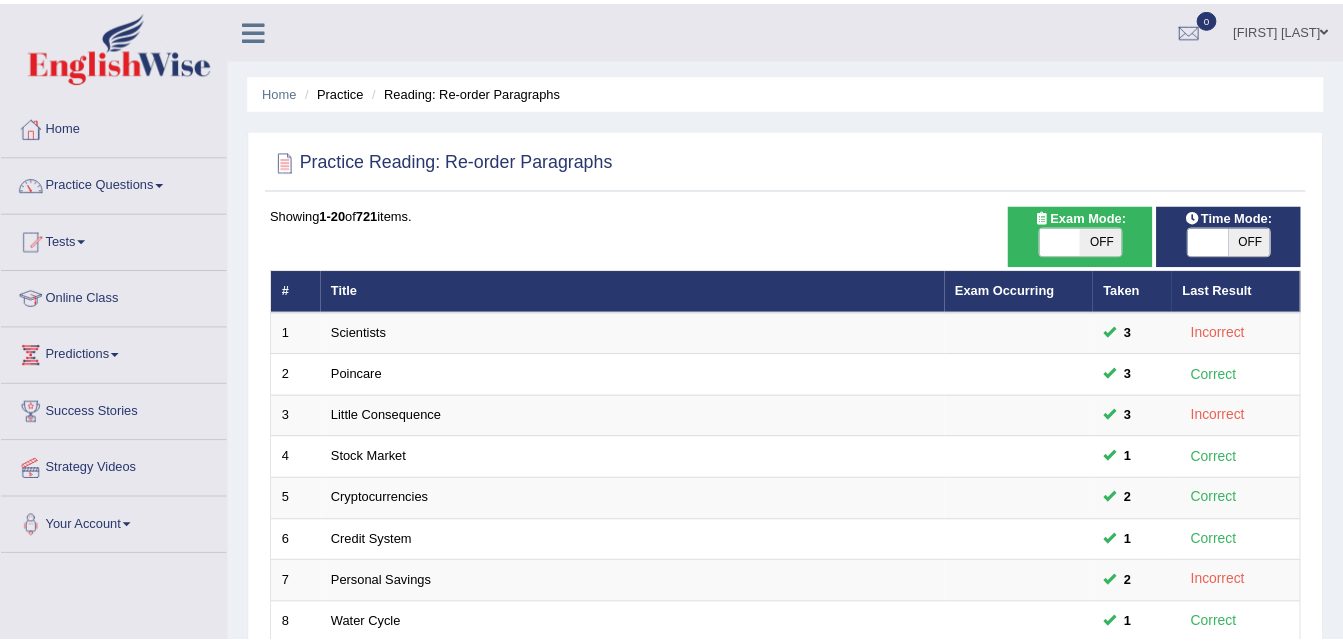 scroll, scrollTop: 0, scrollLeft: 0, axis: both 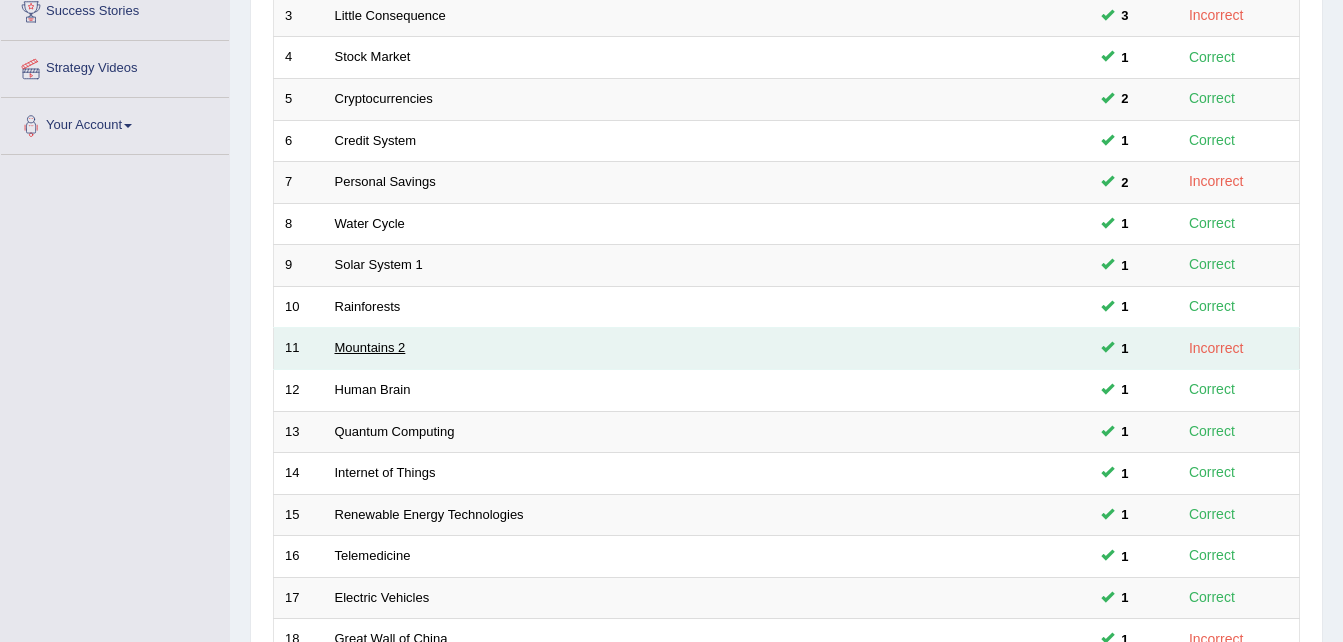 click on "Mountains 2" at bounding box center [370, 347] 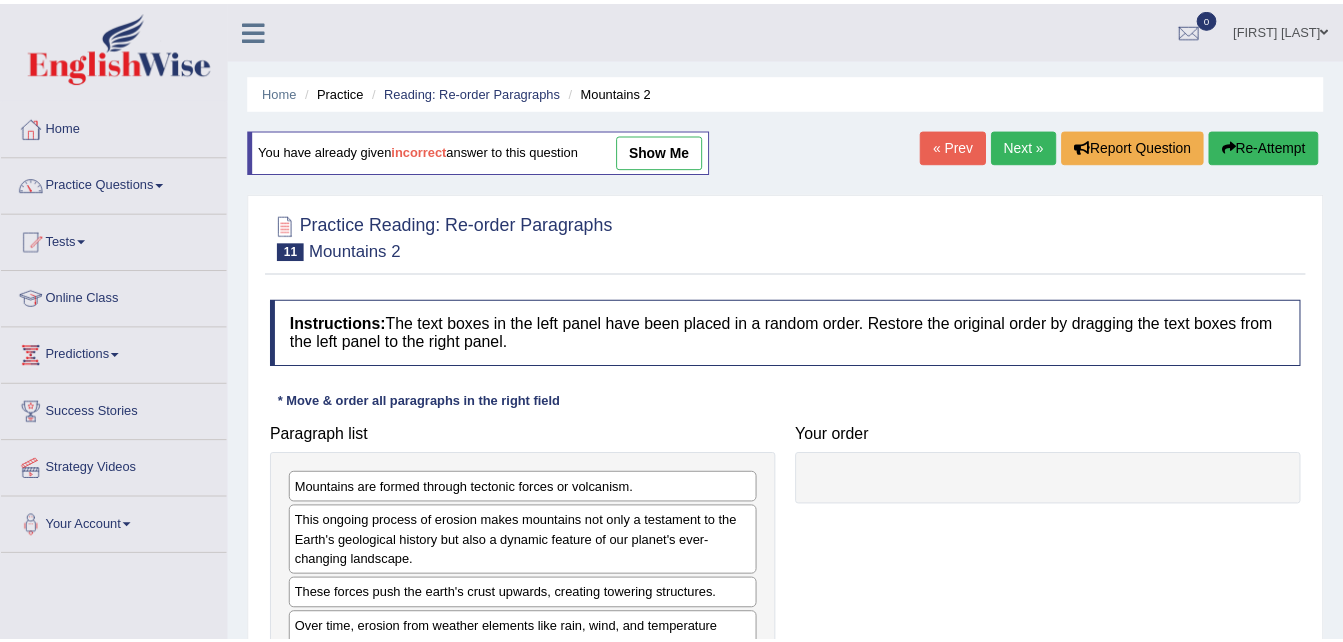 scroll, scrollTop: 0, scrollLeft: 0, axis: both 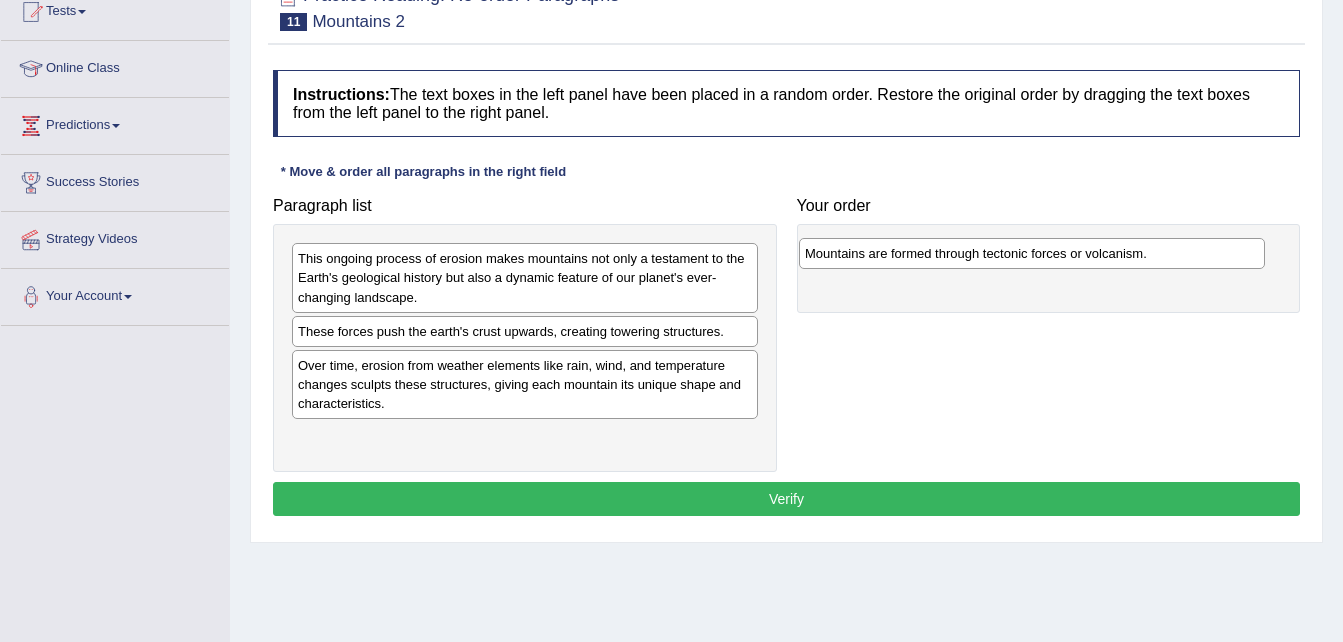 drag, startPoint x: 435, startPoint y: 254, endPoint x: 944, endPoint y: 249, distance: 509.02457 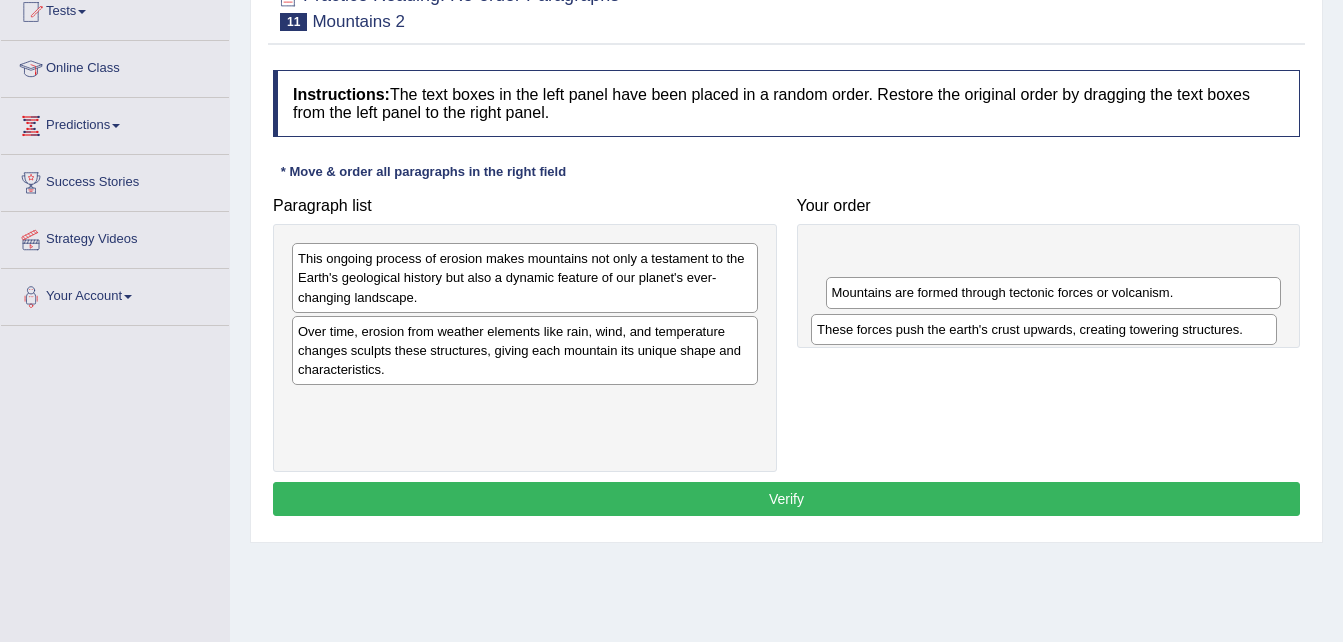 drag, startPoint x: 489, startPoint y: 327, endPoint x: 1013, endPoint y: 321, distance: 524.03436 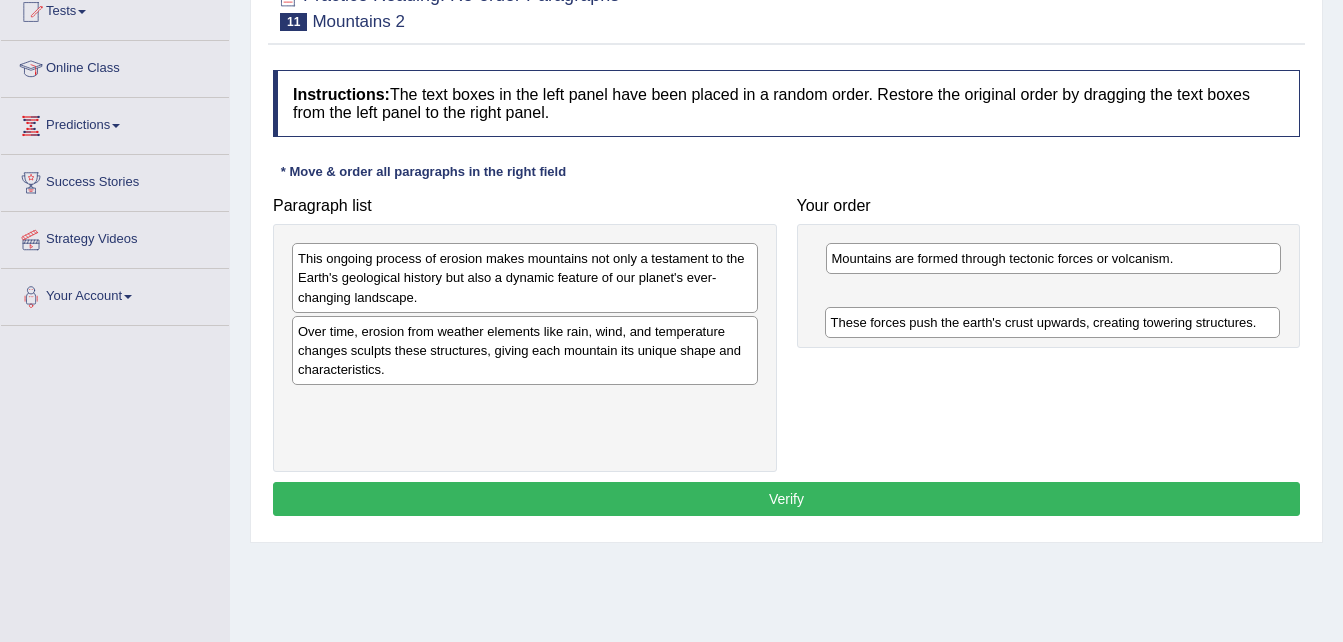 drag, startPoint x: 980, startPoint y: 257, endPoint x: 987, endPoint y: 313, distance: 56.435802 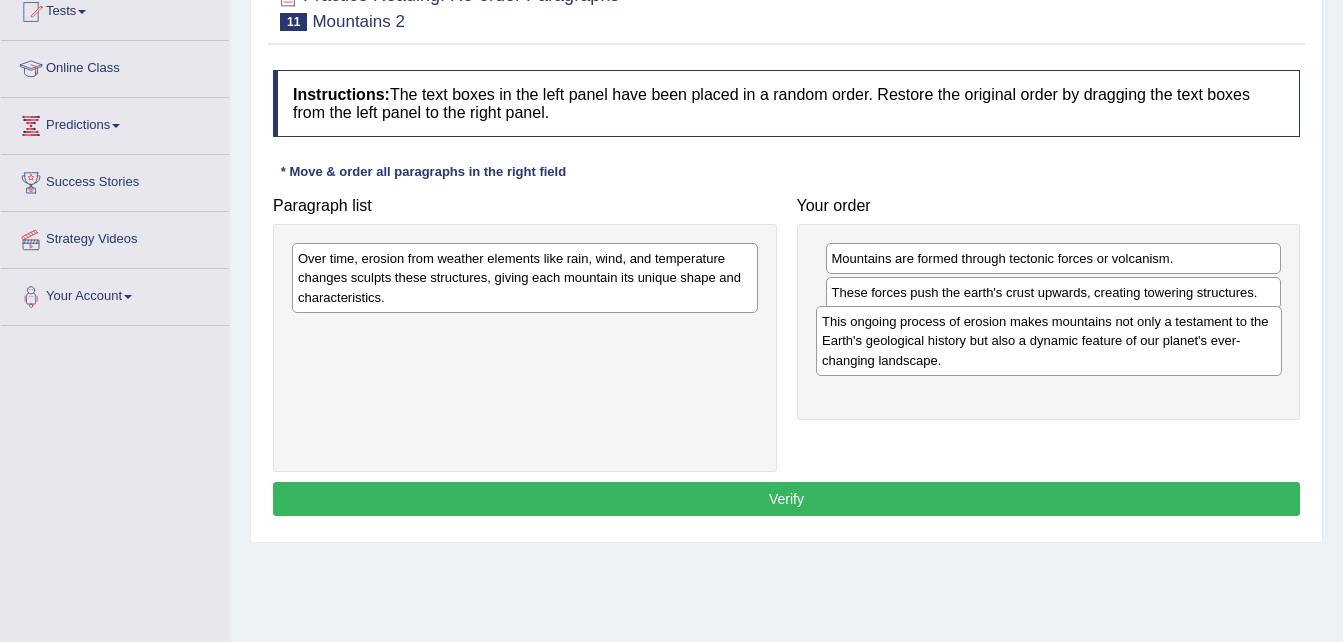 drag, startPoint x: 642, startPoint y: 290, endPoint x: 1170, endPoint y: 361, distance: 532.75226 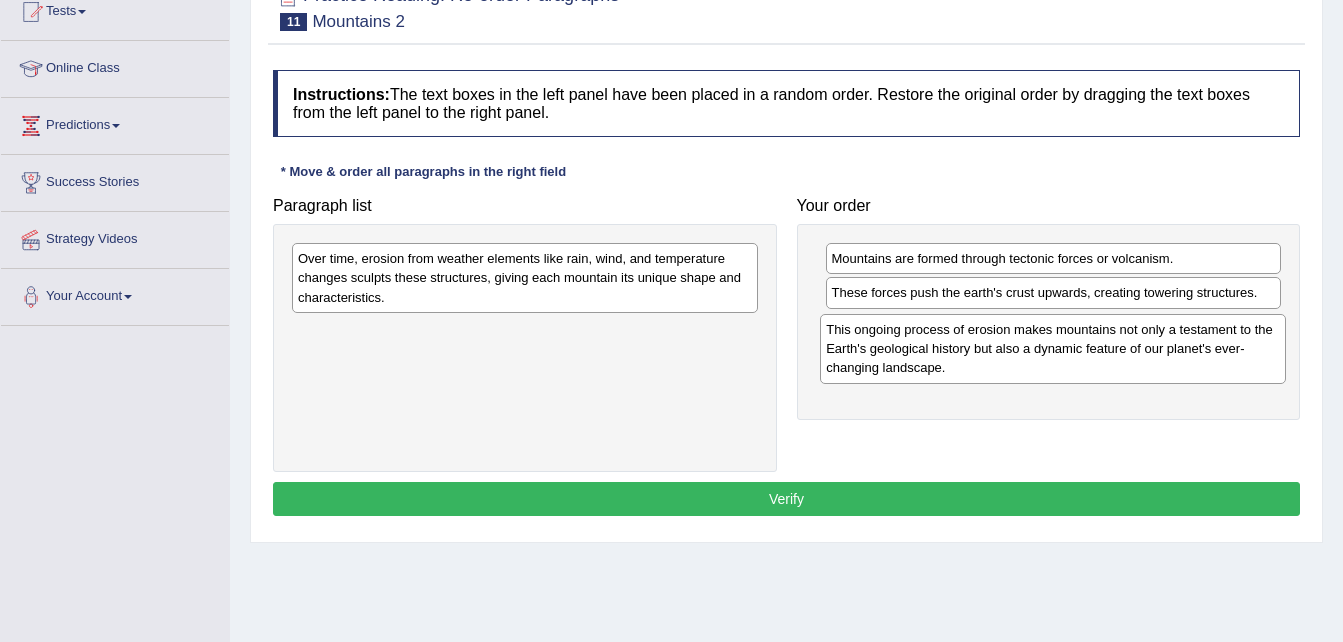 click on "This ongoing process of erosion makes mountains not only a testament to the Earth's geological history but also
a dynamic feature of our planet's ever-changing landscape." at bounding box center [1053, 348] 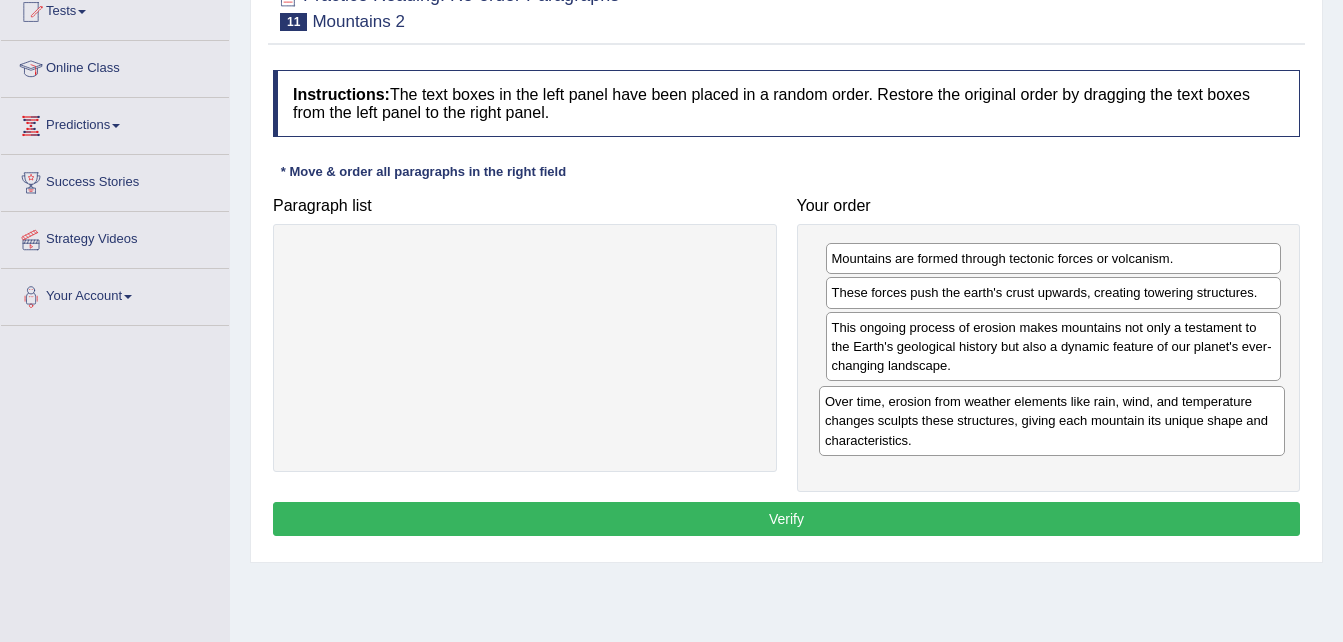 drag, startPoint x: 599, startPoint y: 283, endPoint x: 1134, endPoint y: 426, distance: 553.78156 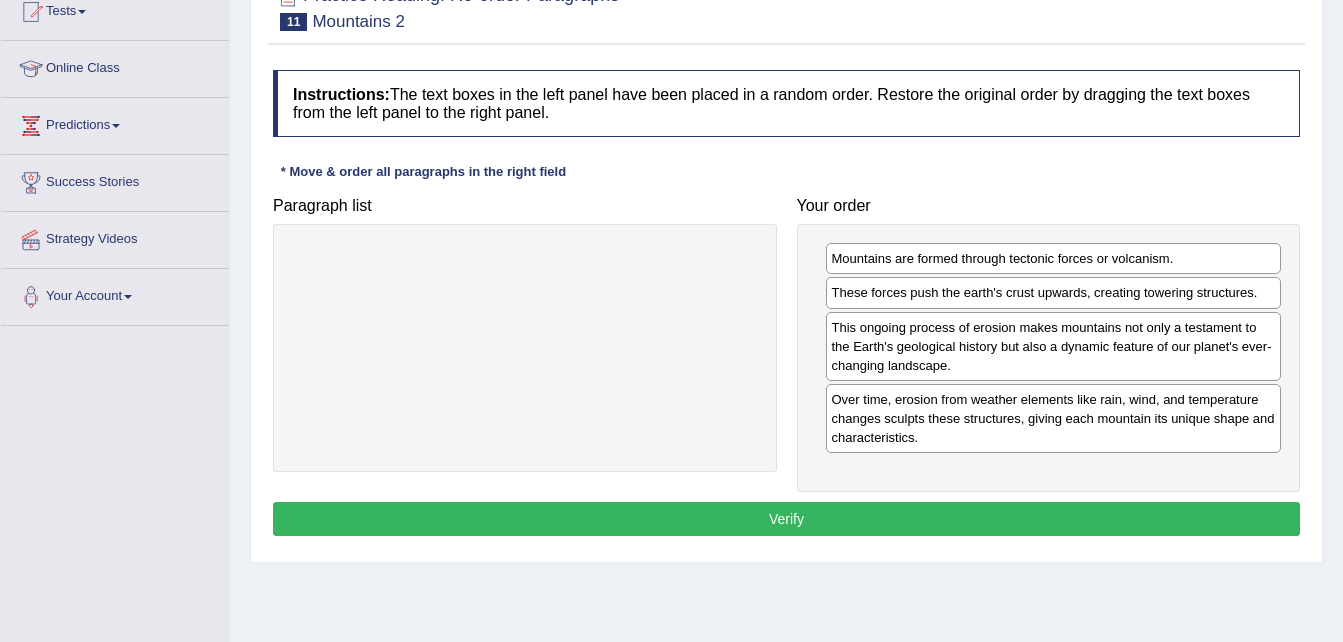 click on "Verify" at bounding box center [786, 519] 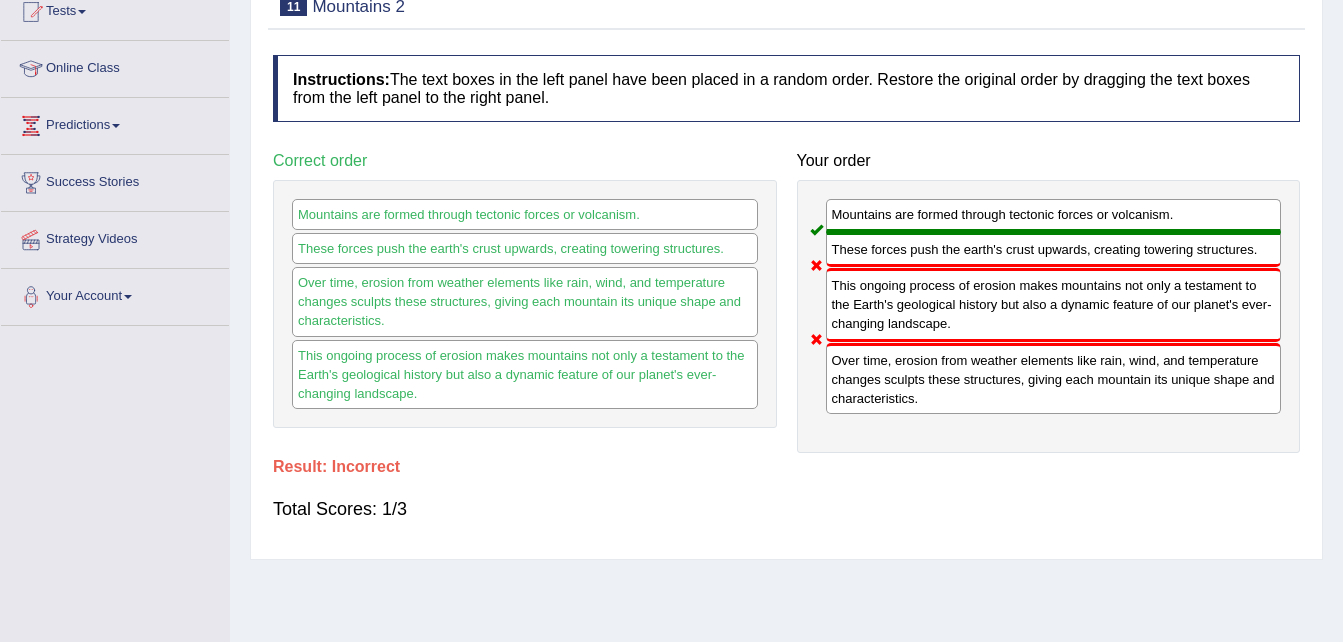scroll, scrollTop: 58, scrollLeft: 0, axis: vertical 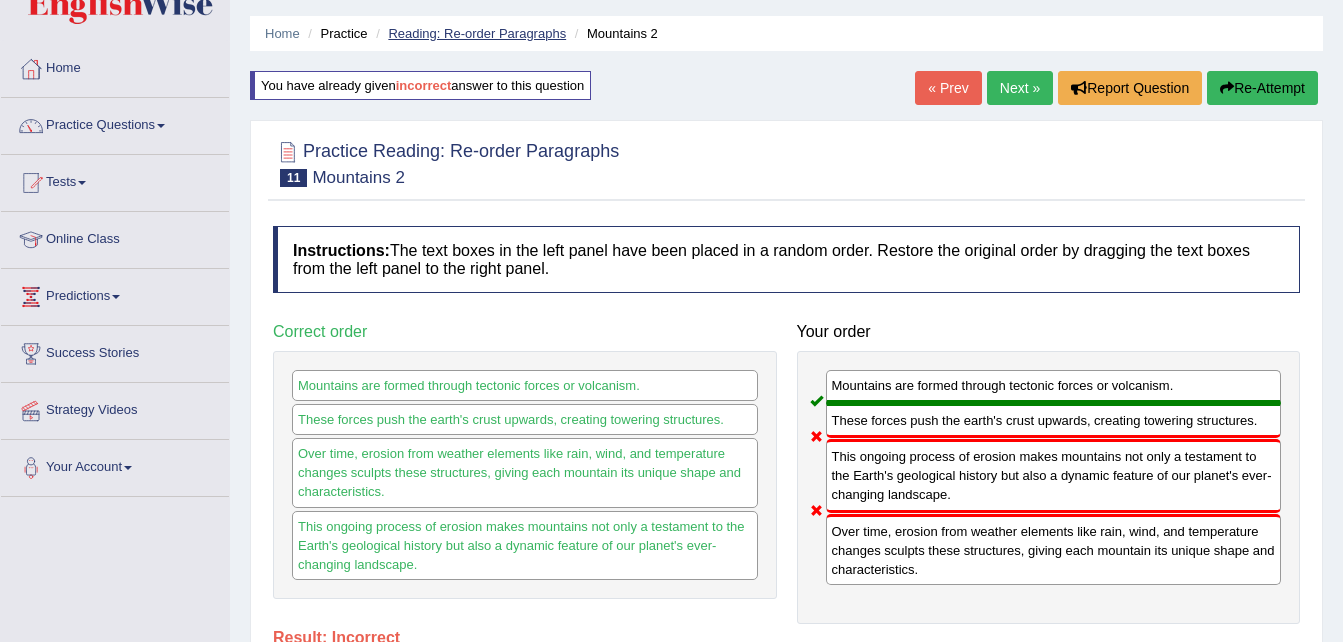 click on "Reading: Re-order Paragraphs" at bounding box center [477, 33] 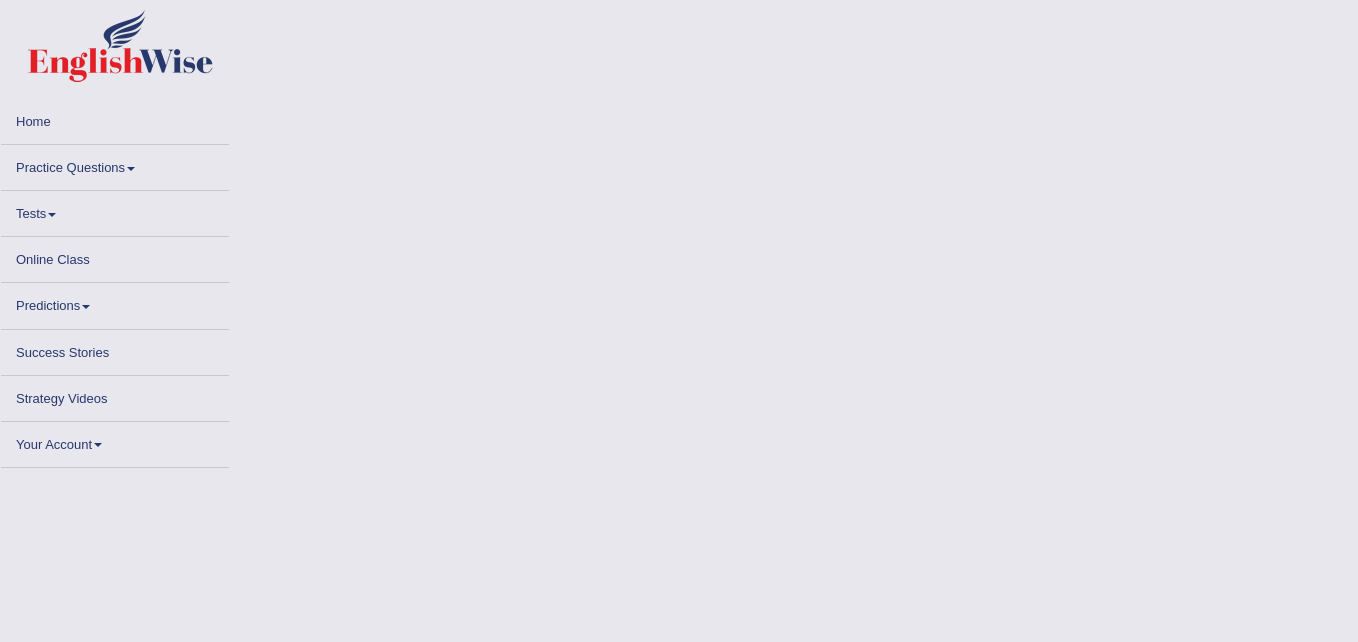 scroll, scrollTop: 0, scrollLeft: 0, axis: both 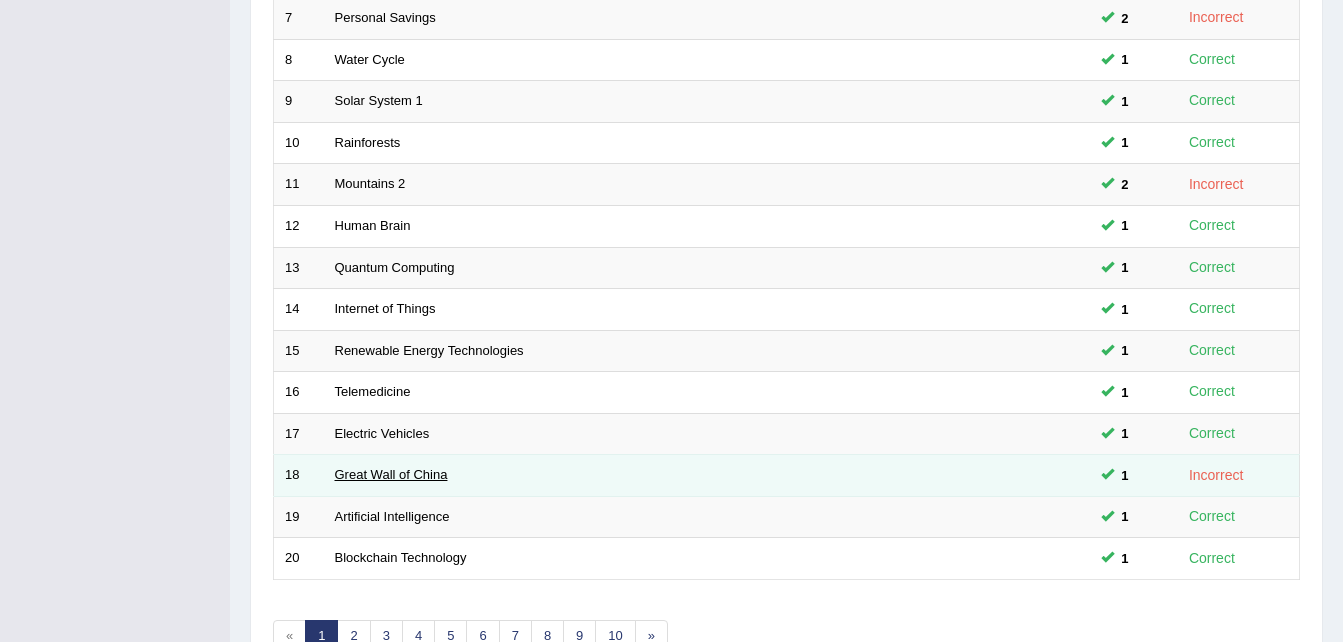 click on "Great Wall of China" at bounding box center (391, 474) 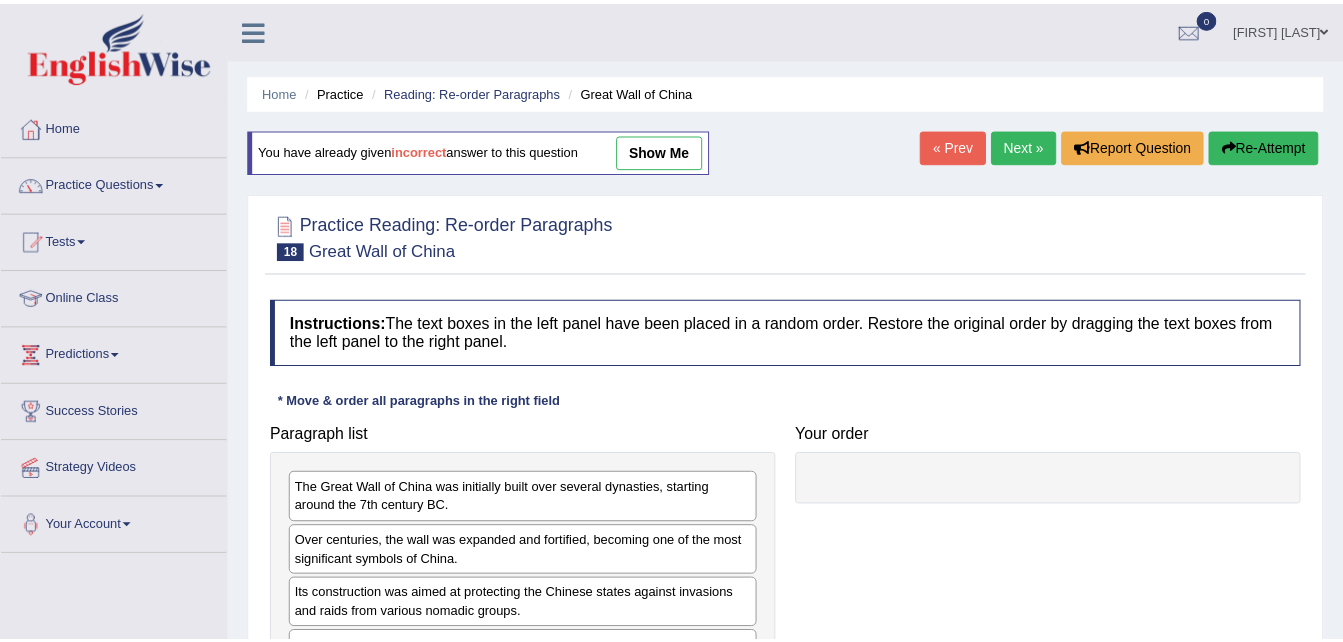 scroll, scrollTop: 0, scrollLeft: 0, axis: both 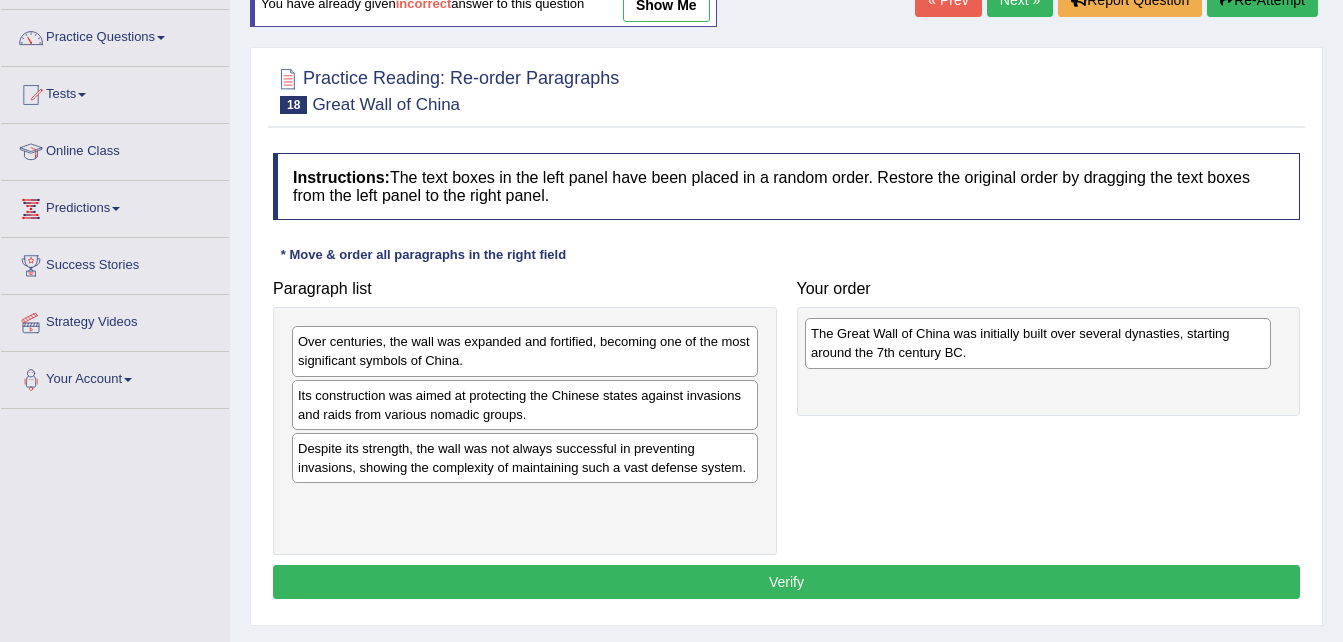drag, startPoint x: 528, startPoint y: 380, endPoint x: 886, endPoint y: 356, distance: 358.80356 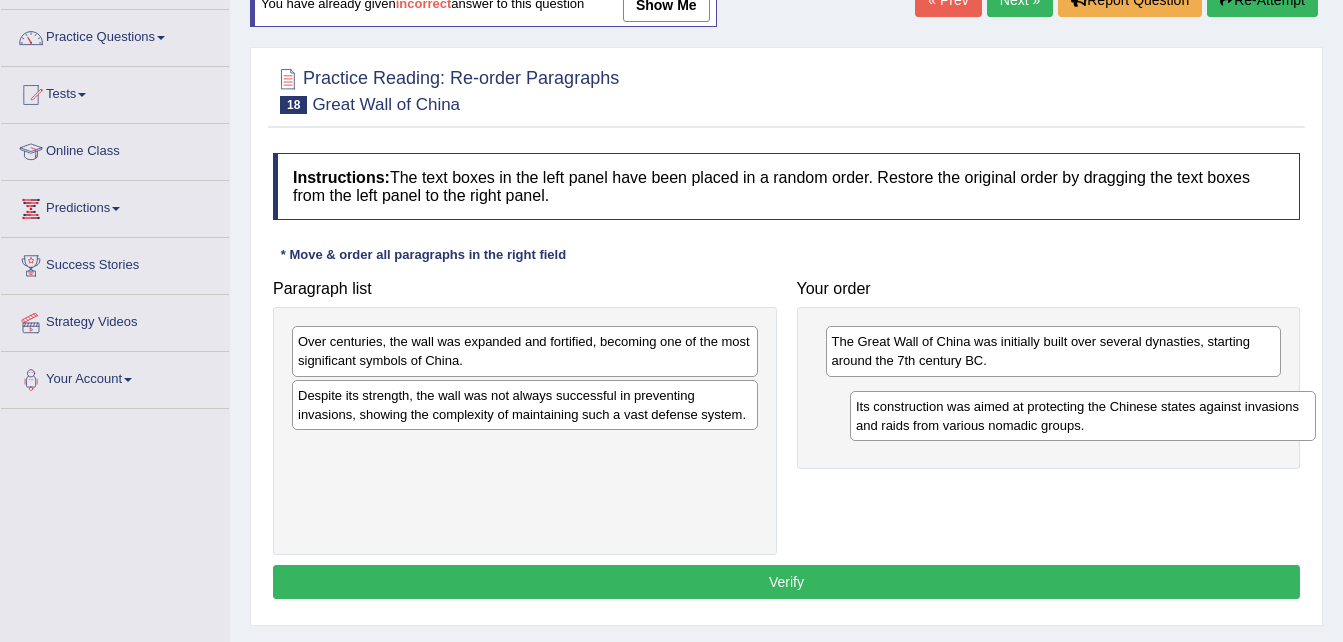 drag, startPoint x: 553, startPoint y: 417, endPoint x: 1111, endPoint y: 428, distance: 558.1084 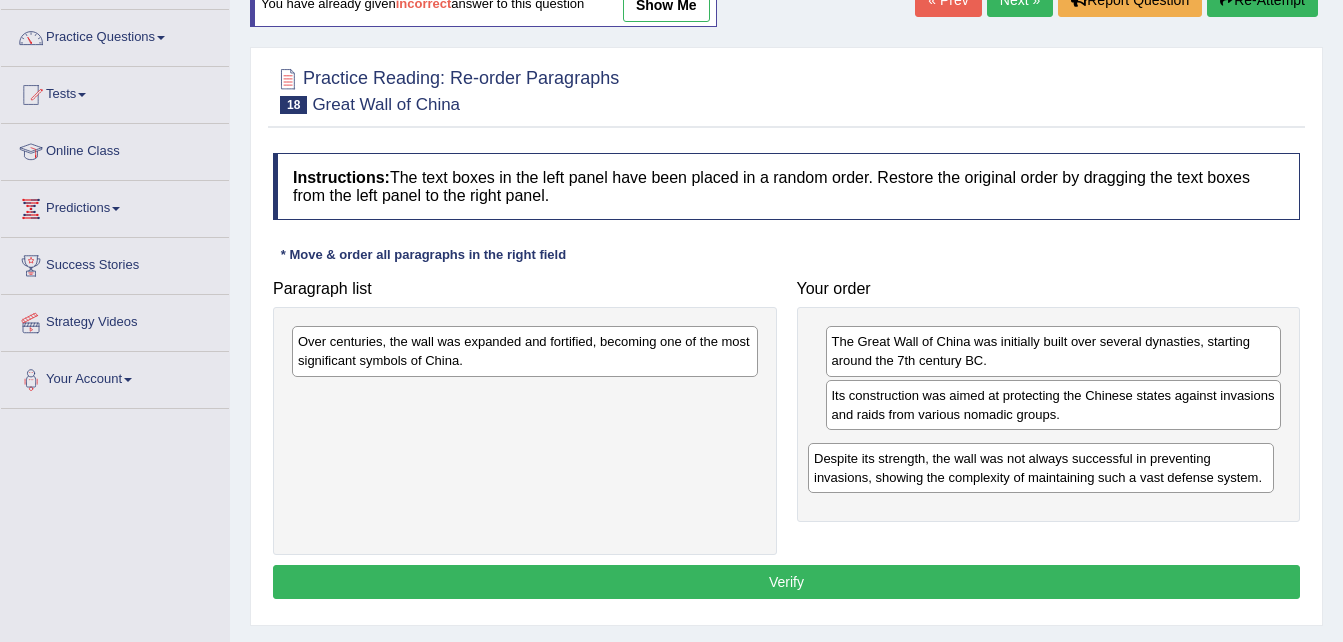 drag, startPoint x: 522, startPoint y: 397, endPoint x: 1037, endPoint y: 460, distance: 518.8391 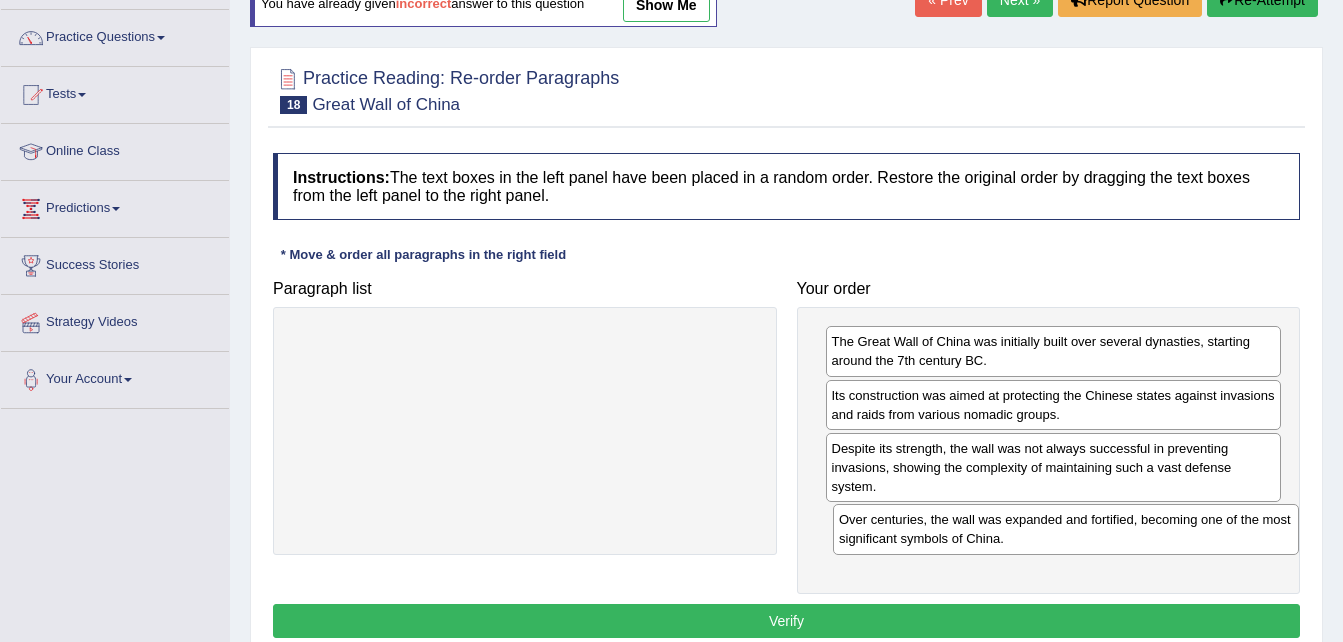 drag, startPoint x: 621, startPoint y: 366, endPoint x: 1162, endPoint y: 544, distance: 569.5305 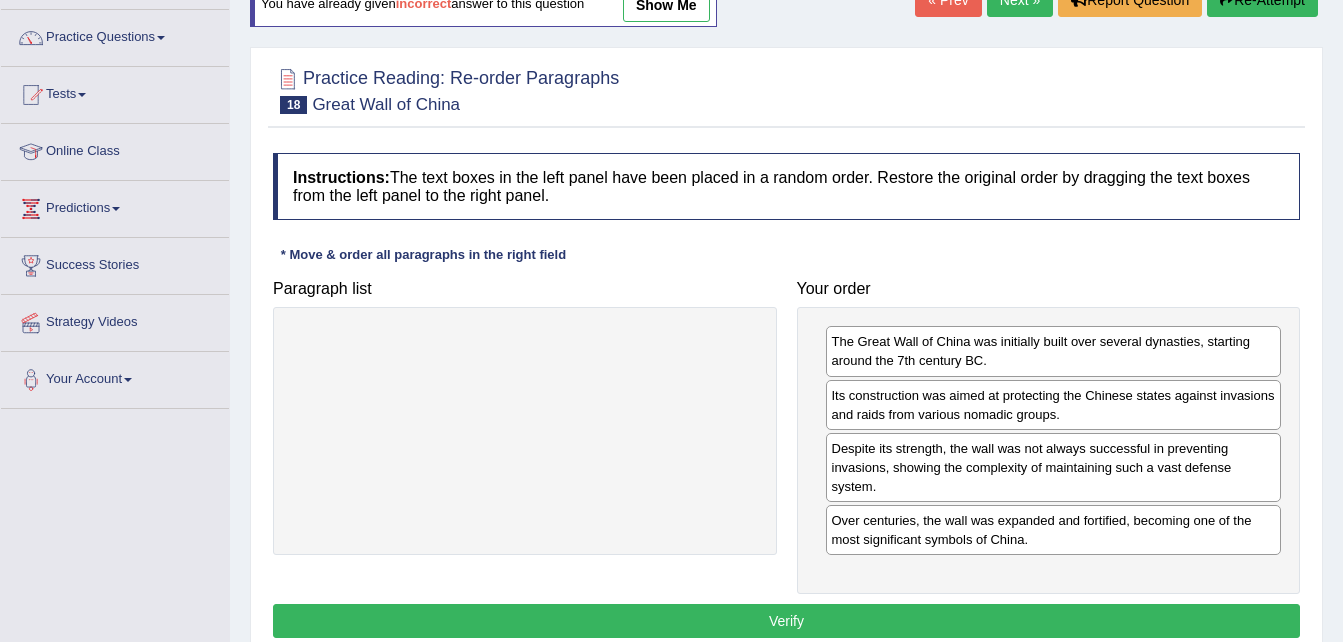 click on "Verify" at bounding box center (786, 621) 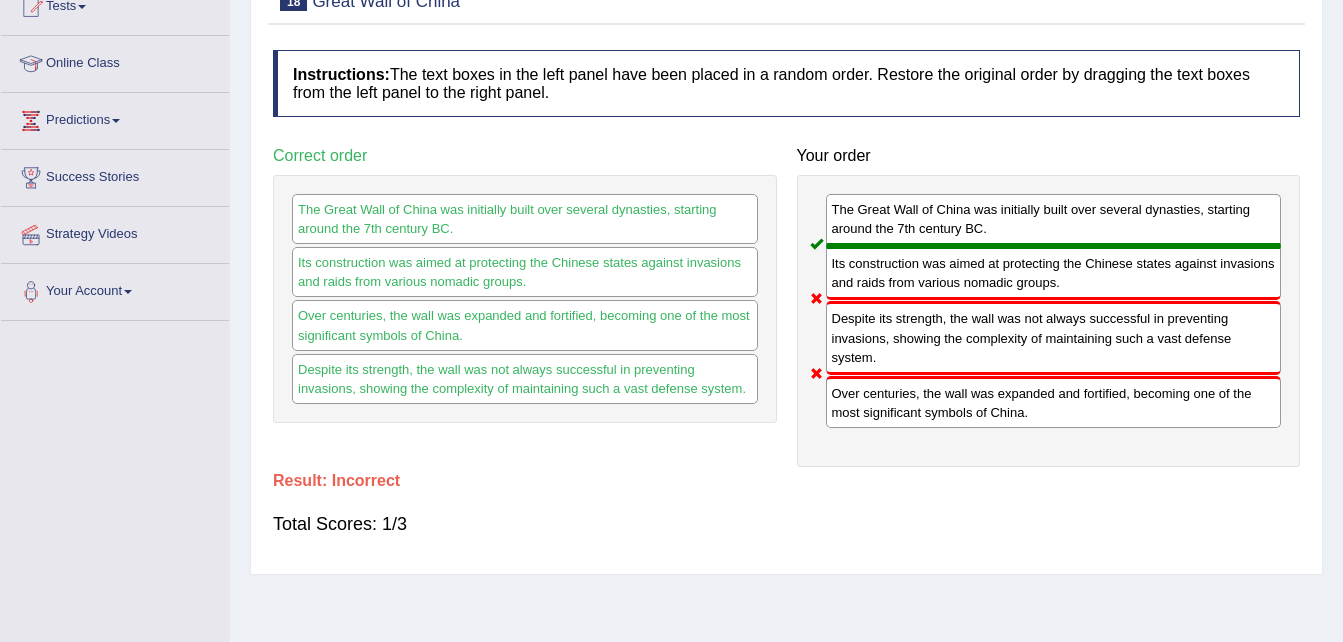 scroll, scrollTop: 243, scrollLeft: 0, axis: vertical 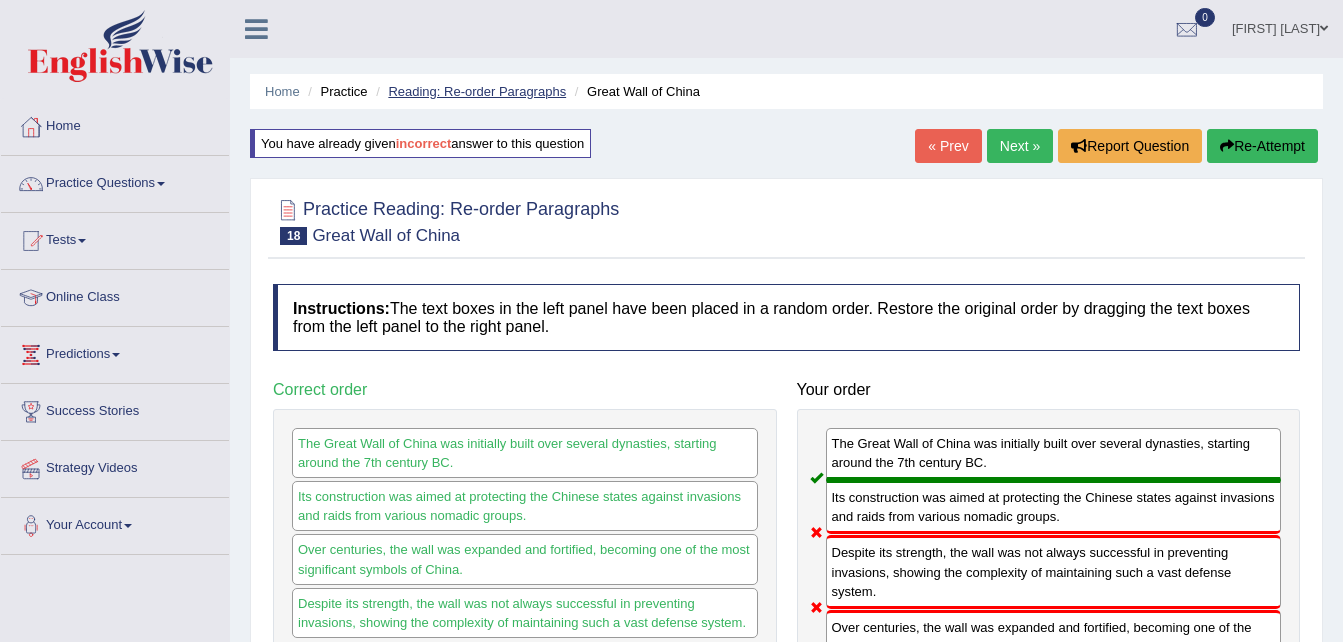 click on "Reading: Re-order Paragraphs" at bounding box center (477, 91) 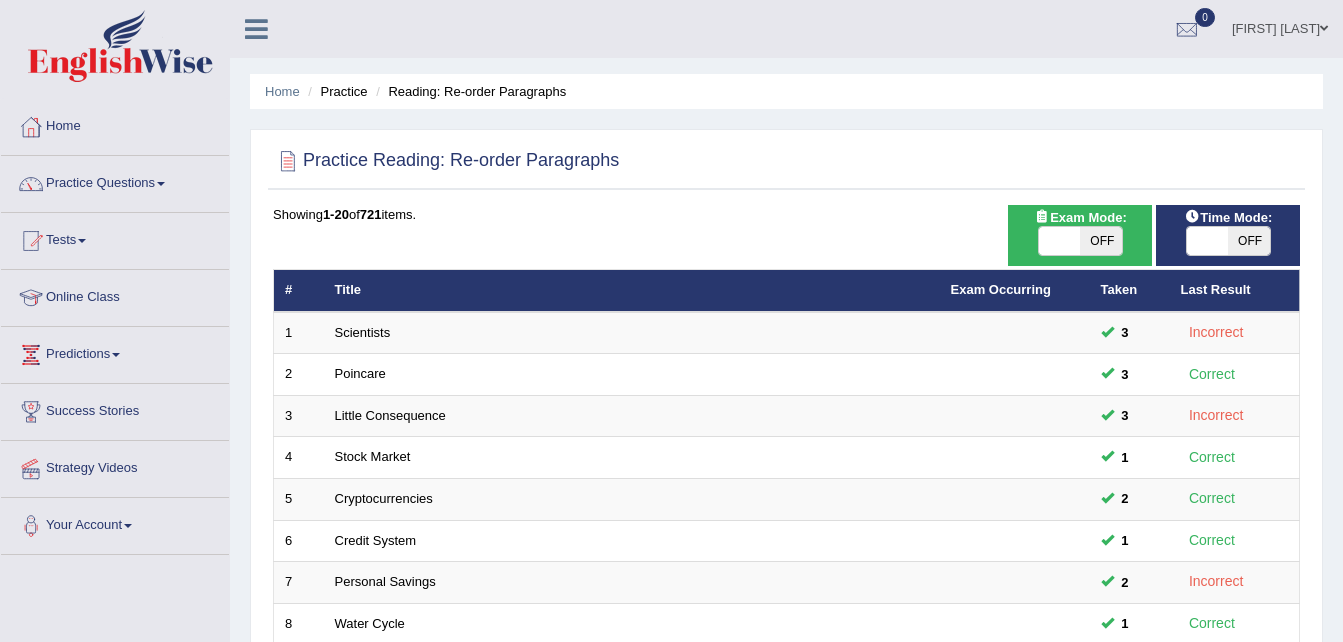 scroll, scrollTop: 40, scrollLeft: 0, axis: vertical 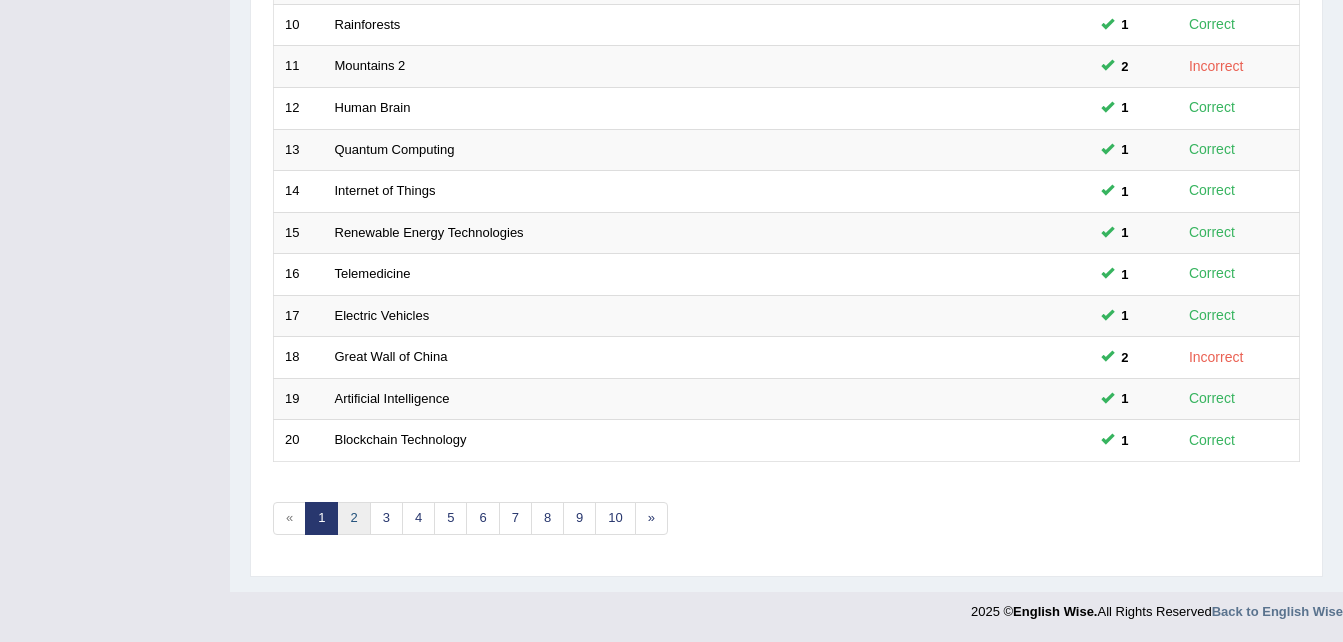 click on "2" at bounding box center (353, 518) 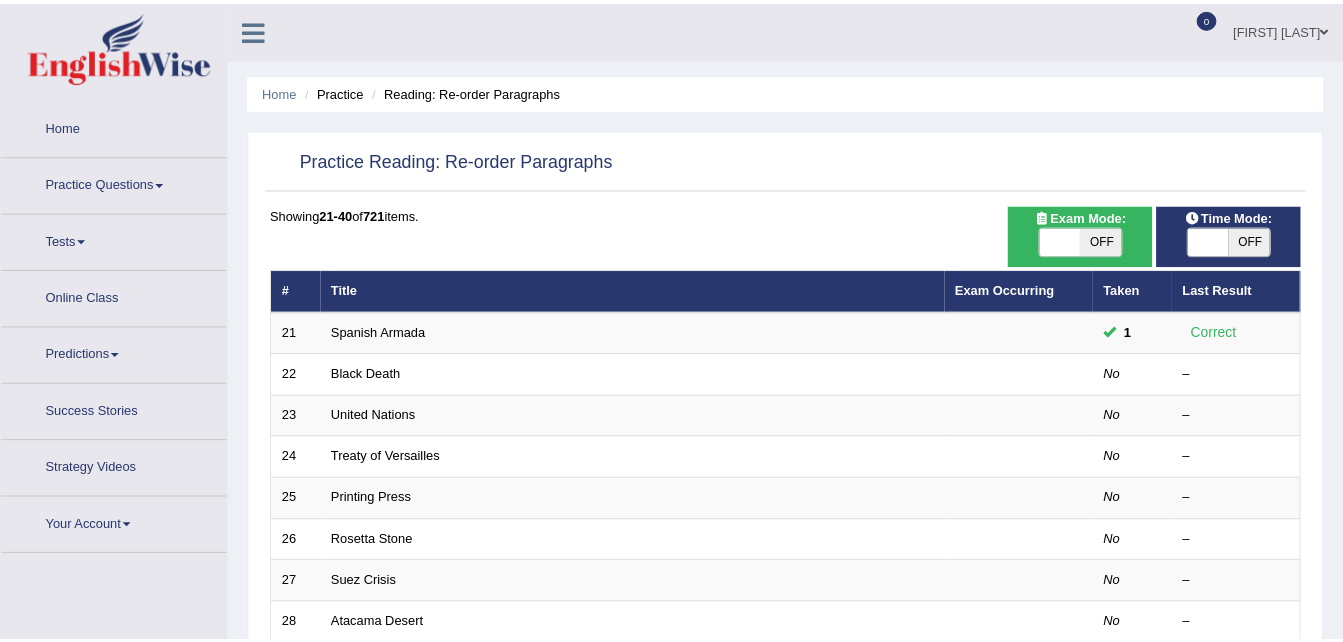 scroll, scrollTop: 0, scrollLeft: 0, axis: both 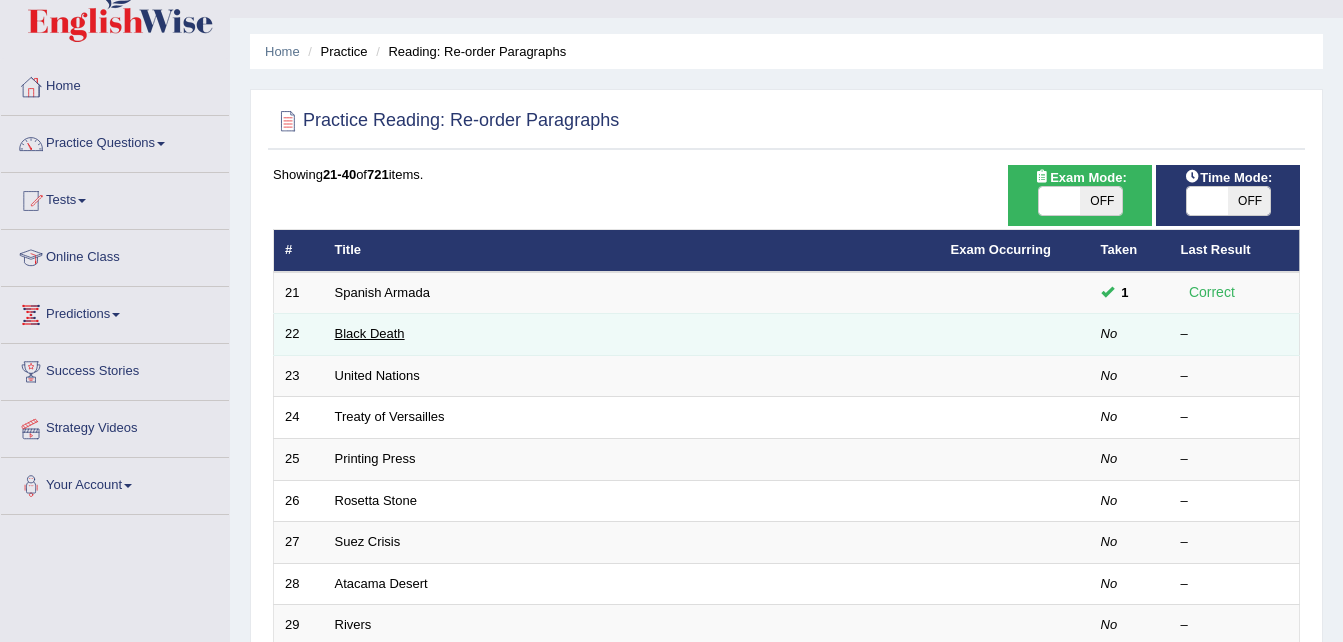 click on "Black Death" at bounding box center (370, 333) 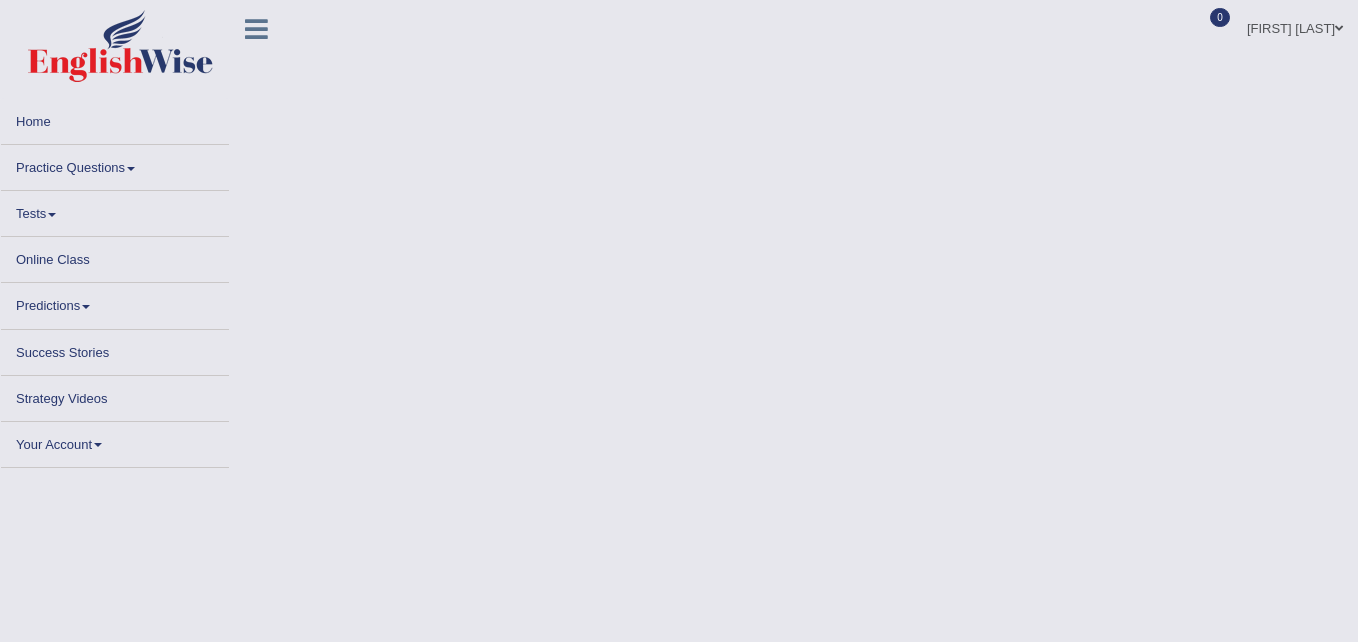 scroll, scrollTop: 0, scrollLeft: 0, axis: both 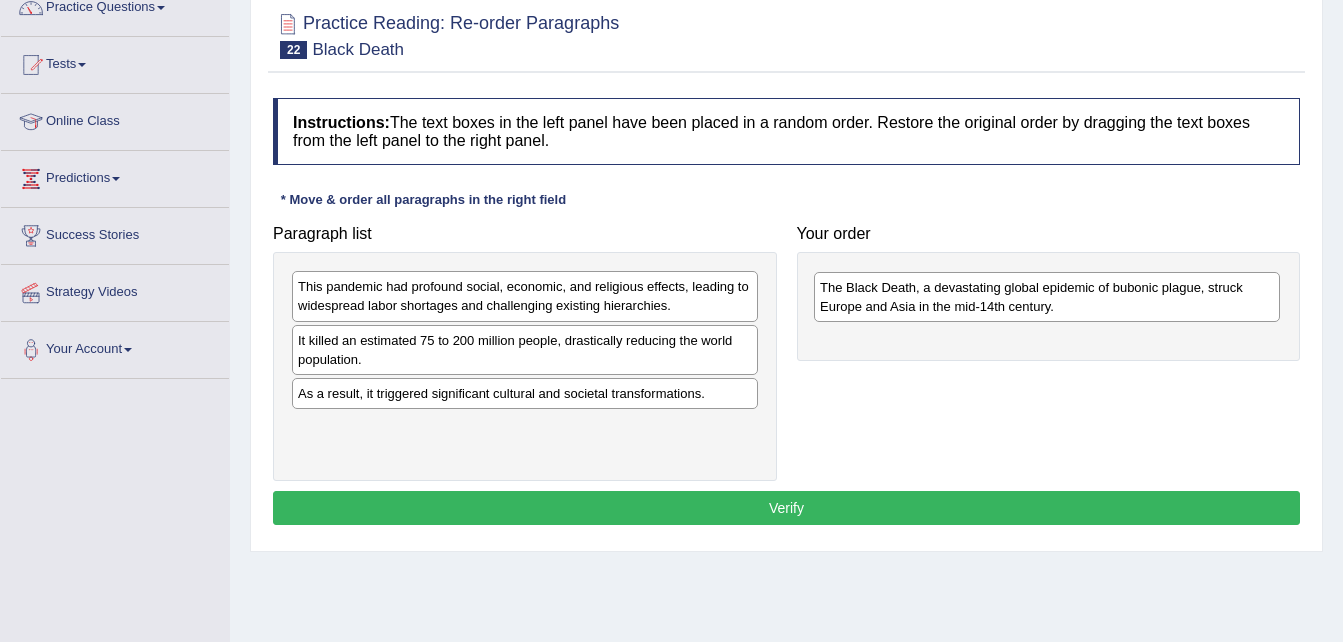 drag, startPoint x: 404, startPoint y: 416, endPoint x: 930, endPoint y: 307, distance: 537.175 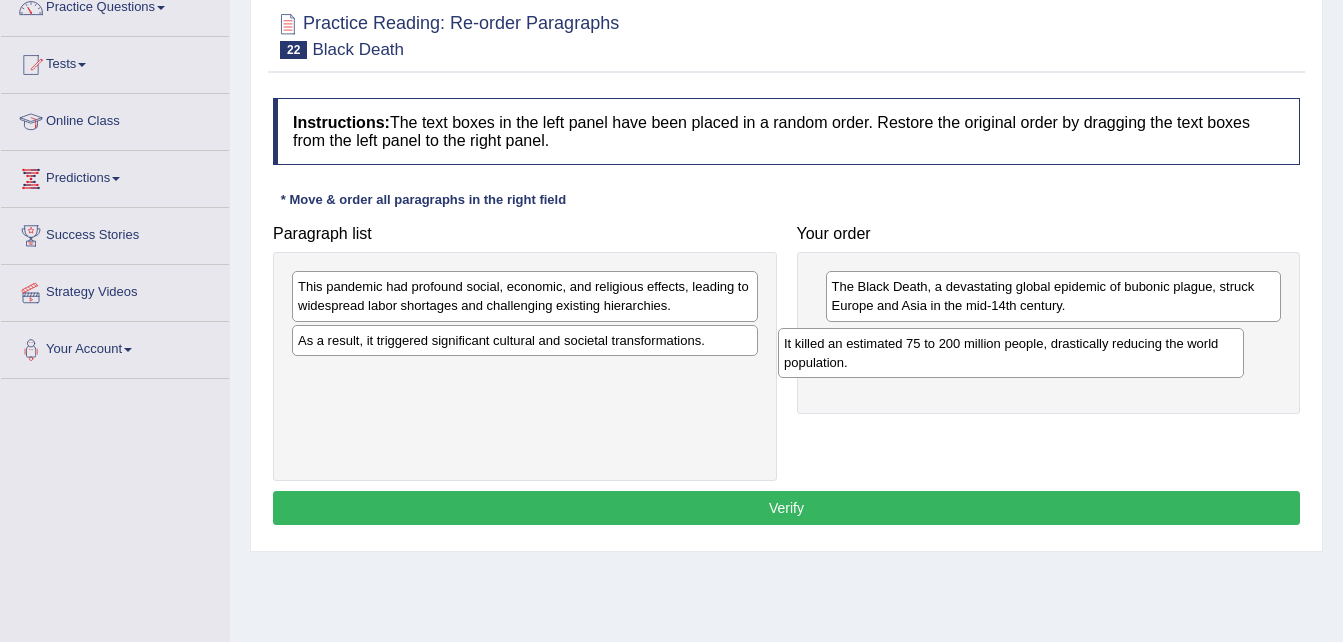drag, startPoint x: 441, startPoint y: 356, endPoint x: 927, endPoint y: 359, distance: 486.00925 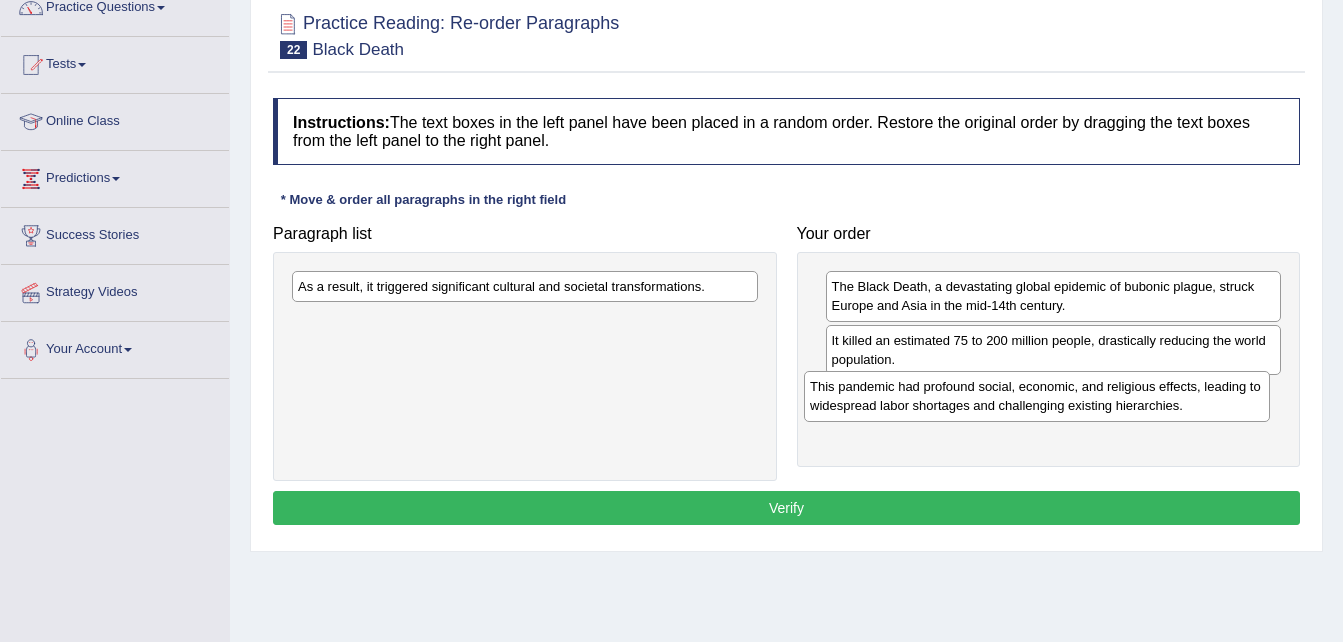 drag, startPoint x: 577, startPoint y: 305, endPoint x: 1089, endPoint y: 405, distance: 521.67426 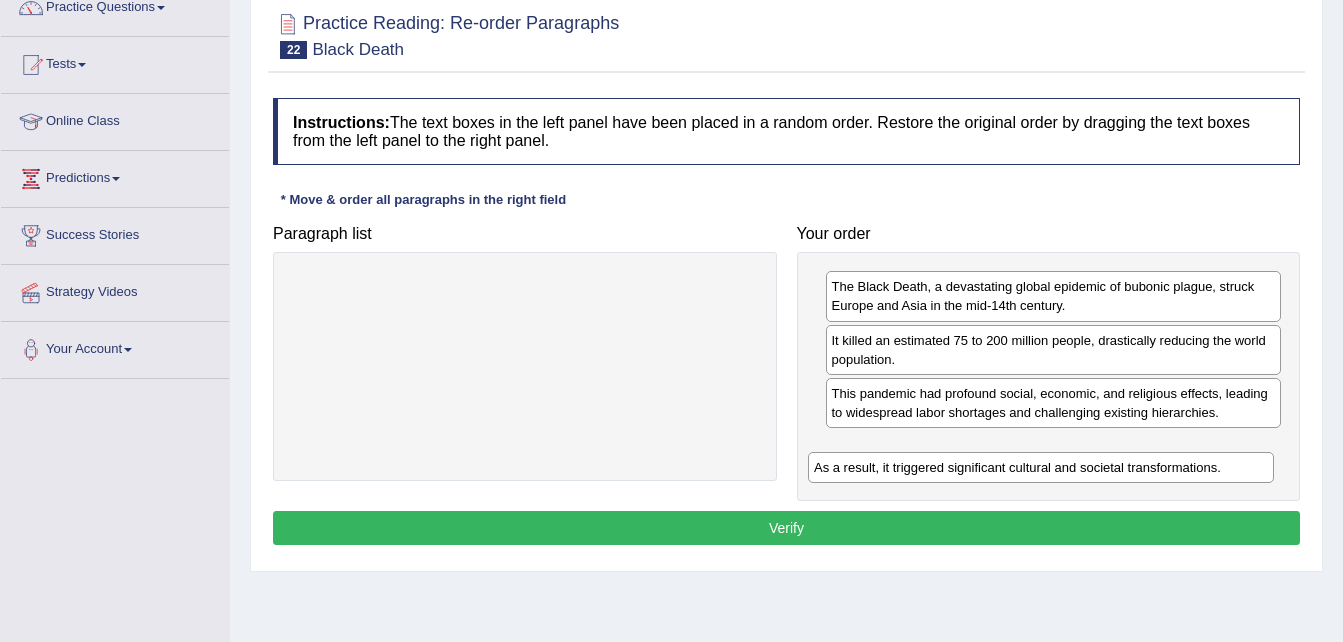 drag, startPoint x: 557, startPoint y: 288, endPoint x: 1073, endPoint y: 470, distance: 547.1563 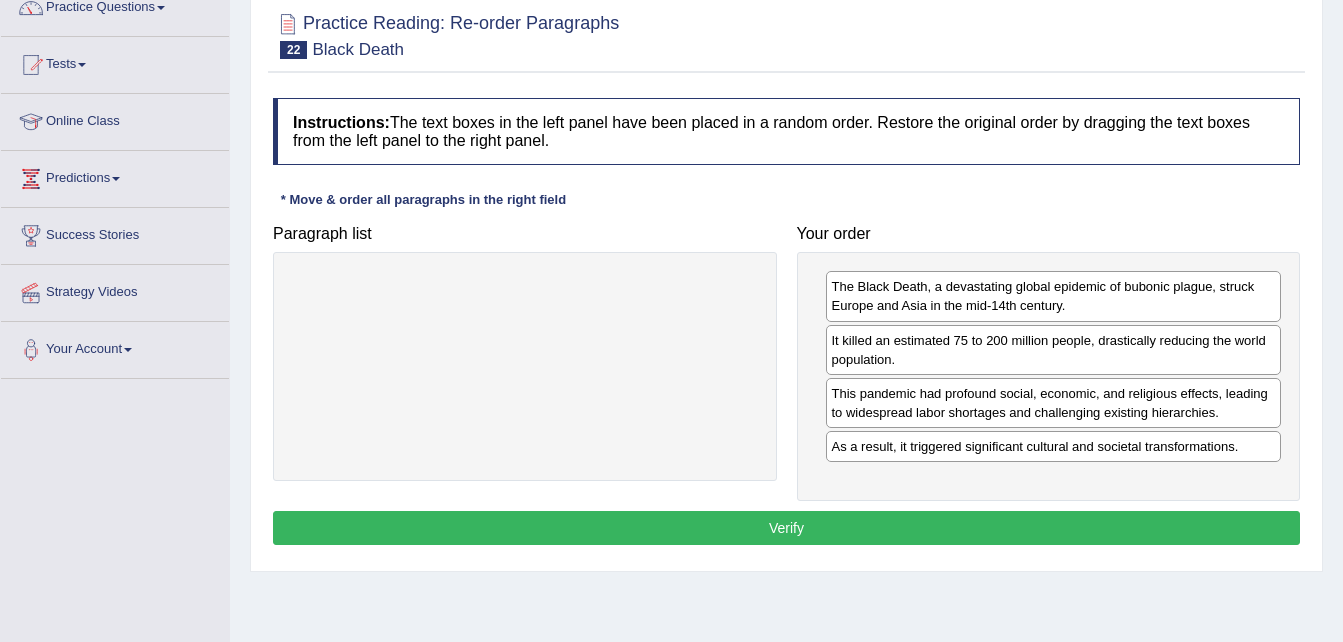 click on "Verify" at bounding box center (786, 528) 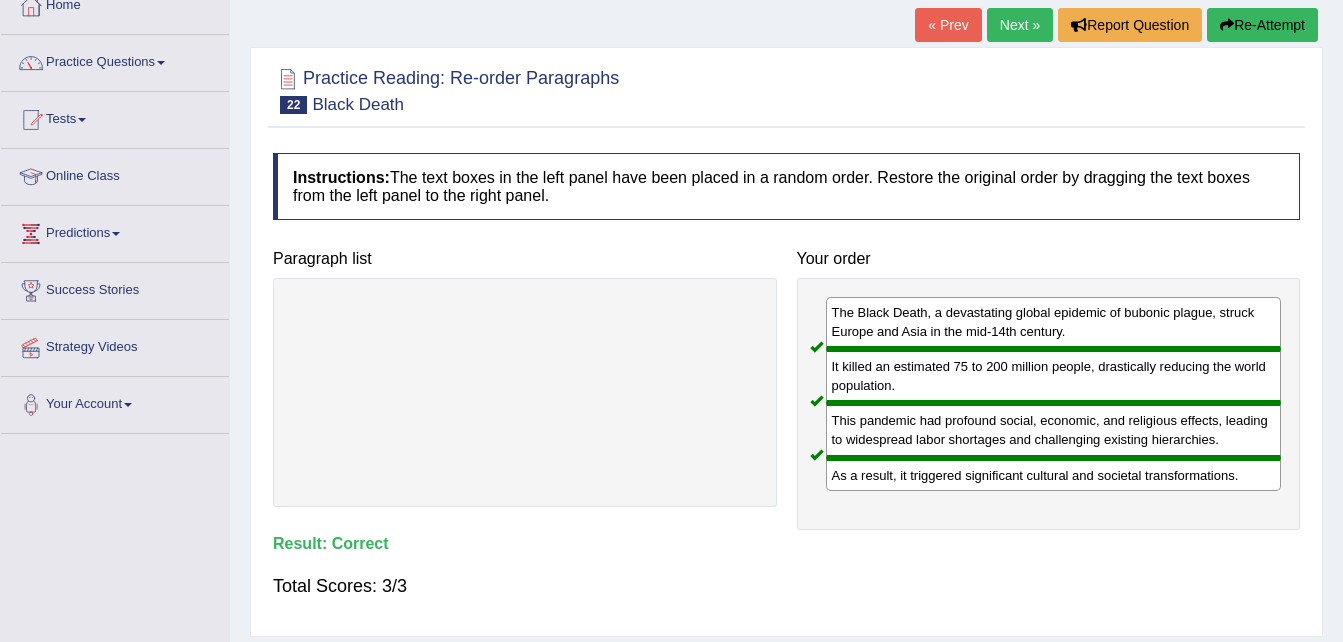 scroll, scrollTop: 84, scrollLeft: 0, axis: vertical 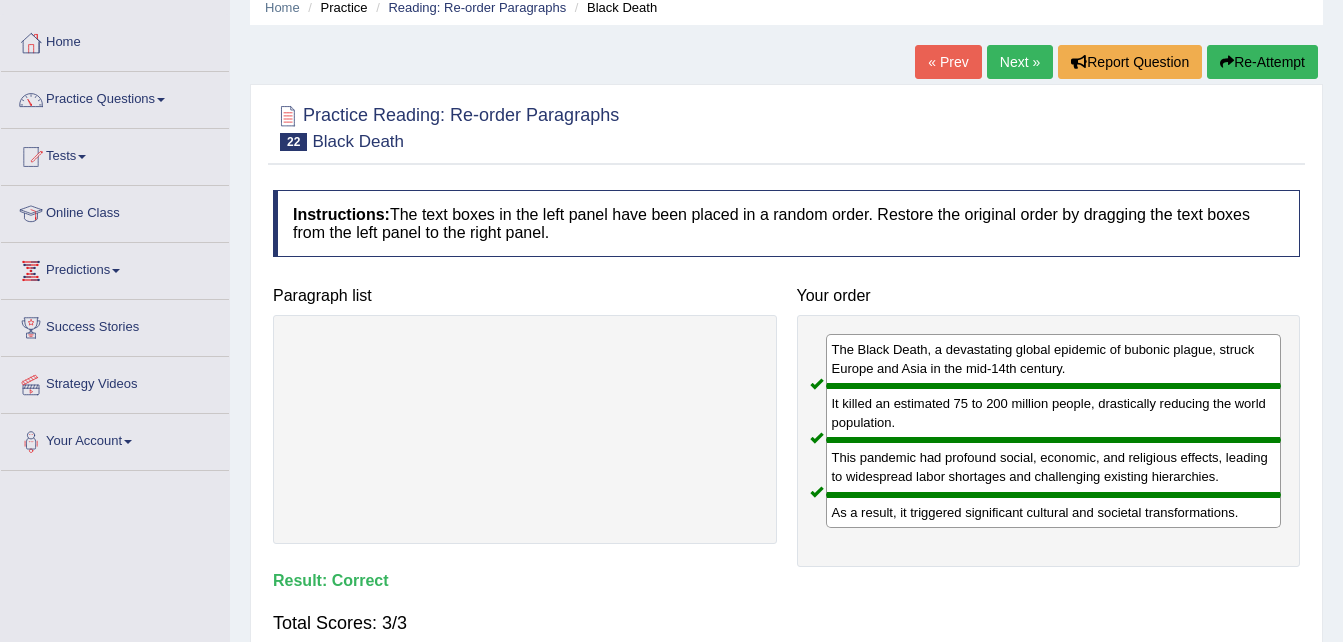 click on "Next »" at bounding box center (1020, 62) 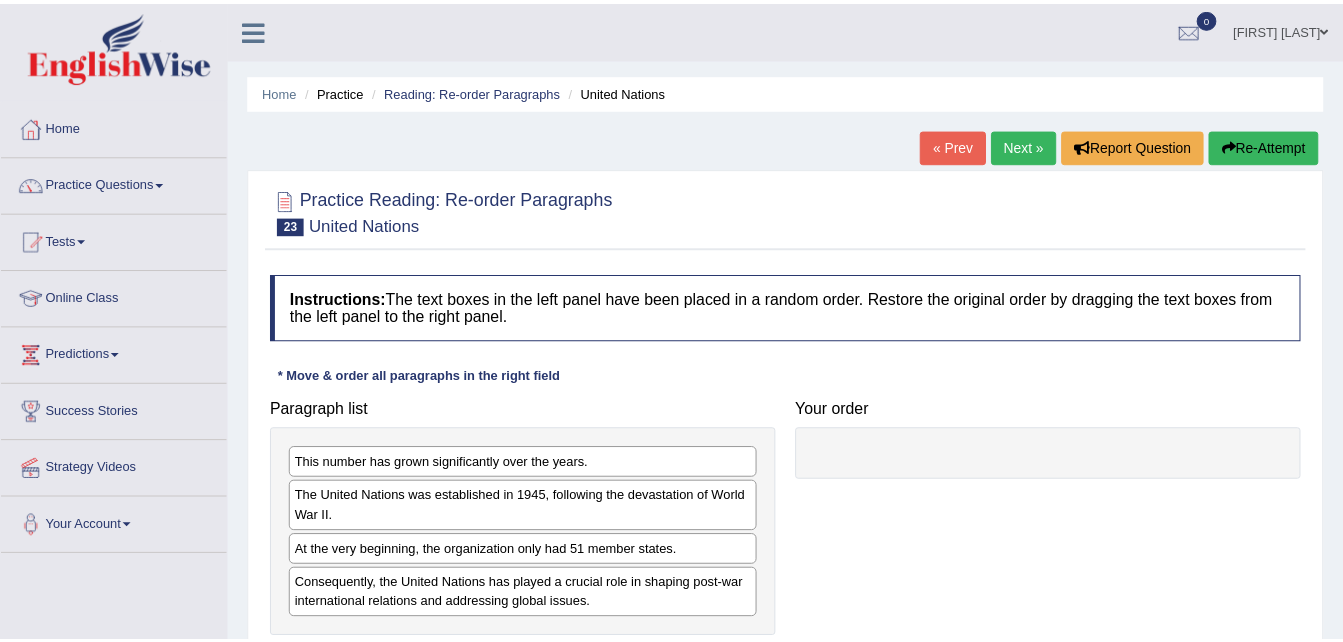 scroll, scrollTop: 0, scrollLeft: 0, axis: both 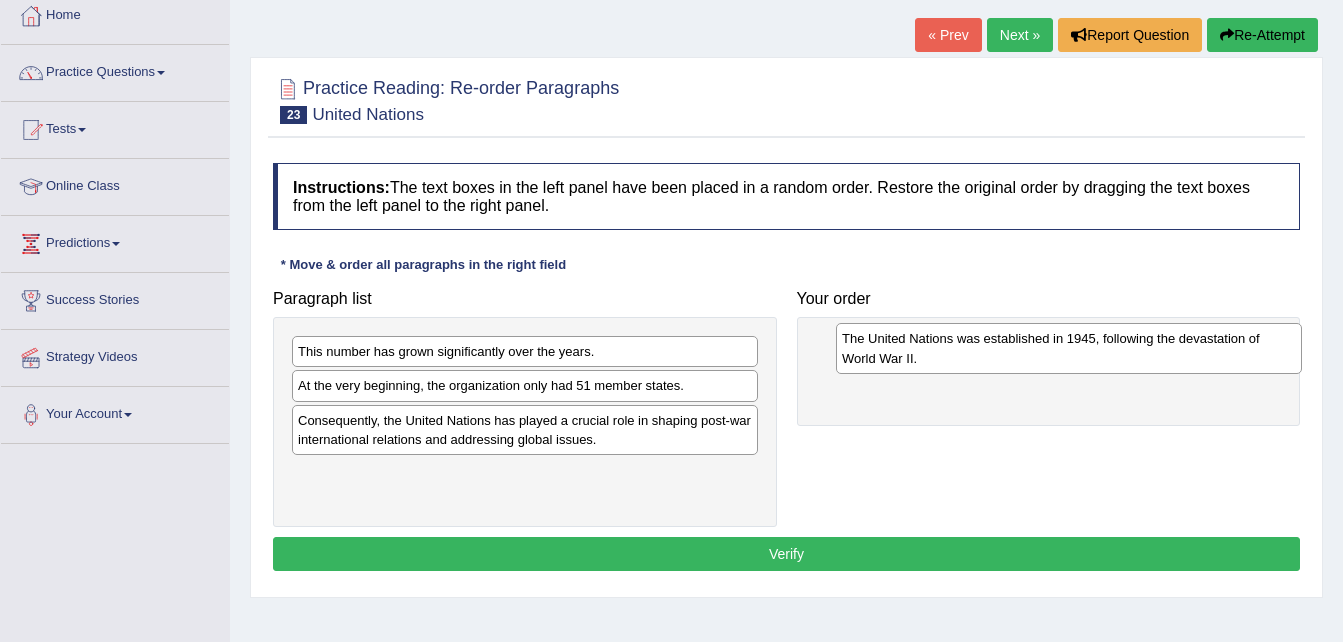drag, startPoint x: 339, startPoint y: 401, endPoint x: 883, endPoint y: 356, distance: 545.85803 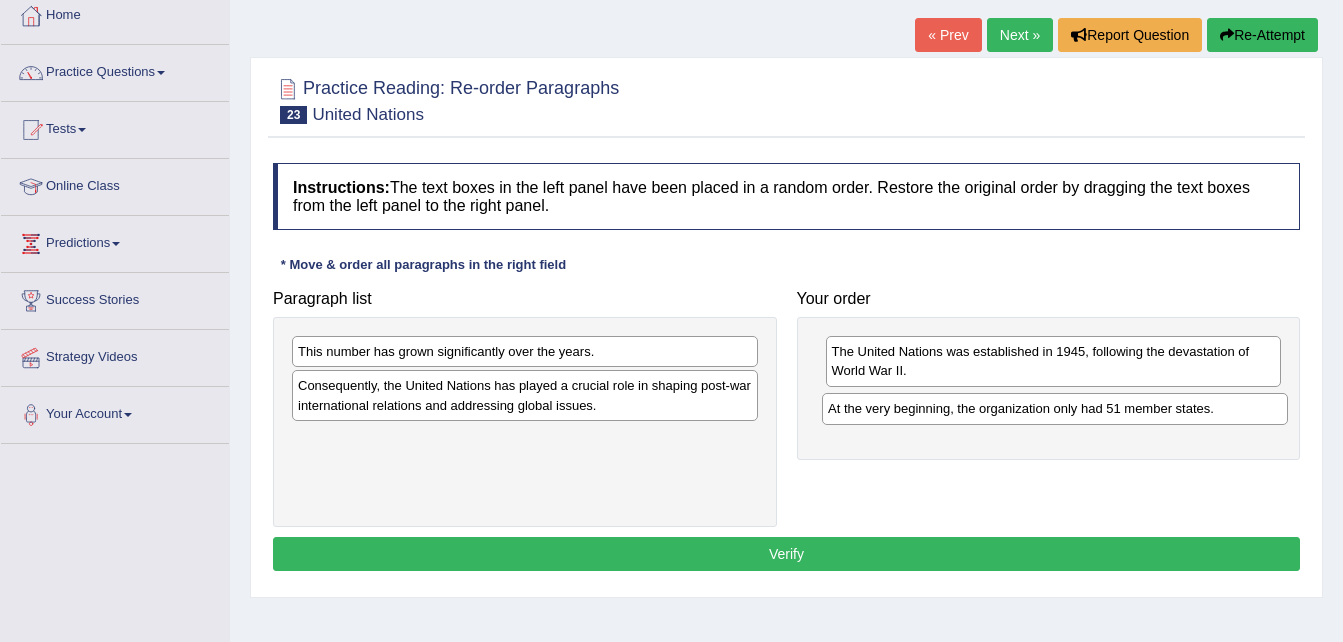 drag, startPoint x: 467, startPoint y: 389, endPoint x: 997, endPoint y: 412, distance: 530.49884 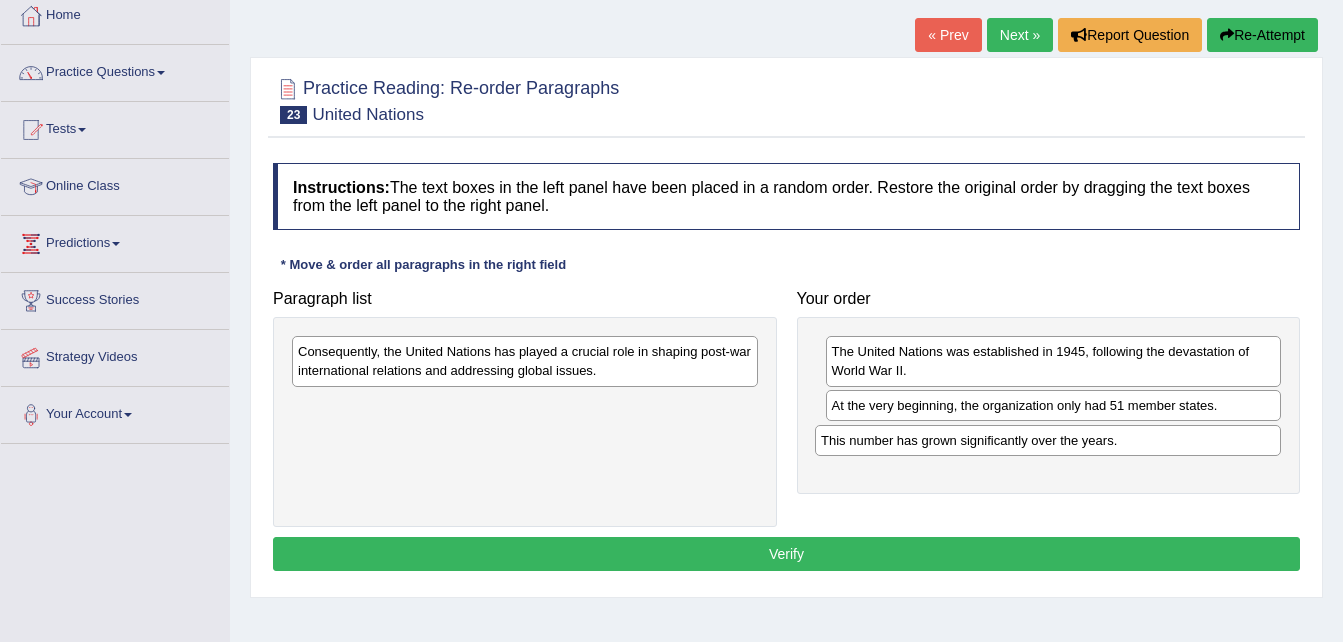 drag, startPoint x: 608, startPoint y: 356, endPoint x: 1131, endPoint y: 445, distance: 530.5186 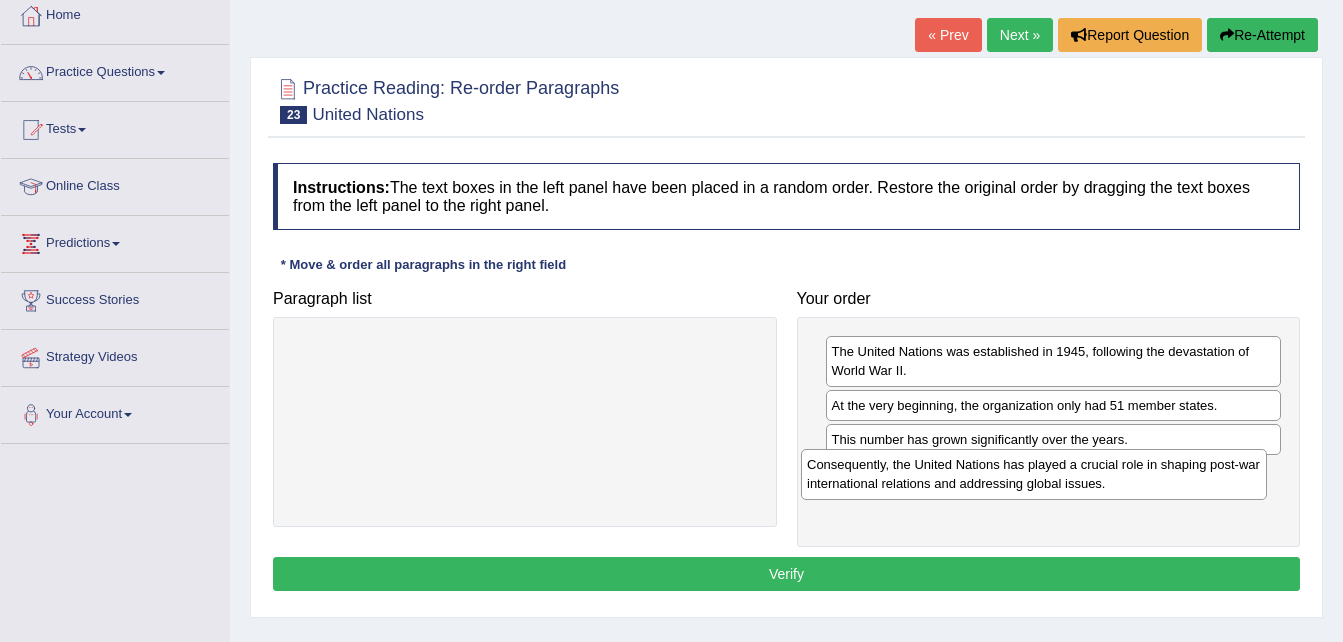 drag, startPoint x: 601, startPoint y: 351, endPoint x: 1110, endPoint y: 464, distance: 521.3924 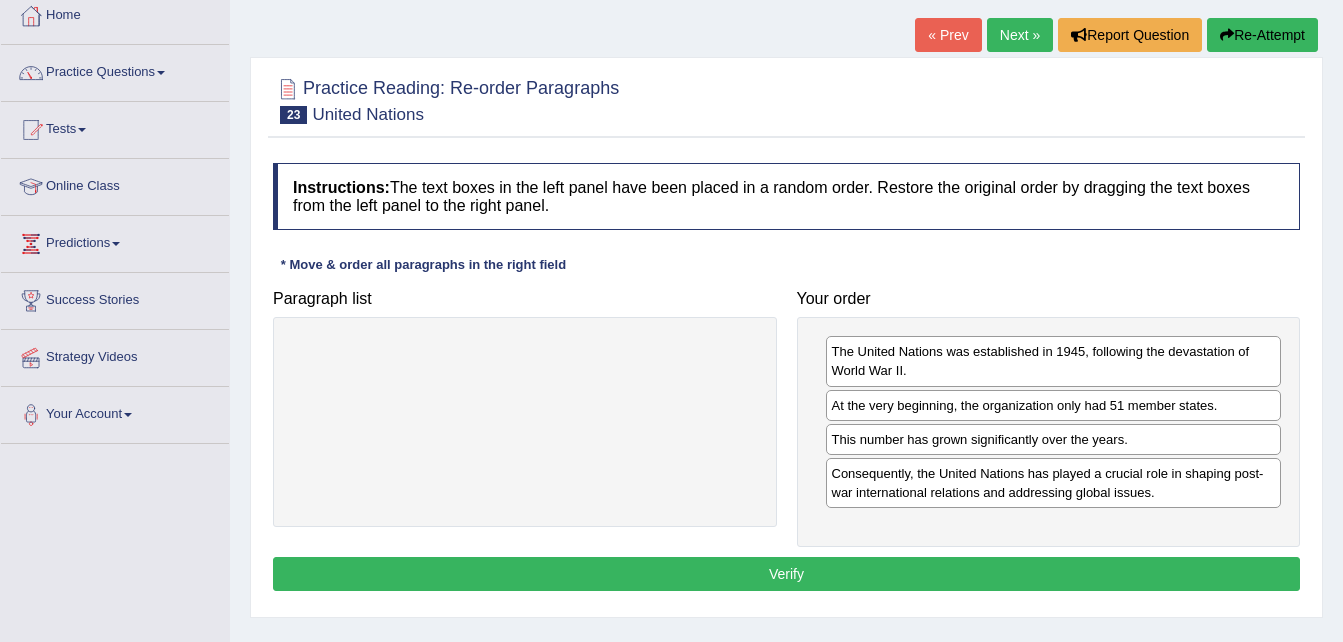 click on "Verify" at bounding box center [786, 574] 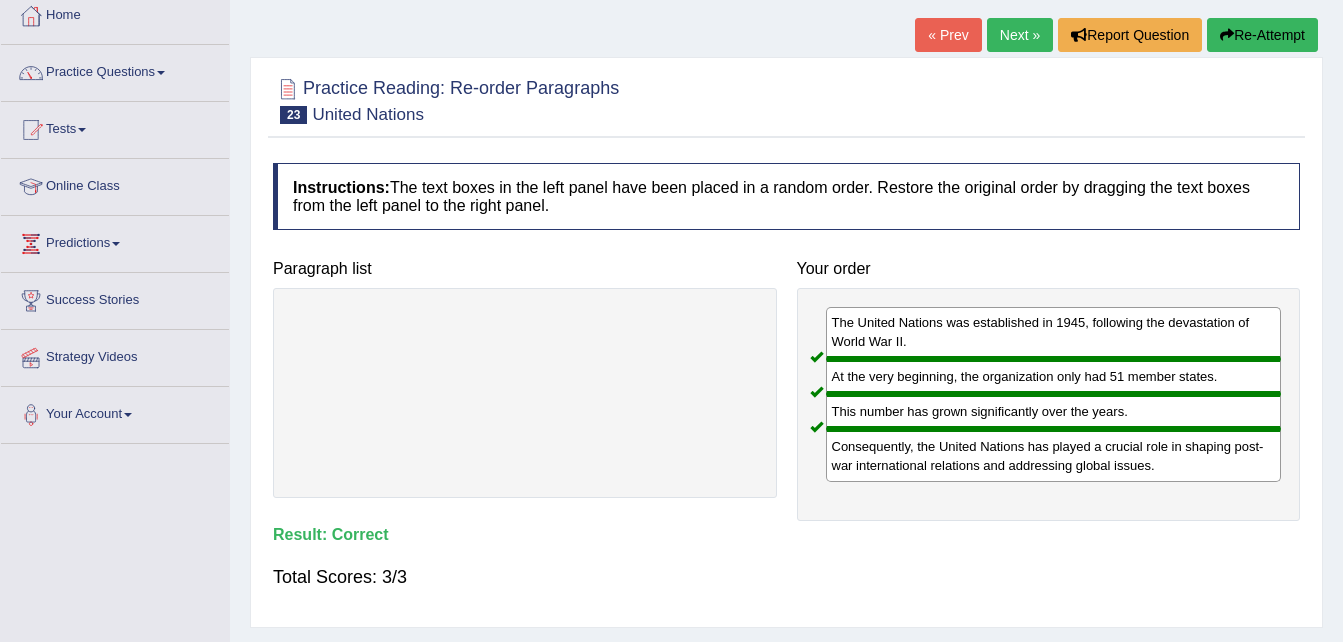 click on "Next »" at bounding box center [1020, 35] 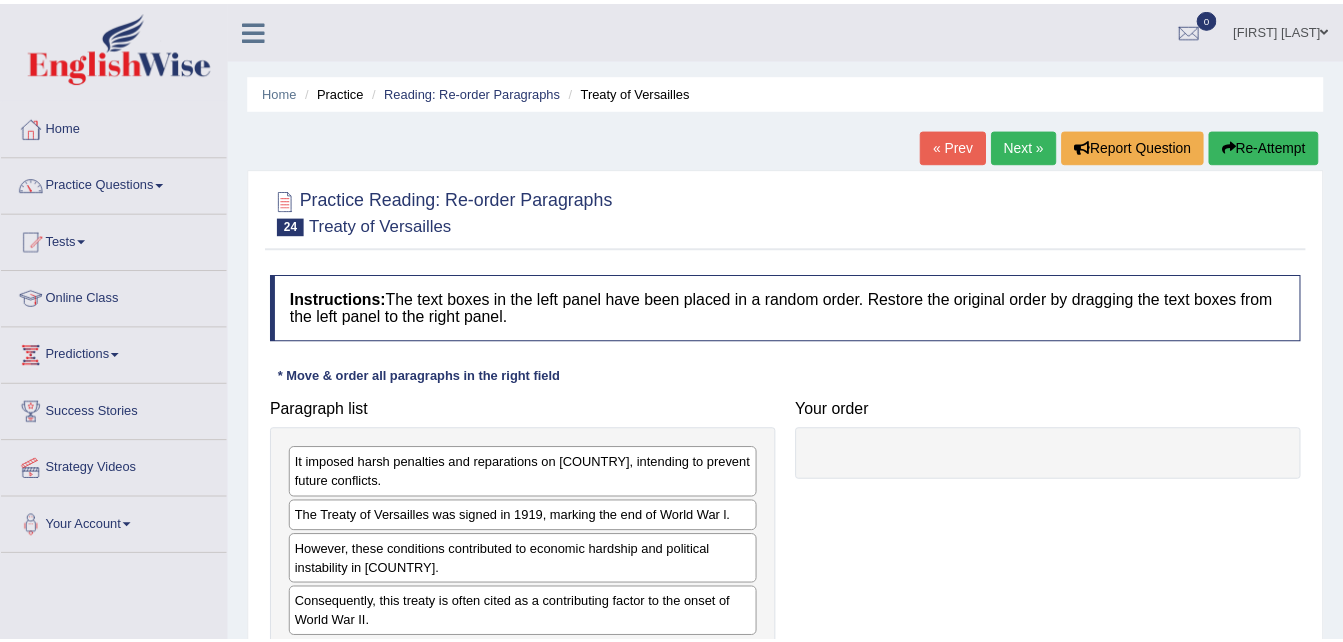 scroll, scrollTop: 0, scrollLeft: 0, axis: both 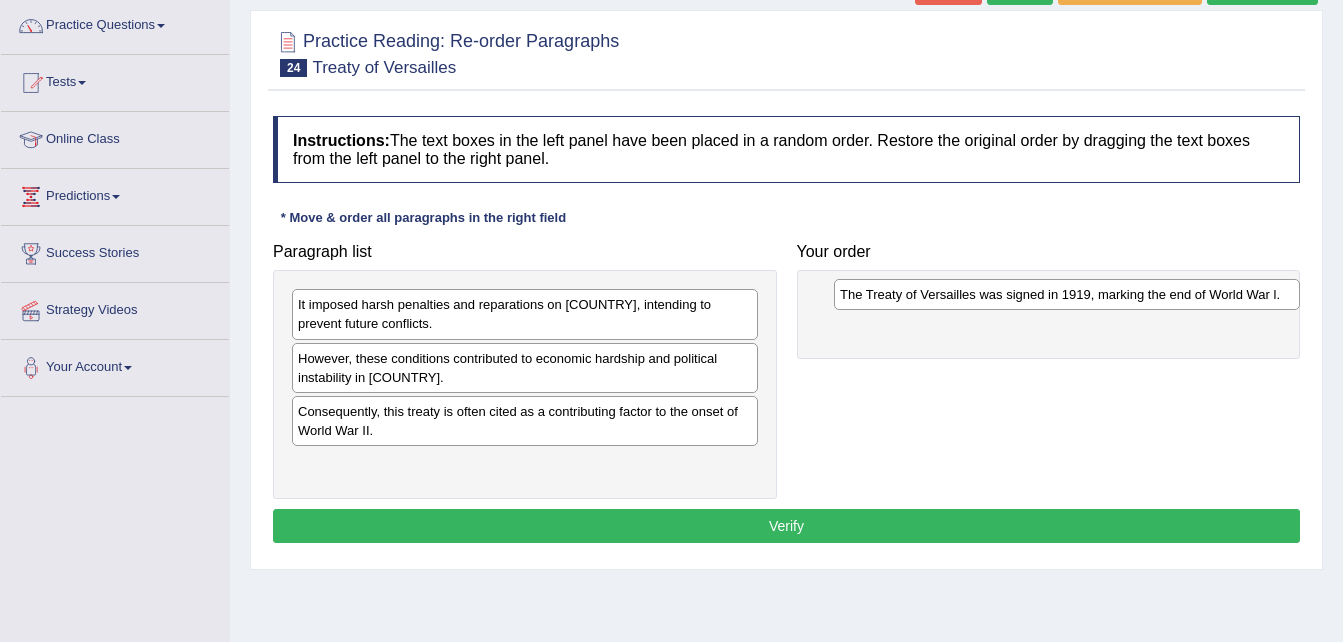 drag, startPoint x: 361, startPoint y: 358, endPoint x: 903, endPoint y: 294, distance: 545.7655 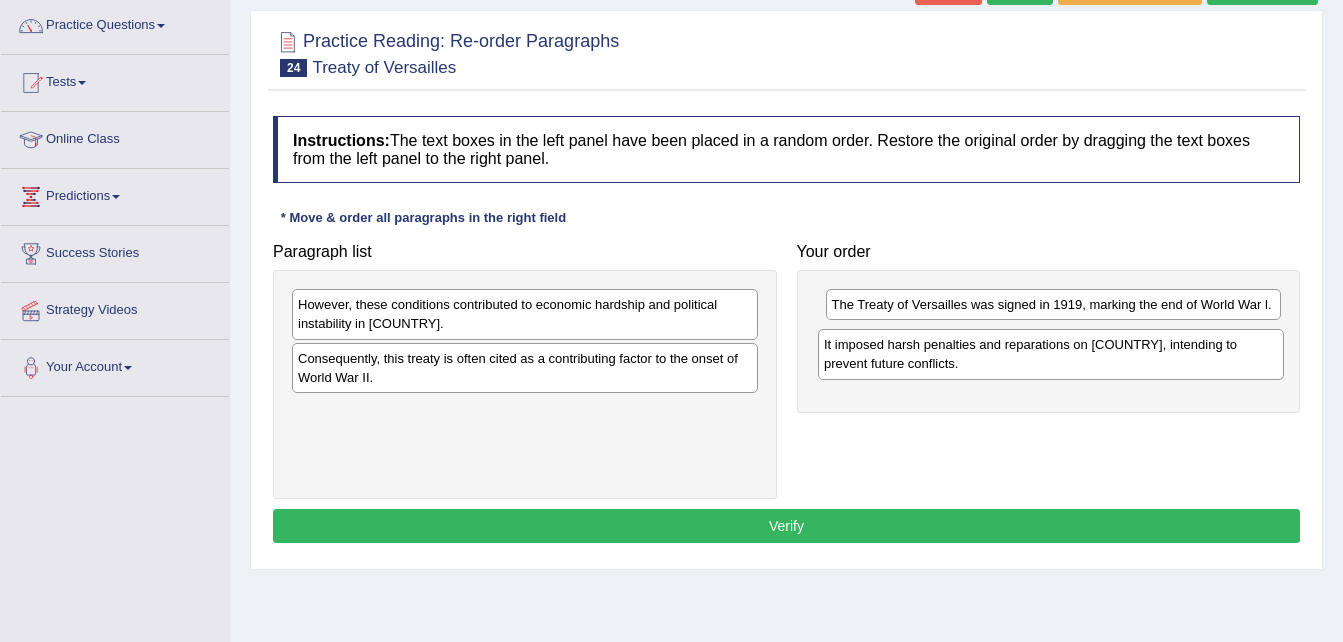 drag, startPoint x: 430, startPoint y: 316, endPoint x: 956, endPoint y: 356, distance: 527.51874 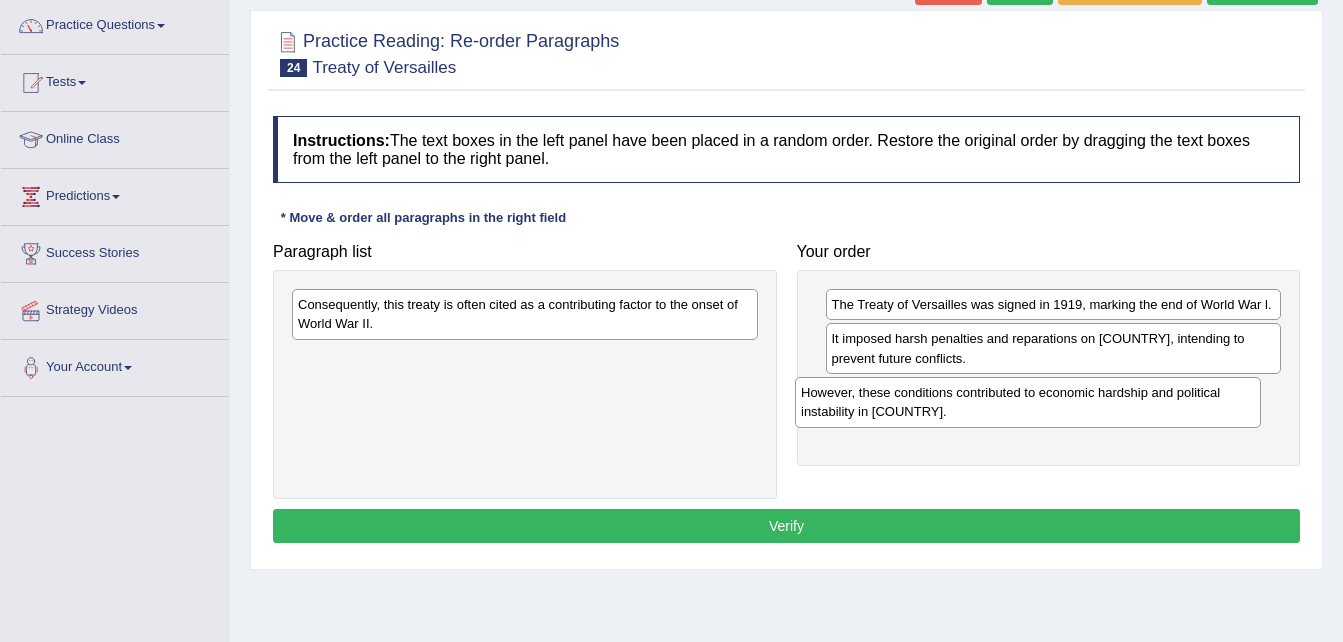 drag, startPoint x: 478, startPoint y: 298, endPoint x: 991, endPoint y: 386, distance: 520.49304 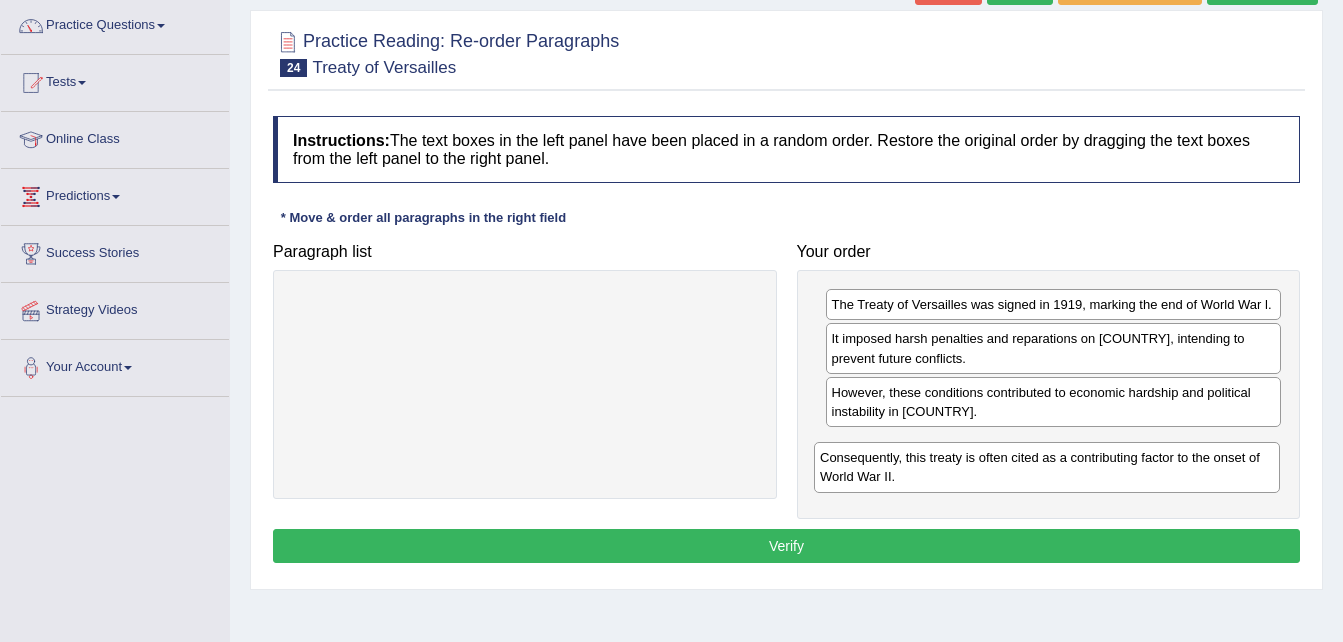 drag, startPoint x: 628, startPoint y: 317, endPoint x: 1150, endPoint y: 470, distance: 543.96045 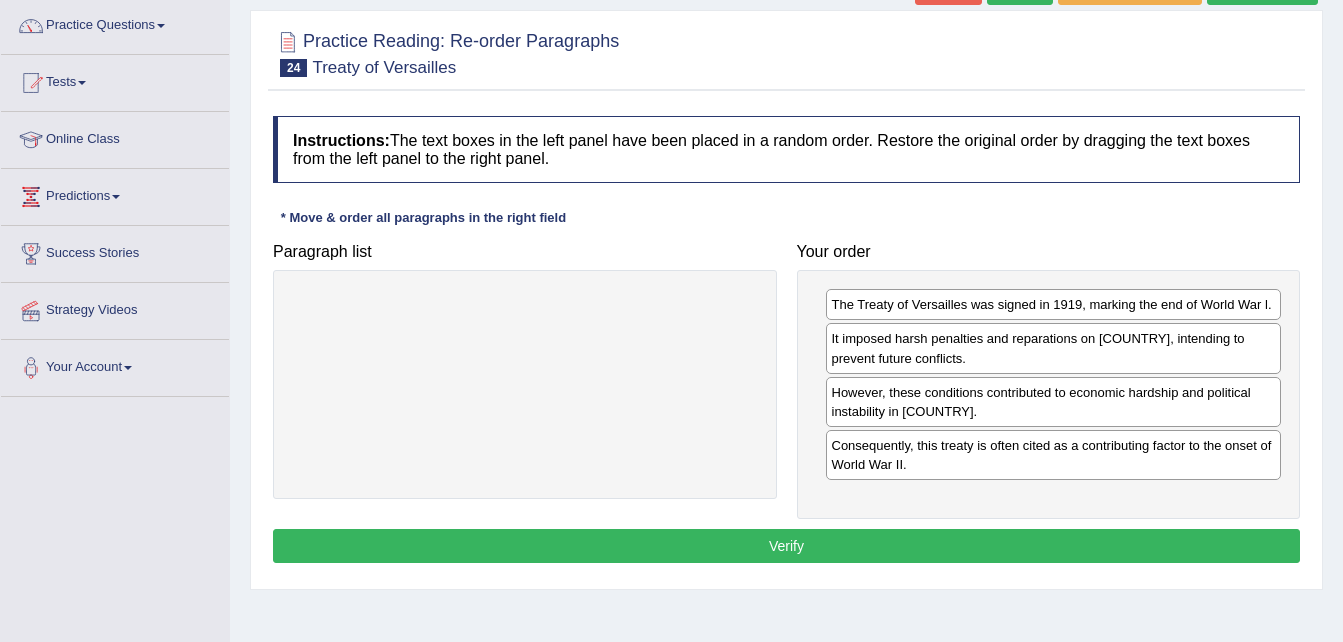 click on "Verify" at bounding box center (786, 546) 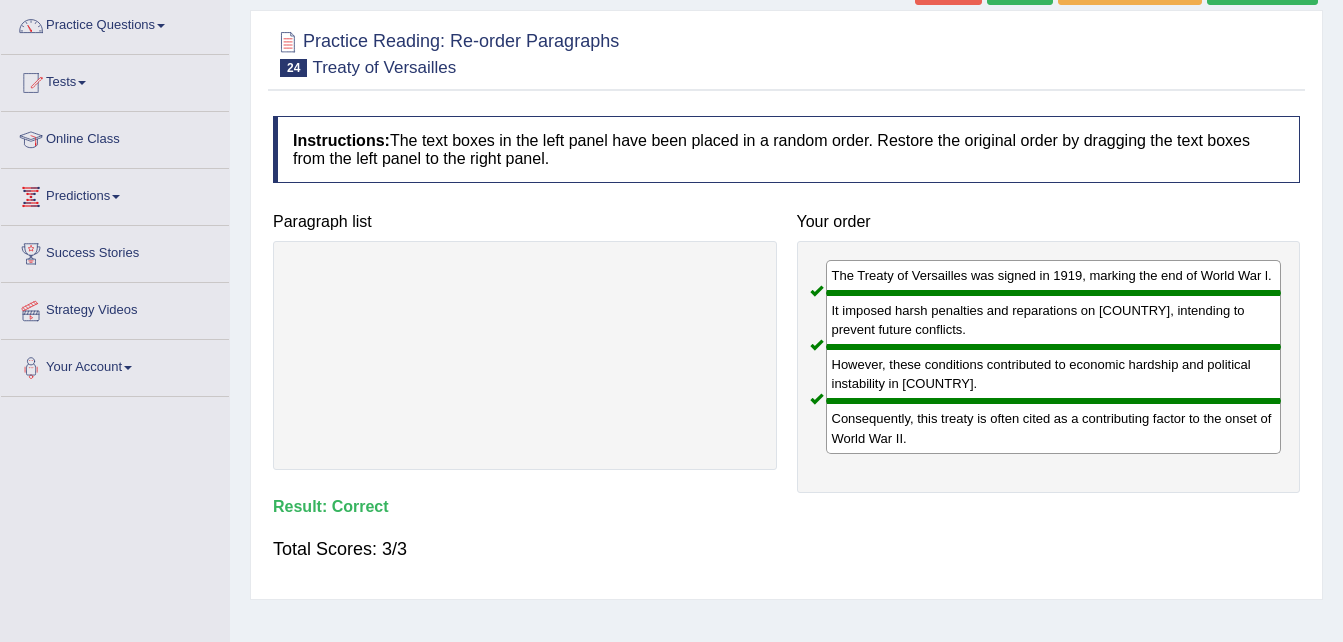 click on "Next »" at bounding box center (1020, -12) 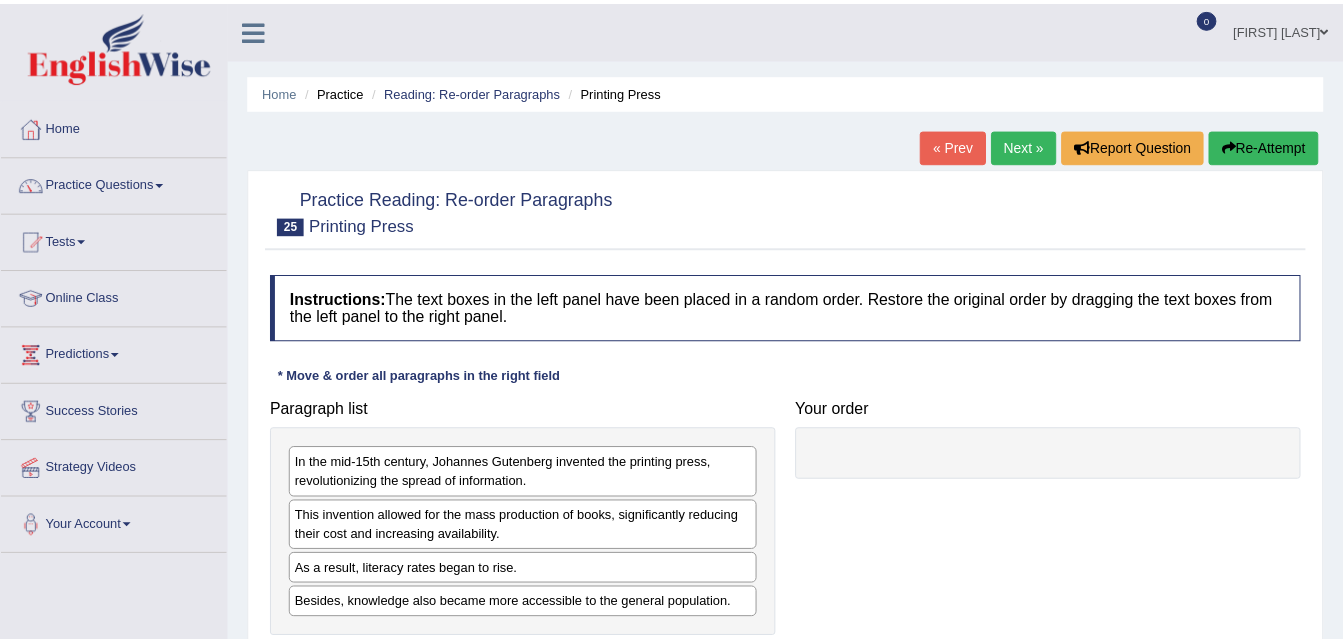 scroll, scrollTop: 0, scrollLeft: 0, axis: both 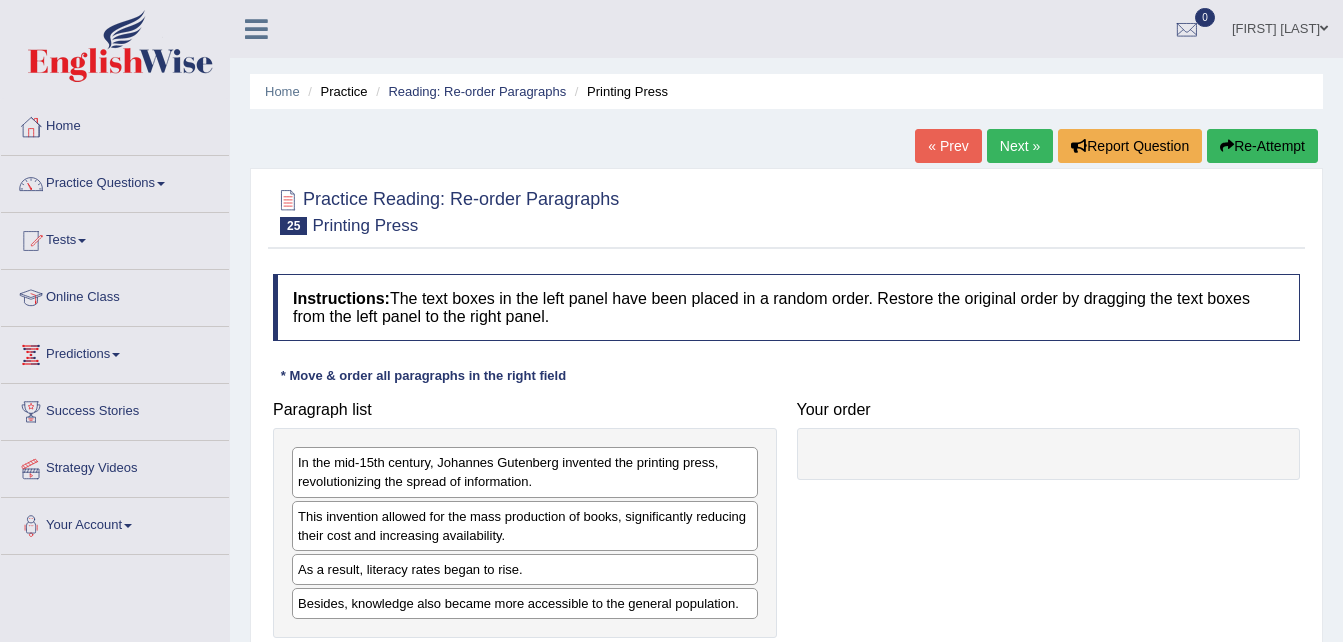 click on "Home
Practice
Reading: Re-order Paragraphs
Printing Press
« Prev Next »  Report Question  Re-Attempt
Practice Reading: Re-order Paragraphs
25
Printing Press
Instructions:  The text boxes in the left panel have been placed in a random order. Restore the original order by dragging the text boxes from the left panel to the right panel.
* Move & order all paragraphs in the right field
Paragraph list
In the mid-15th century, Johannes Gutenberg invented the printing press, revolutionizing the spread of
information. This invention allowed for the mass production of books, significantly reducing their cost and increasing
availability. As a result, literacy rates began to rise. Besides, knowledge also became more accessible to the general population.
Correct order
Your order" at bounding box center (786, 500) 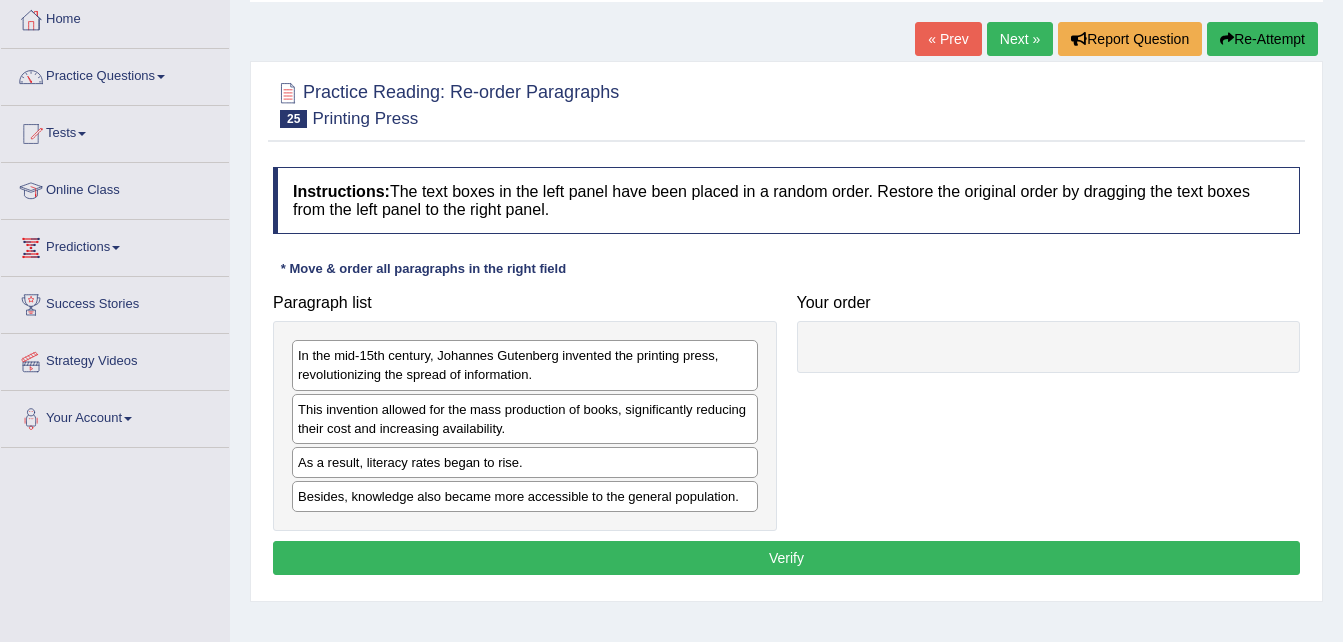 scroll, scrollTop: 109, scrollLeft: 0, axis: vertical 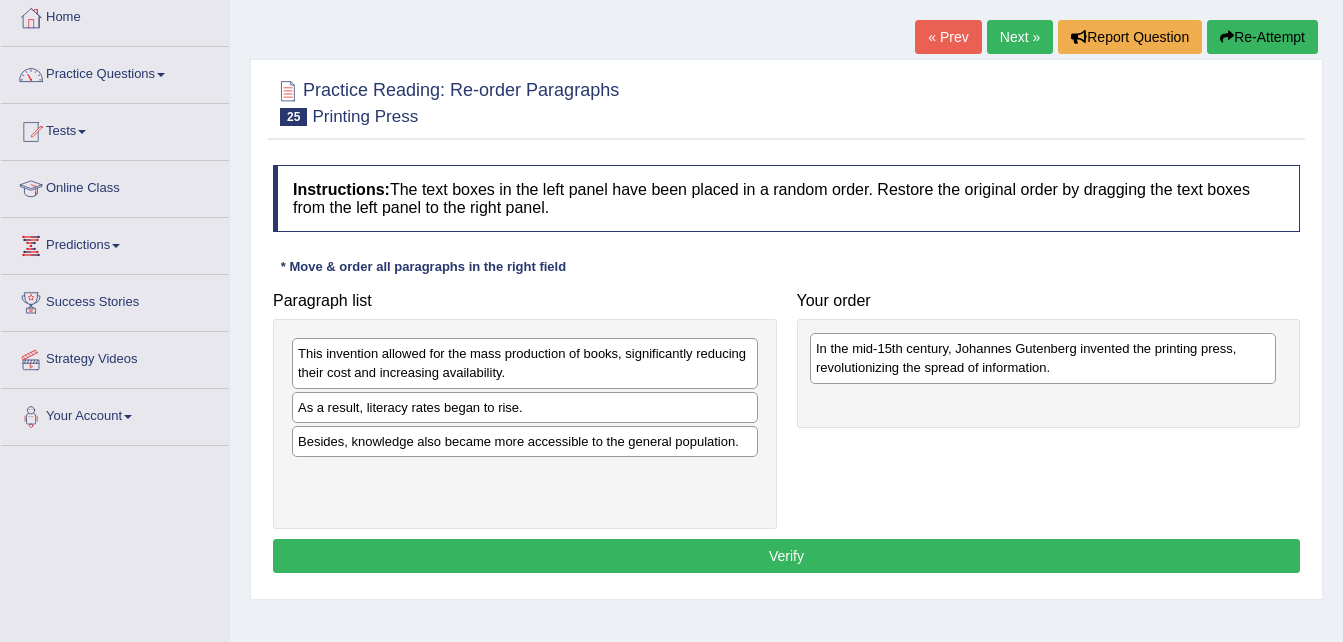 drag, startPoint x: 455, startPoint y: 373, endPoint x: 975, endPoint y: 368, distance: 520.02405 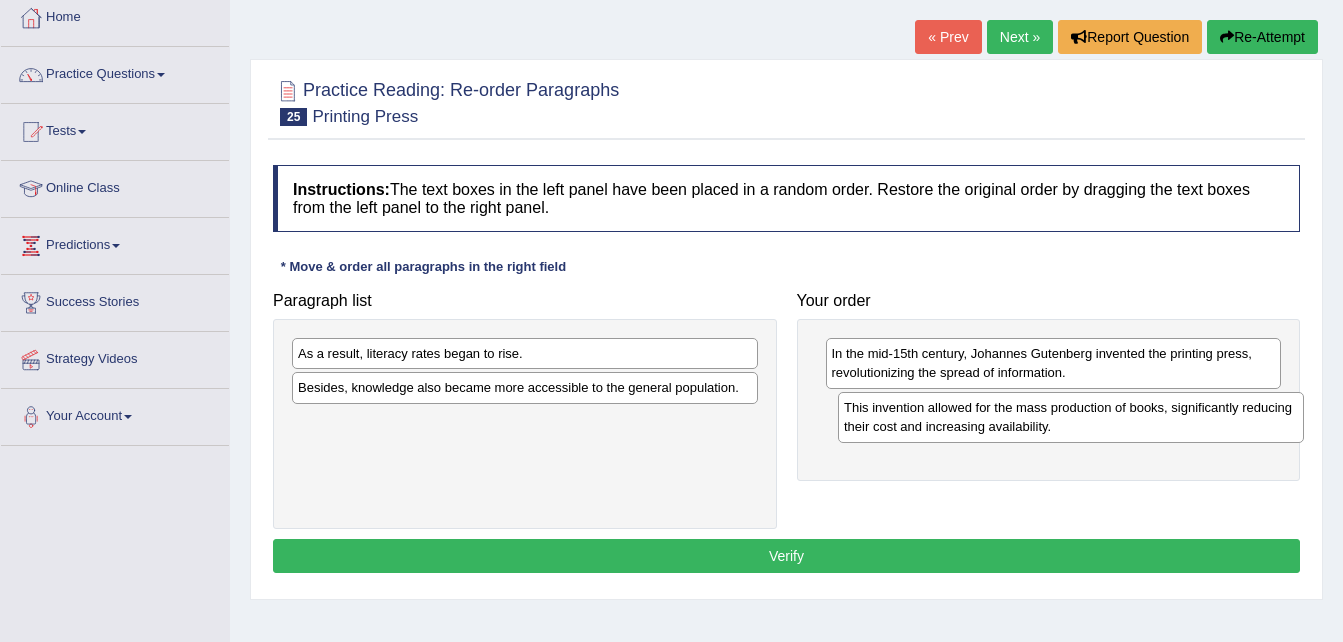 drag, startPoint x: 421, startPoint y: 379, endPoint x: 967, endPoint y: 434, distance: 548.7632 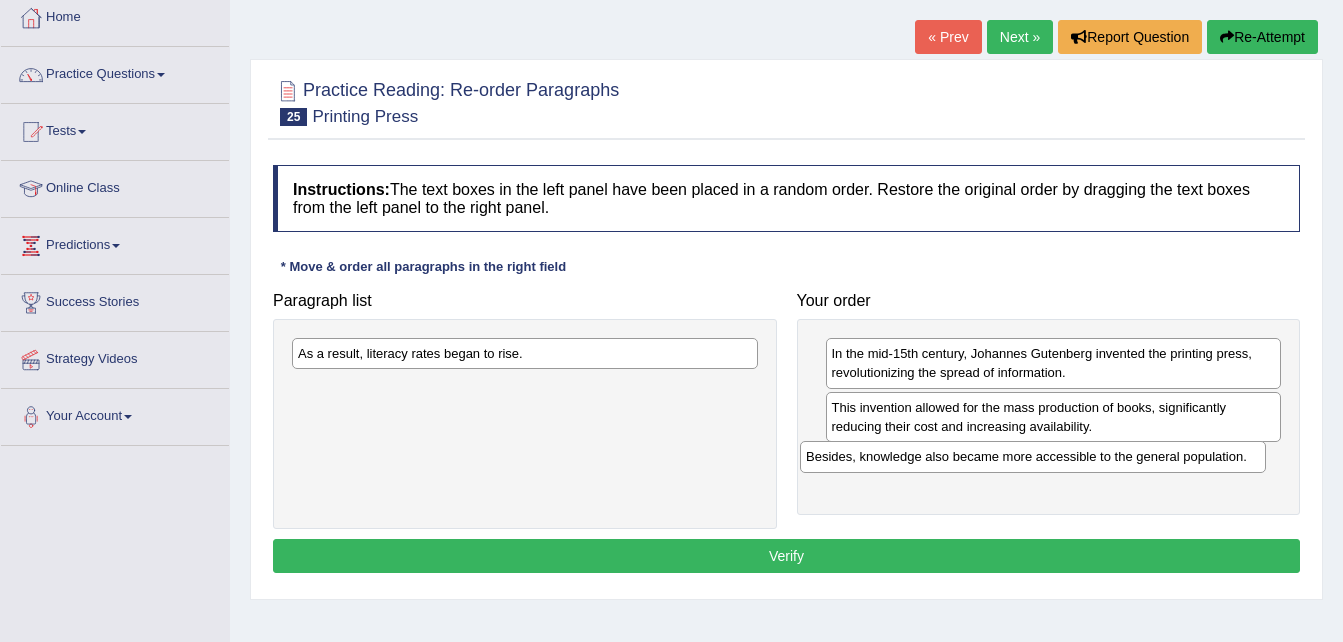 drag, startPoint x: 541, startPoint y: 398, endPoint x: 1049, endPoint y: 467, distance: 512.6646 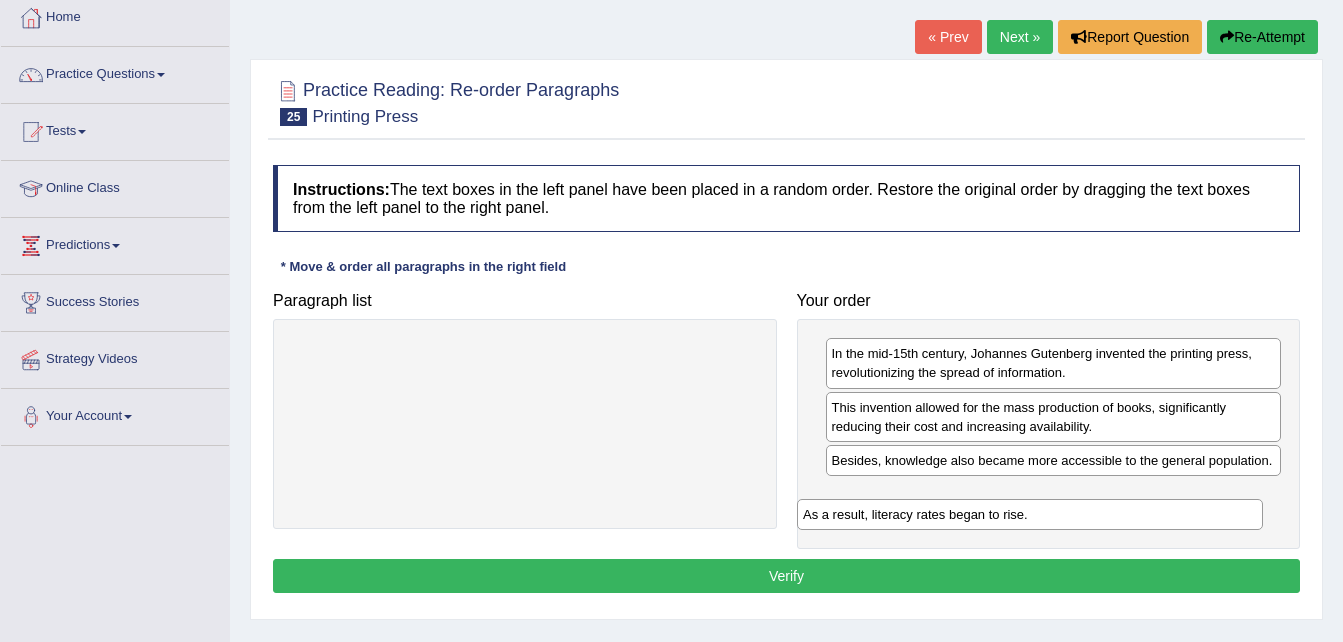 drag, startPoint x: 550, startPoint y: 351, endPoint x: 1055, endPoint y: 512, distance: 530.0434 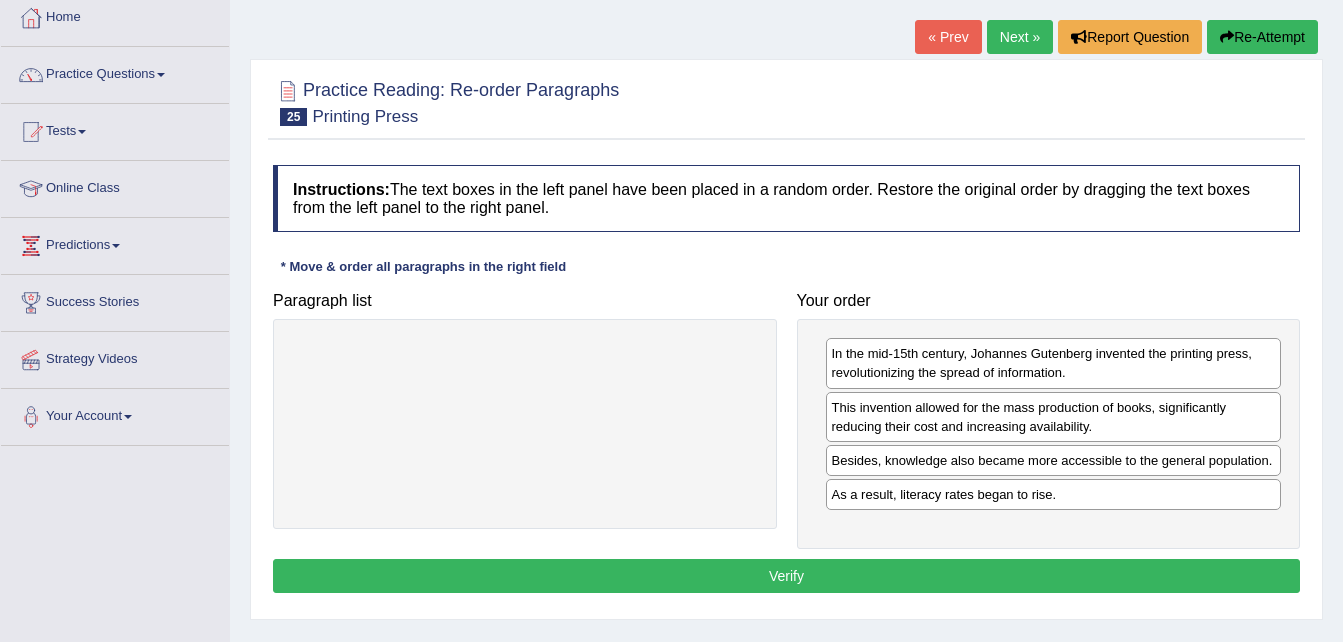 click on "Verify" at bounding box center [786, 576] 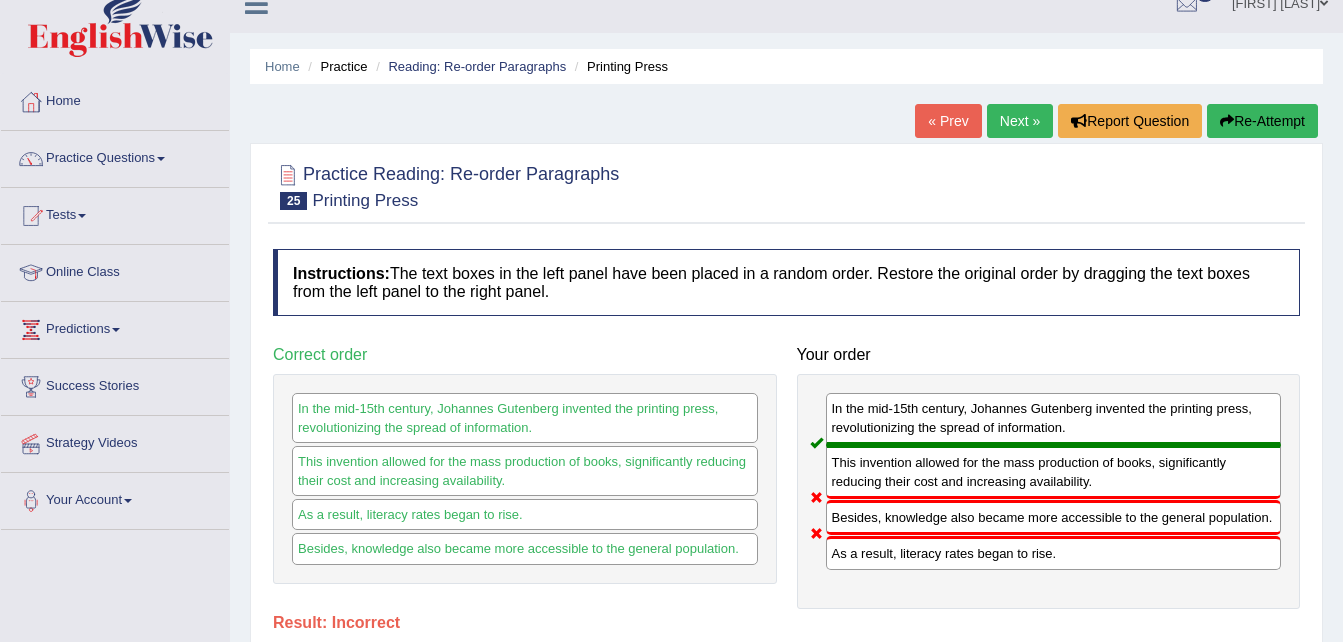 scroll, scrollTop: 23, scrollLeft: 0, axis: vertical 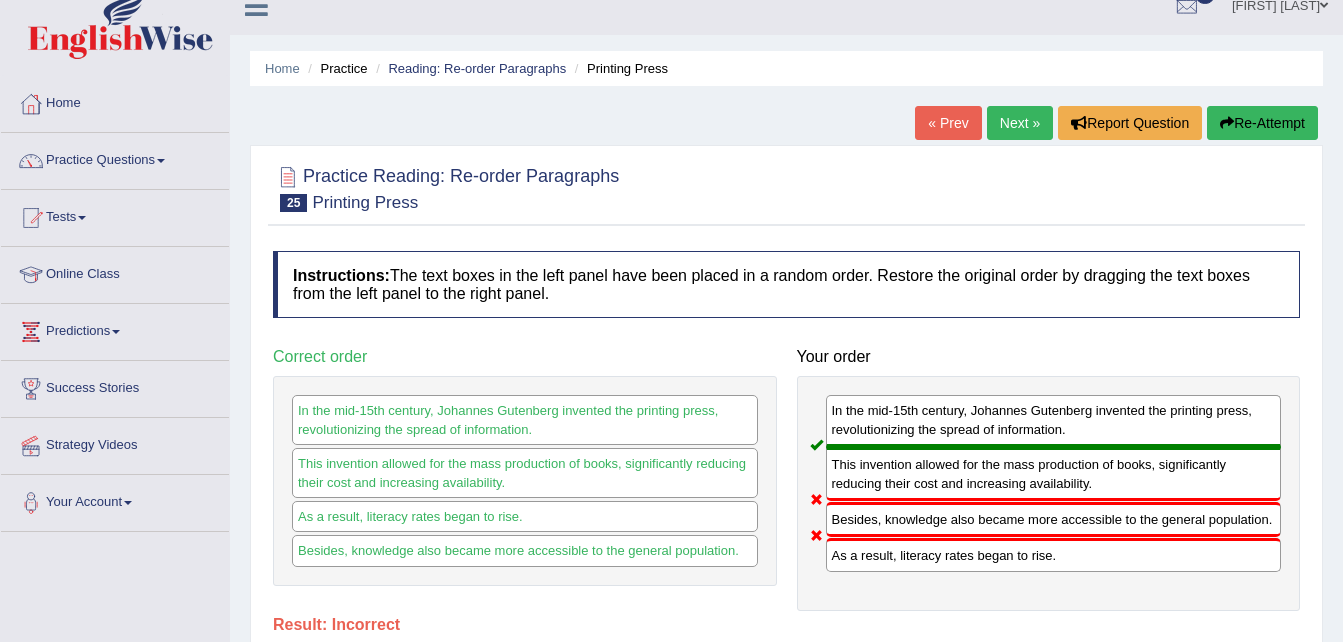 click on "Next »" at bounding box center (1020, 123) 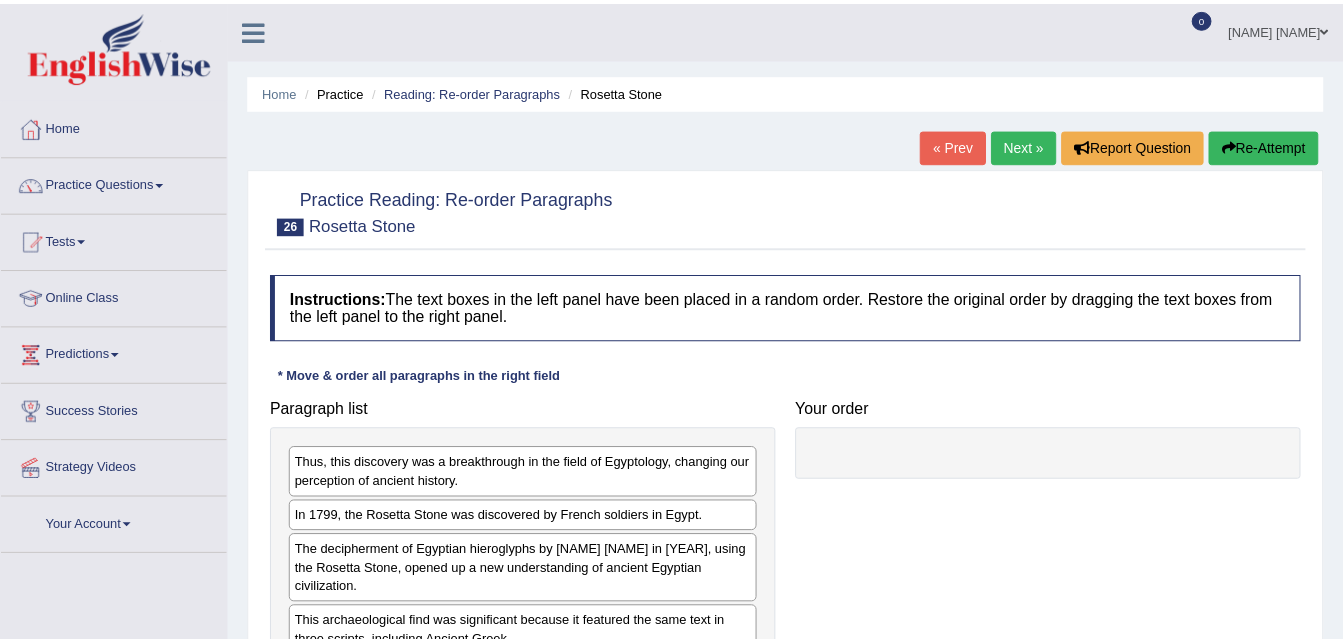 scroll, scrollTop: 0, scrollLeft: 0, axis: both 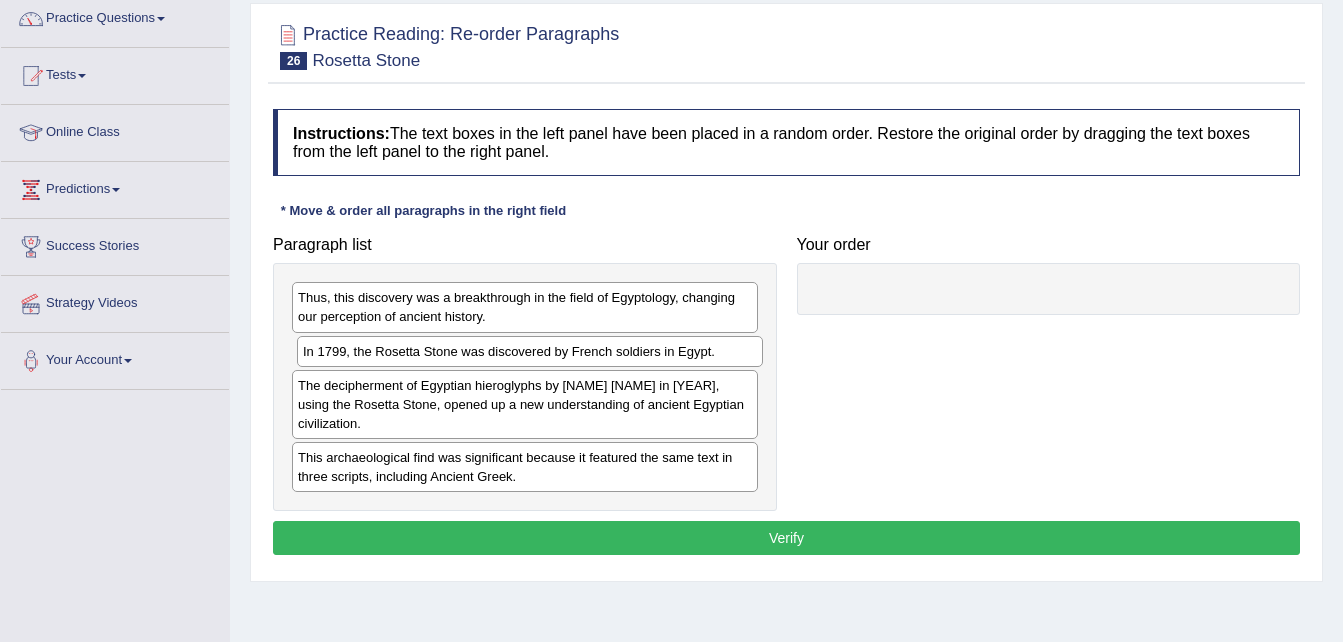drag, startPoint x: 576, startPoint y: 362, endPoint x: 430, endPoint y: 358, distance: 146.05478 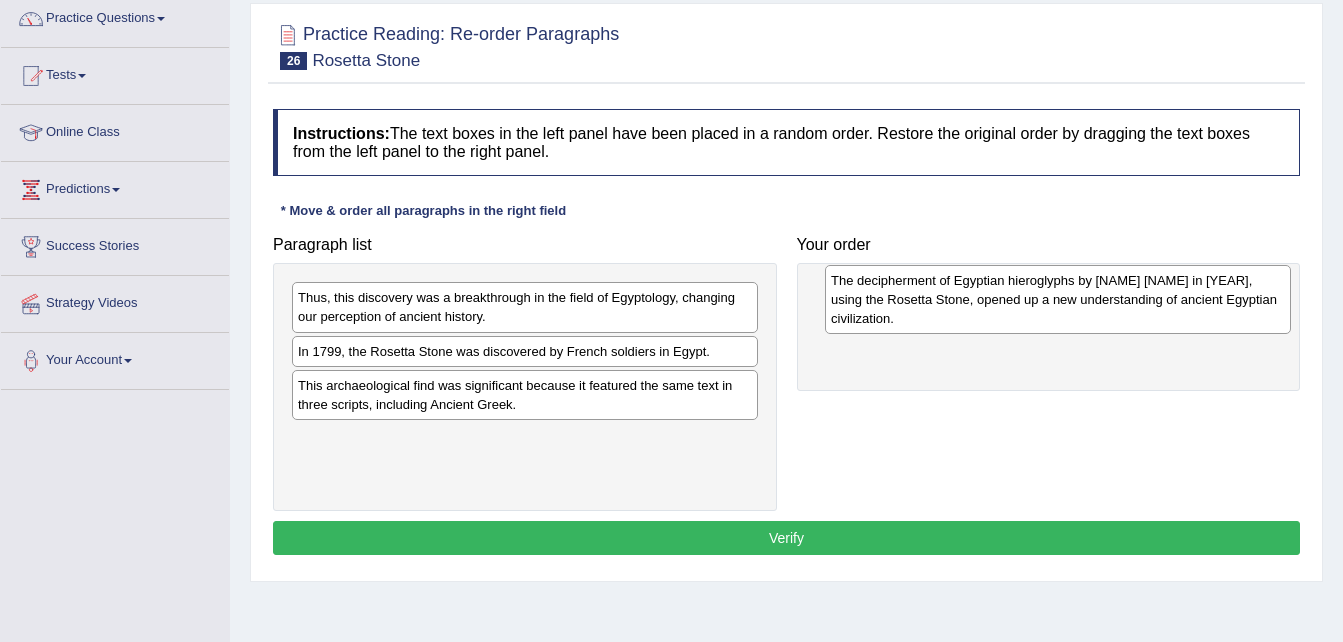 drag, startPoint x: 372, startPoint y: 412, endPoint x: 905, endPoint y: 307, distance: 543.24396 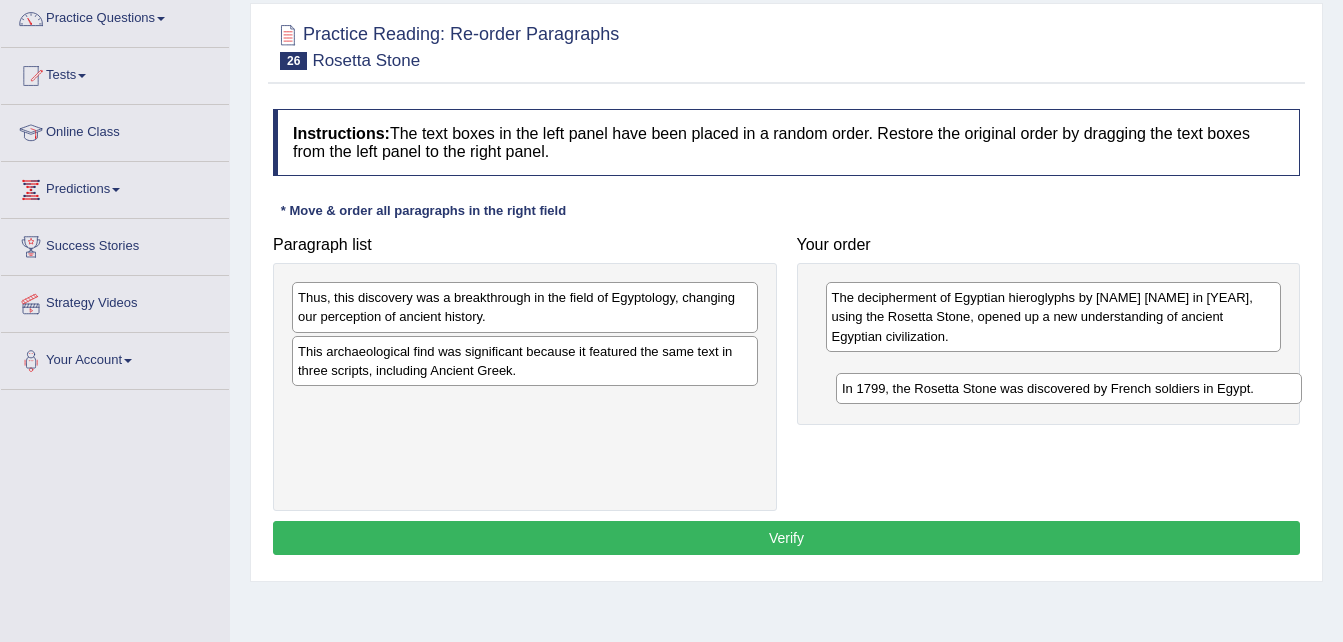 drag, startPoint x: 552, startPoint y: 355, endPoint x: 1096, endPoint y: 392, distance: 545.25684 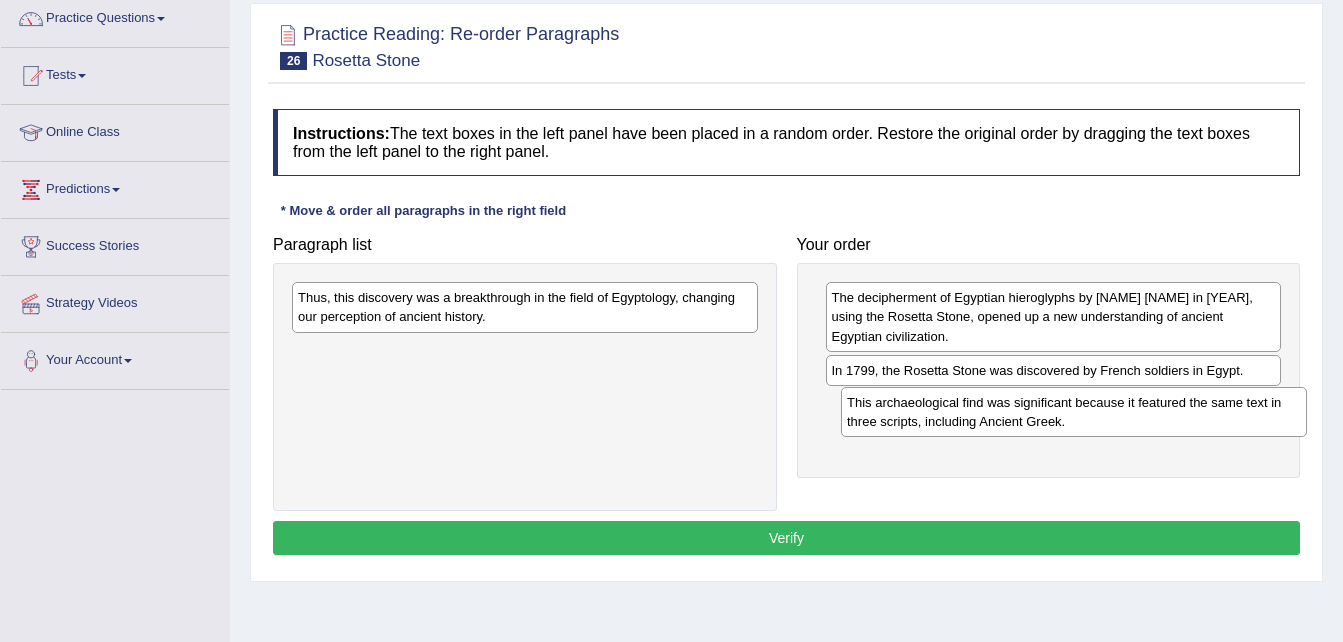 drag, startPoint x: 665, startPoint y: 440, endPoint x: 1065, endPoint y: 421, distance: 400.451 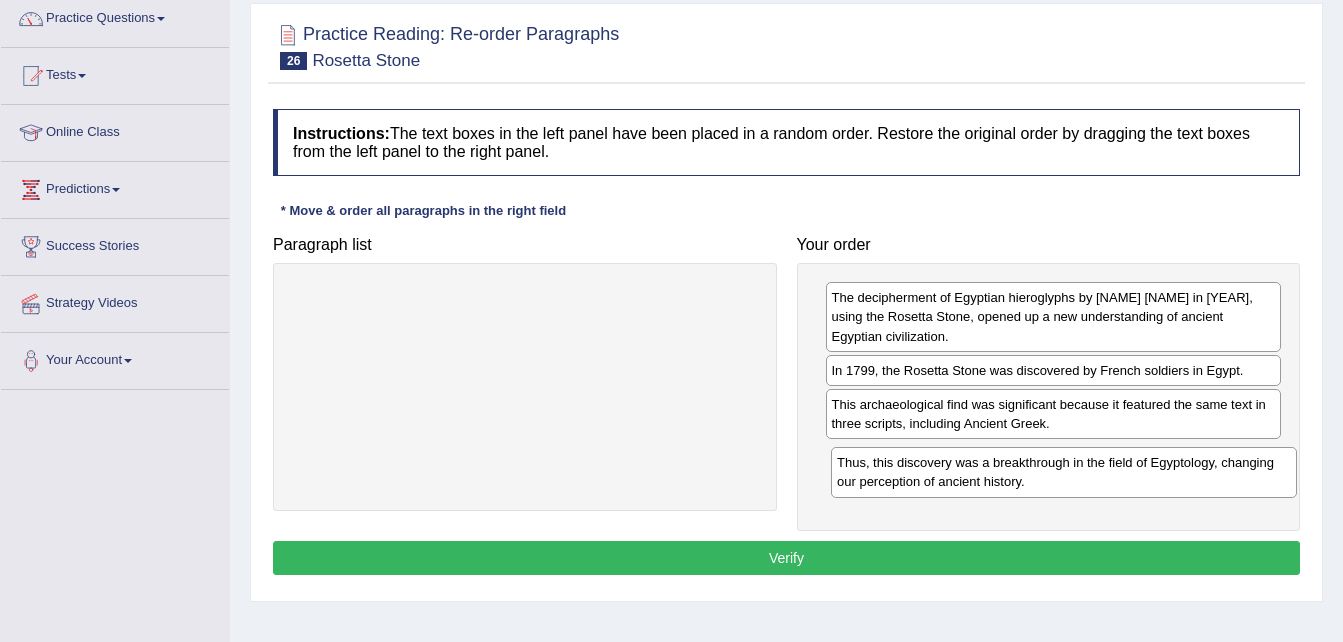 drag, startPoint x: 612, startPoint y: 296, endPoint x: 1170, endPoint y: 464, distance: 582.7418 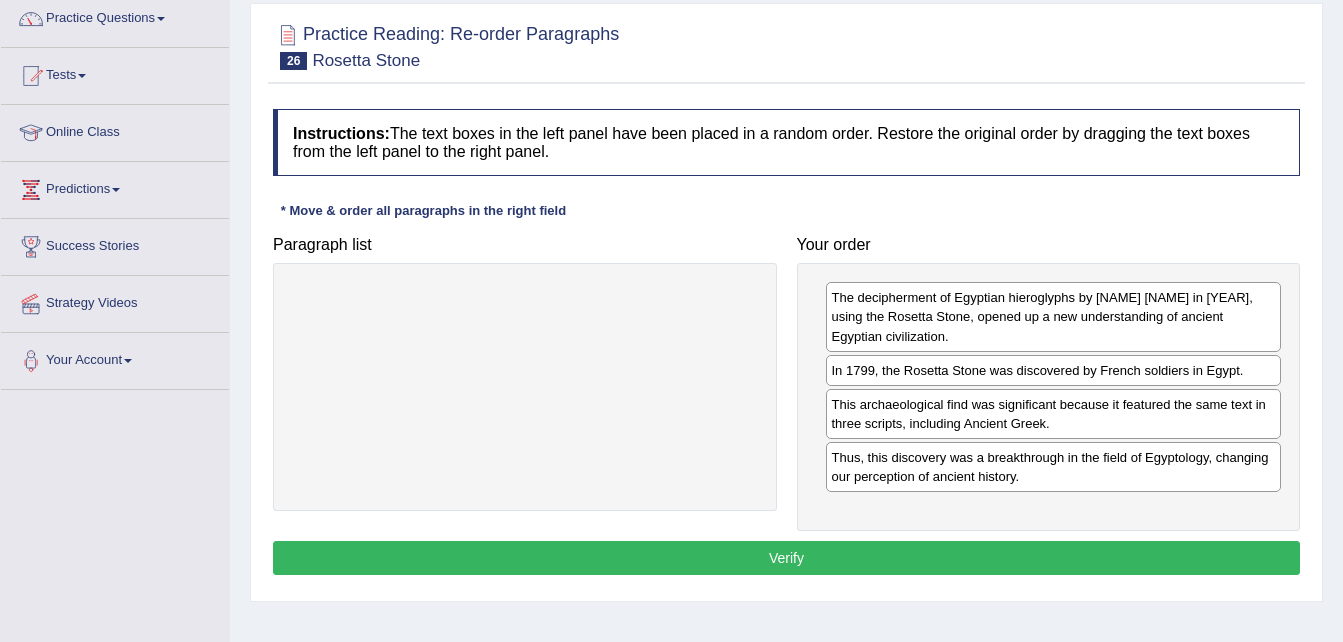 click on "Verify" at bounding box center (786, 558) 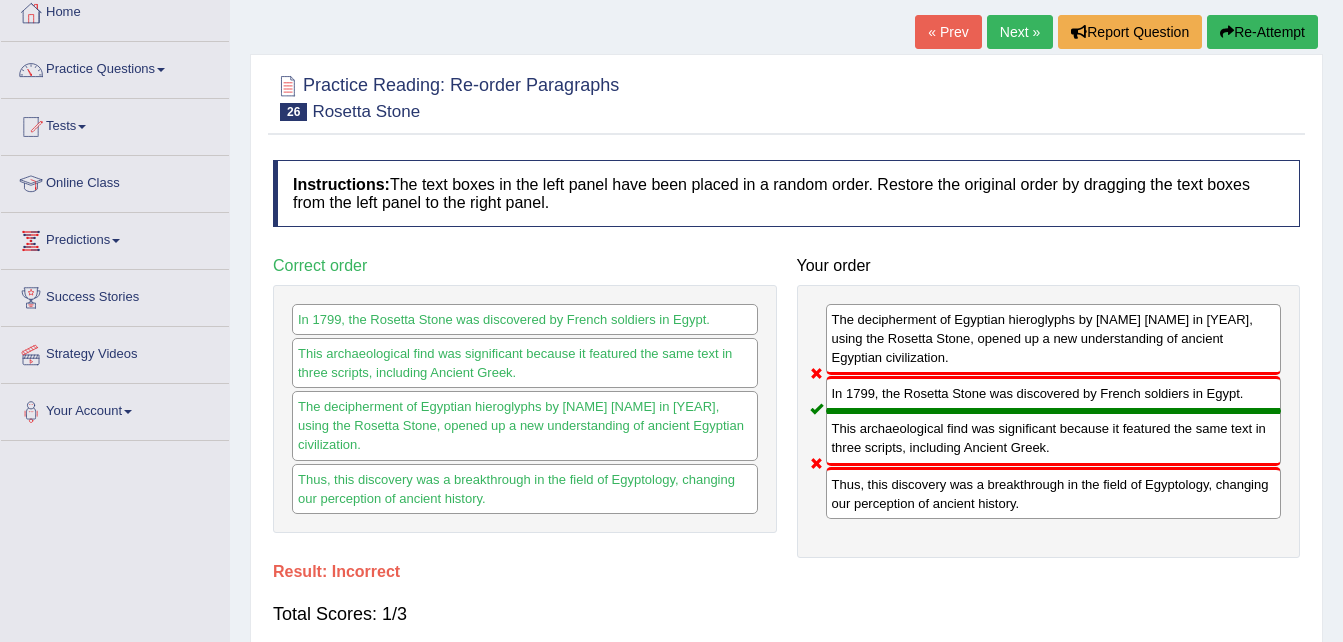 scroll, scrollTop: 100, scrollLeft: 0, axis: vertical 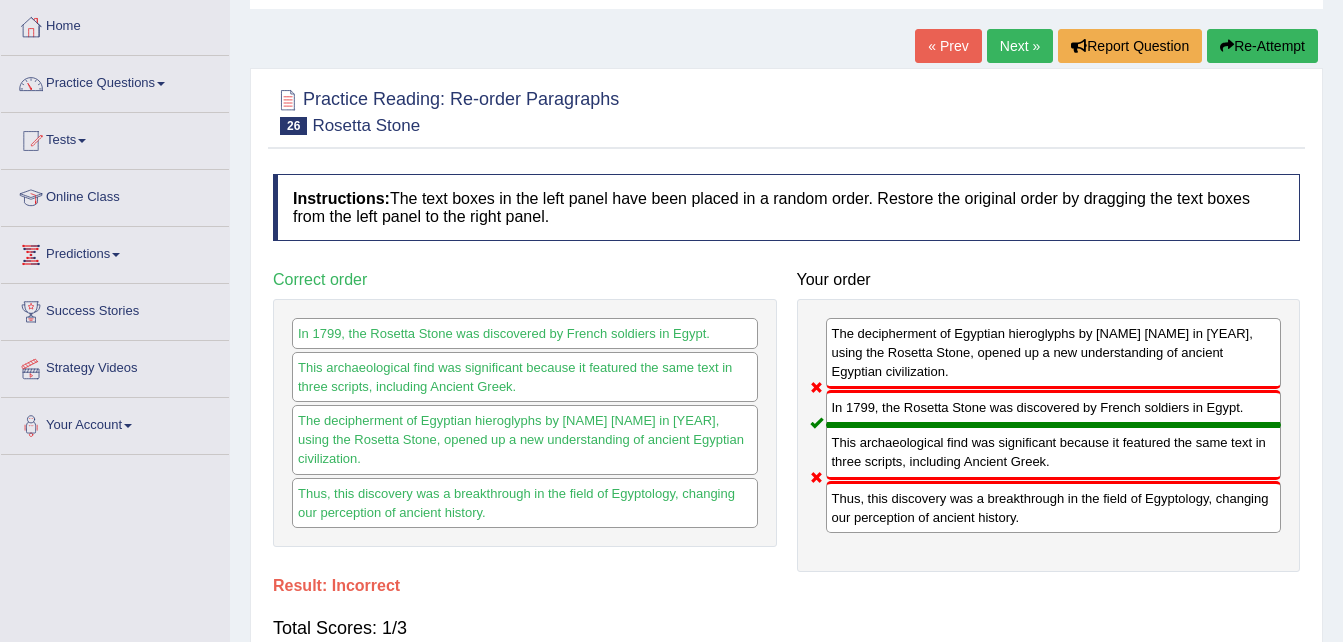 click on "Next »" at bounding box center [1020, 46] 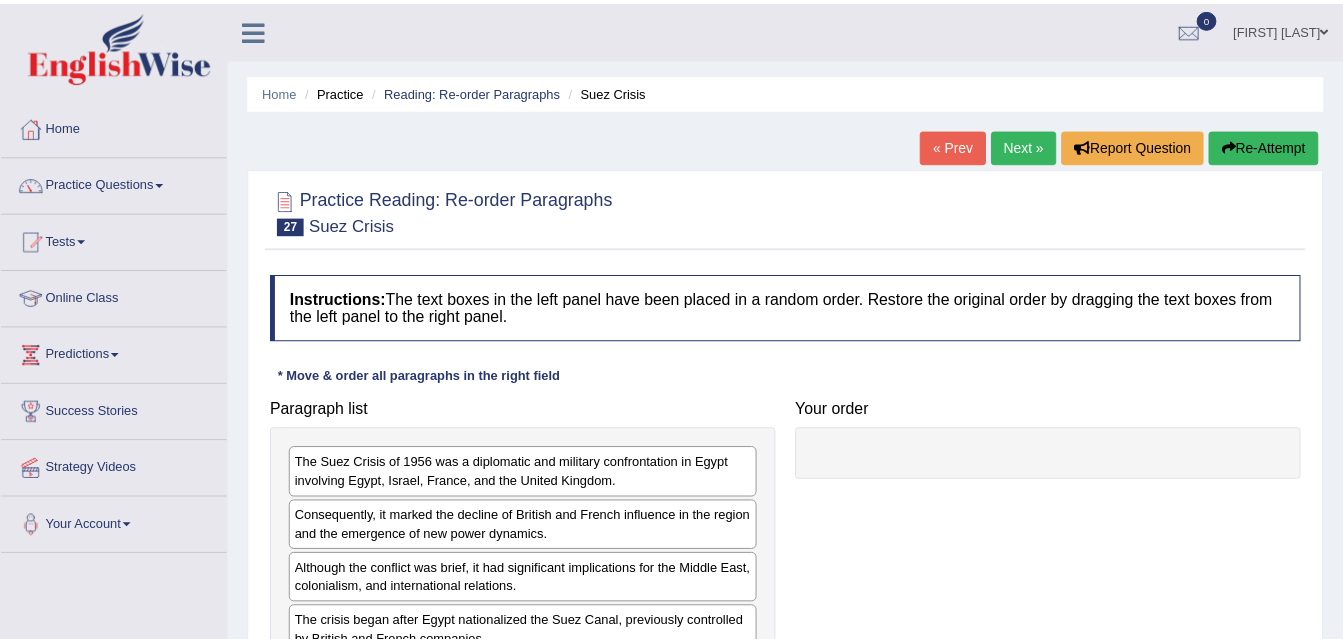 scroll, scrollTop: 0, scrollLeft: 0, axis: both 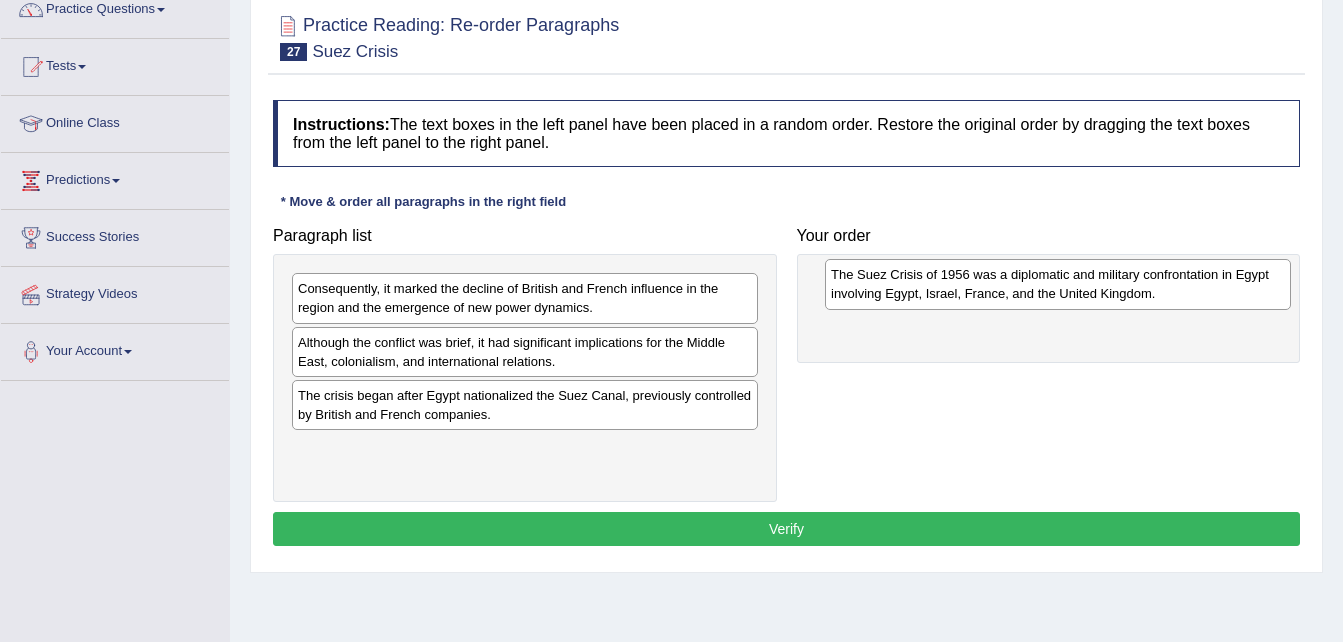 drag, startPoint x: 518, startPoint y: 300, endPoint x: 1051, endPoint y: 286, distance: 533.18384 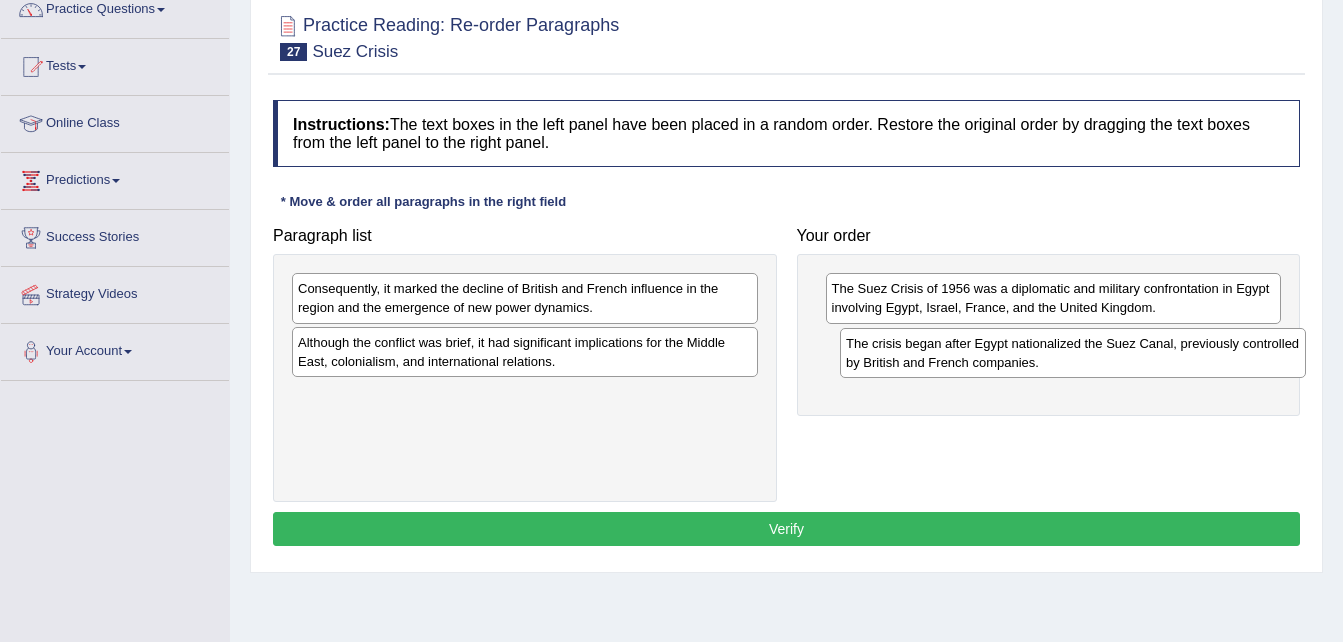 drag, startPoint x: 521, startPoint y: 410, endPoint x: 1069, endPoint y: 358, distance: 550.4616 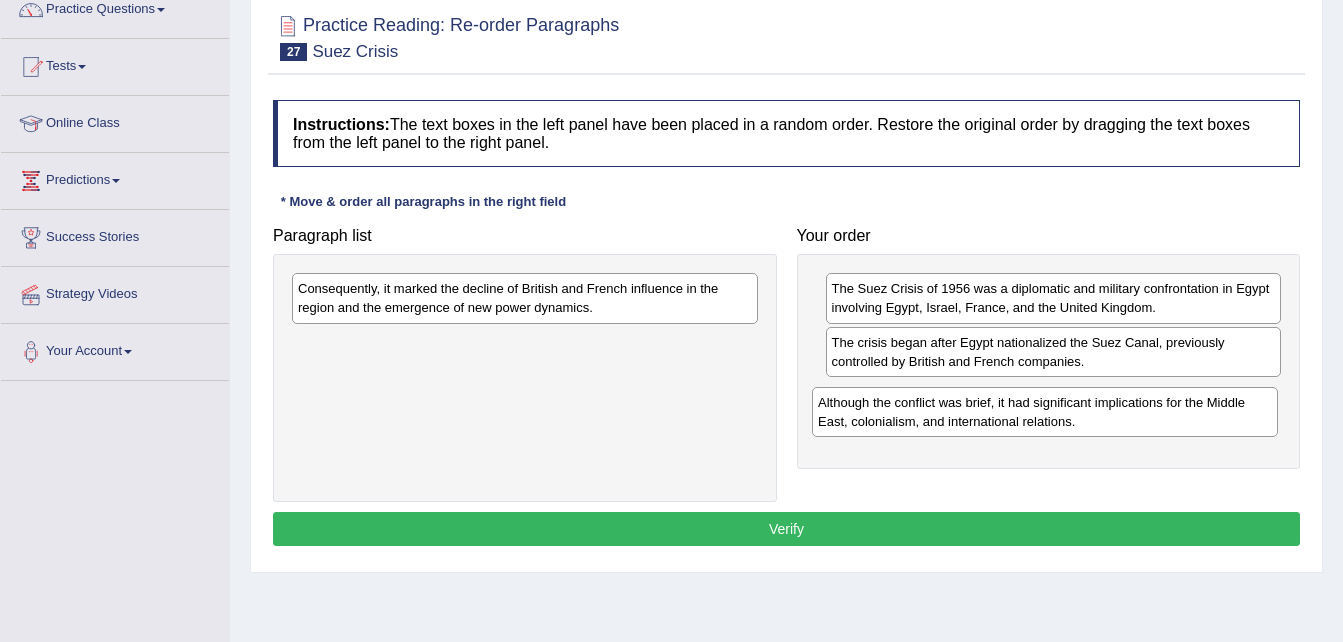 drag, startPoint x: 437, startPoint y: 351, endPoint x: 501, endPoint y: 409, distance: 86.37129 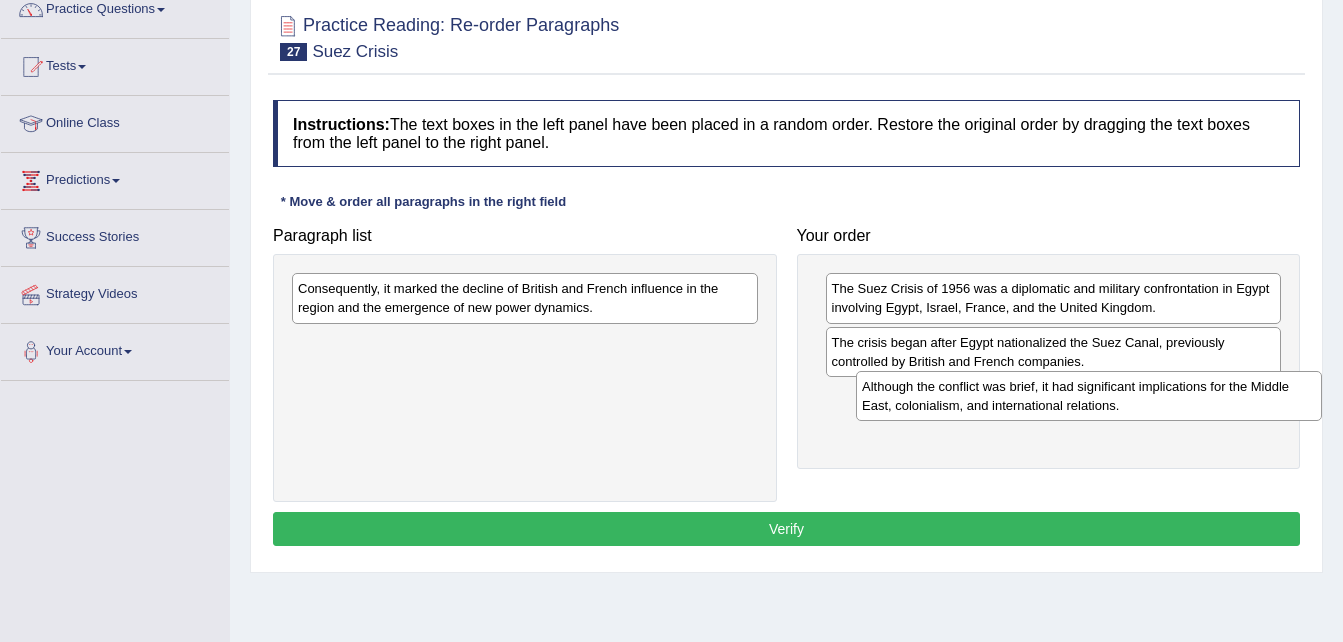 drag, startPoint x: 531, startPoint y: 347, endPoint x: 1095, endPoint y: 391, distance: 565.7137 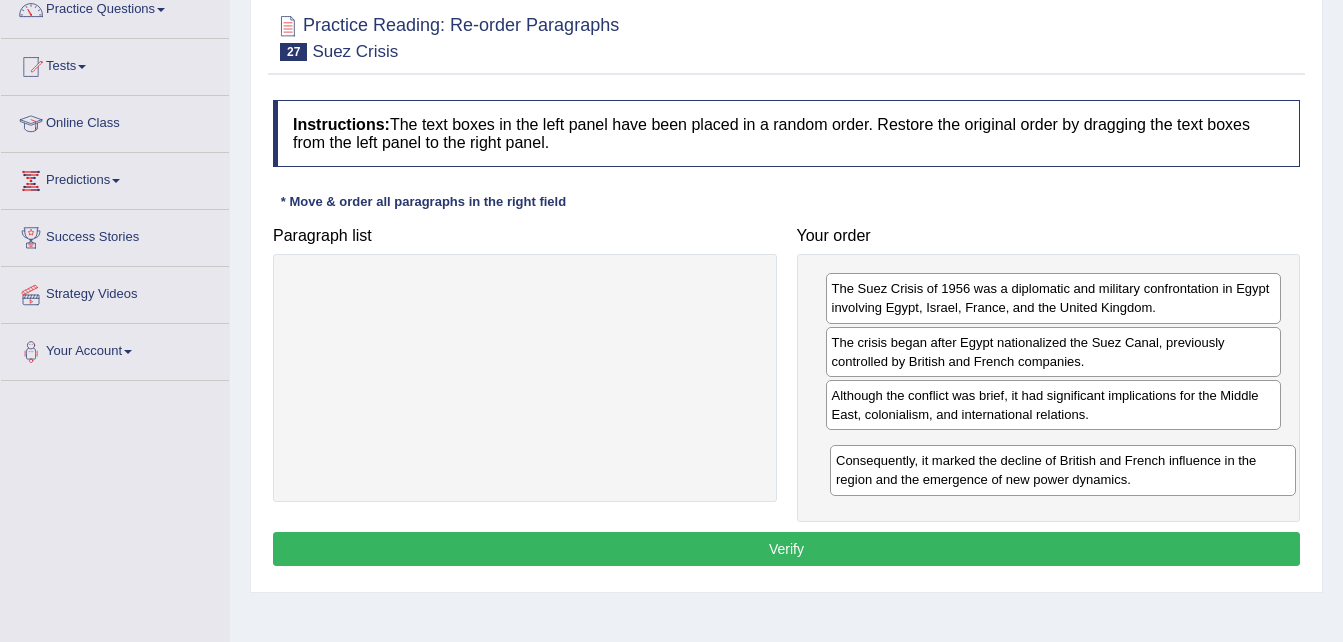 drag, startPoint x: 653, startPoint y: 283, endPoint x: 1191, endPoint y: 455, distance: 564.8256 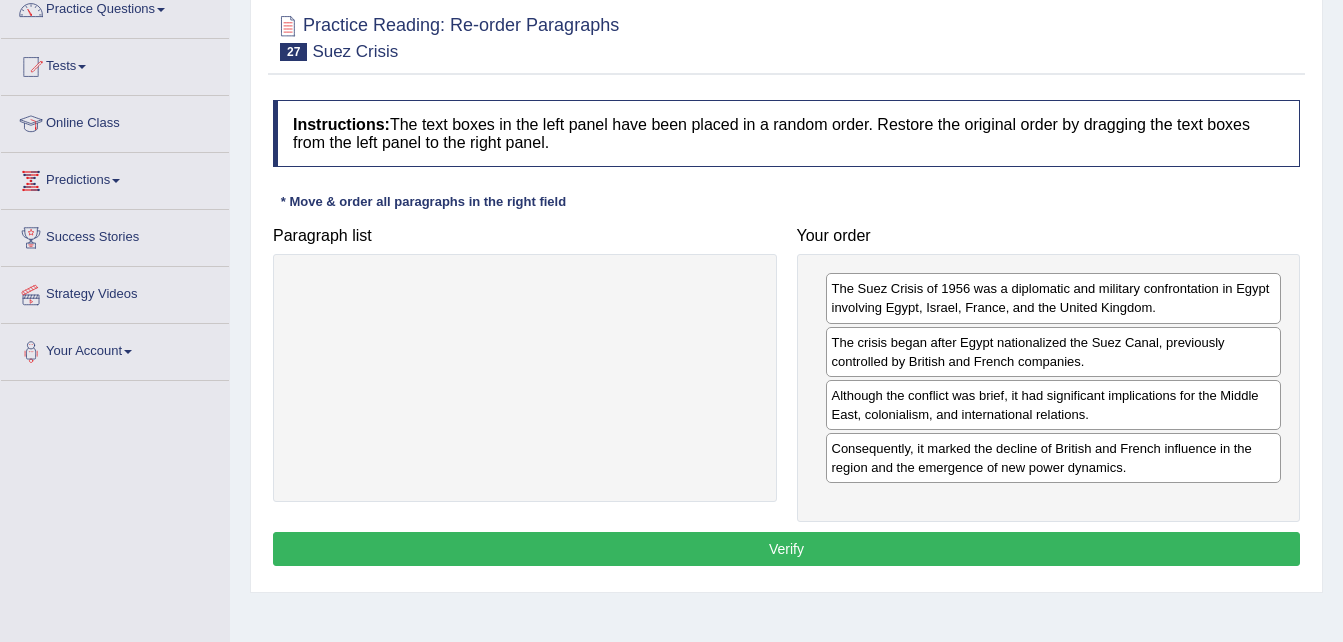 click on "Verify" at bounding box center (786, 549) 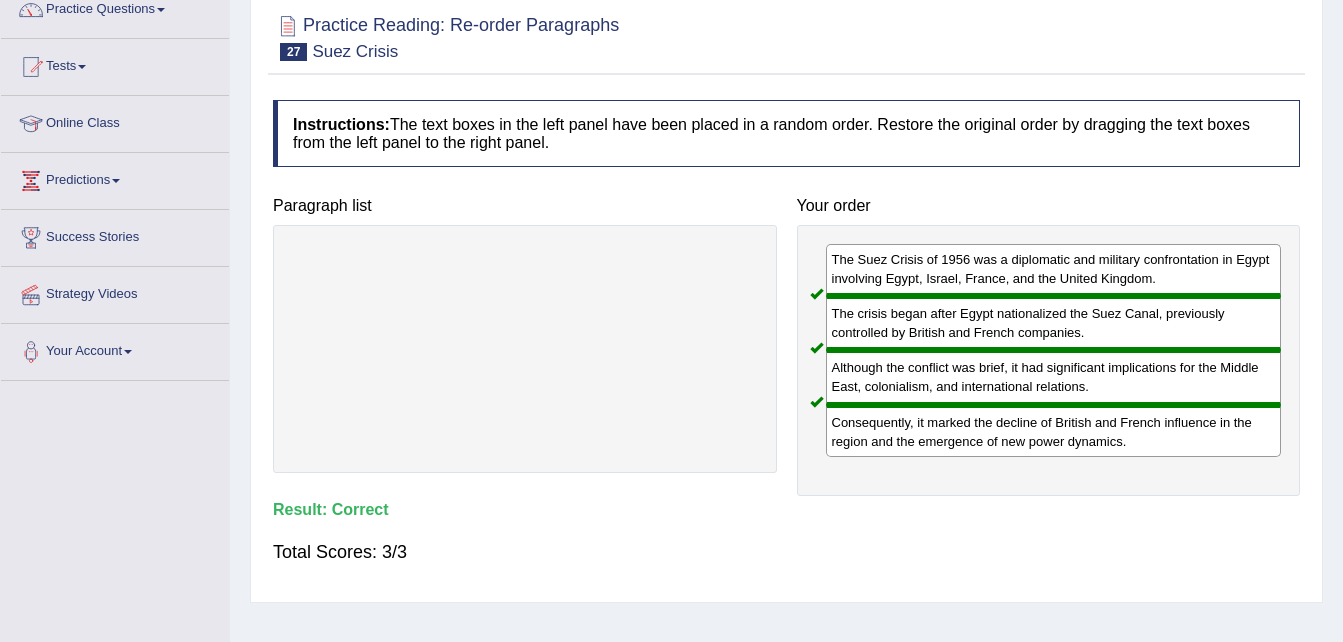 scroll, scrollTop: 33, scrollLeft: 0, axis: vertical 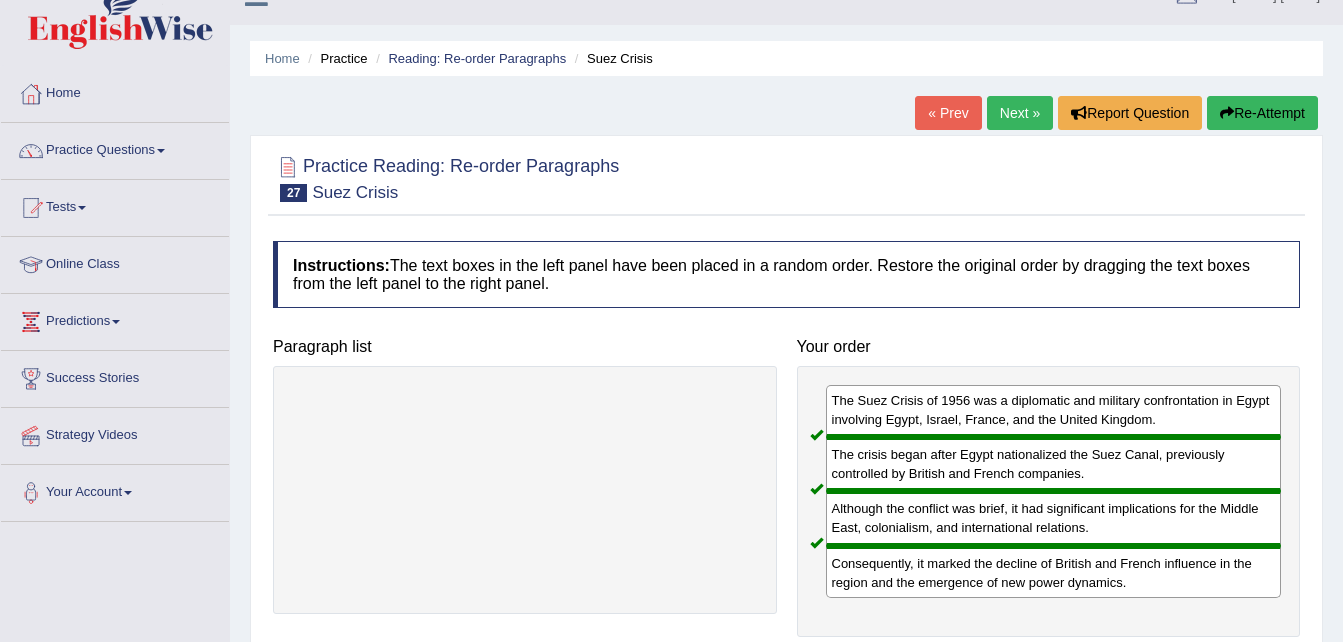 click on "Next »" at bounding box center [1020, 113] 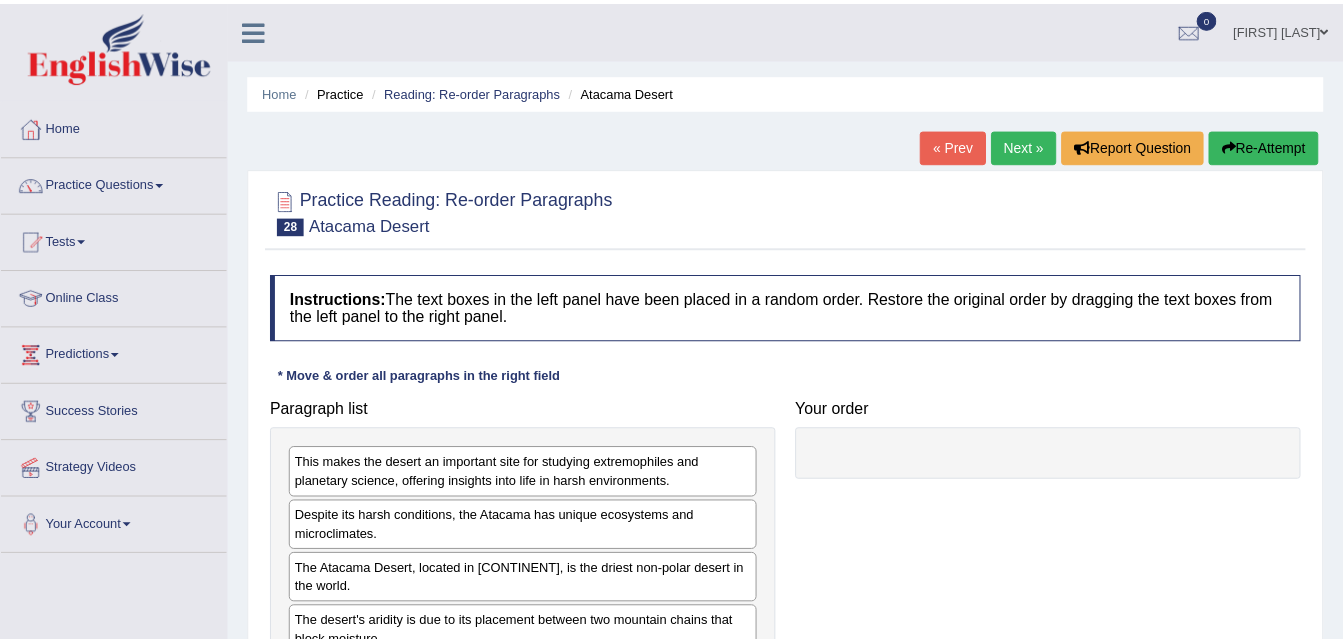 scroll, scrollTop: 0, scrollLeft: 0, axis: both 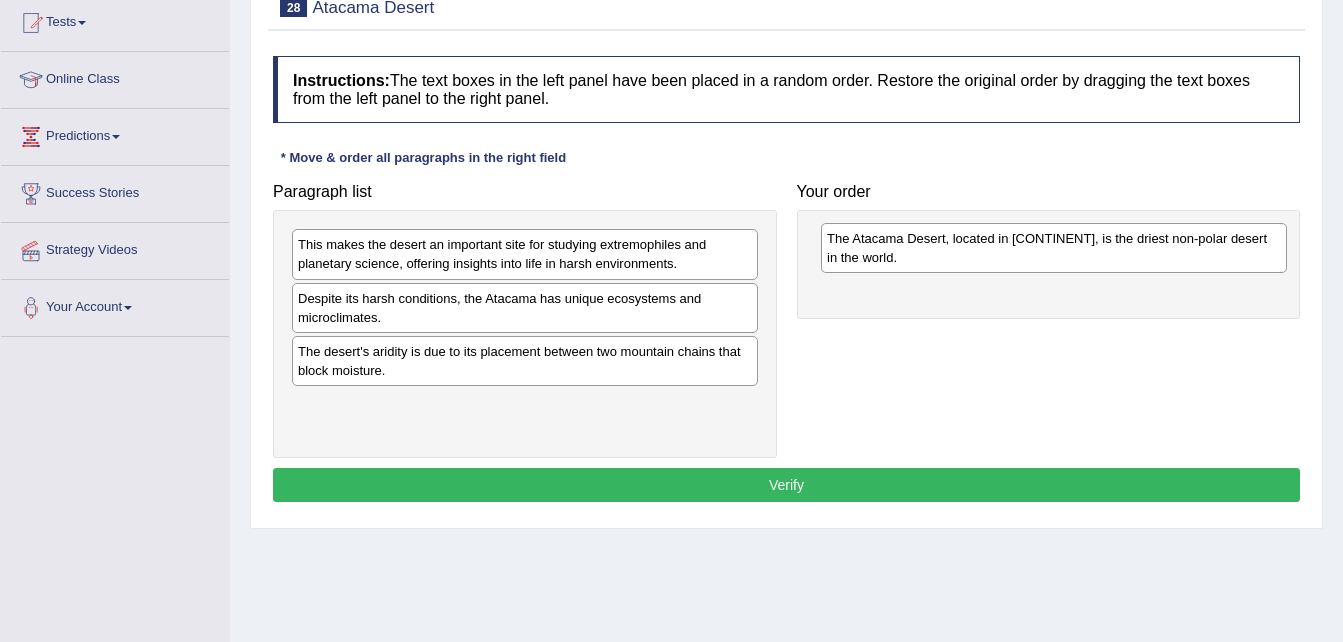 drag, startPoint x: 407, startPoint y: 367, endPoint x: 933, endPoint y: 254, distance: 538.0009 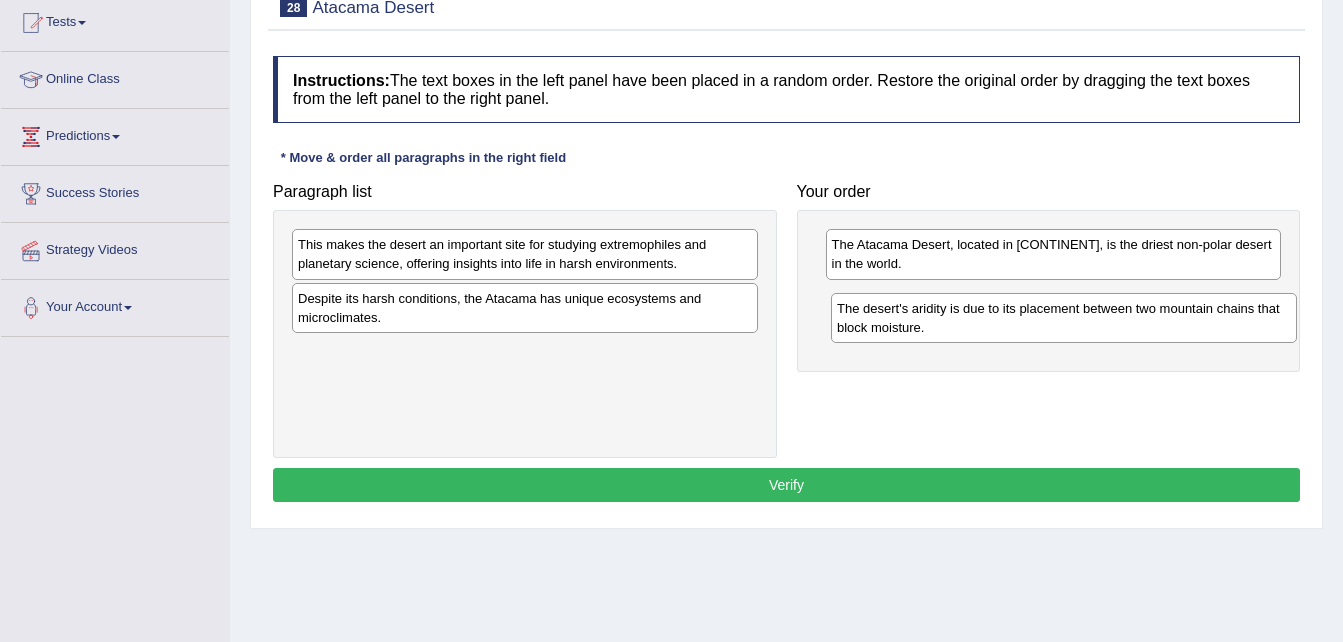 drag, startPoint x: 522, startPoint y: 358, endPoint x: 1061, endPoint y: 316, distance: 540.6339 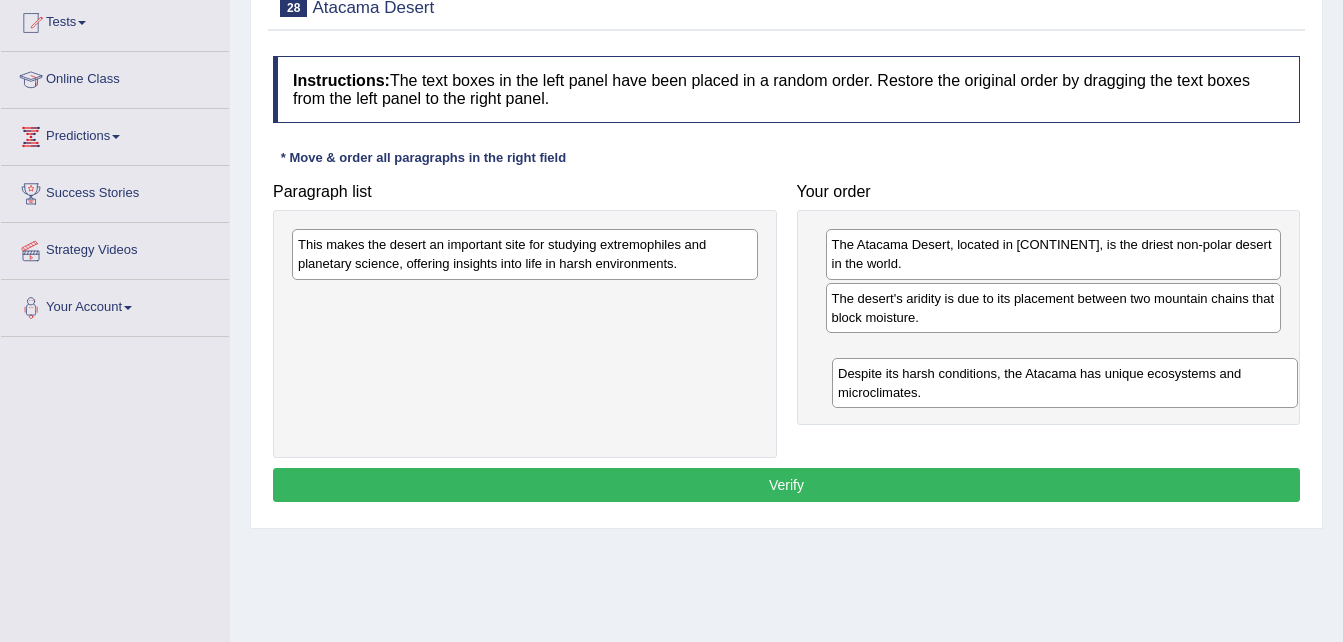 drag, startPoint x: 511, startPoint y: 326, endPoint x: 1051, endPoint y: 401, distance: 545.1835 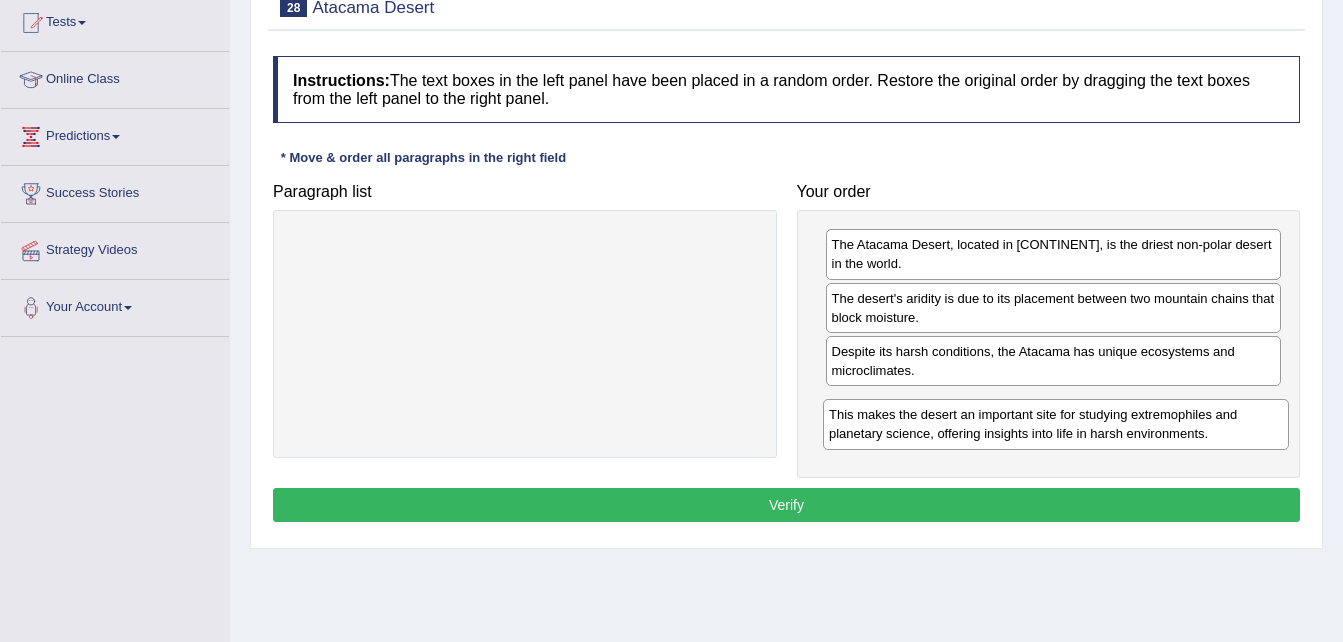 drag, startPoint x: 519, startPoint y: 257, endPoint x: 1050, endPoint y: 427, distance: 557.5491 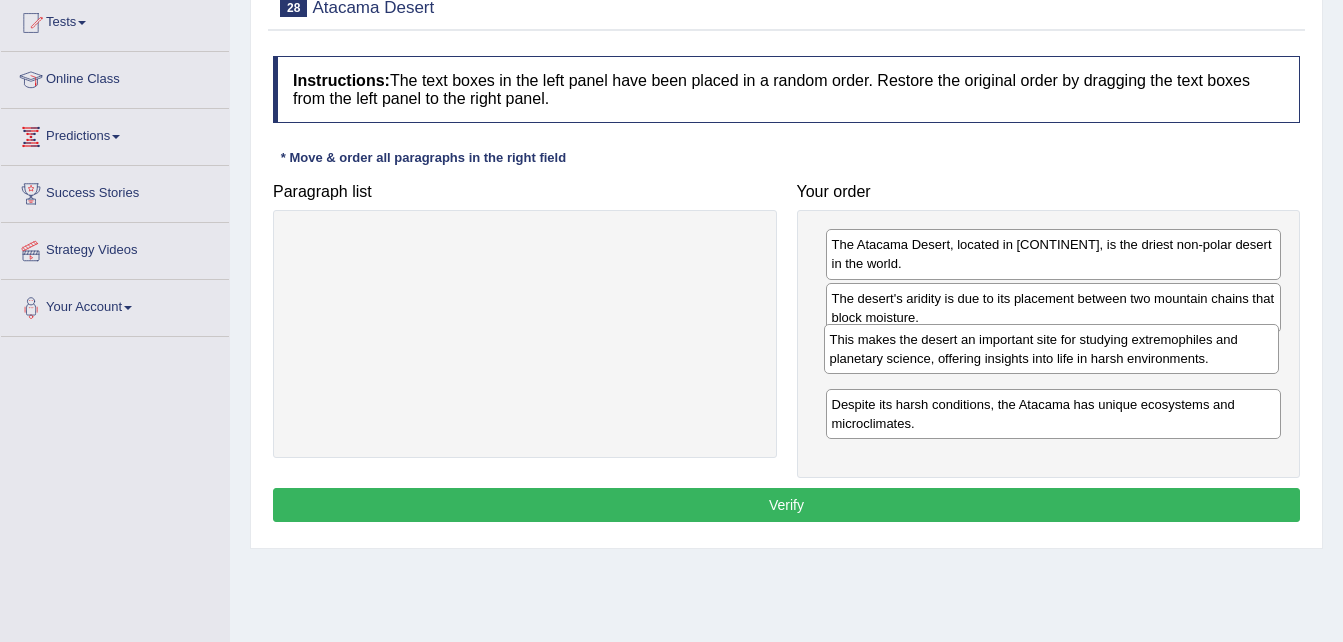 drag, startPoint x: 1030, startPoint y: 416, endPoint x: 1028, endPoint y: 351, distance: 65.03076 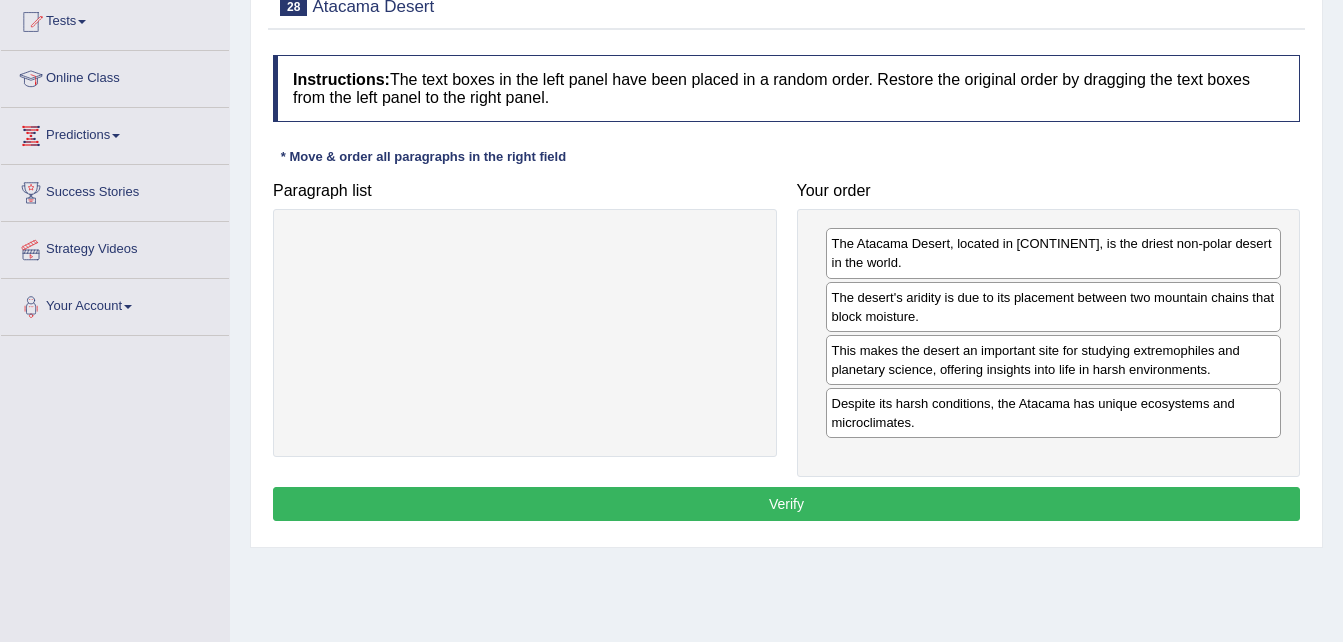 scroll, scrollTop: 224, scrollLeft: 0, axis: vertical 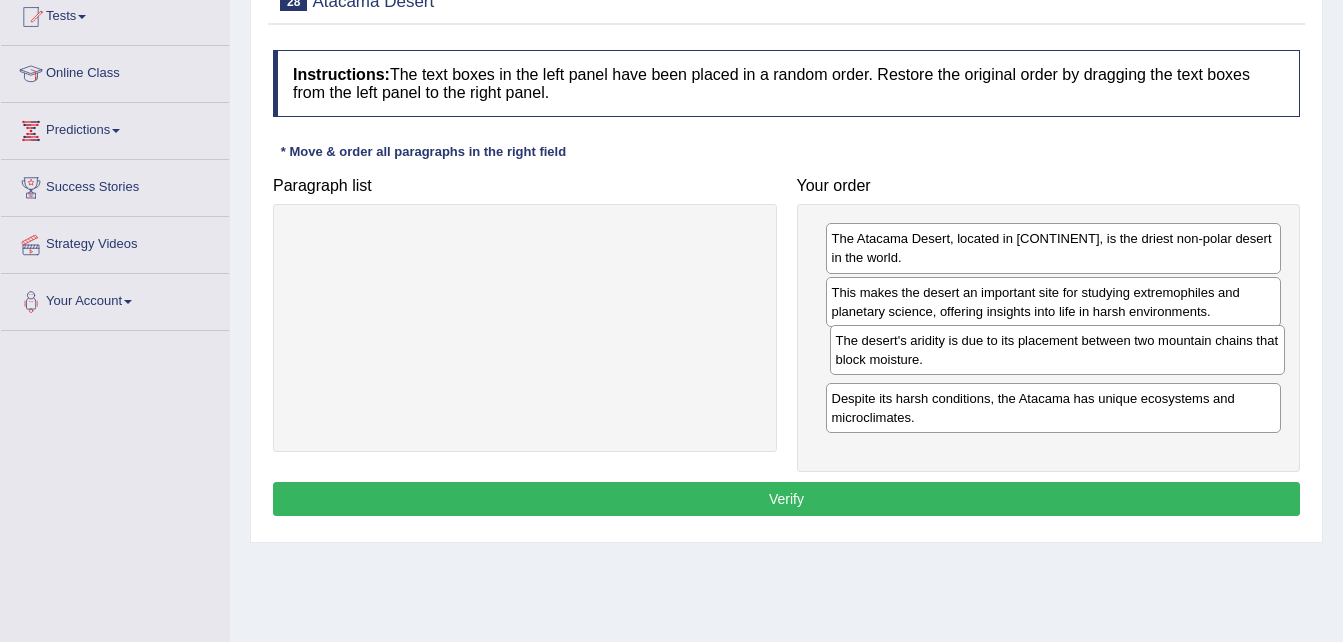drag, startPoint x: 1015, startPoint y: 299, endPoint x: 1019, endPoint y: 347, distance: 48.166378 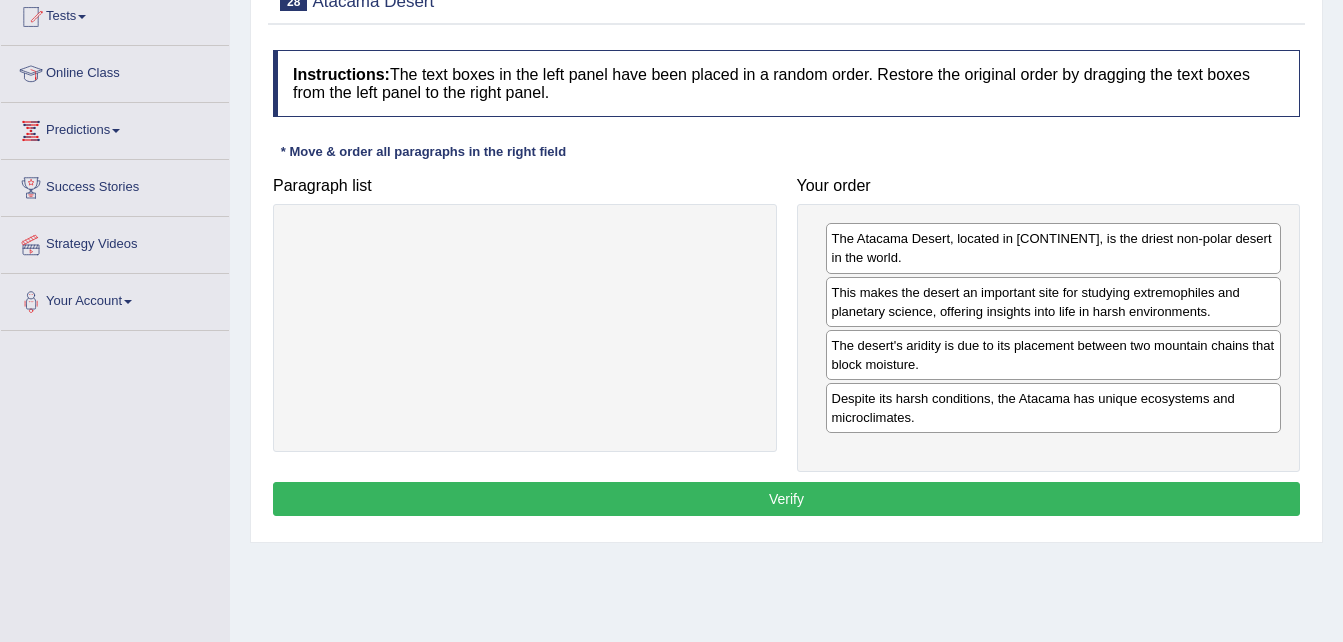 click on "Verify" at bounding box center (786, 499) 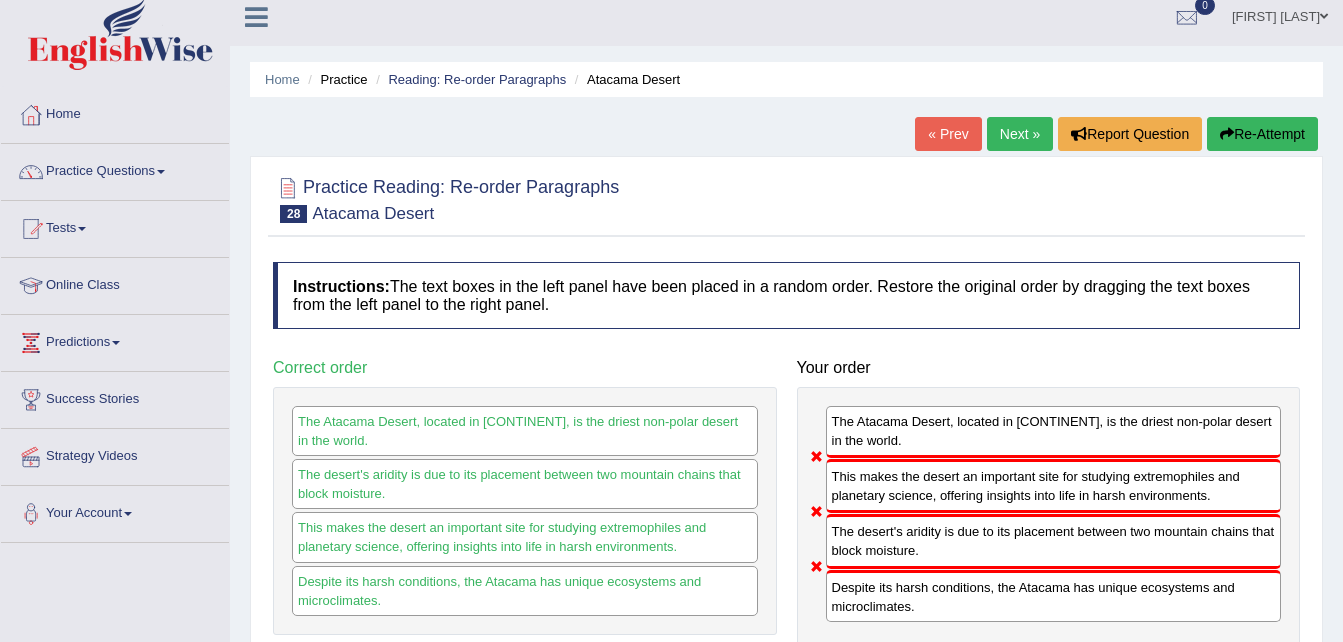 scroll, scrollTop: 0, scrollLeft: 0, axis: both 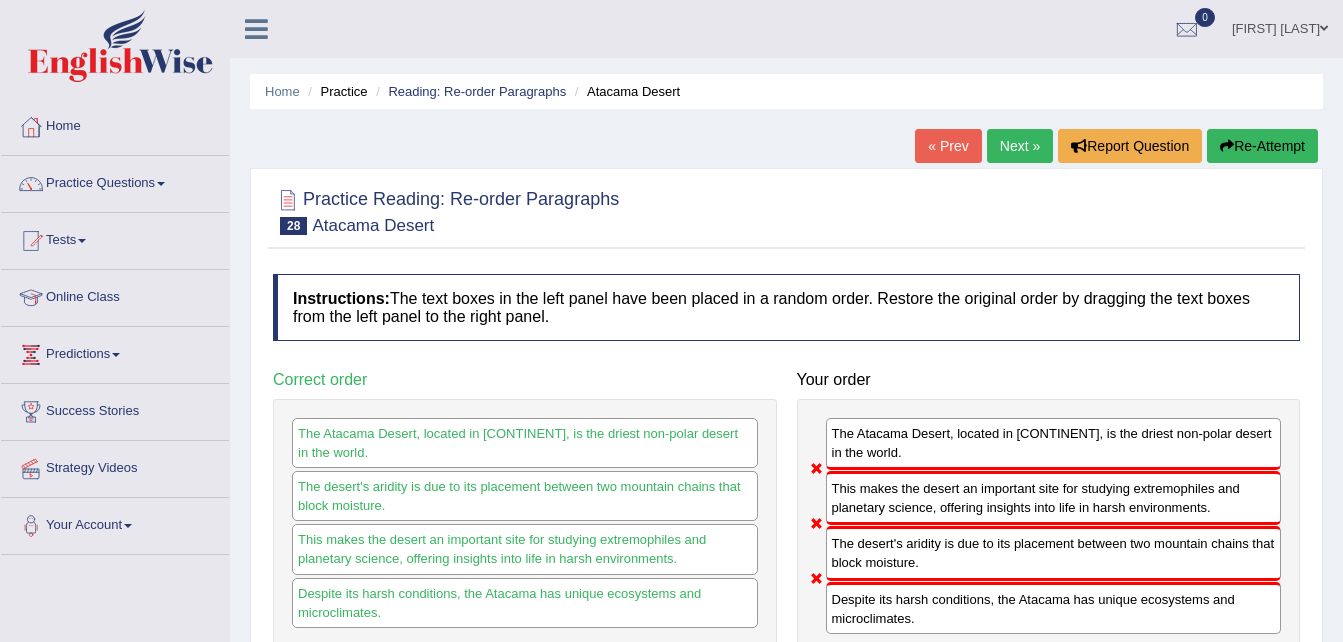 click on "Next »" at bounding box center (1020, 146) 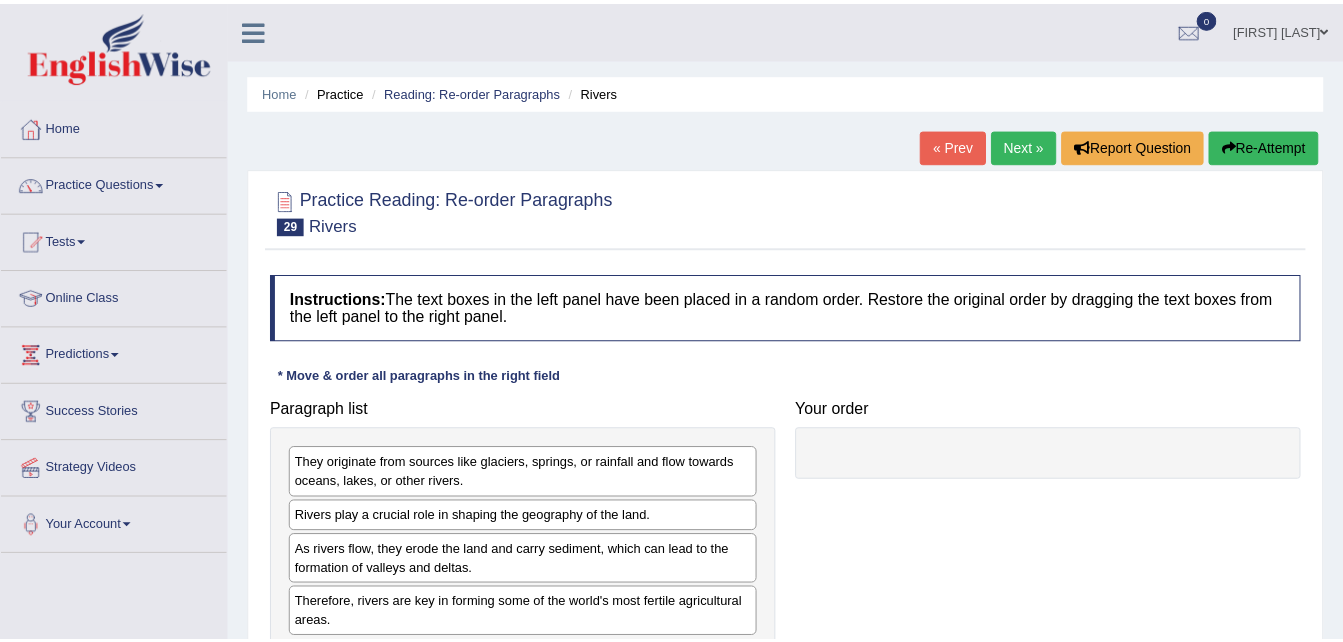 scroll, scrollTop: 0, scrollLeft: 0, axis: both 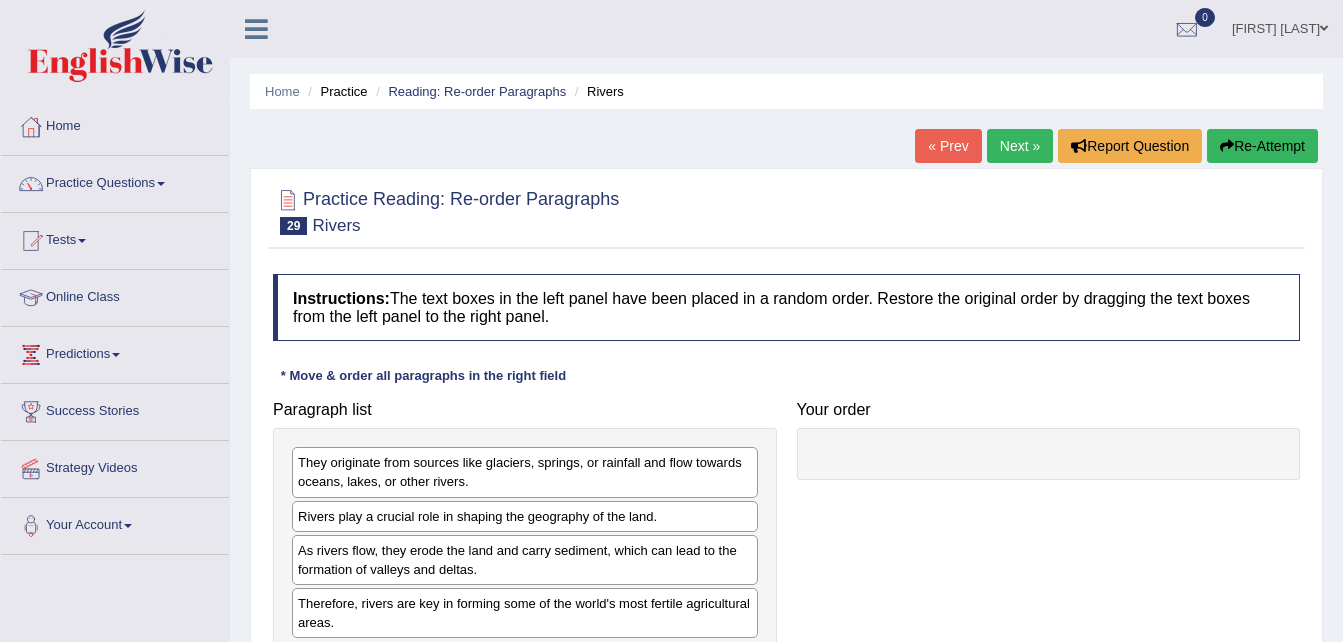 click on "Instructions:  The text boxes in the left panel have been placed in a random order. Restore the original order by dragging the text boxes from the left panel to the right panel.
* Move & order all paragraphs in the right field
Paragraph list
They originate from sources like glaciers, springs, or rainfall and flow towards oceans, lakes, or other rivers. Rivers play a crucial role in shaping the geography of the land. As rivers flow, they erode the land and carry sediment, which can lead to the formation of valleys and deltas. Therefore, rivers are key in forming some of the world's most fertile agricultural areas.
Correct order
Rivers play a crucial role in shaping the geography of the land. They originate from sources like glaciers, springs, or rainfall and flow towards oceans, lakes, or other rivers. As rivers flow, they erode the land and carry sediment, which can lead to the formation of valleys and deltas.
Your order
Result:" at bounding box center (786, 490) 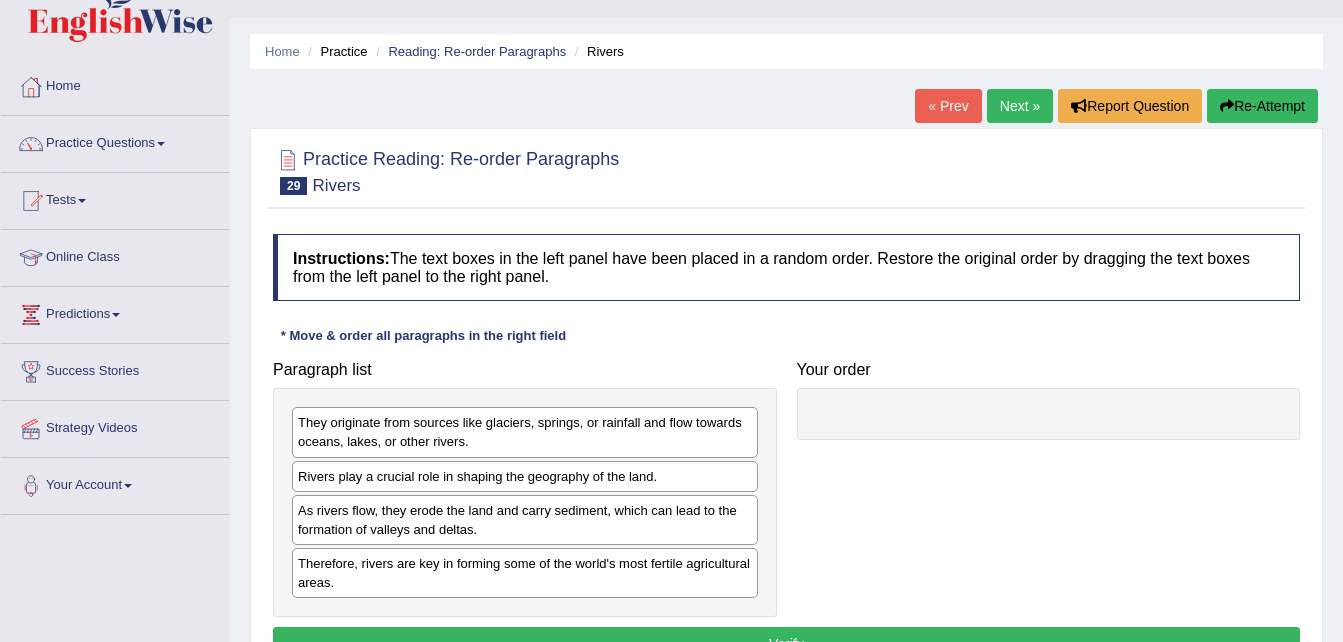 scroll, scrollTop: 200, scrollLeft: 0, axis: vertical 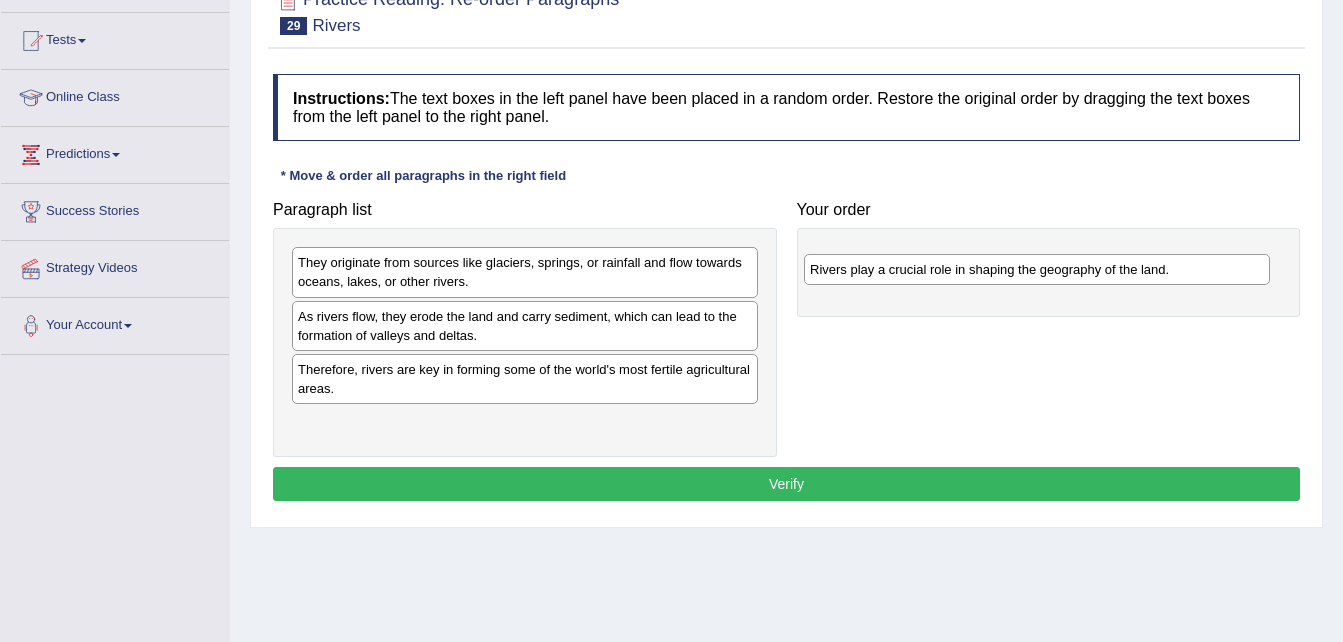 drag, startPoint x: 662, startPoint y: 321, endPoint x: 1175, endPoint y: 271, distance: 515.4309 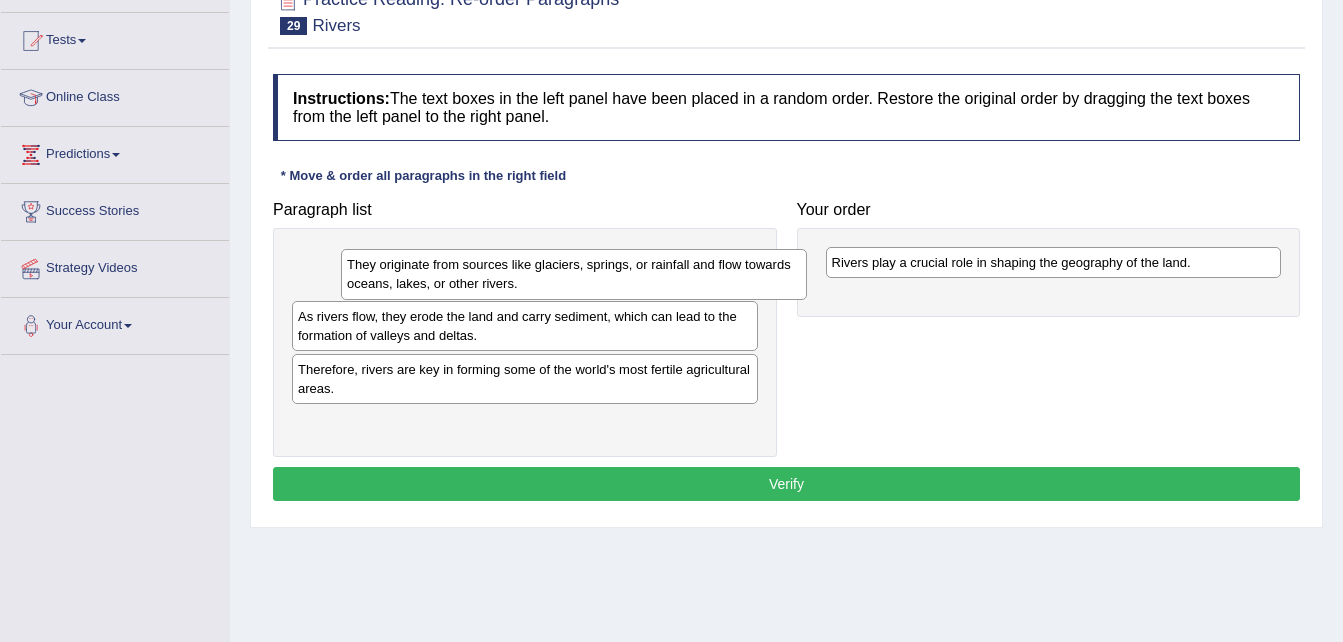 drag, startPoint x: 635, startPoint y: 267, endPoint x: 784, endPoint y: 292, distance: 151.08276 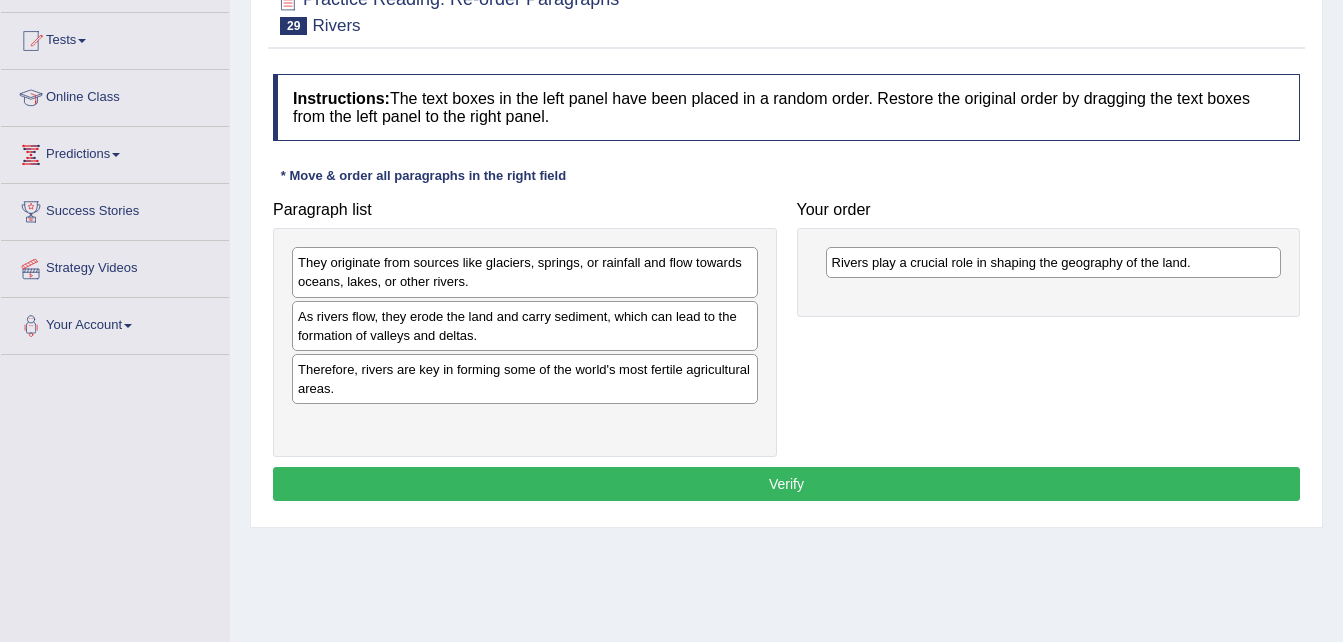 drag, startPoint x: 784, startPoint y: 292, endPoint x: 1013, endPoint y: 383, distance: 246.41835 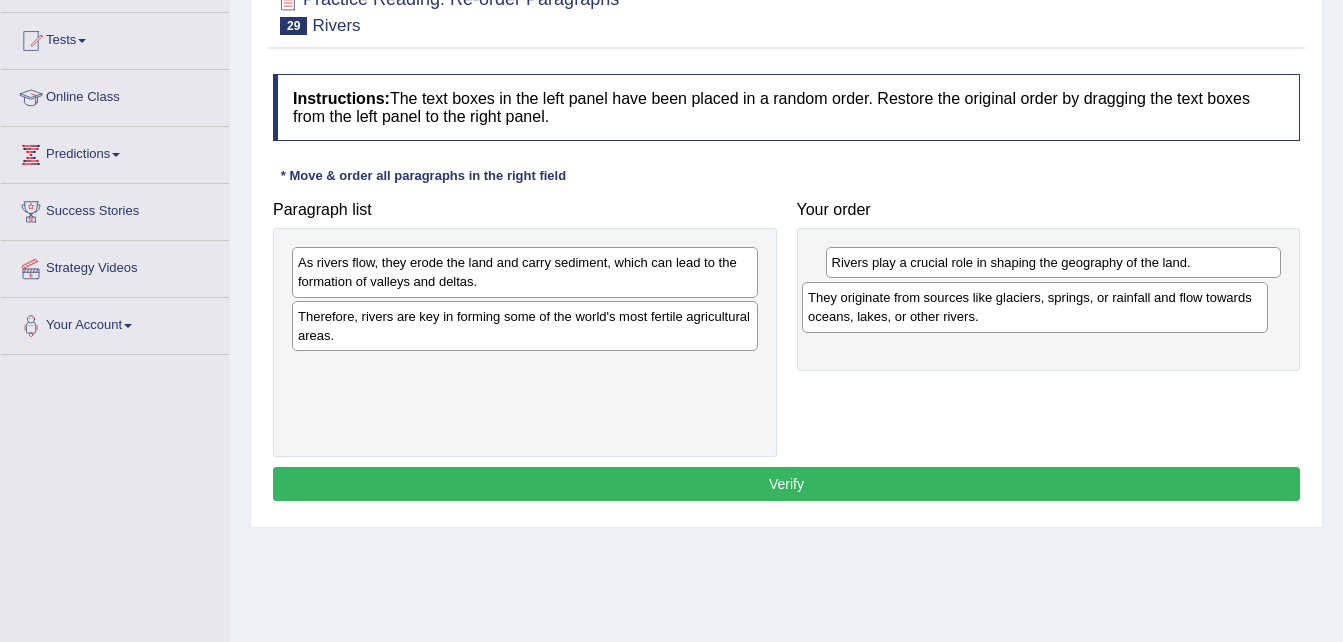 drag, startPoint x: 675, startPoint y: 270, endPoint x: 1190, endPoint y: 305, distance: 516.1879 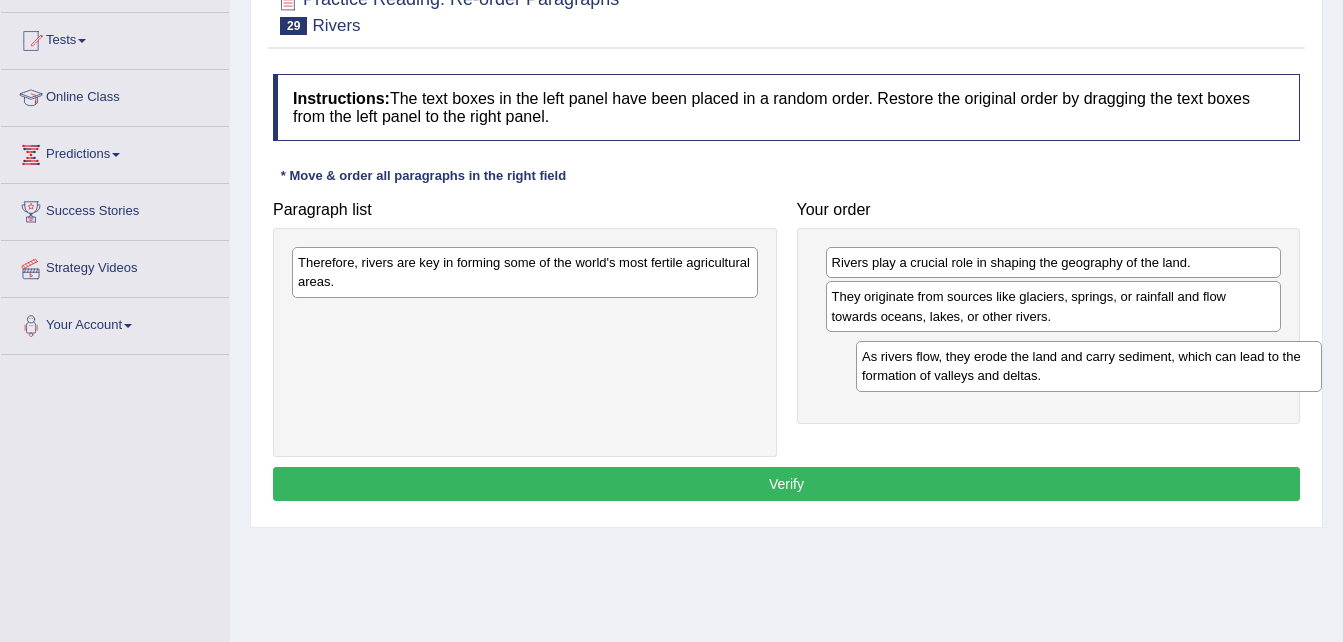 drag, startPoint x: 598, startPoint y: 262, endPoint x: 1162, endPoint y: 356, distance: 571.77966 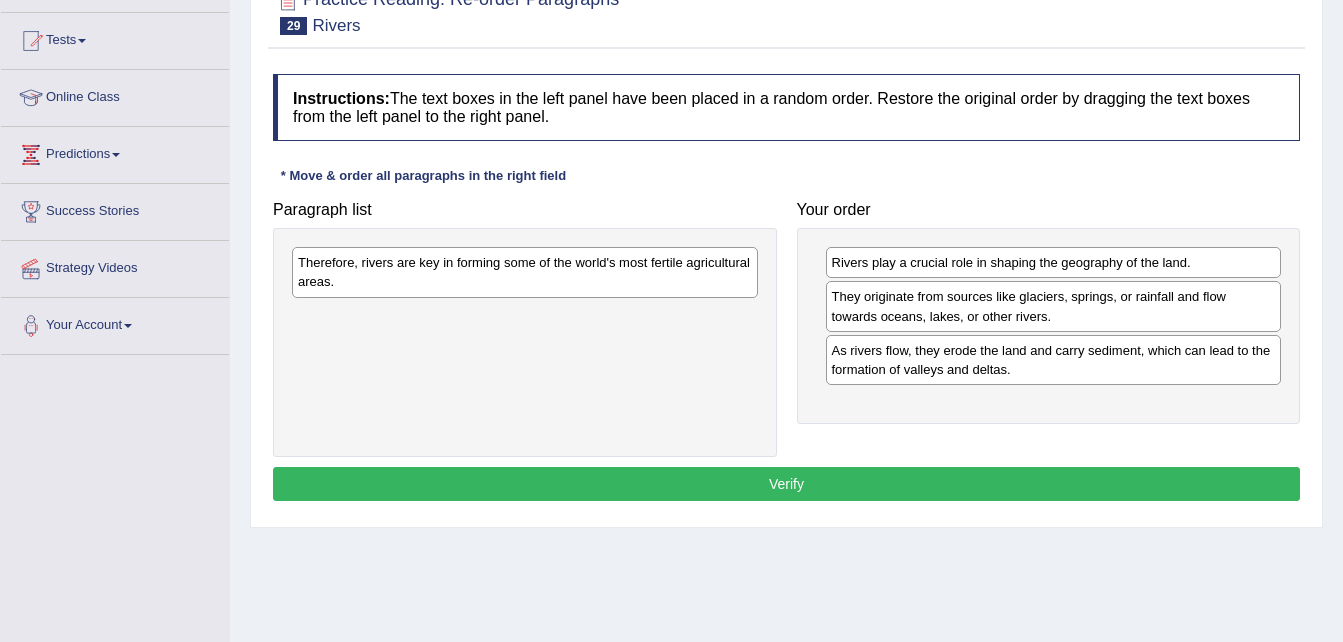 drag, startPoint x: 602, startPoint y: 273, endPoint x: 784, endPoint y: 346, distance: 196.09436 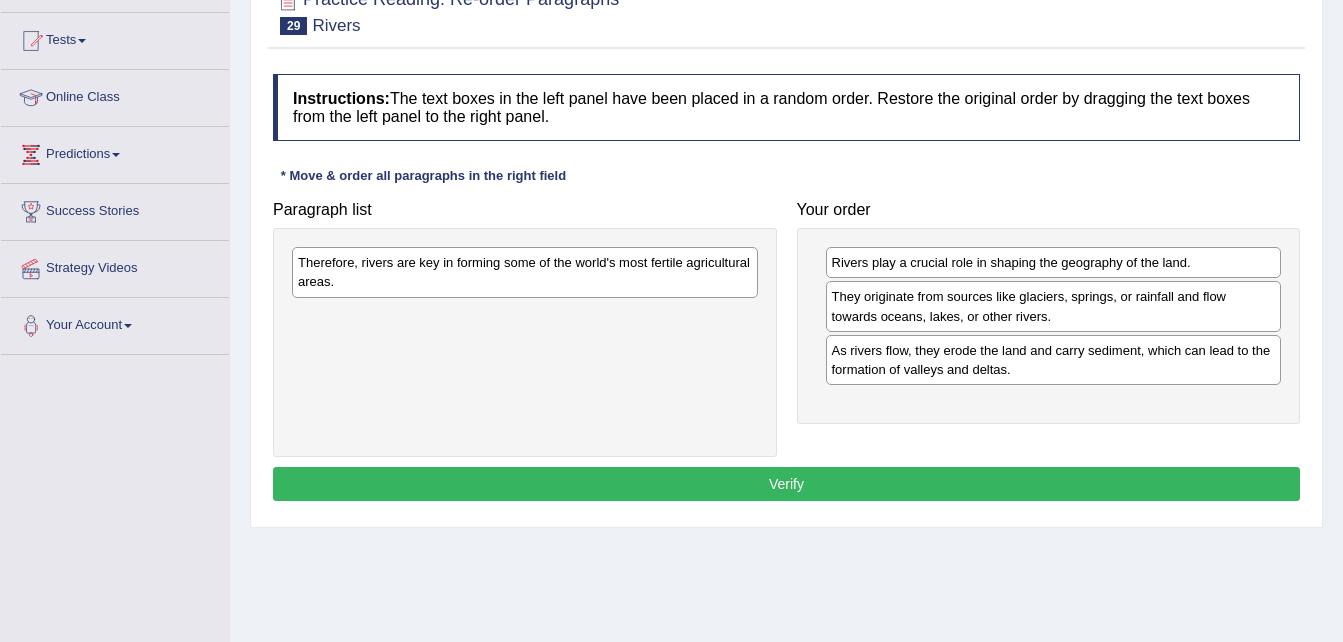 click on "Paragraph list
Therefore, rivers are key in forming some of the world's most fertile agricultural areas." at bounding box center (525, 324) 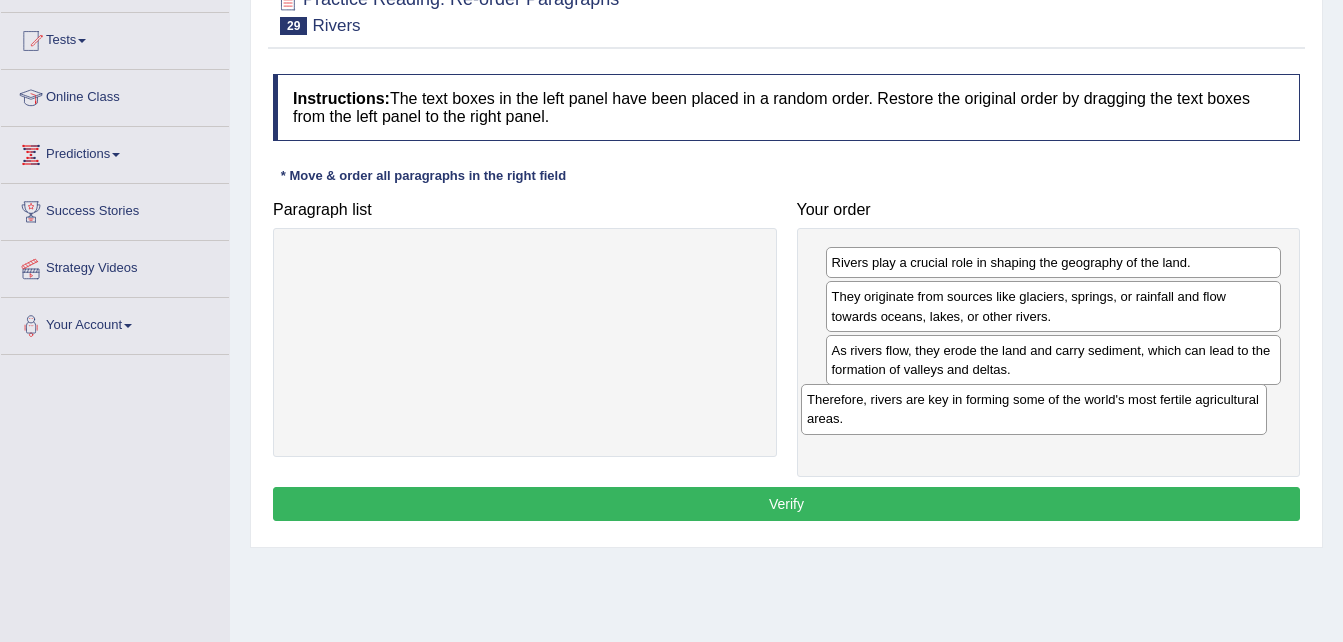 drag, startPoint x: 682, startPoint y: 279, endPoint x: 1195, endPoint y: 417, distance: 531.23724 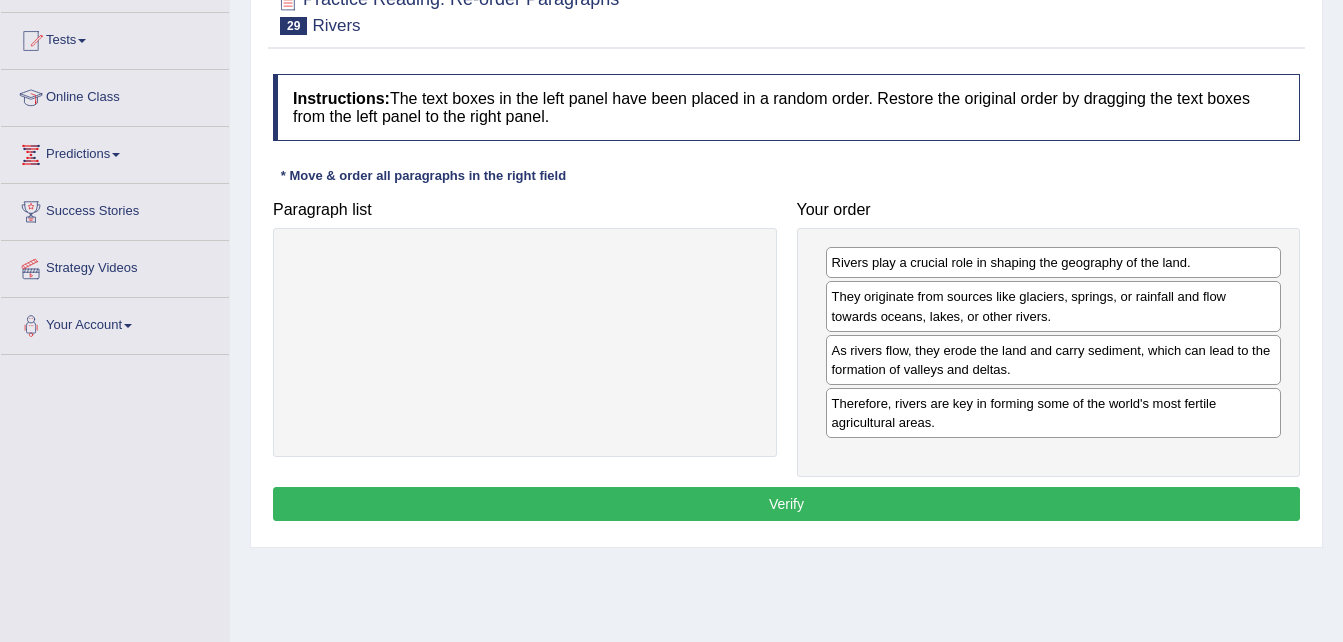 click on "Verify" at bounding box center [786, 504] 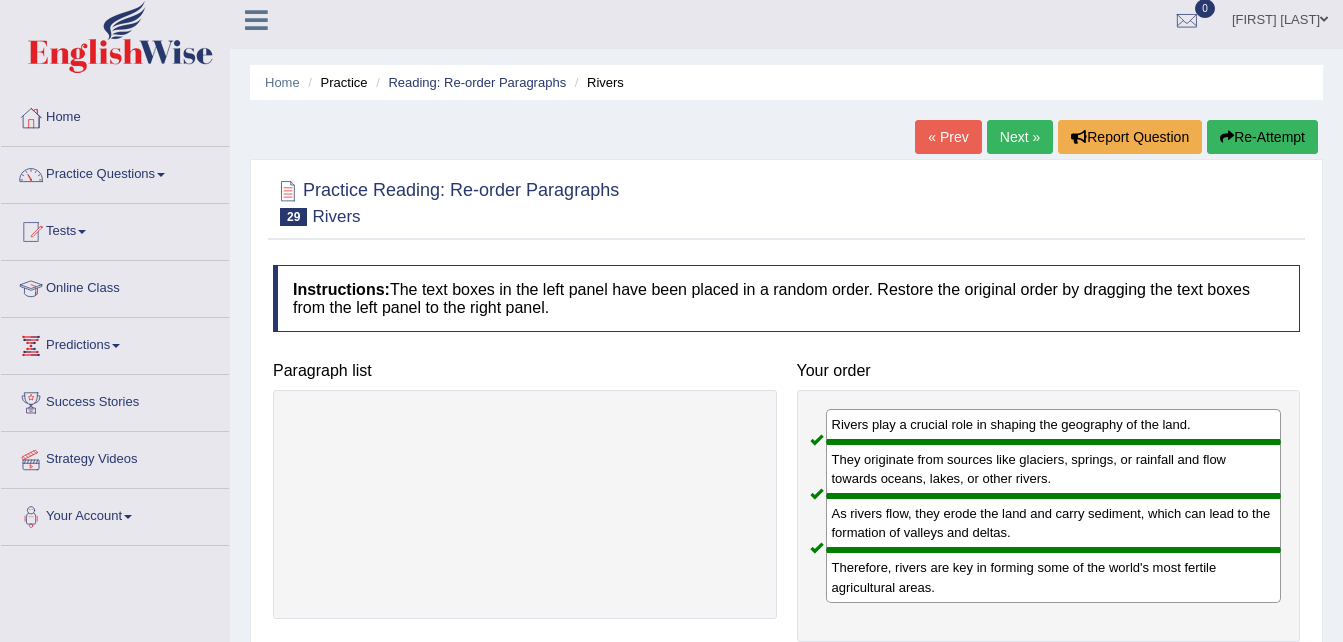 scroll, scrollTop: 0, scrollLeft: 0, axis: both 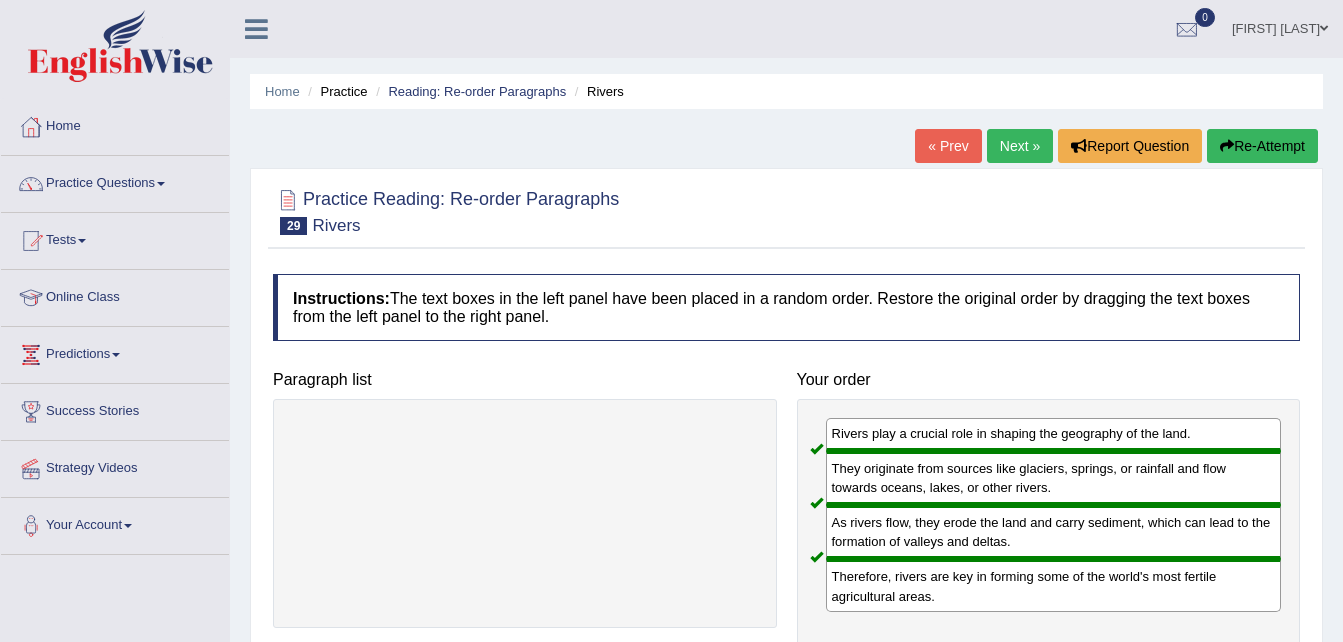 click on "Next »" at bounding box center (1020, 146) 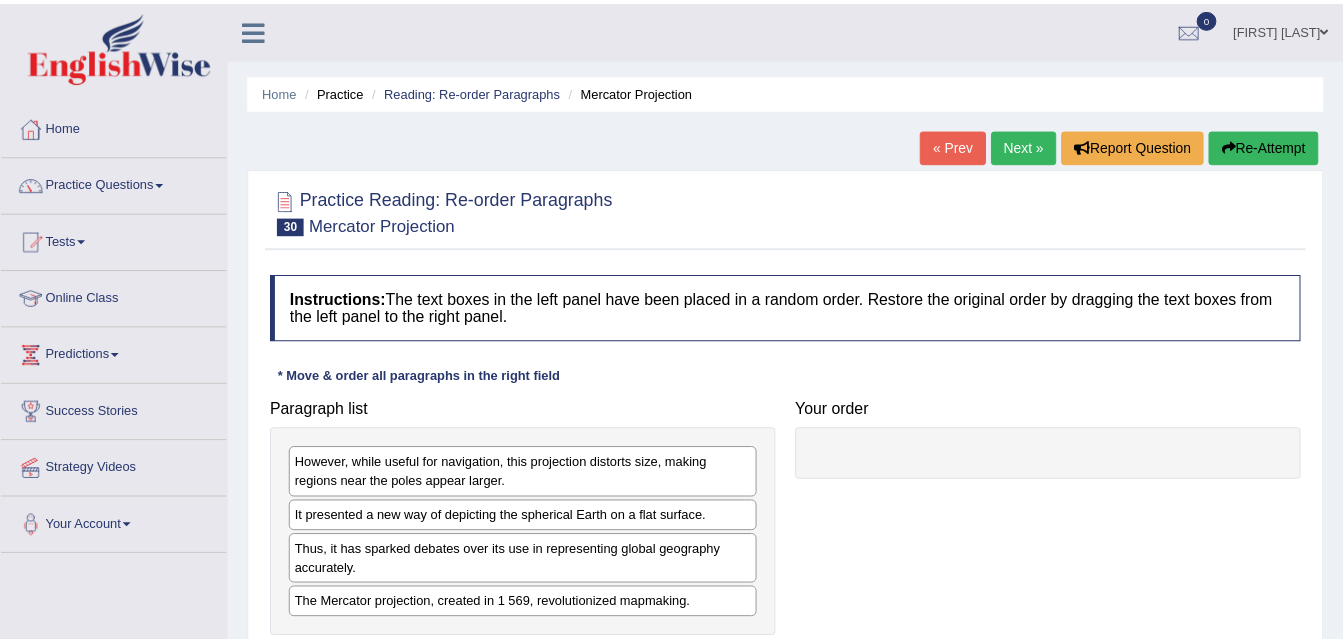 scroll, scrollTop: 0, scrollLeft: 0, axis: both 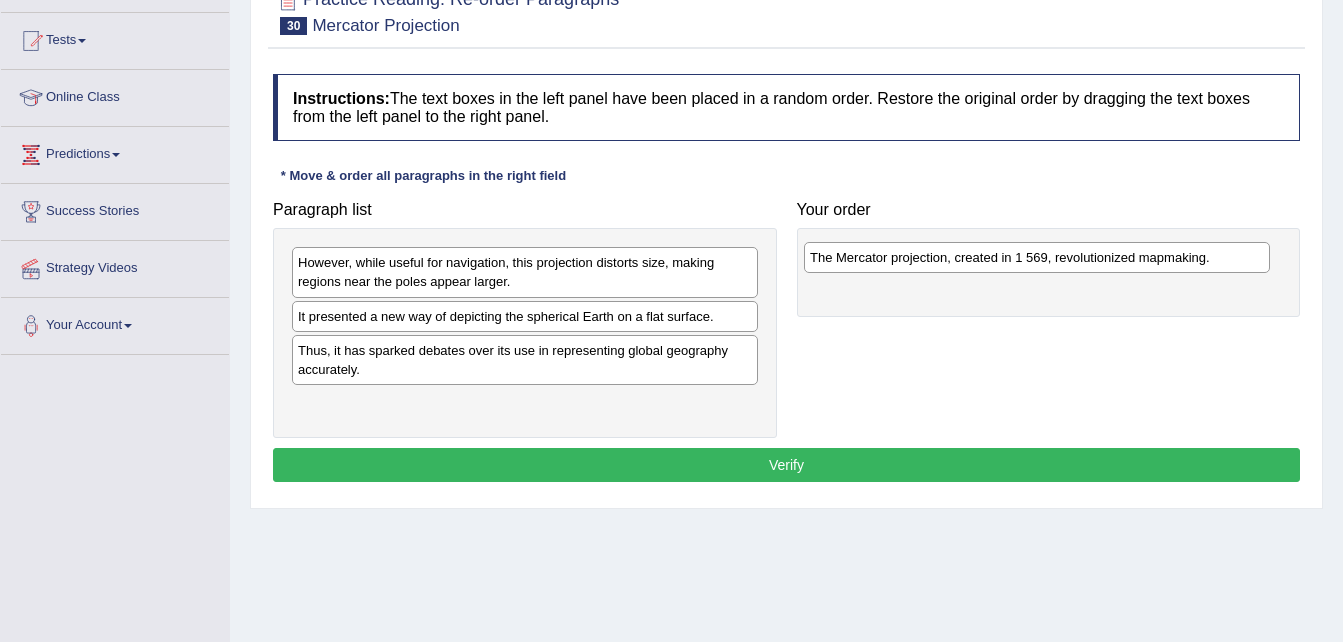 drag, startPoint x: 574, startPoint y: 408, endPoint x: 1088, endPoint y: 262, distance: 534.33325 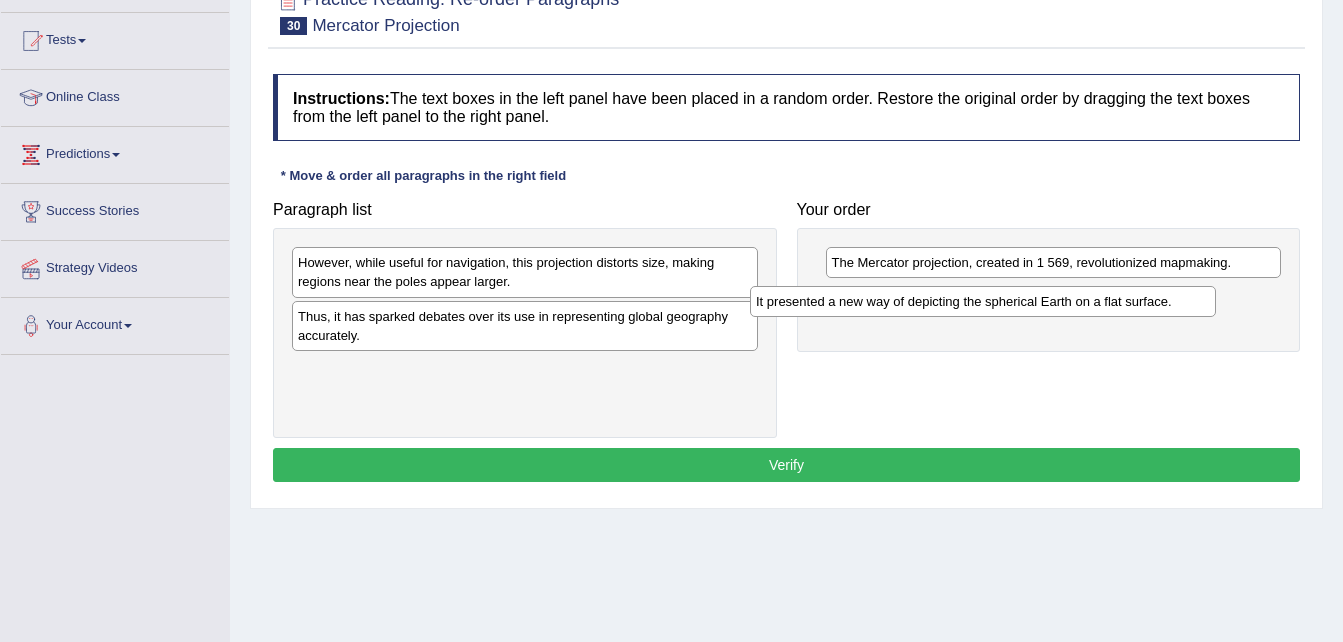 drag, startPoint x: 440, startPoint y: 322, endPoint x: 899, endPoint y: 307, distance: 459.24503 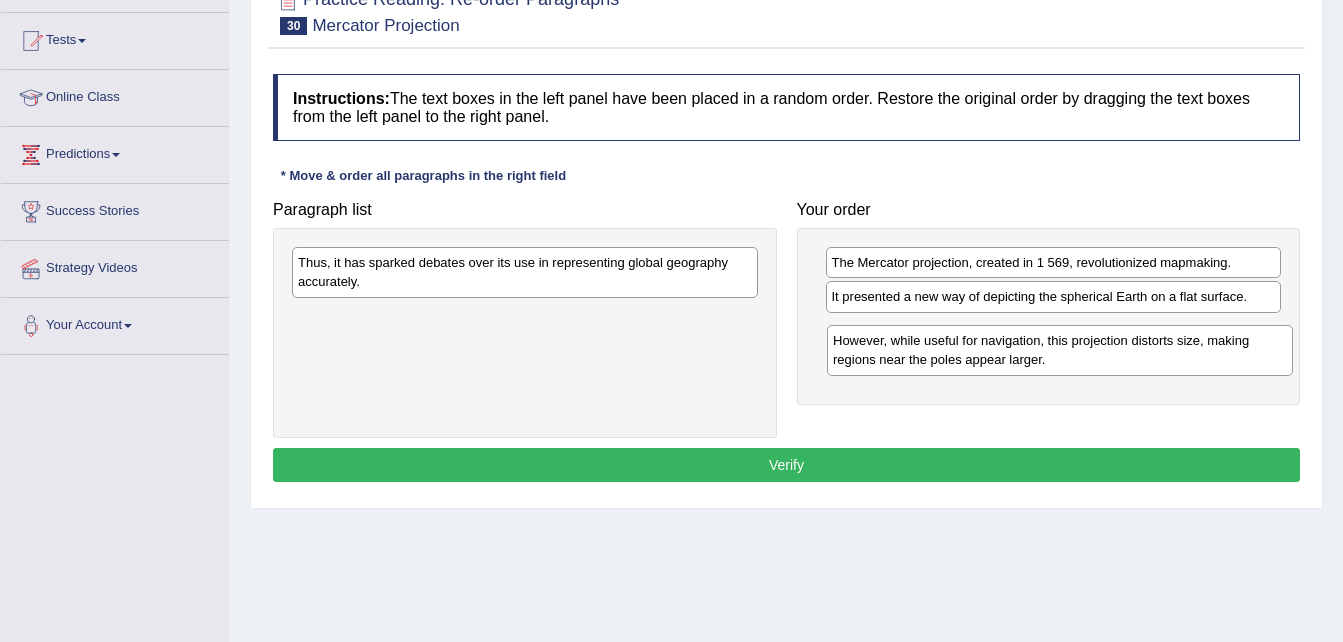 drag, startPoint x: 826, startPoint y: 303, endPoint x: 1133, endPoint y: 347, distance: 310.13705 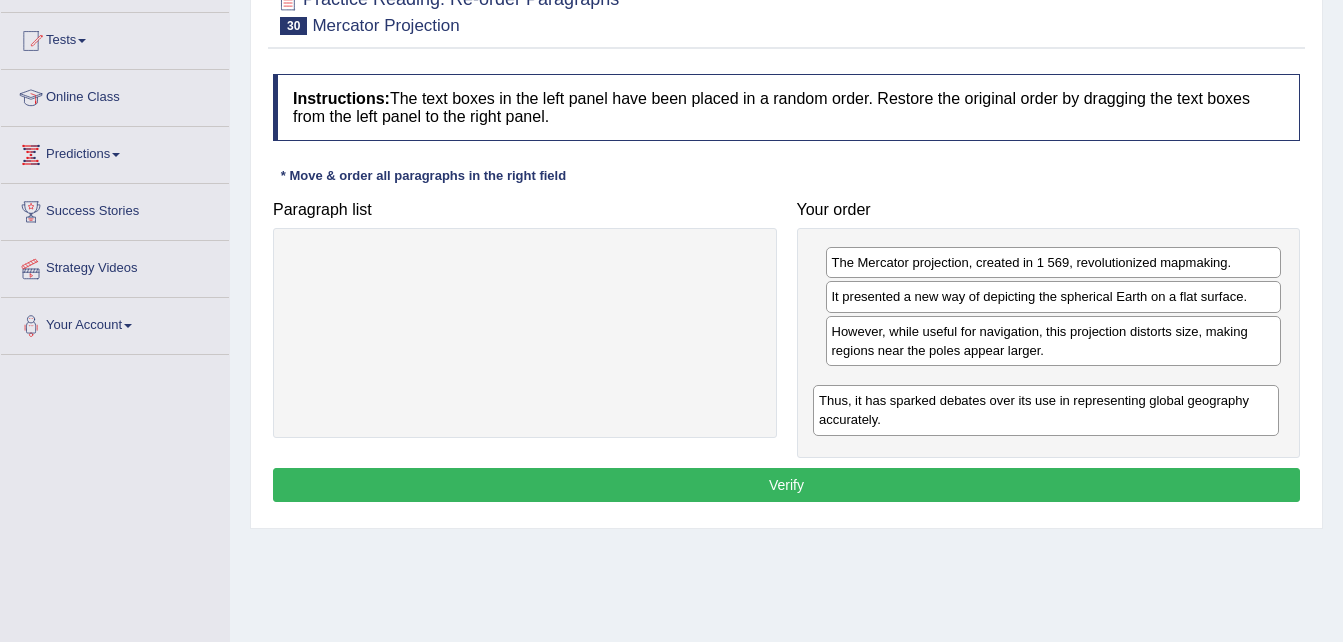 drag, startPoint x: 612, startPoint y: 283, endPoint x: 1150, endPoint y: 414, distance: 553.71924 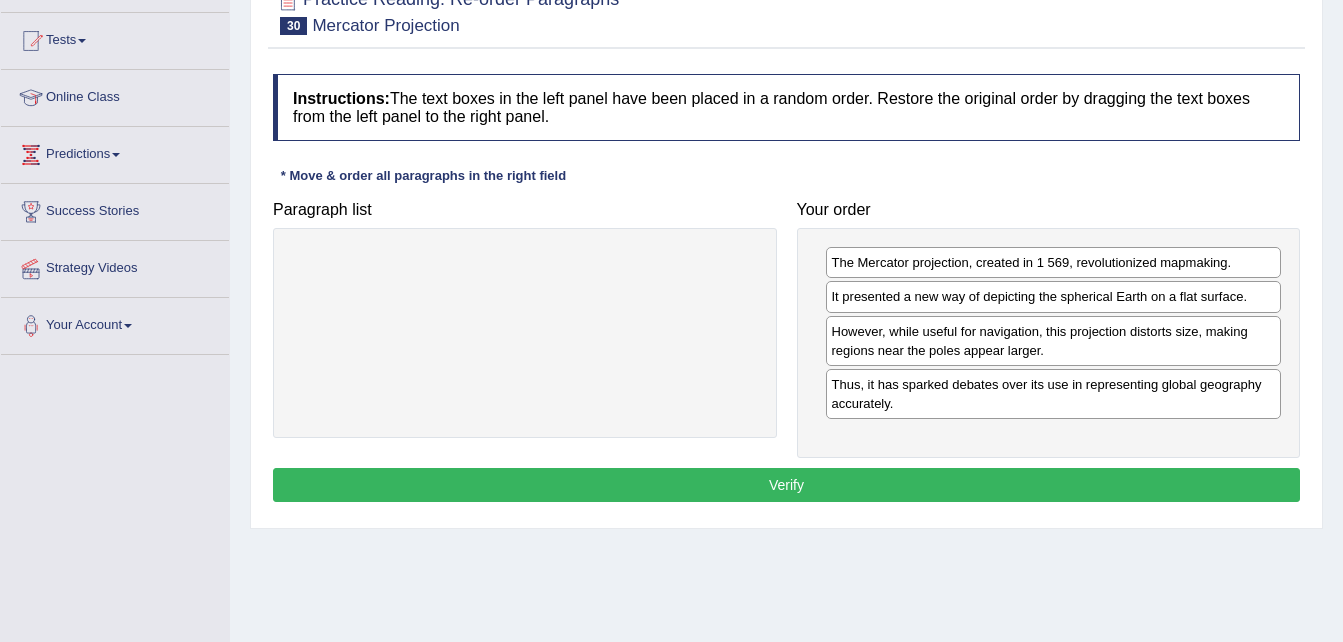 click on "Verify" at bounding box center (786, 485) 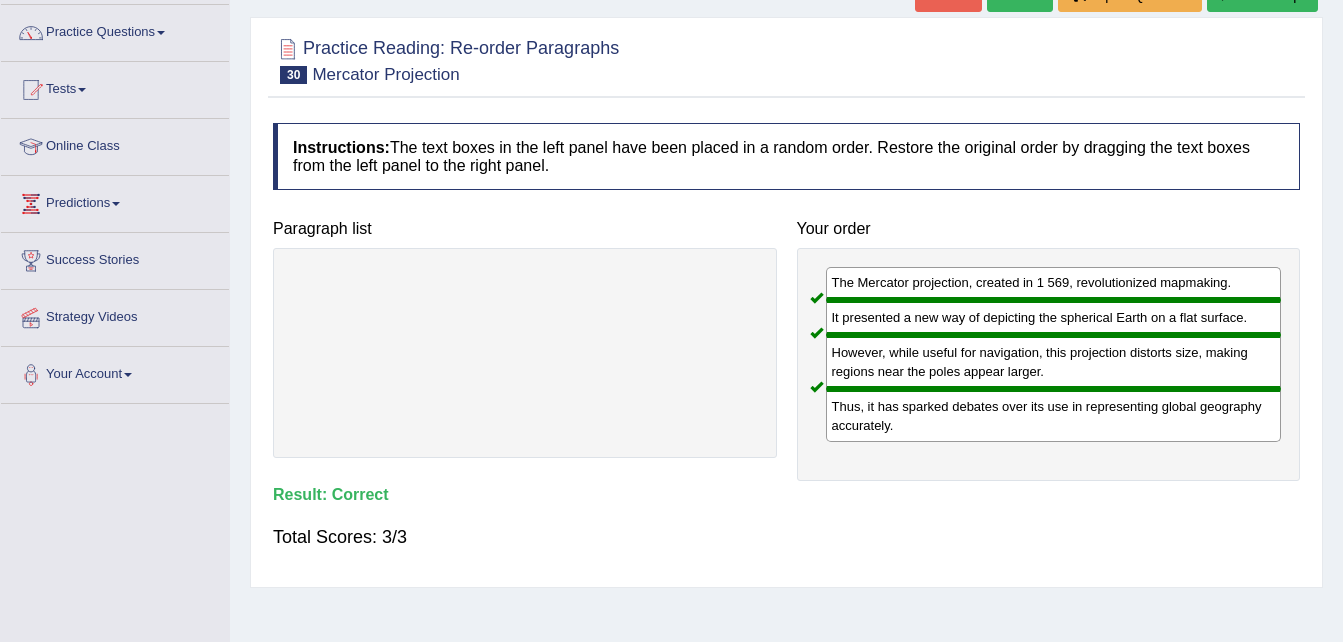 scroll, scrollTop: 72, scrollLeft: 0, axis: vertical 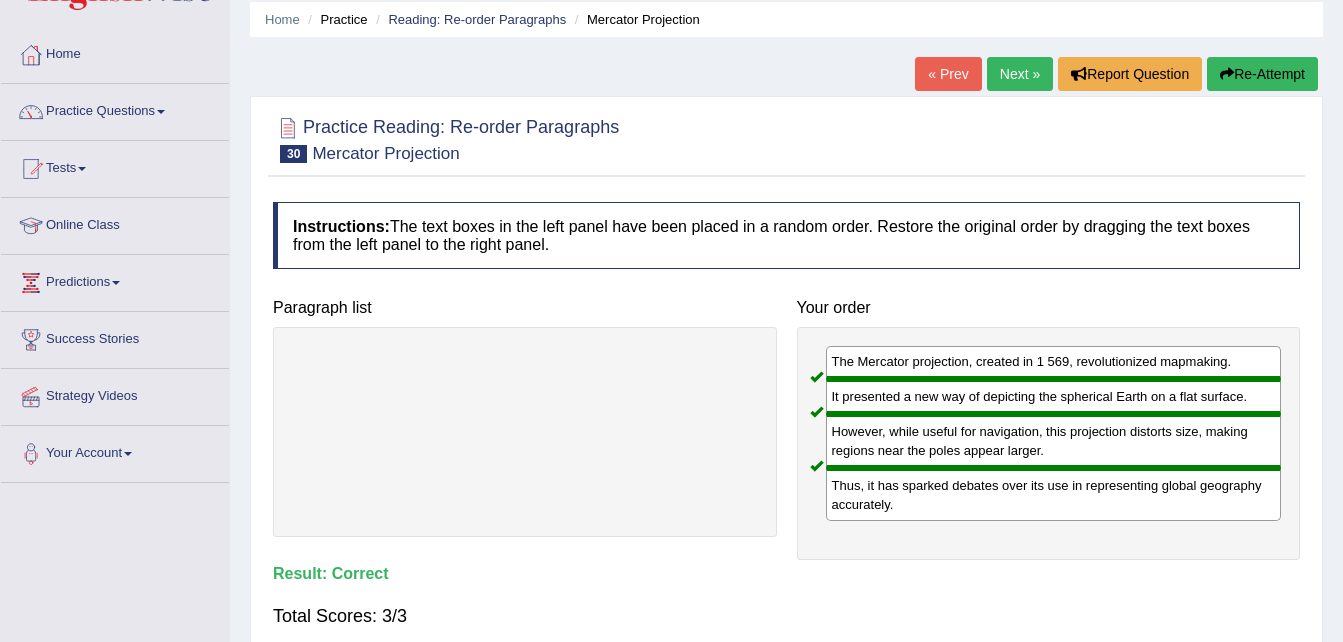 click on "Next »" at bounding box center [1020, 74] 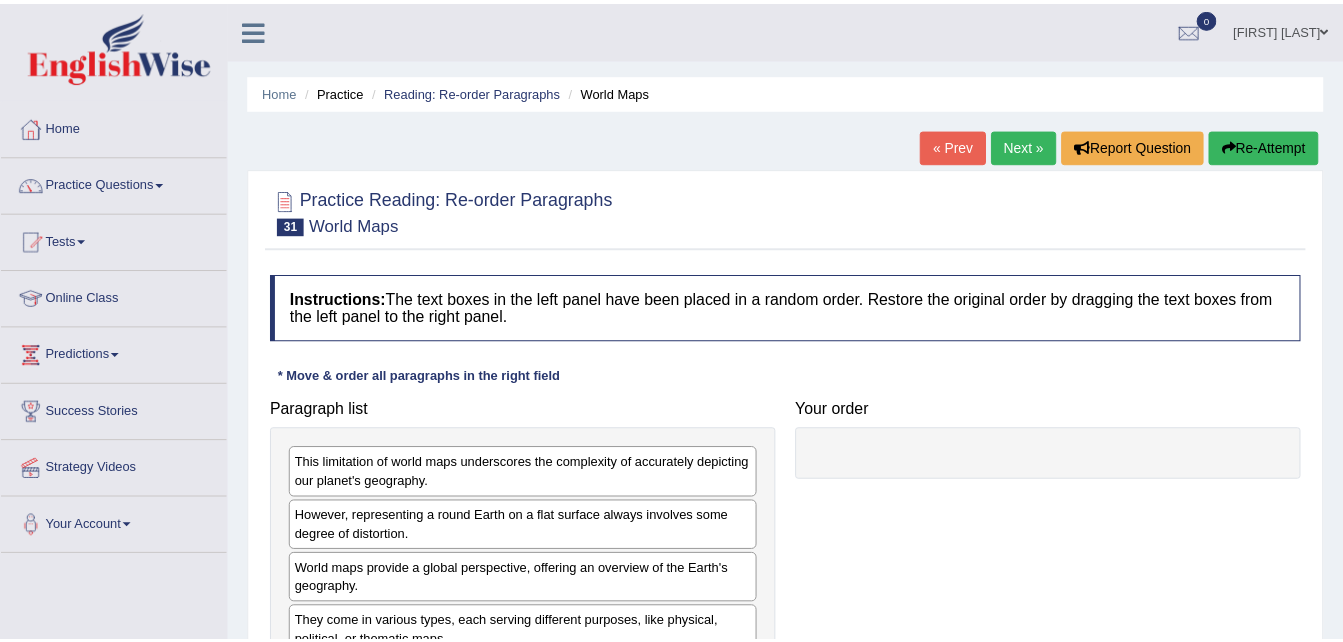 scroll, scrollTop: 0, scrollLeft: 0, axis: both 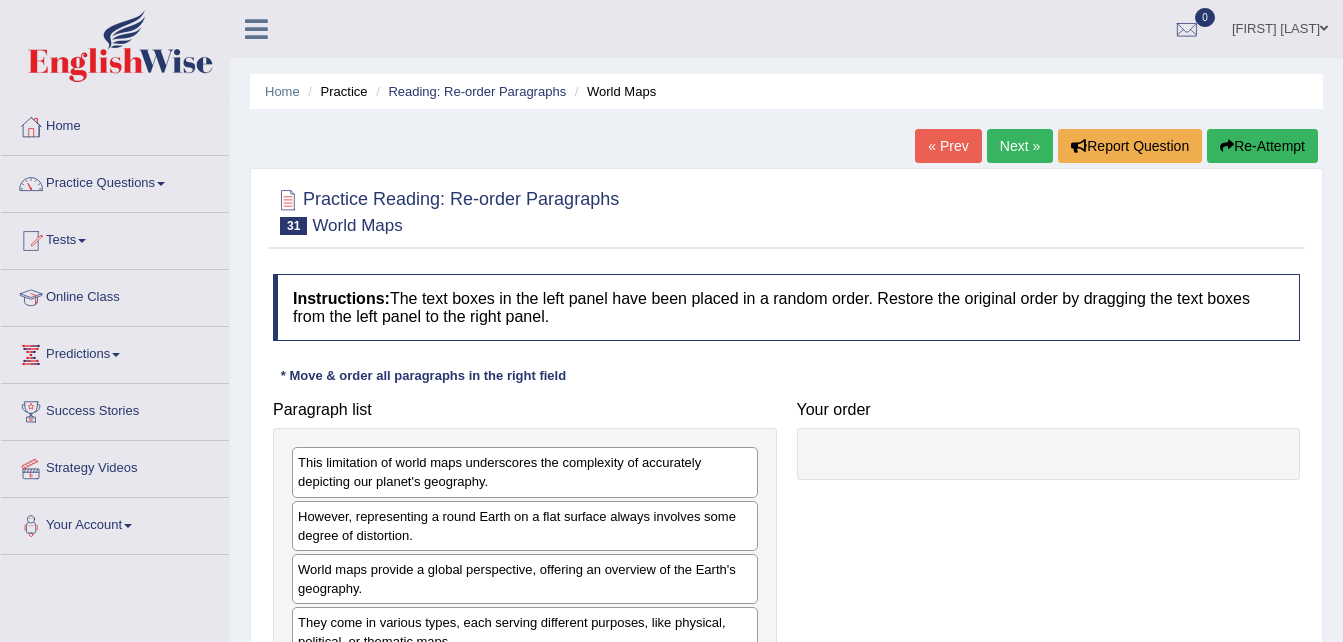 drag, startPoint x: 1341, startPoint y: 157, endPoint x: 1346, endPoint y: 299, distance: 142.088 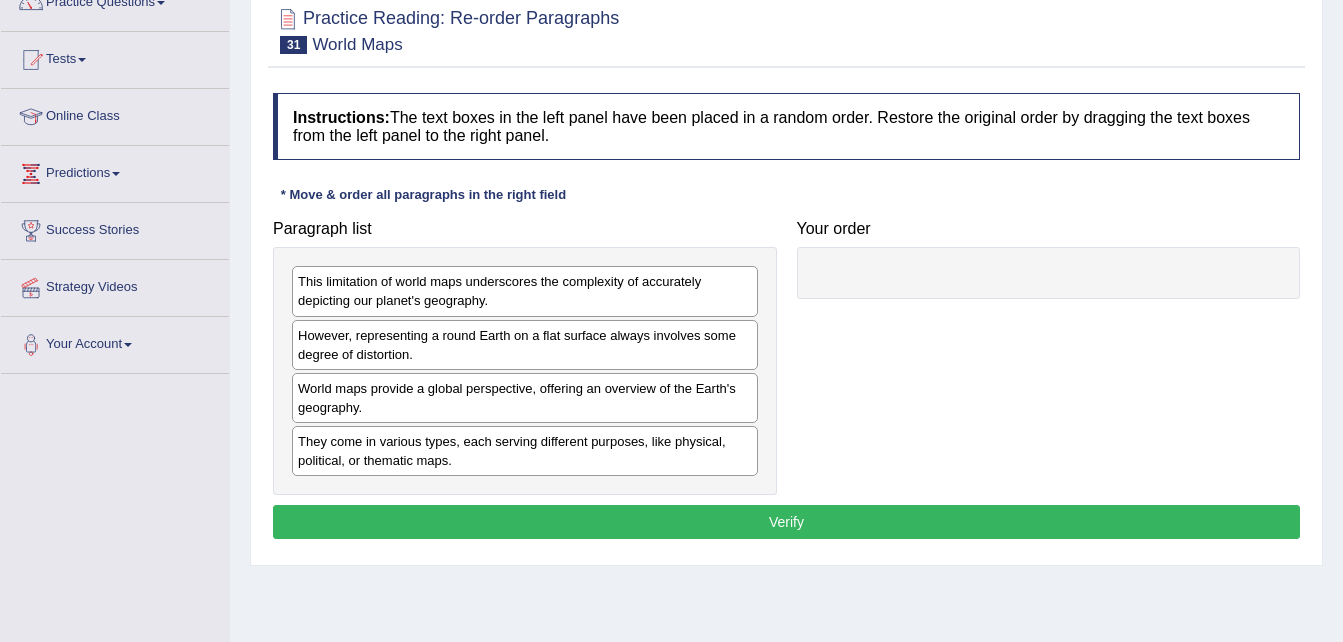scroll, scrollTop: 185, scrollLeft: 0, axis: vertical 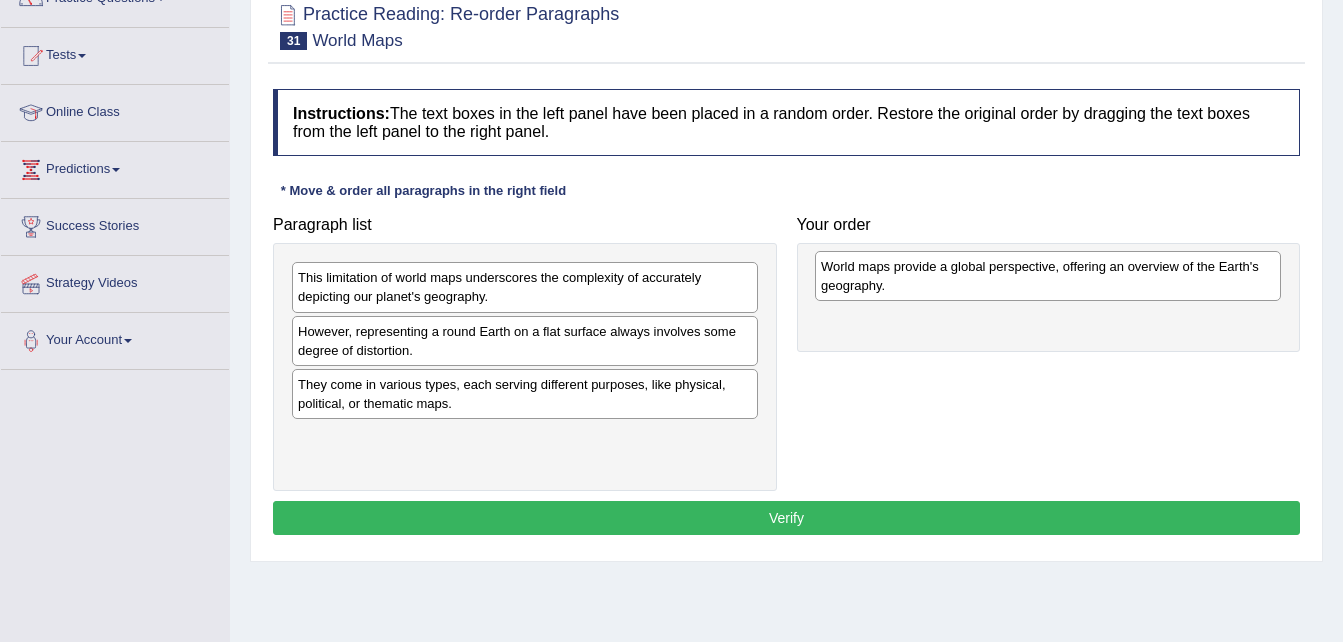 drag, startPoint x: 324, startPoint y: 390, endPoint x: 847, endPoint y: 272, distance: 536.1464 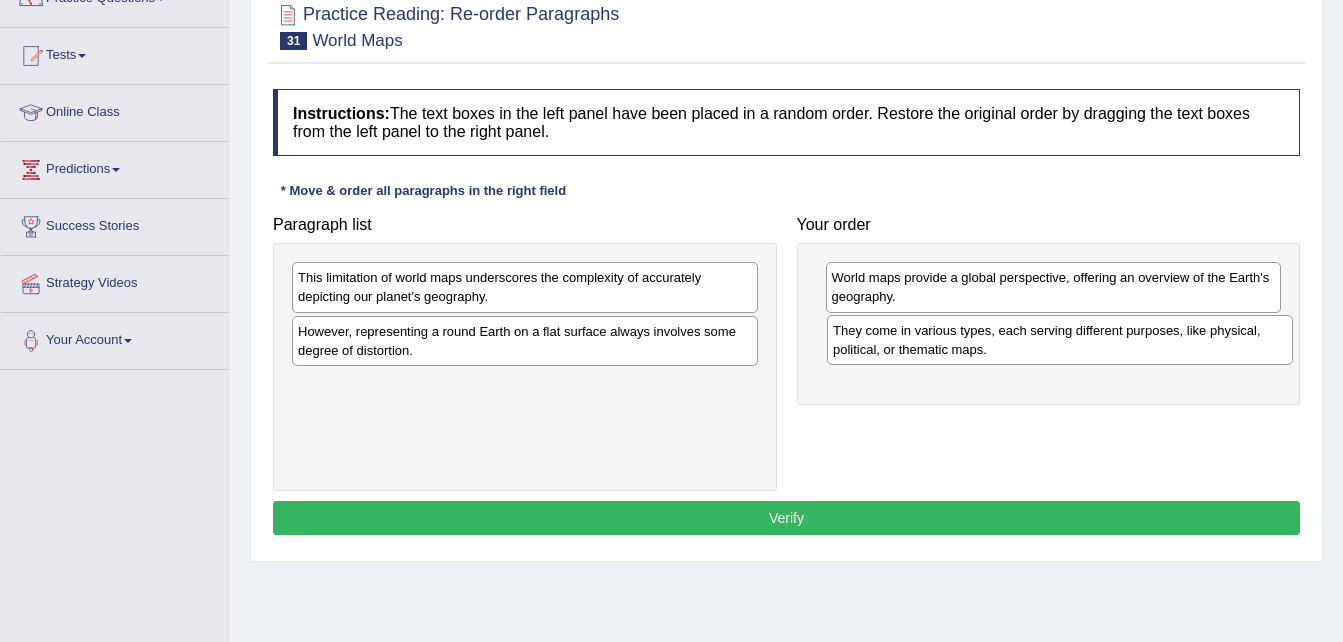 drag, startPoint x: 413, startPoint y: 397, endPoint x: 948, endPoint y: 345, distance: 537.5212 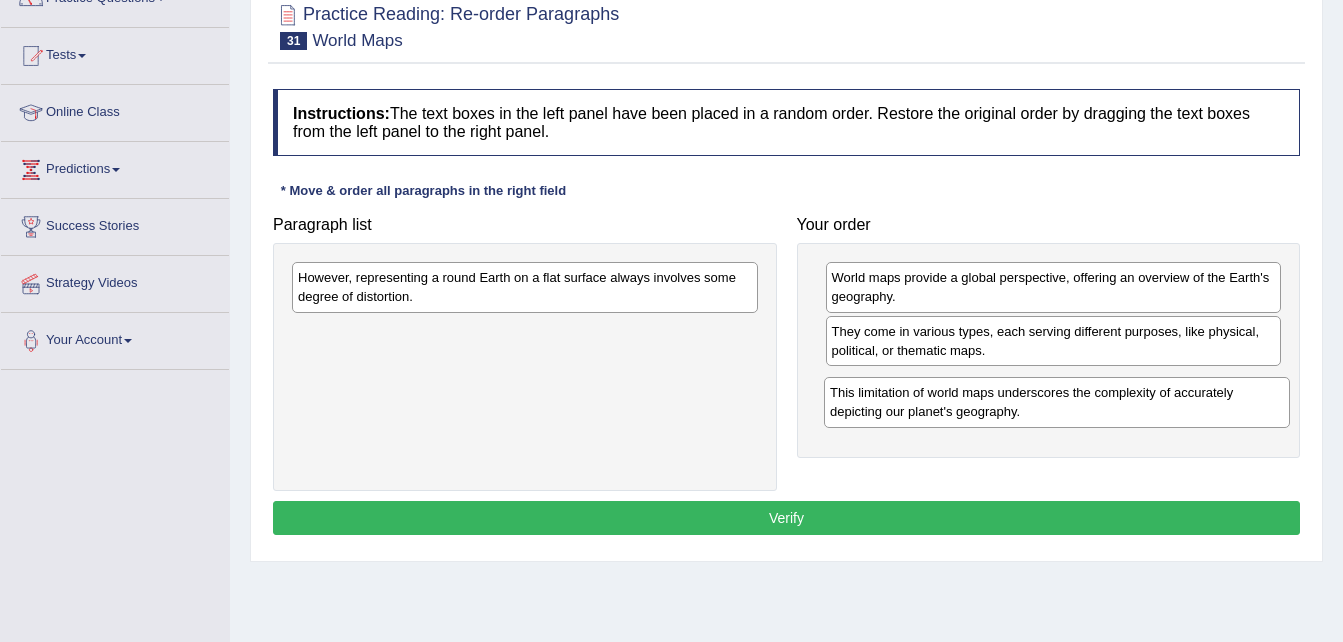 drag, startPoint x: 507, startPoint y: 302, endPoint x: 1039, endPoint y: 416, distance: 544.0772 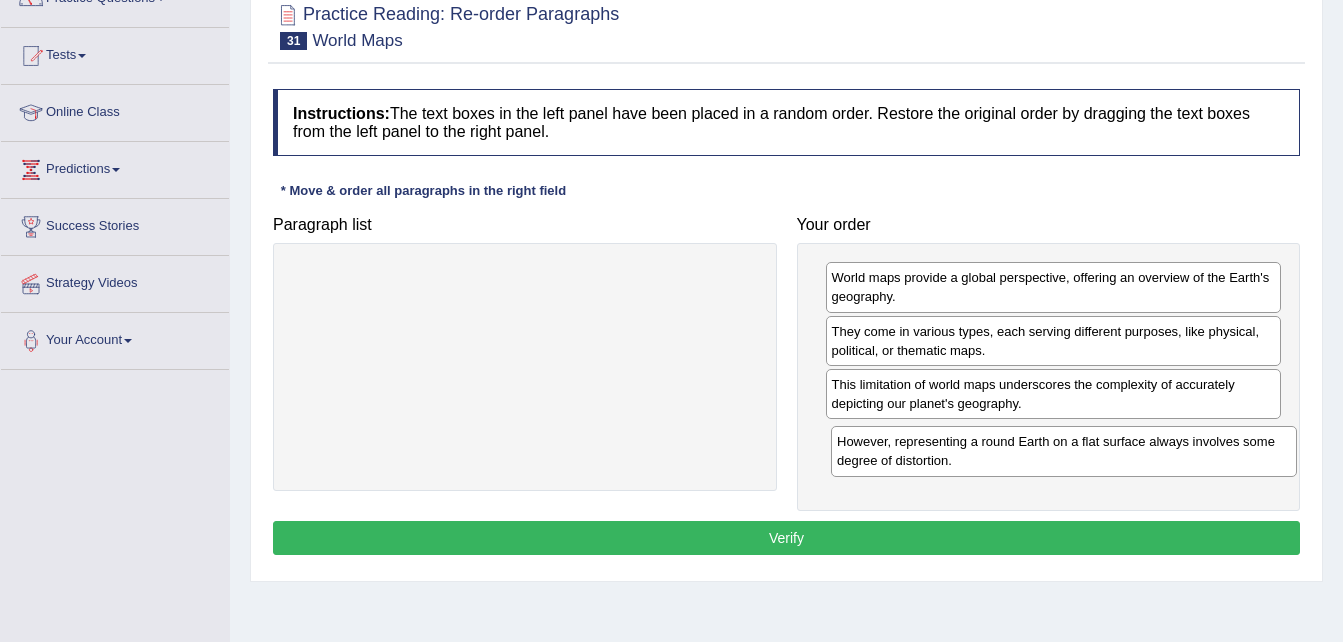 drag, startPoint x: 556, startPoint y: 283, endPoint x: 1094, endPoint y: 448, distance: 562.7335 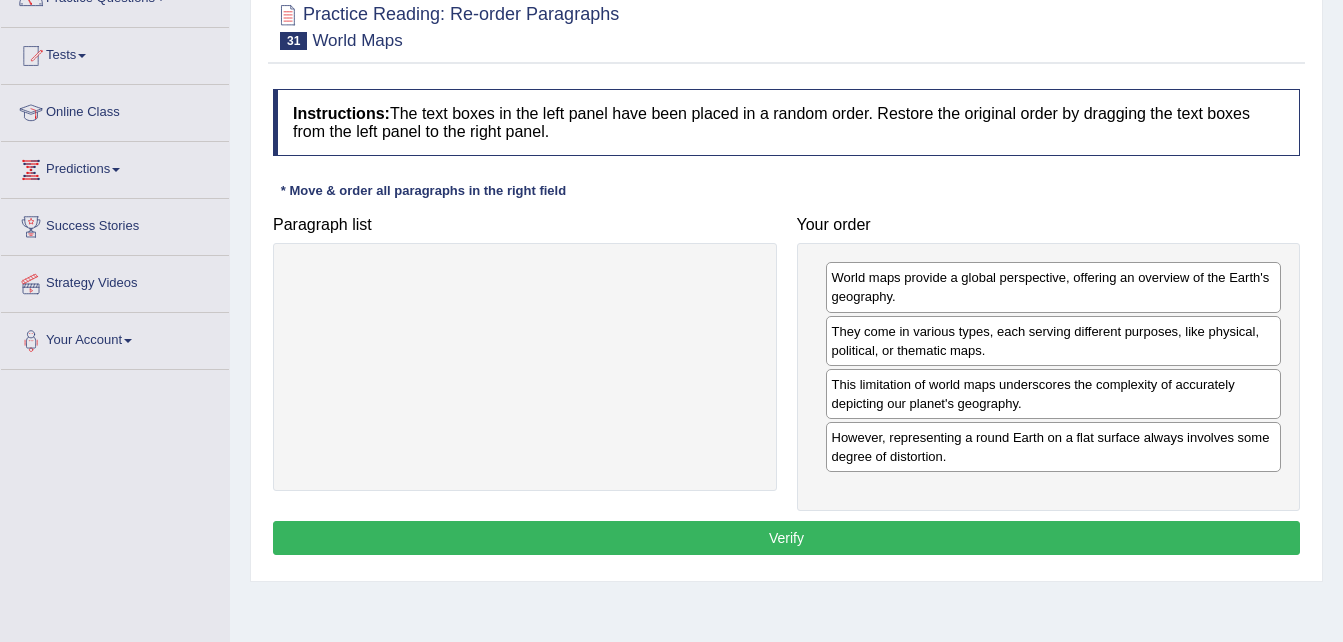 click on "Verify" at bounding box center [786, 538] 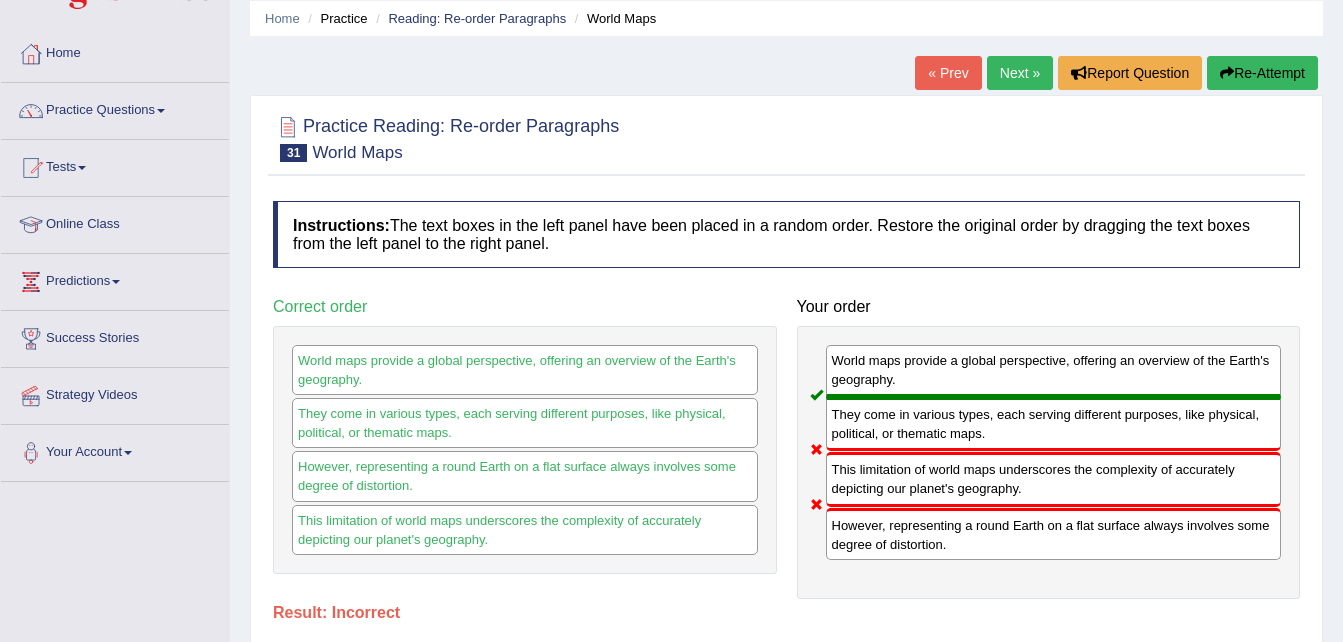 scroll, scrollTop: 0, scrollLeft: 0, axis: both 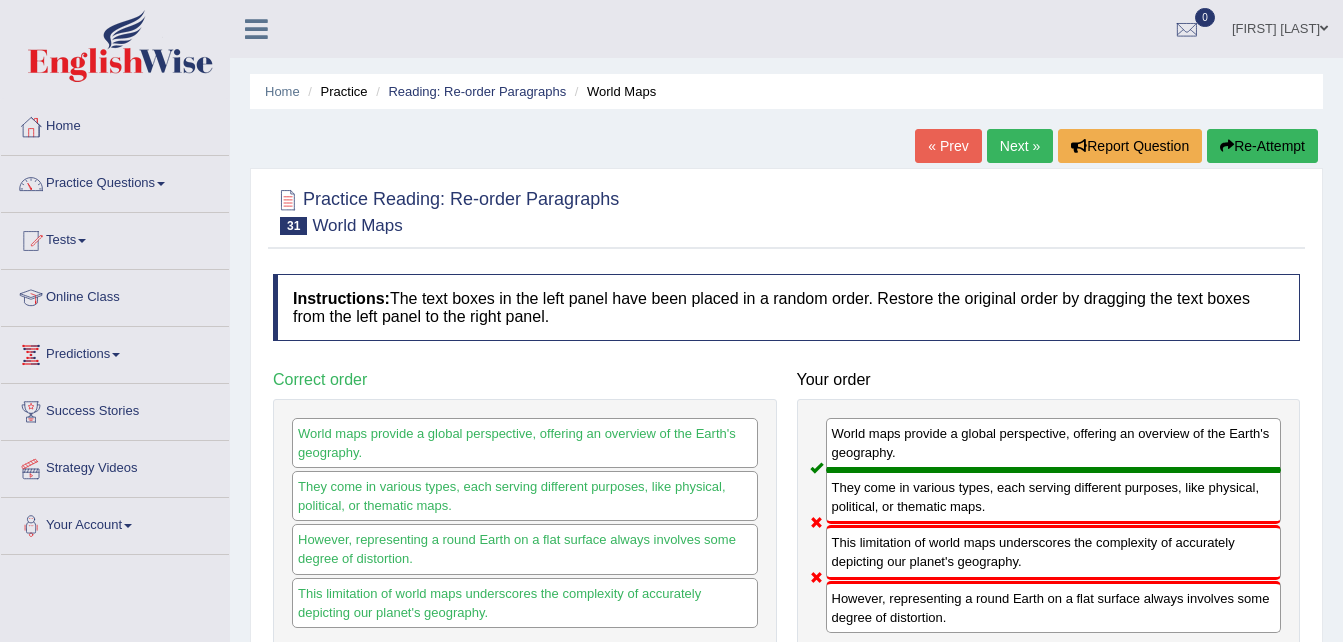 click on "Next »" at bounding box center (1020, 146) 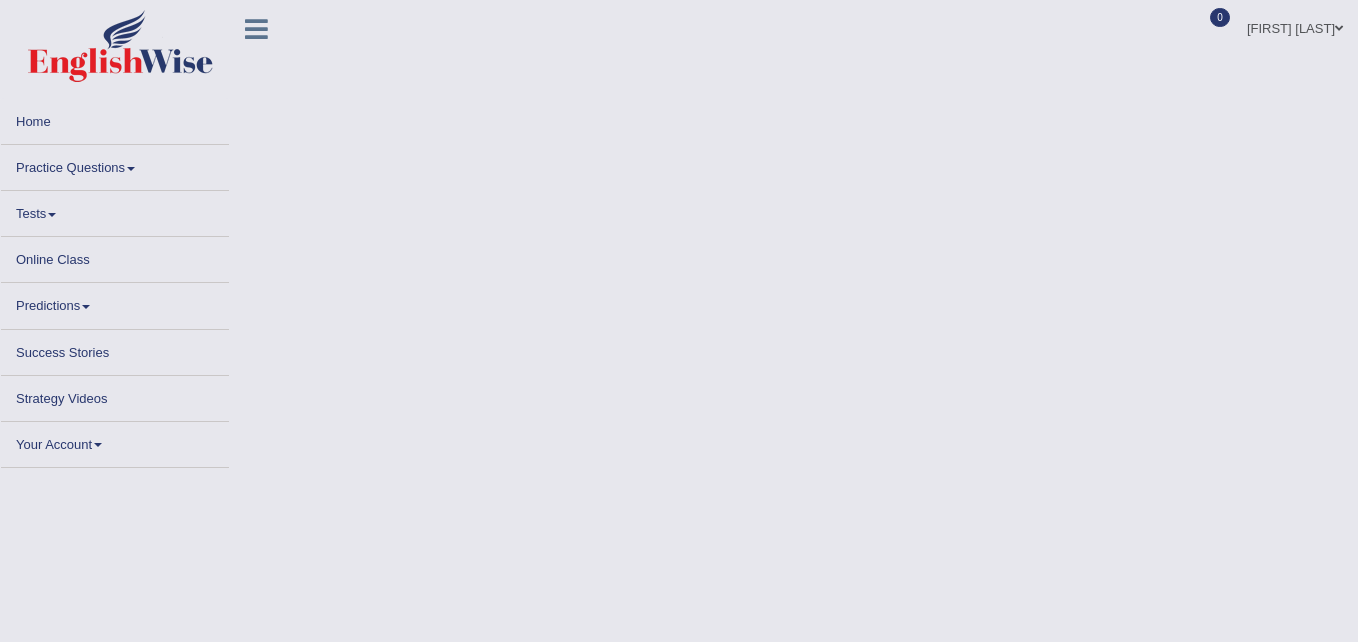 scroll, scrollTop: 0, scrollLeft: 0, axis: both 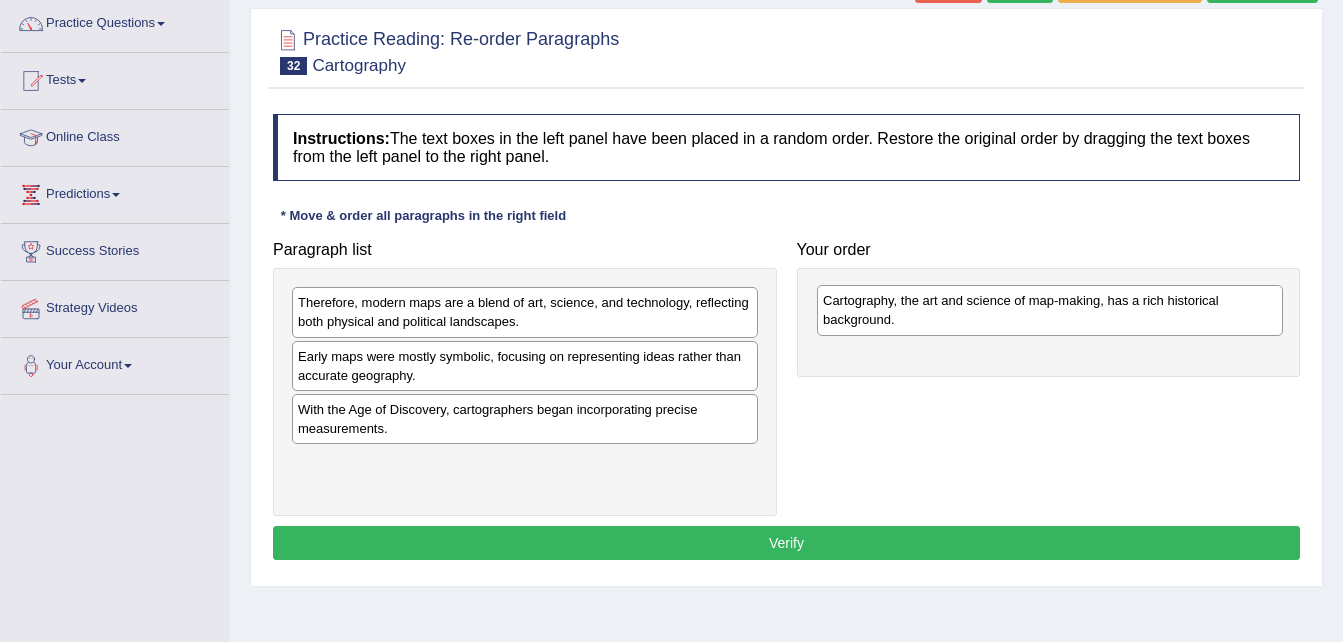 drag, startPoint x: 484, startPoint y: 318, endPoint x: 1009, endPoint y: 316, distance: 525.0038 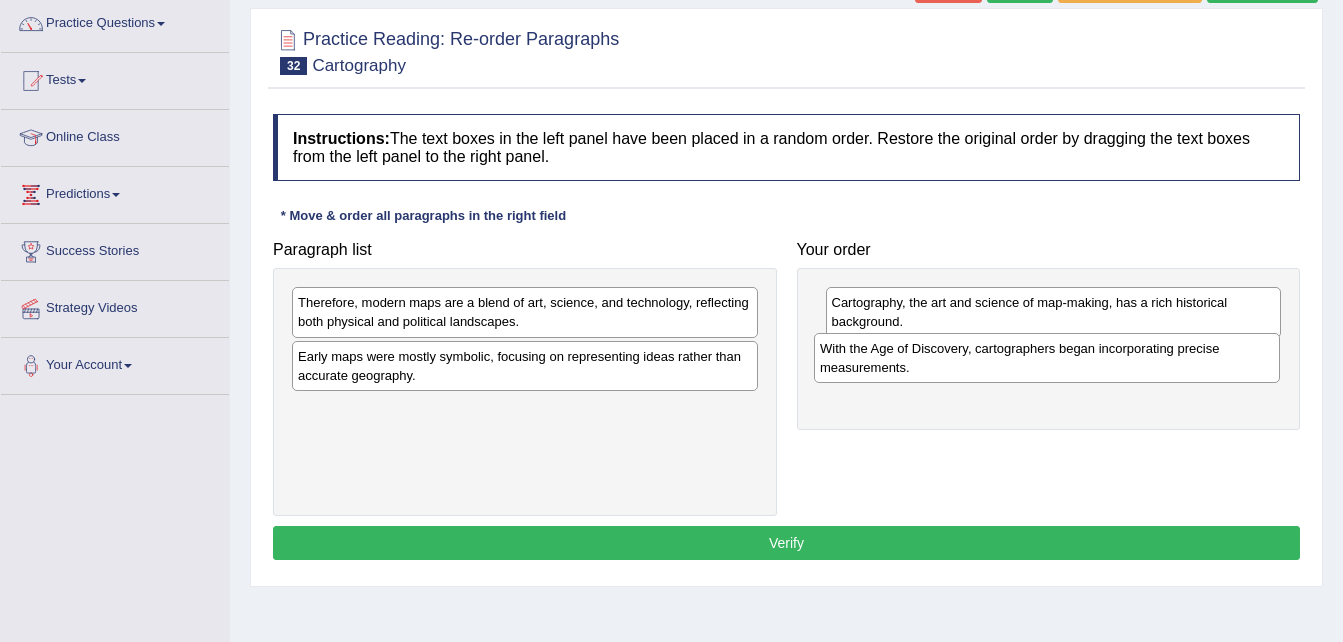 drag, startPoint x: 398, startPoint y: 426, endPoint x: 920, endPoint y: 365, distance: 525.55206 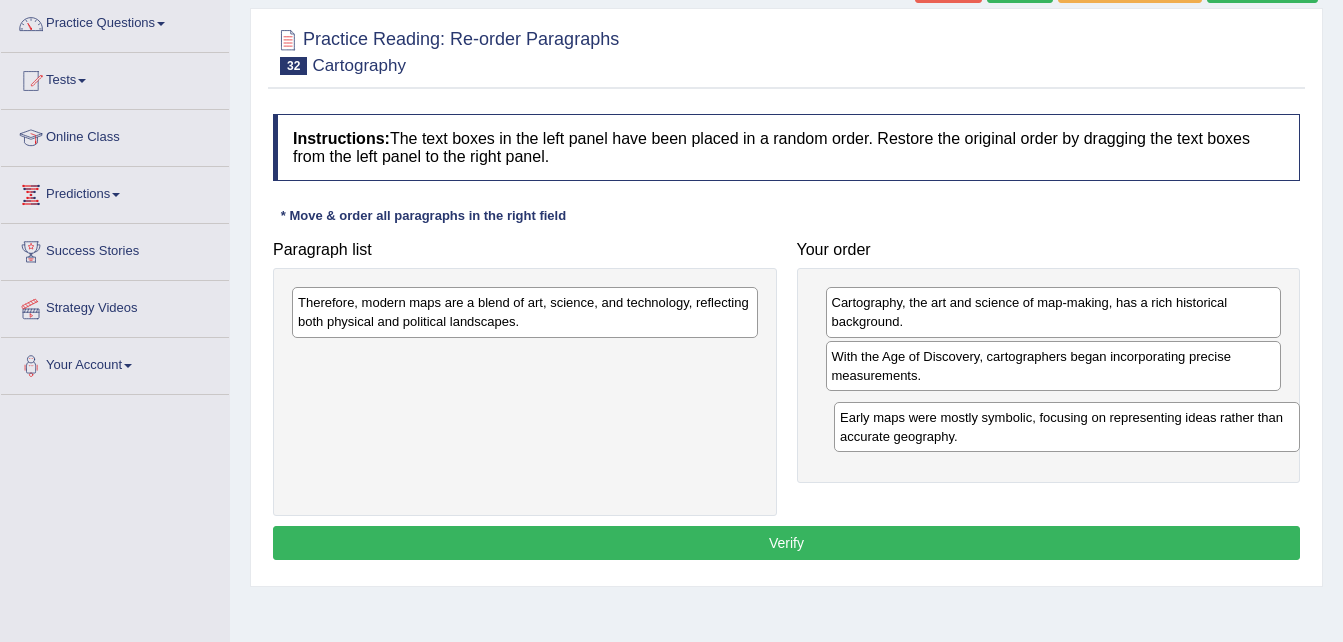 drag, startPoint x: 468, startPoint y: 375, endPoint x: 1010, endPoint y: 436, distance: 545.4219 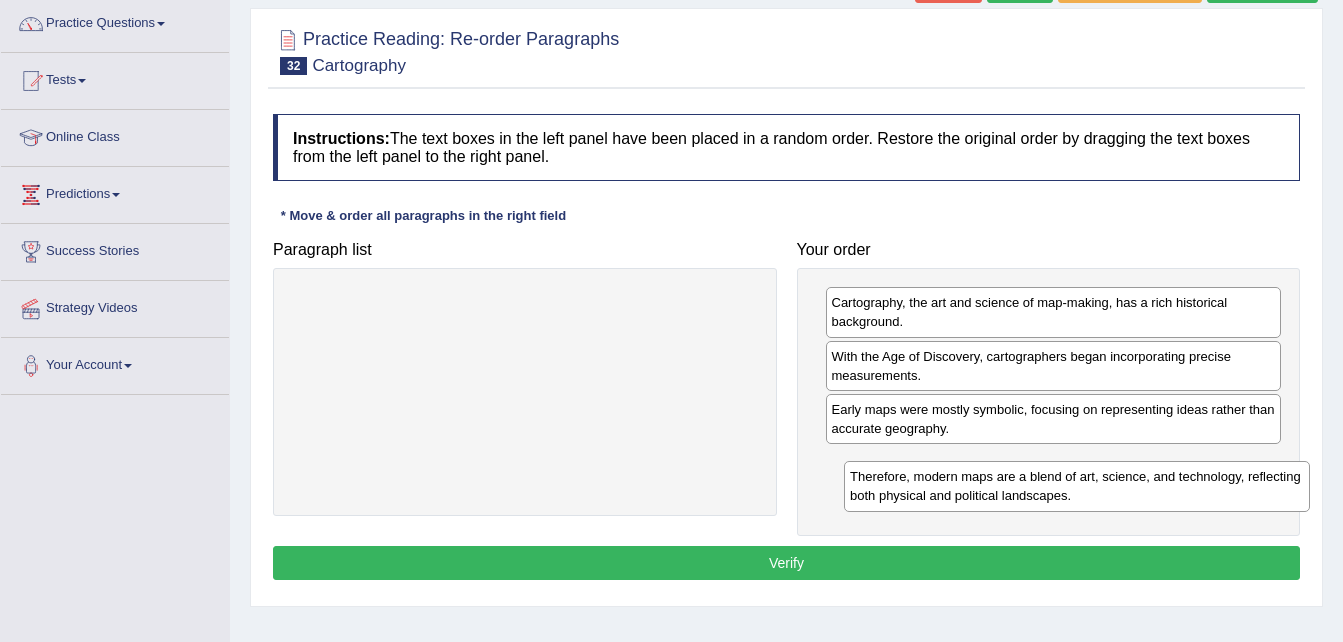 drag, startPoint x: 612, startPoint y: 321, endPoint x: 1158, endPoint y: 488, distance: 570.9685 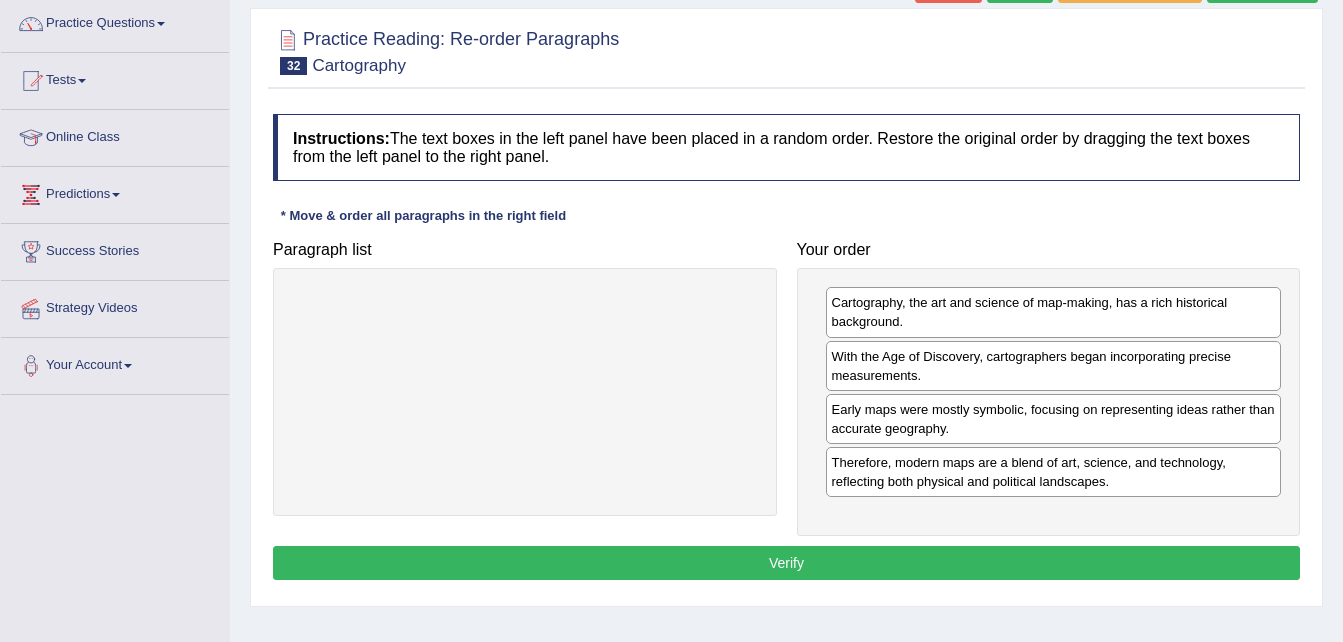 click on "Verify" at bounding box center [786, 563] 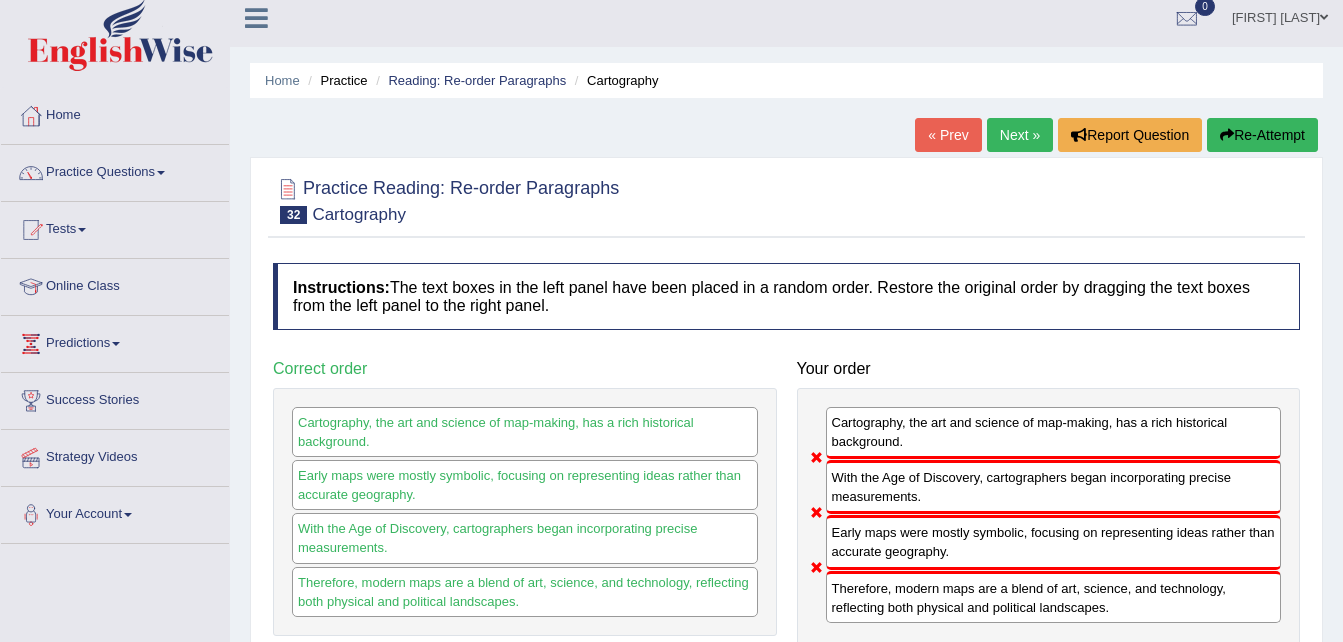 scroll, scrollTop: 0, scrollLeft: 0, axis: both 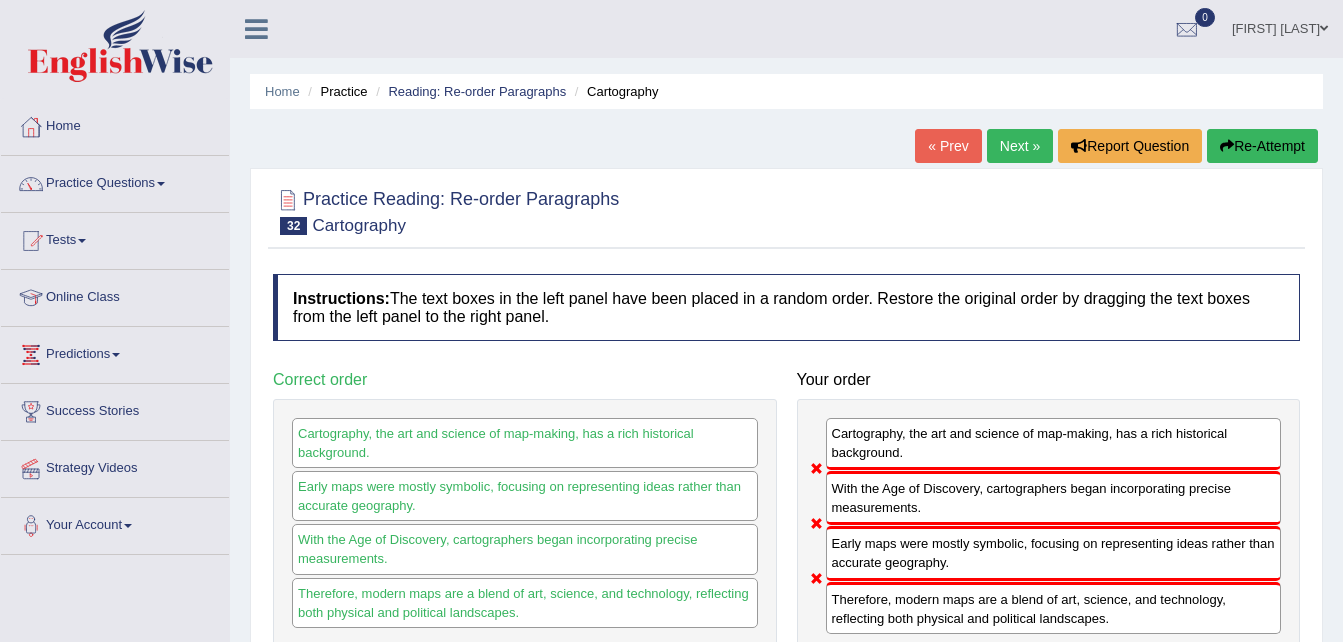 click on "Next »" at bounding box center (1020, 146) 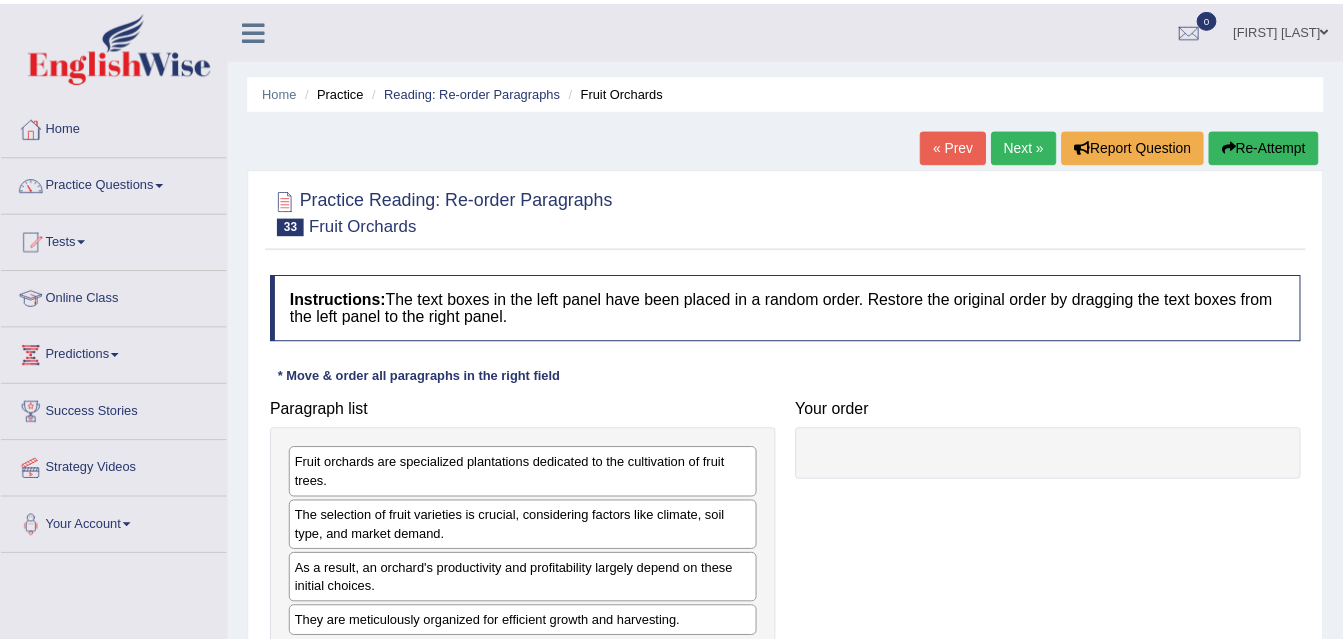 scroll, scrollTop: 0, scrollLeft: 0, axis: both 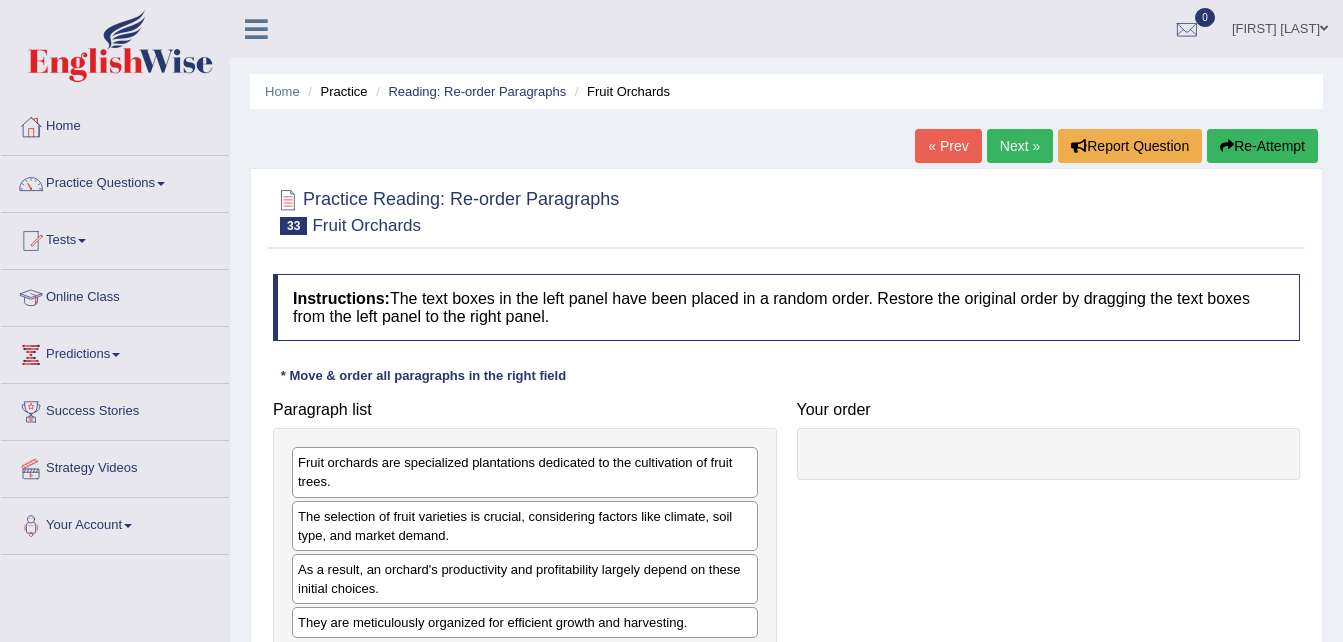 click on "Instructions:  The text boxes in the left panel have been placed in a random order. Restore the original order by dragging the text boxes from the left panel to the right panel.
* Move & order all paragraphs in the right field
Paragraph list
Fruit orchards are specialized plantations dedicated to the cultivation of fruit trees. The selection of fruit varieties is crucial, considering factors like climate, soil type, and market demand. As a result, an orchard's productivity and profitability largely depend on these initial choices. They are meticulously organized for efficient growth and harvesting.
Correct order
Fruit orchards are specialized plantations dedicated to the cultivation of fruit trees. They are meticulously organized for efficient growth and harvesting. The selection of fruit varieties is crucial, considering factors like climate, soil type, and market demand.
Your order
Result:  Verify" at bounding box center (786, 490) 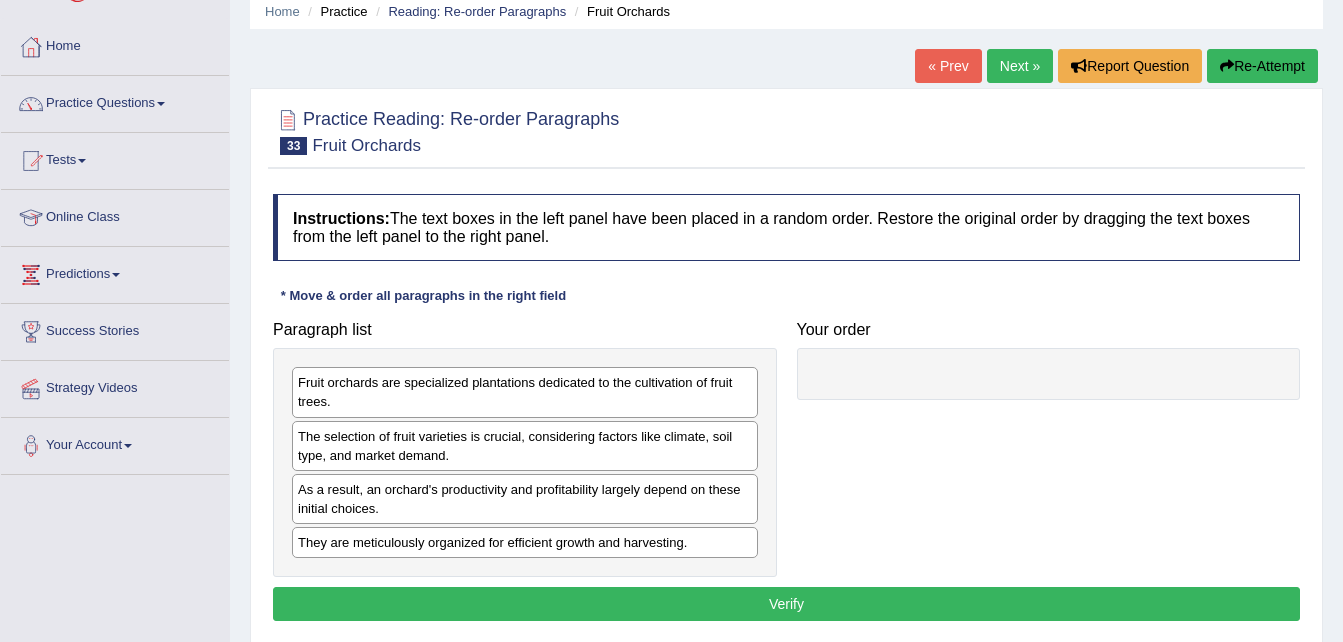 scroll, scrollTop: 120, scrollLeft: 0, axis: vertical 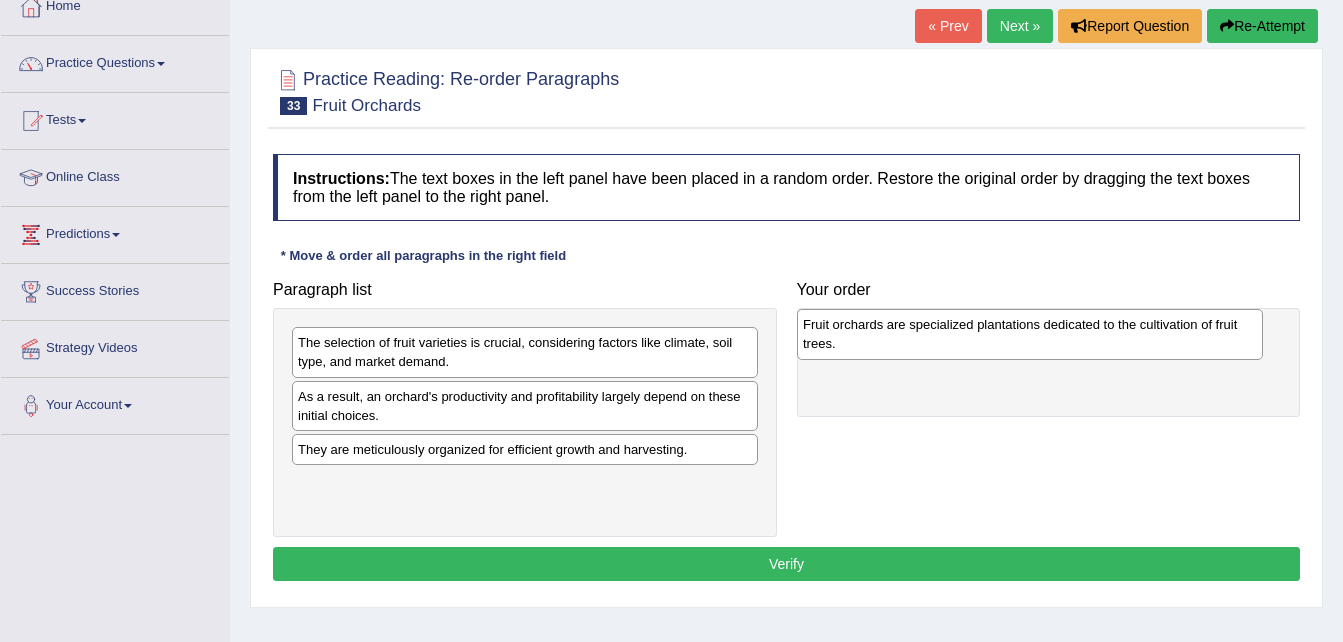 drag, startPoint x: 468, startPoint y: 356, endPoint x: 973, endPoint y: 338, distance: 505.32068 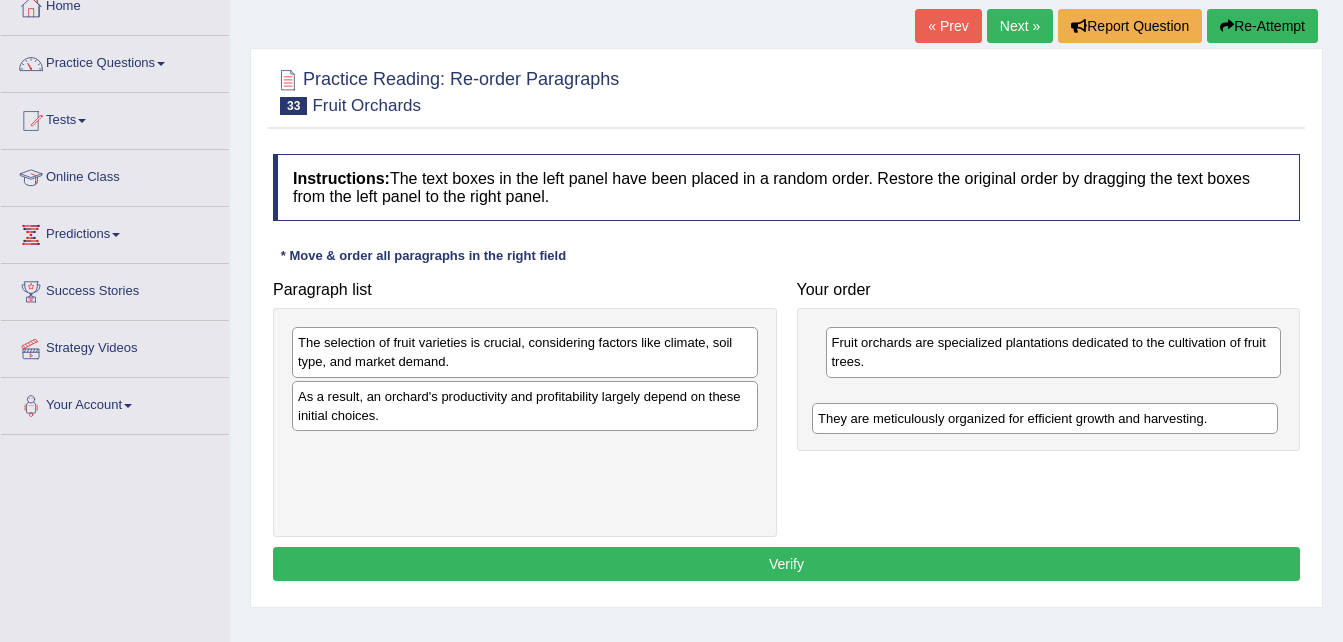 drag, startPoint x: 551, startPoint y: 449, endPoint x: 1069, endPoint y: 418, distance: 518.92676 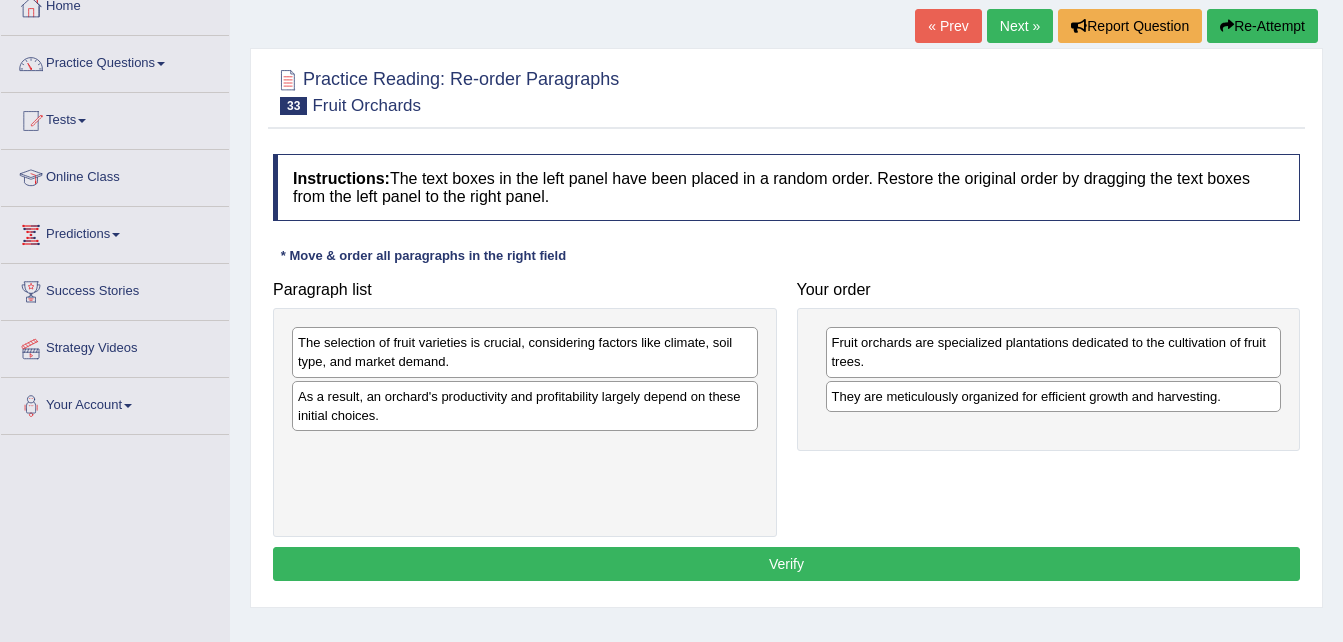 click on "Fruit orchards are specialized plantations dedicated to the cultivation of fruit trees. They are meticulously organized for efficient growth and harvesting." at bounding box center (1049, 379) 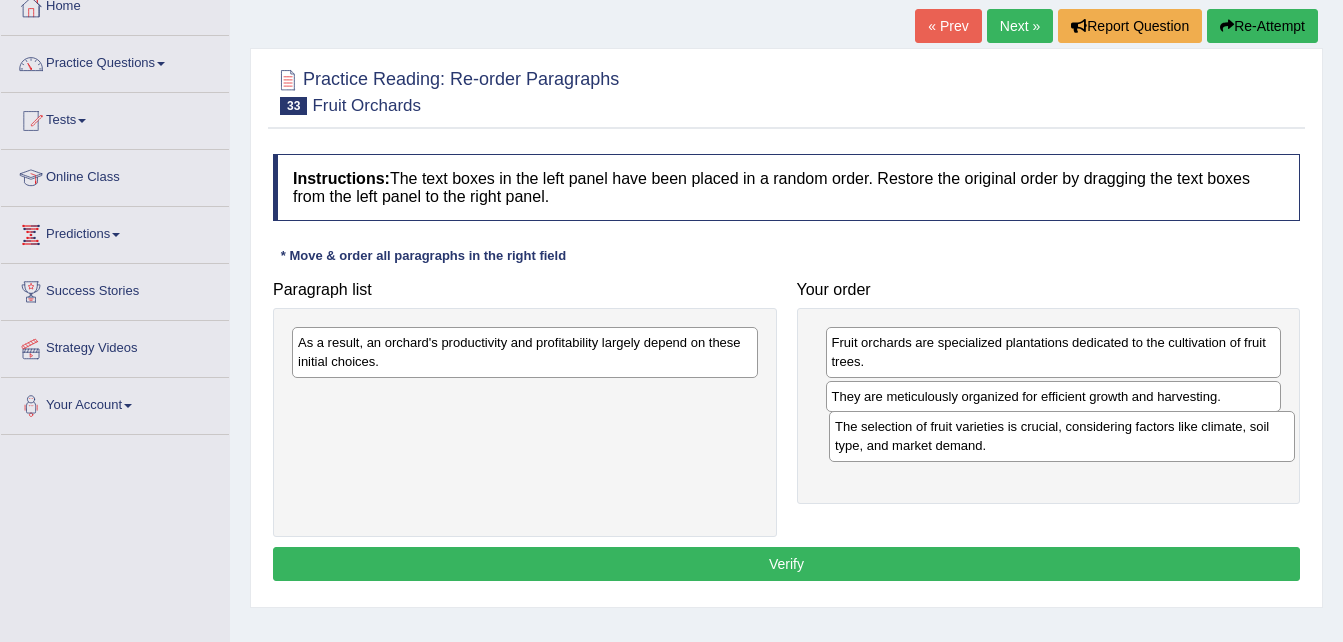 drag, startPoint x: 604, startPoint y: 363, endPoint x: 1141, endPoint y: 448, distance: 543.68555 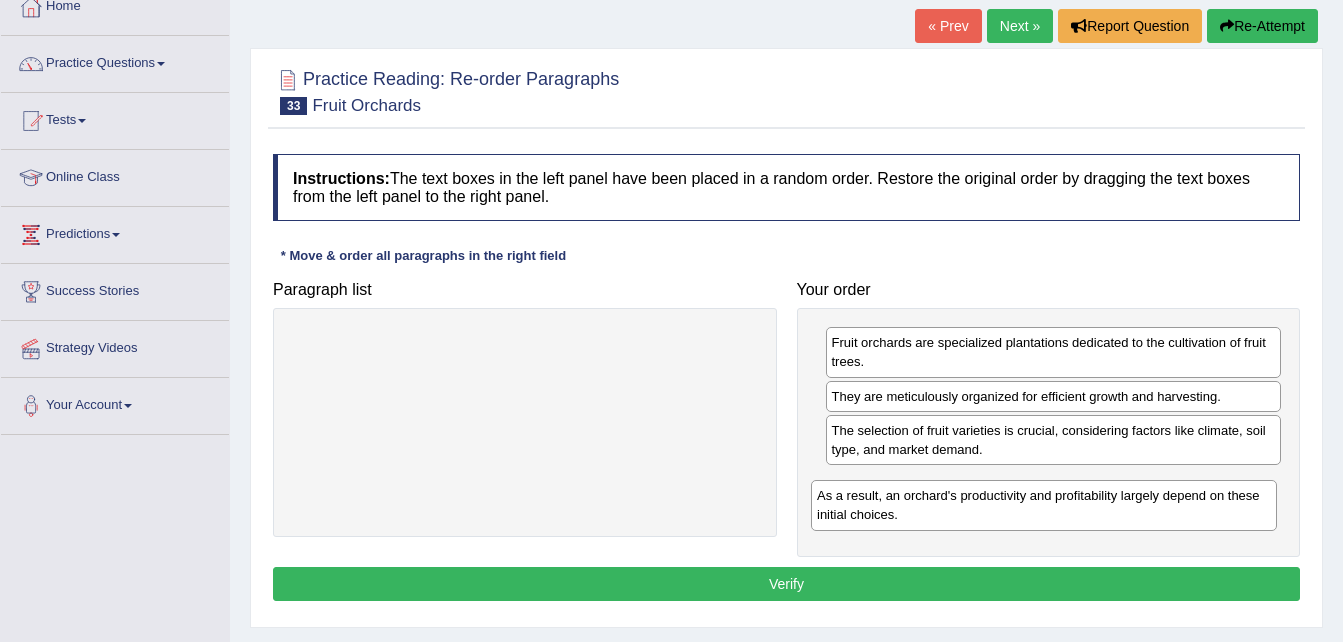 drag, startPoint x: 589, startPoint y: 366, endPoint x: 1109, endPoint y: 520, distance: 542.32465 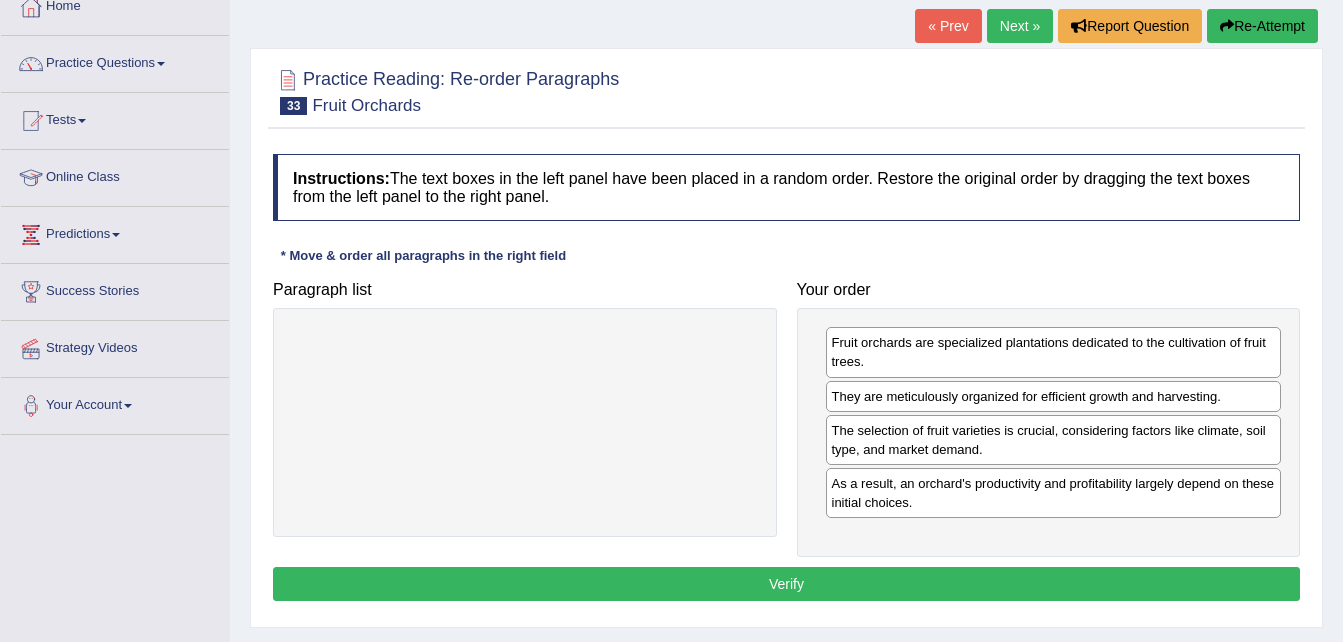 click on "Verify" at bounding box center (786, 584) 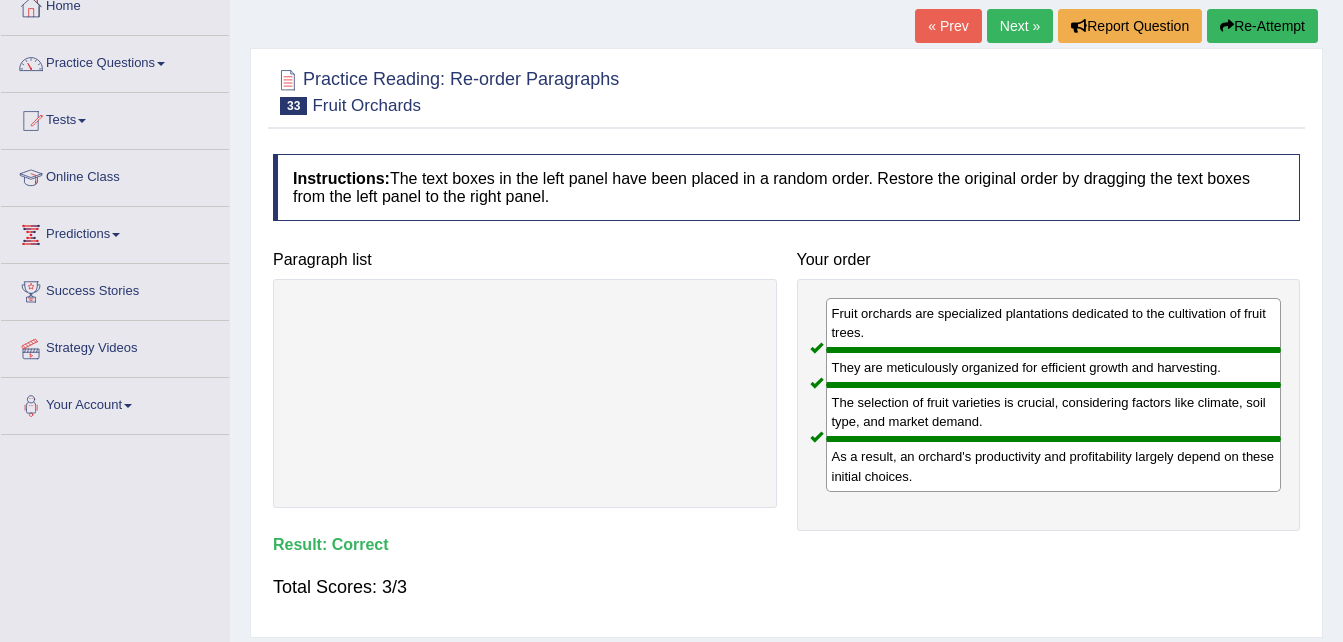 click on "Next »" at bounding box center (1020, 26) 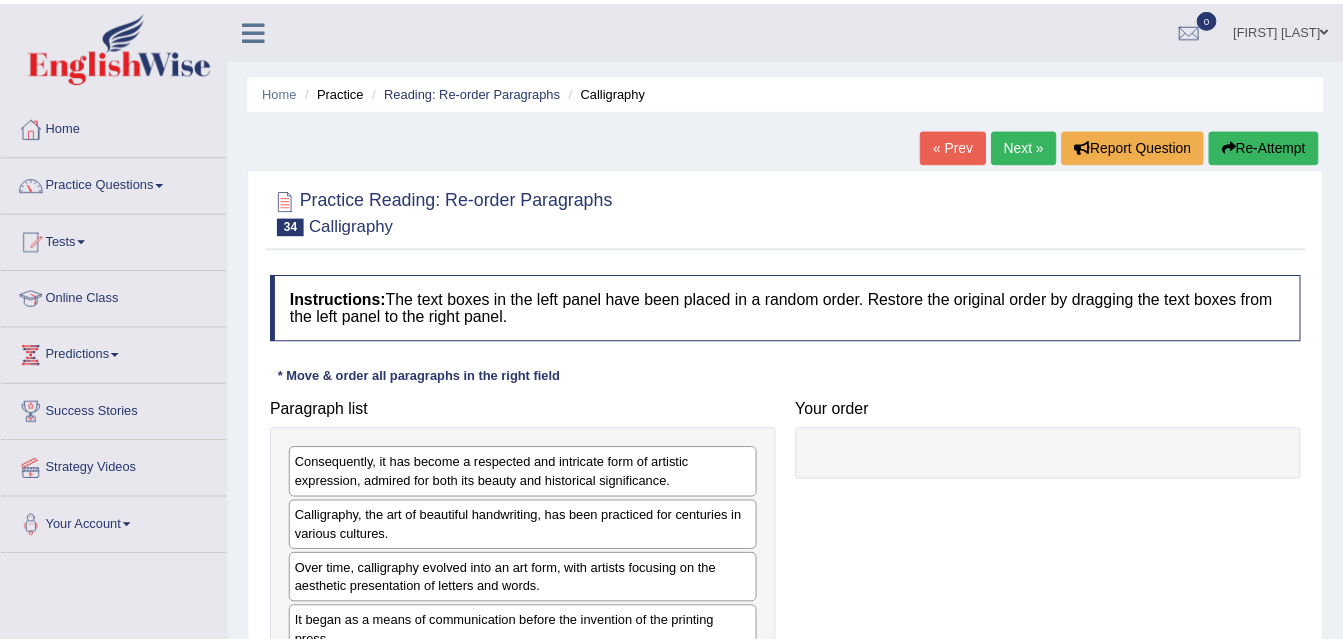 scroll, scrollTop: 0, scrollLeft: 0, axis: both 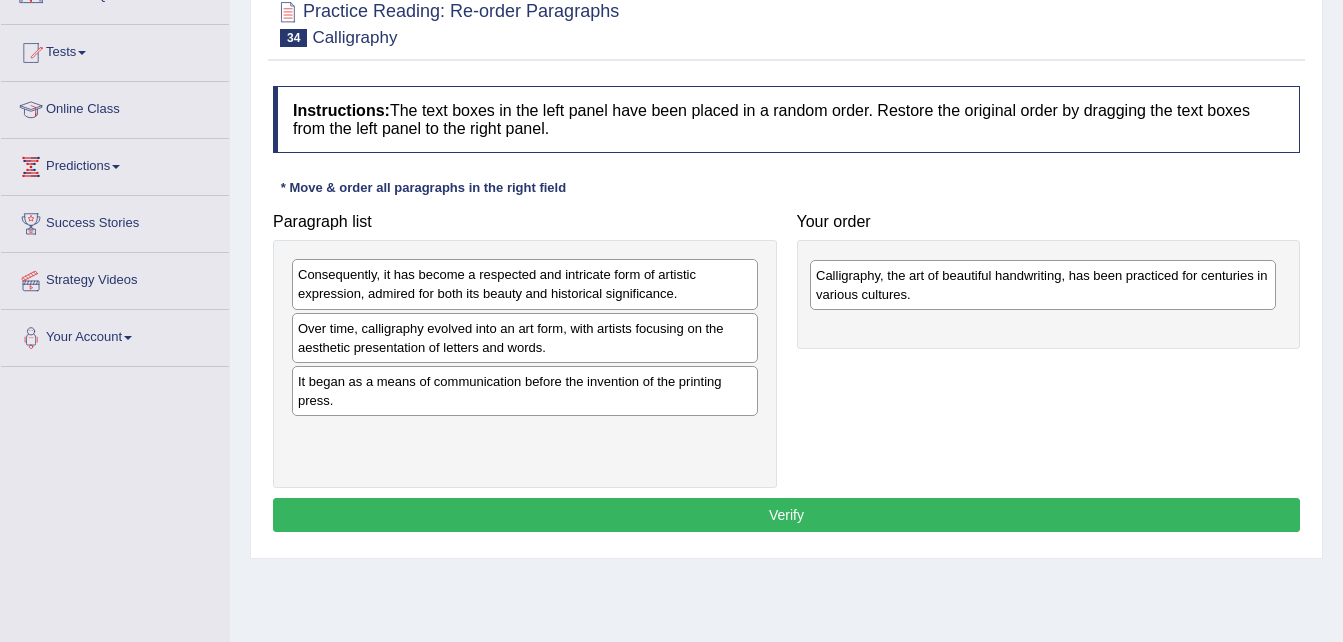 drag, startPoint x: 396, startPoint y: 342, endPoint x: 920, endPoint y: 289, distance: 526.6735 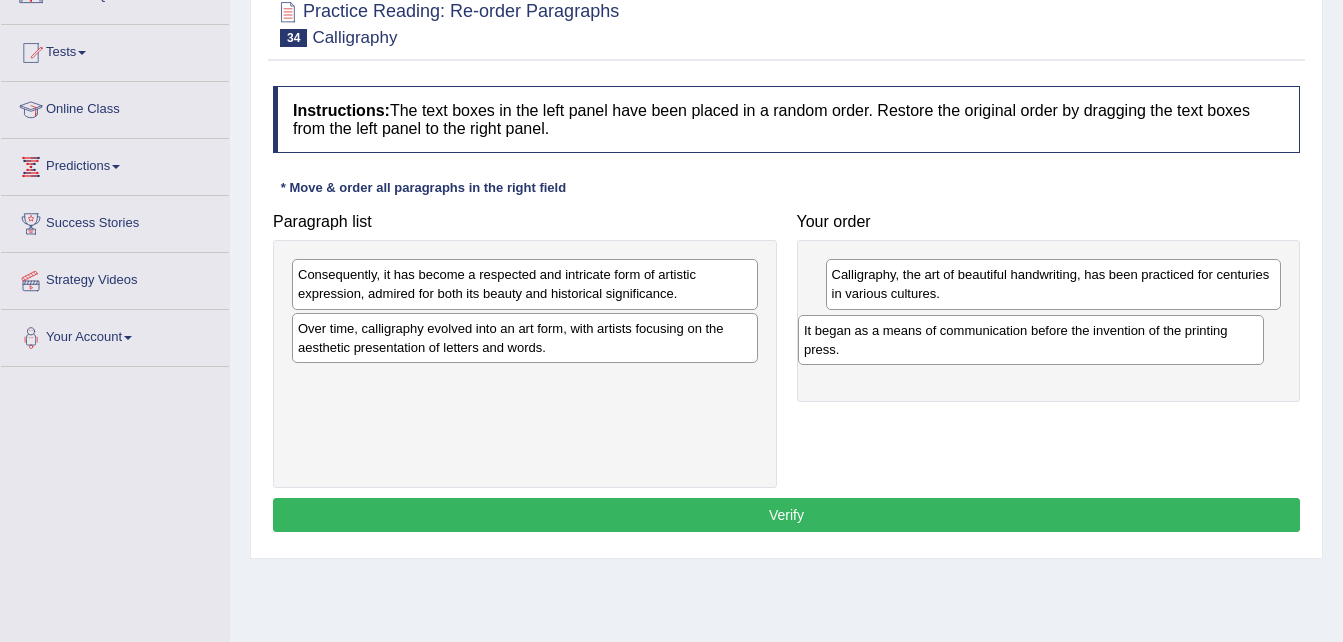 drag, startPoint x: 388, startPoint y: 393, endPoint x: 897, endPoint y: 344, distance: 511.35312 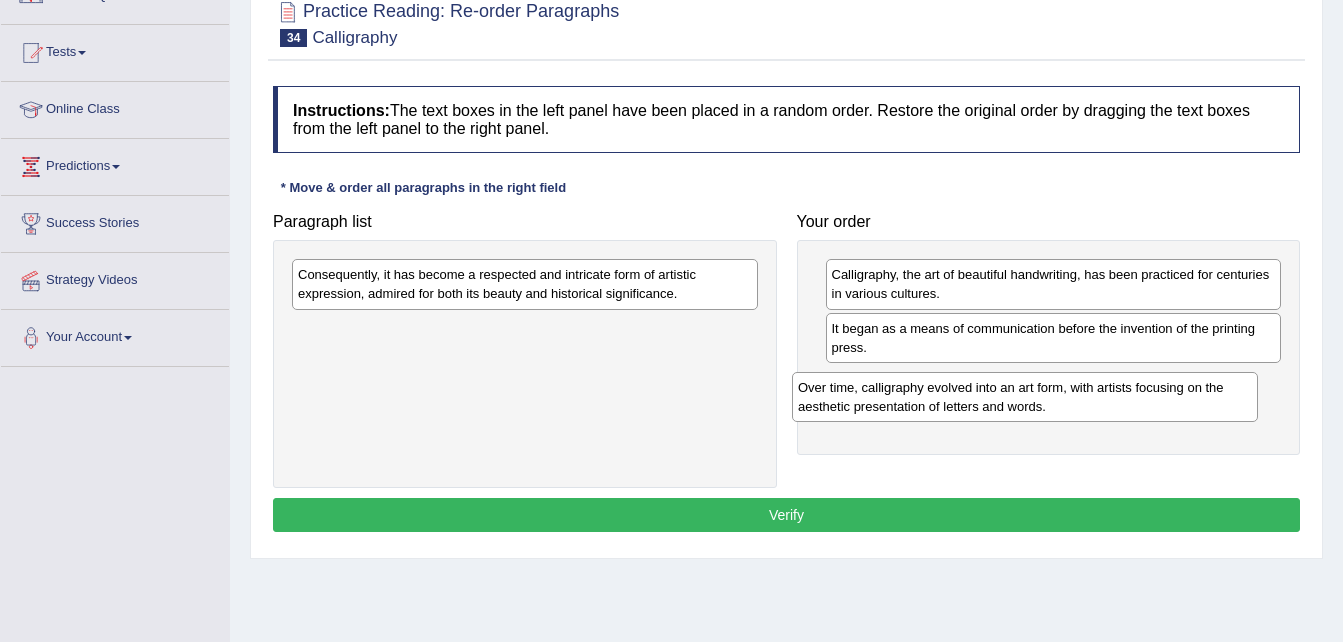 drag, startPoint x: 402, startPoint y: 344, endPoint x: 903, endPoint y: 403, distance: 504.4621 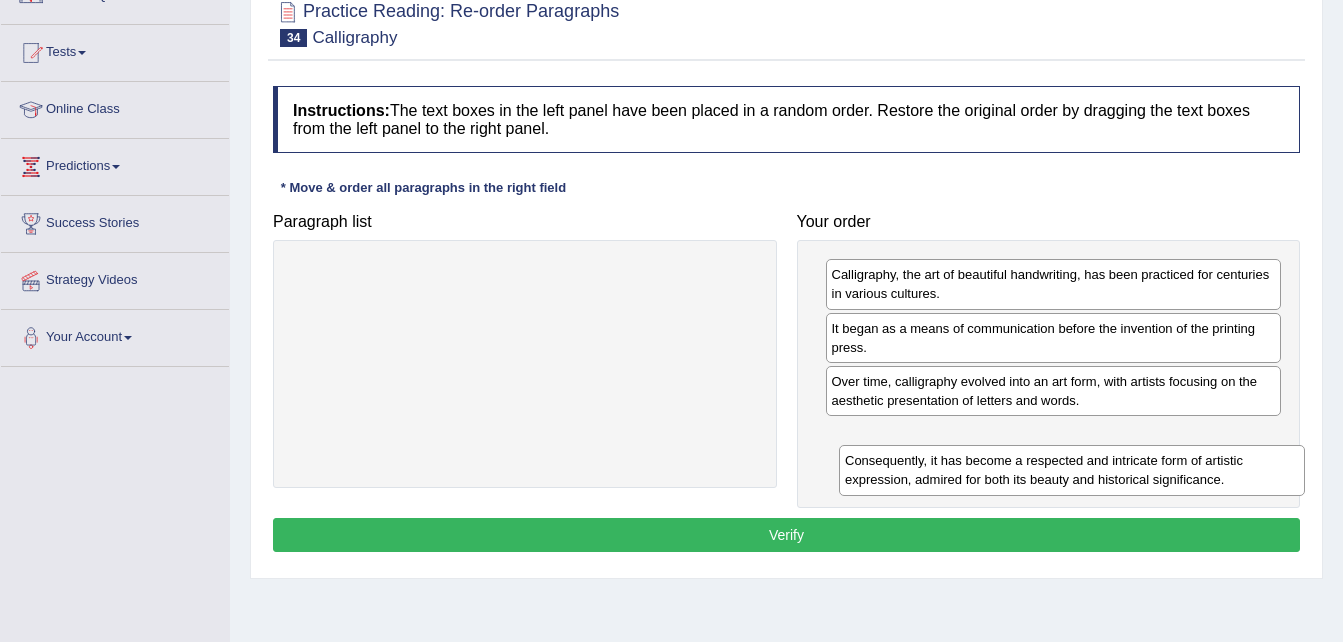 drag, startPoint x: 487, startPoint y: 281, endPoint x: 1034, endPoint y: 467, distance: 577.7586 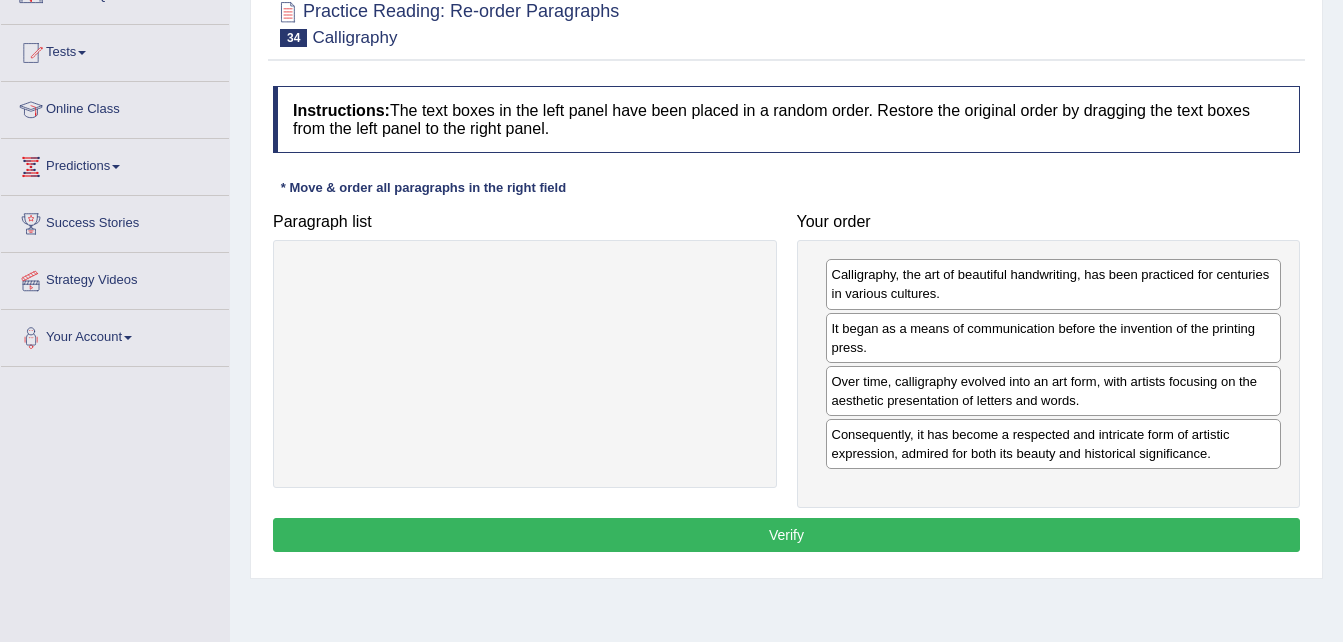click on "Verify" at bounding box center (786, 535) 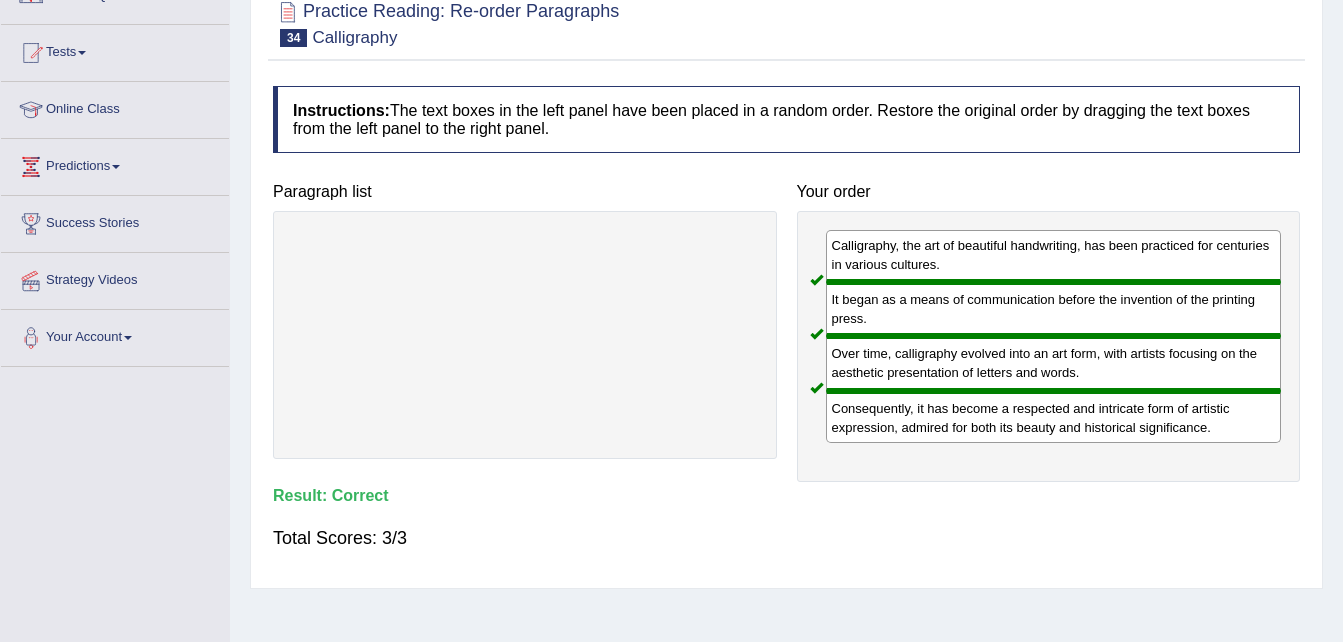 scroll, scrollTop: 0, scrollLeft: 0, axis: both 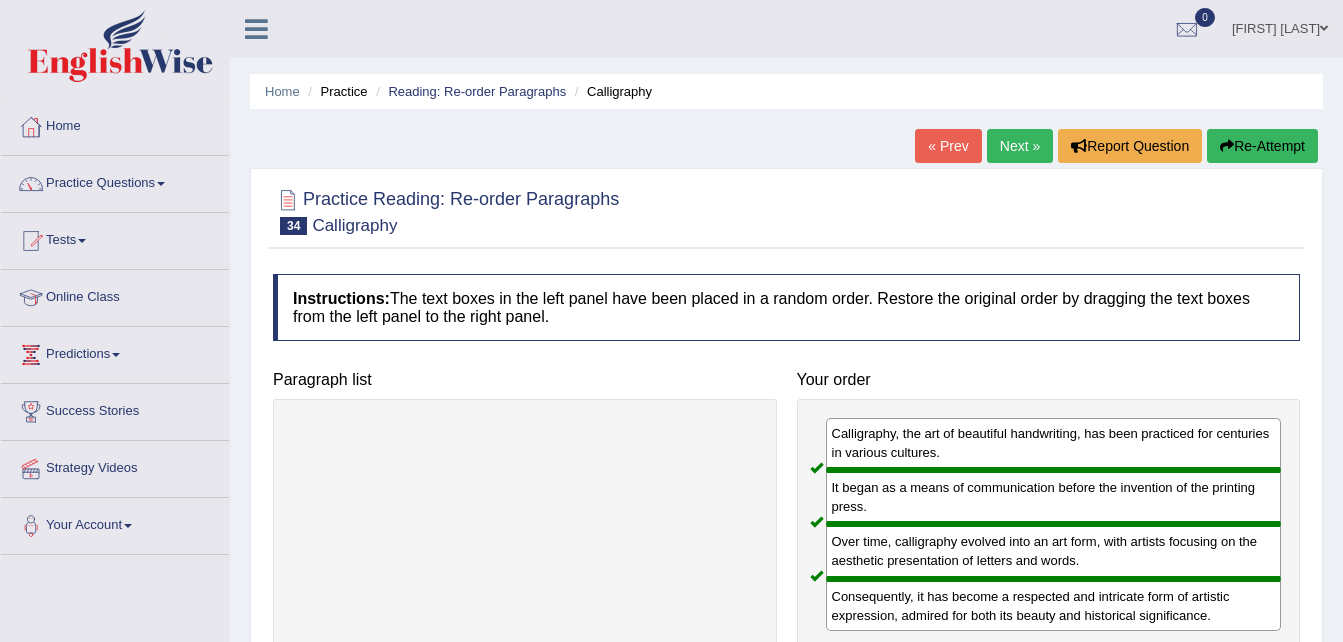 click on "Next »" at bounding box center (1020, 146) 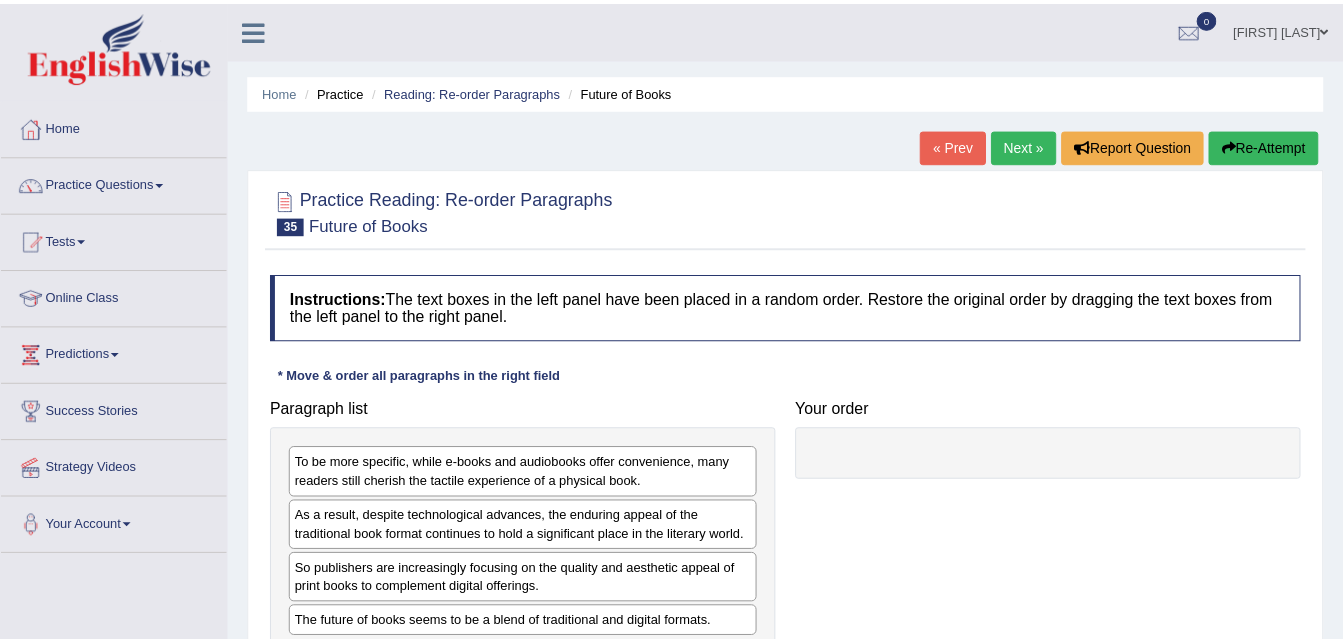 scroll, scrollTop: 0, scrollLeft: 0, axis: both 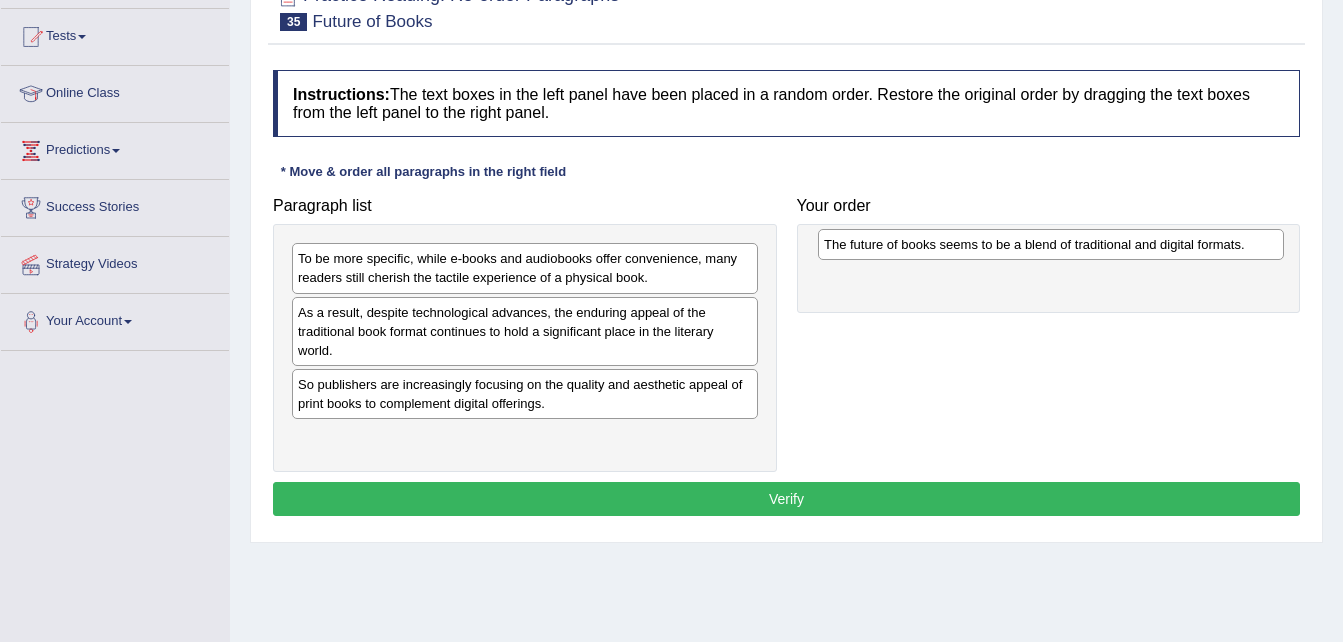drag, startPoint x: 389, startPoint y: 451, endPoint x: 915, endPoint y: 258, distance: 560.2901 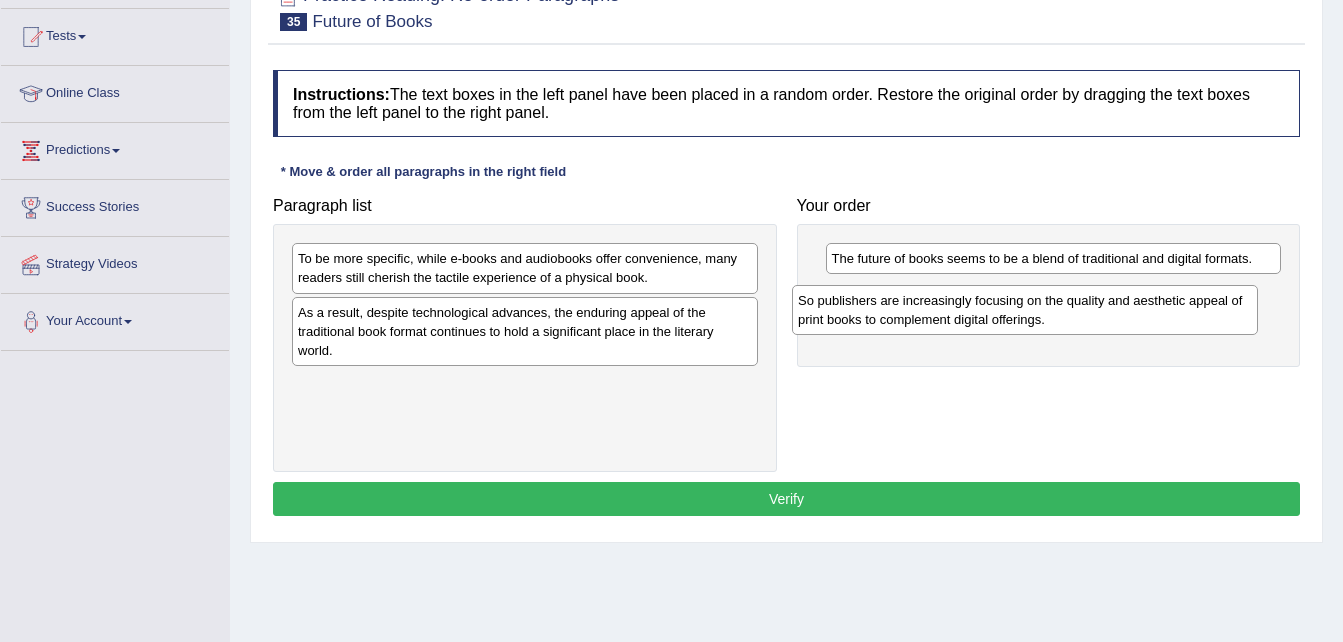 drag, startPoint x: 511, startPoint y: 415, endPoint x: 1017, endPoint y: 328, distance: 513.4248 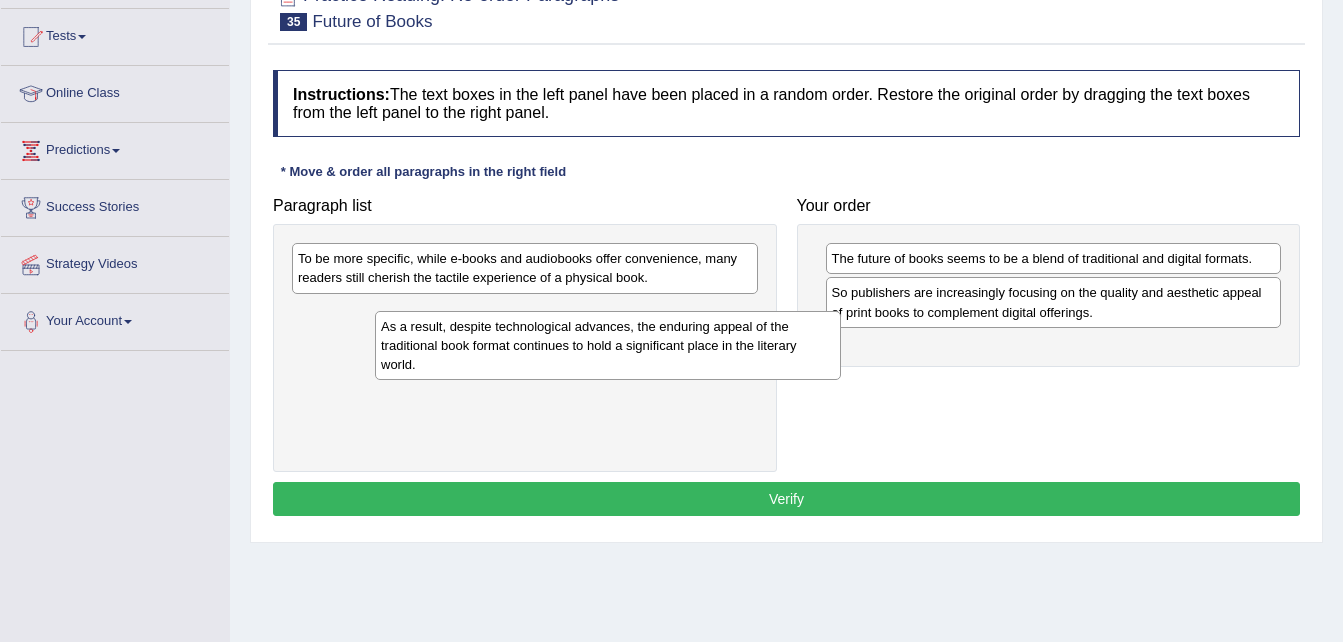 drag, startPoint x: 577, startPoint y: 298, endPoint x: 626, endPoint y: 313, distance: 51.24451 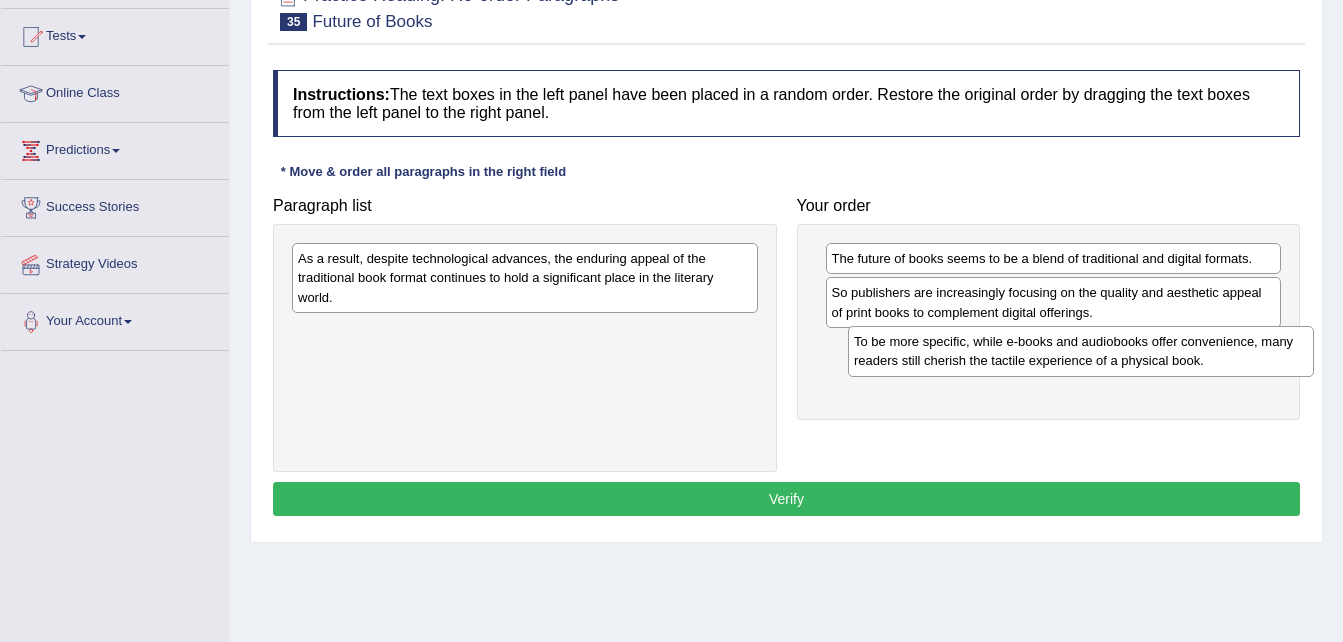 drag, startPoint x: 614, startPoint y: 263, endPoint x: 1170, endPoint y: 346, distance: 562.161 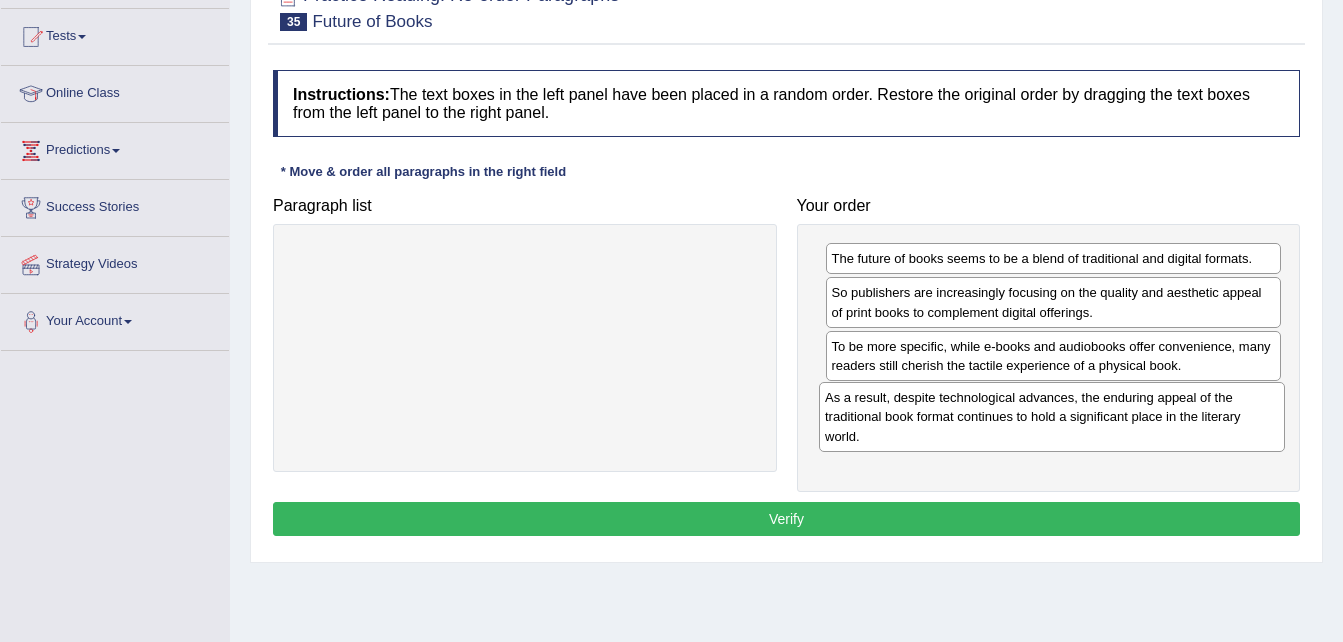 drag, startPoint x: 580, startPoint y: 283, endPoint x: 1107, endPoint y: 422, distance: 545.02295 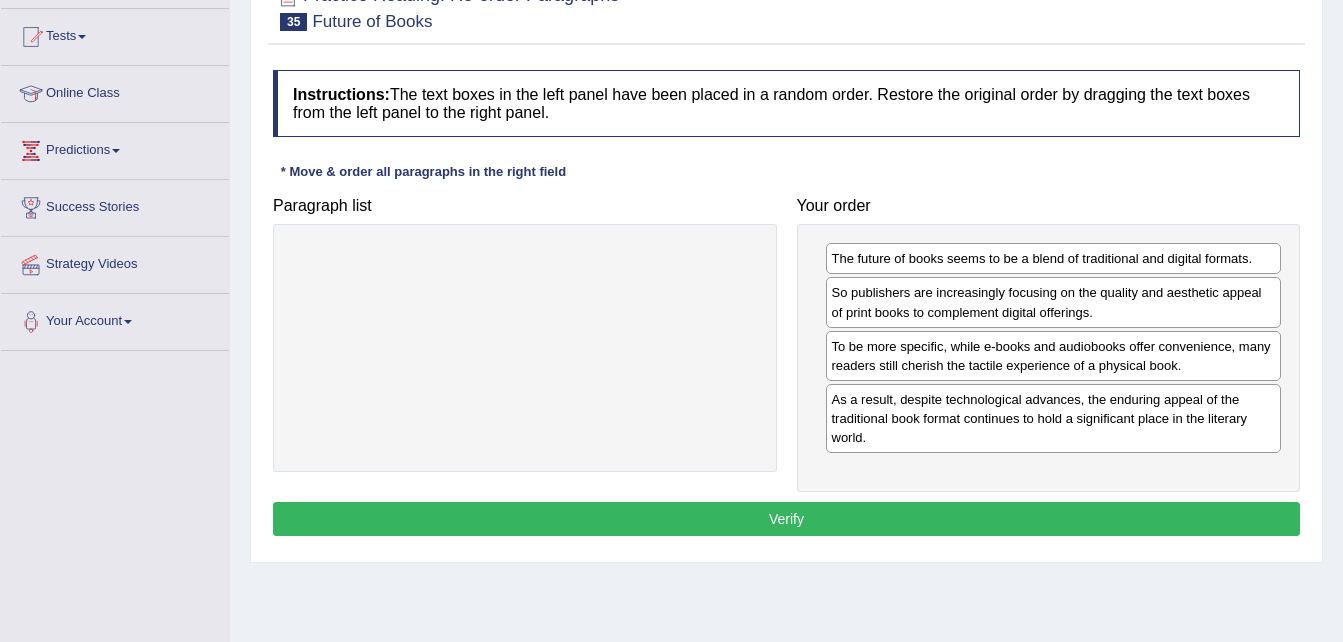 click on "Verify" at bounding box center [786, 519] 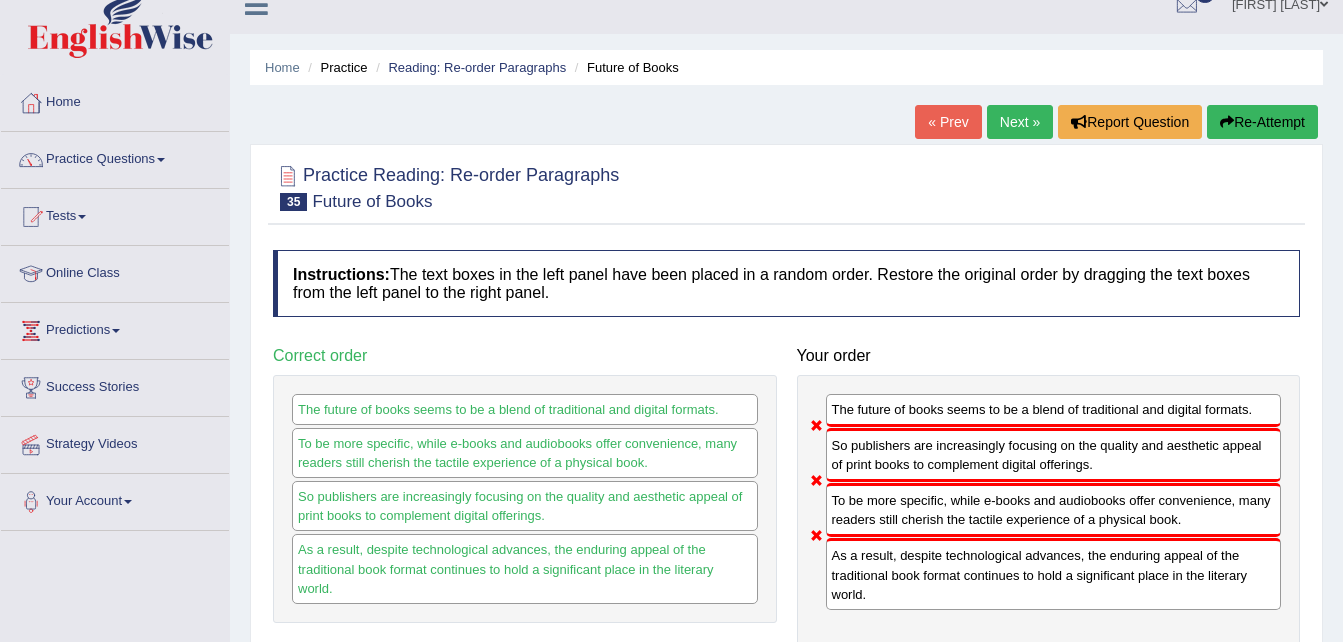 scroll, scrollTop: 0, scrollLeft: 0, axis: both 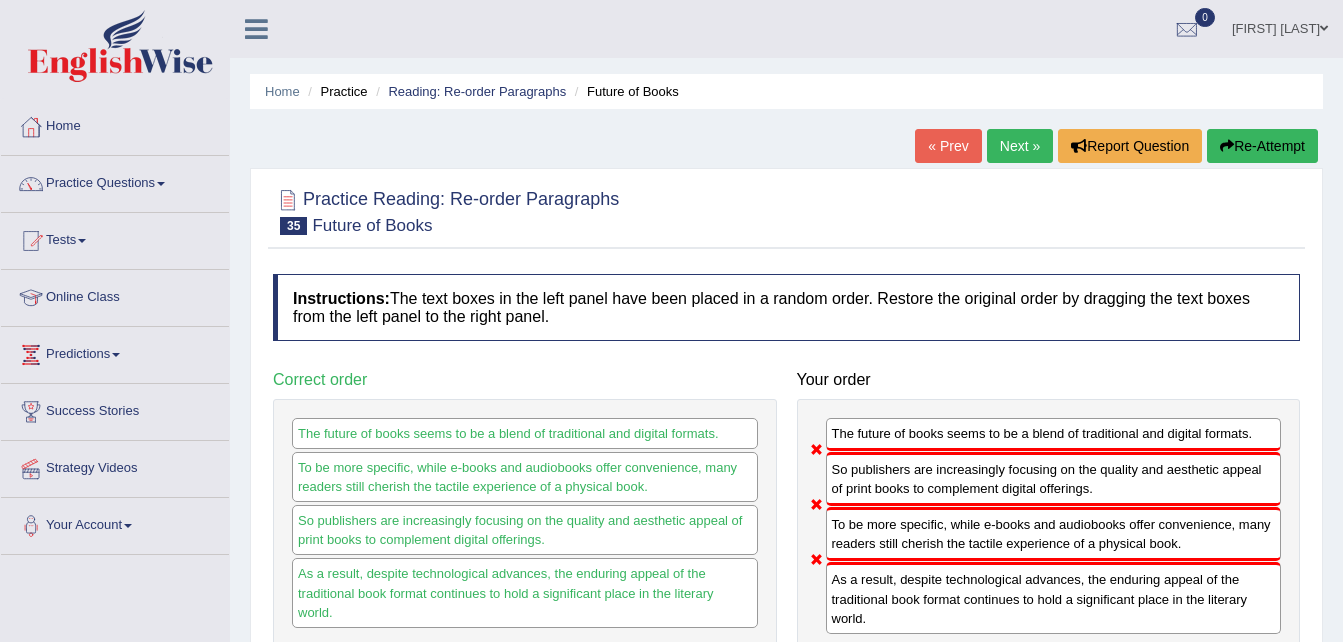click on "Next »" at bounding box center [1020, 146] 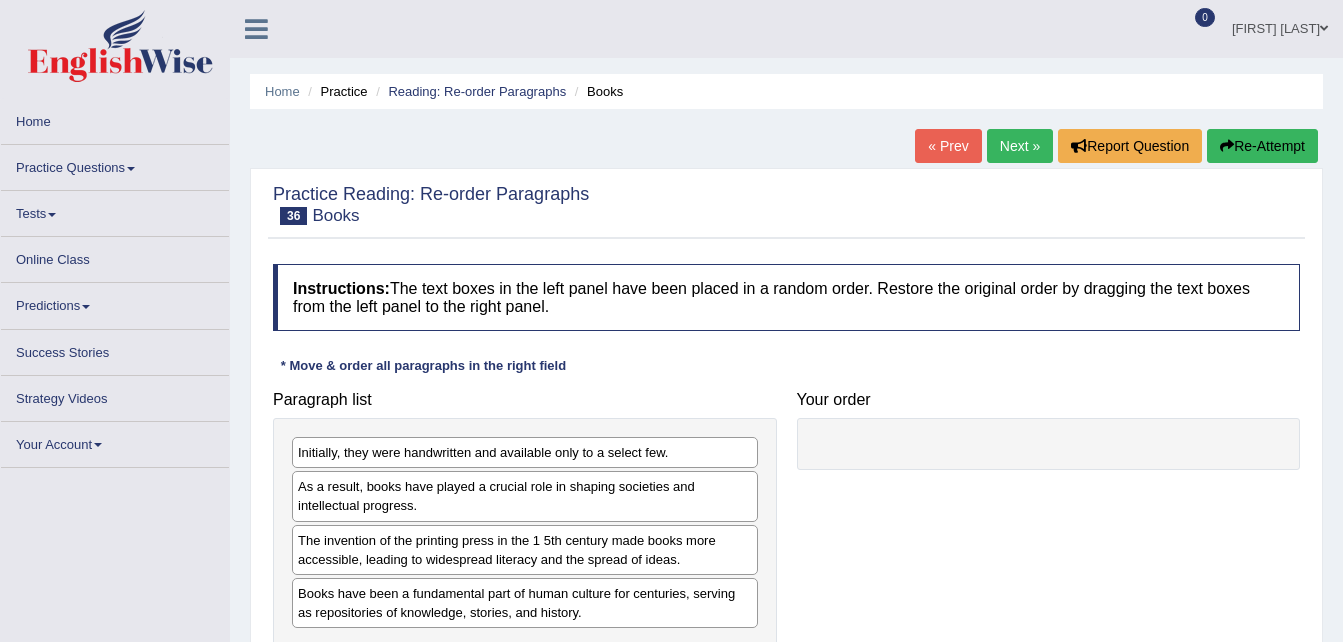 scroll, scrollTop: 0, scrollLeft: 0, axis: both 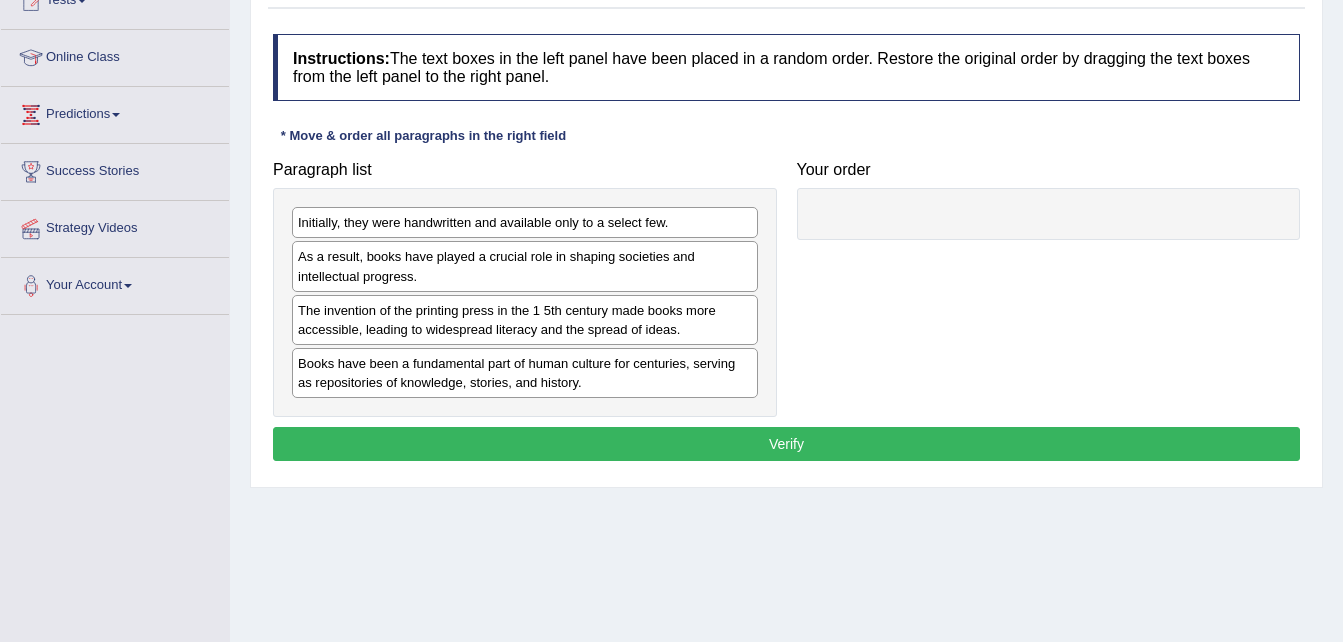 click on "Books have been a fundamental part of human culture for centuries, serving as repositories of knowledge,
stories, and history." at bounding box center [525, 373] 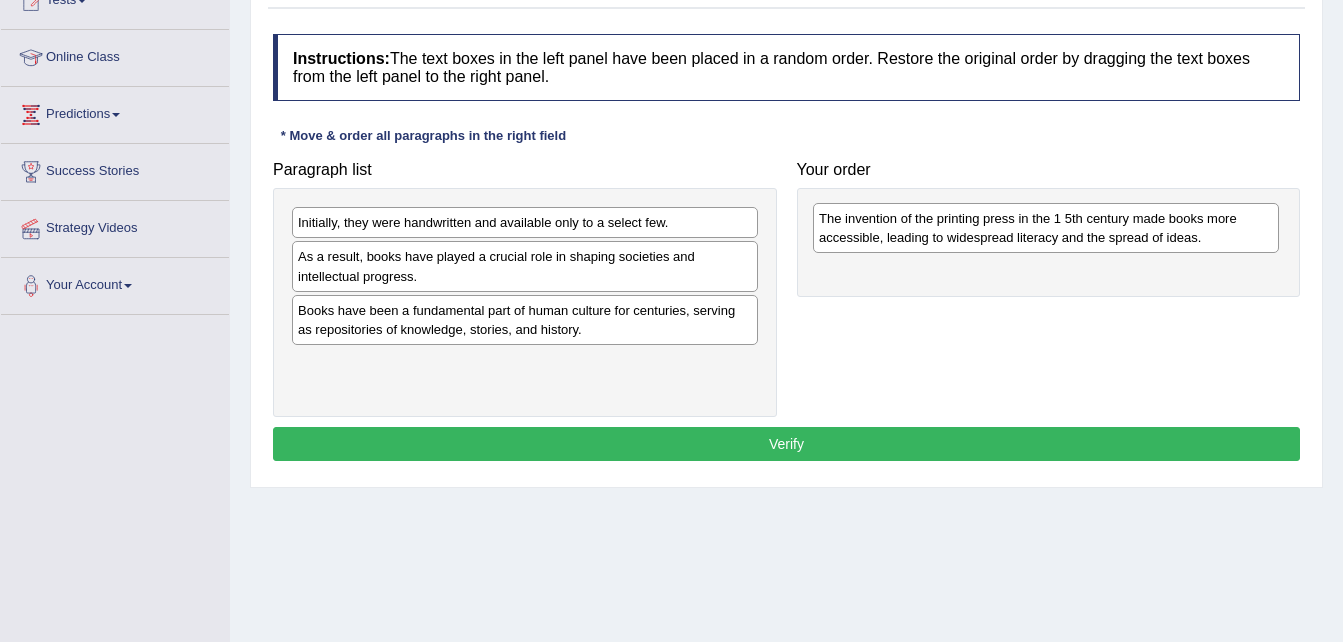 drag, startPoint x: 569, startPoint y: 321, endPoint x: 1089, endPoint y: 230, distance: 527.90247 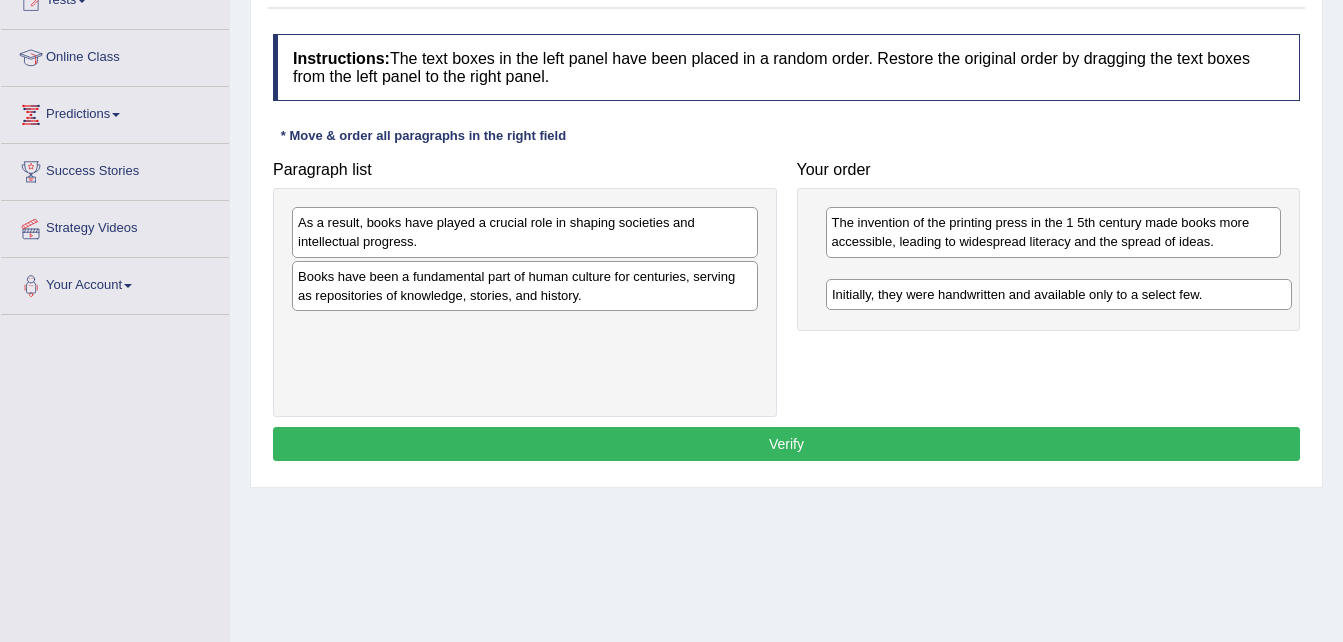 drag, startPoint x: 646, startPoint y: 225, endPoint x: 1180, endPoint y: 297, distance: 538.8321 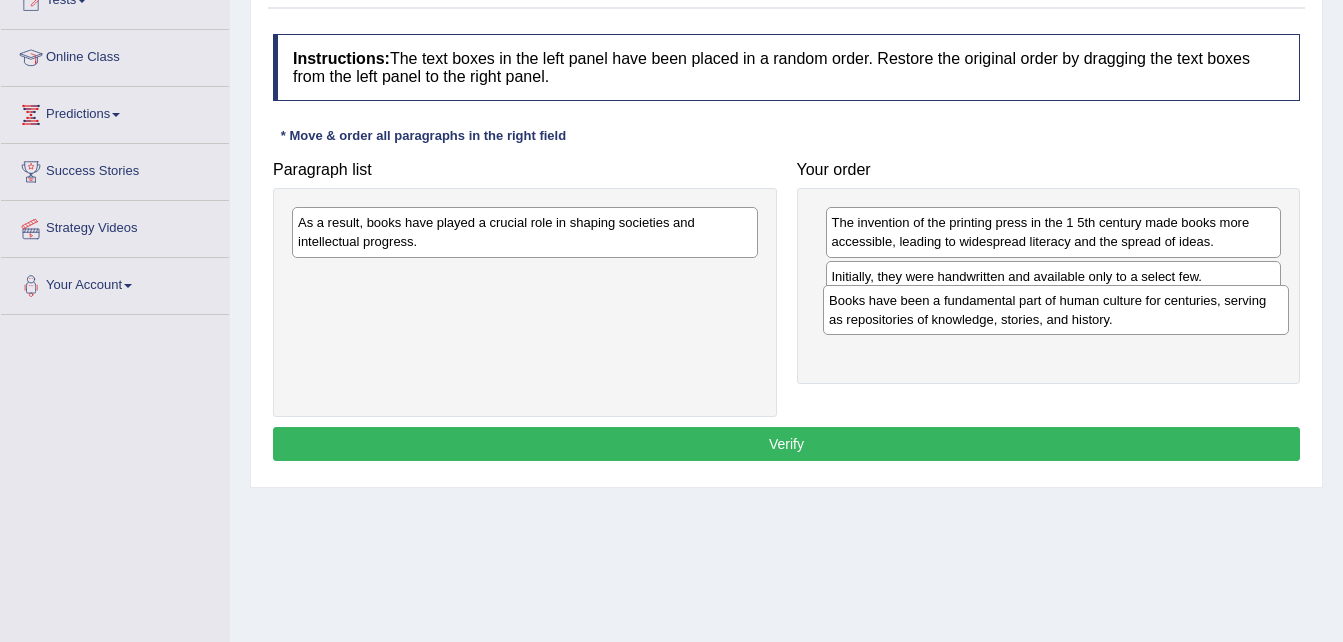 drag, startPoint x: 521, startPoint y: 296, endPoint x: 1052, endPoint y: 320, distance: 531.5421 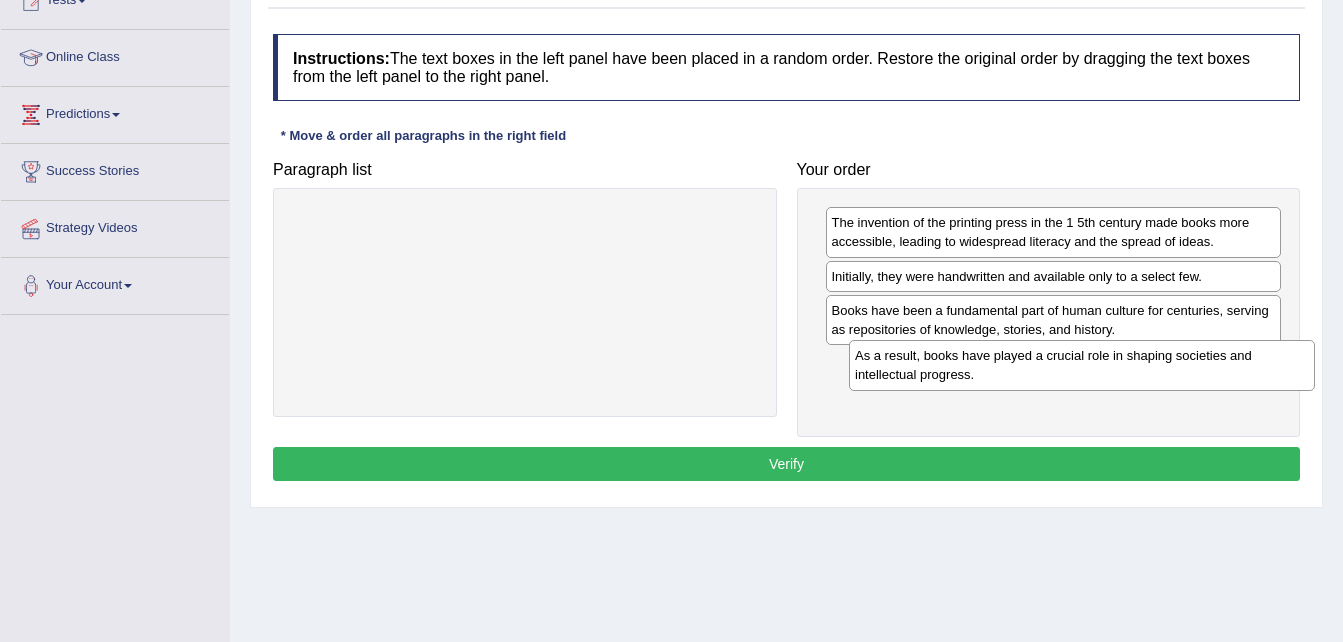 drag, startPoint x: 610, startPoint y: 244, endPoint x: 1167, endPoint y: 377, distance: 572.6587 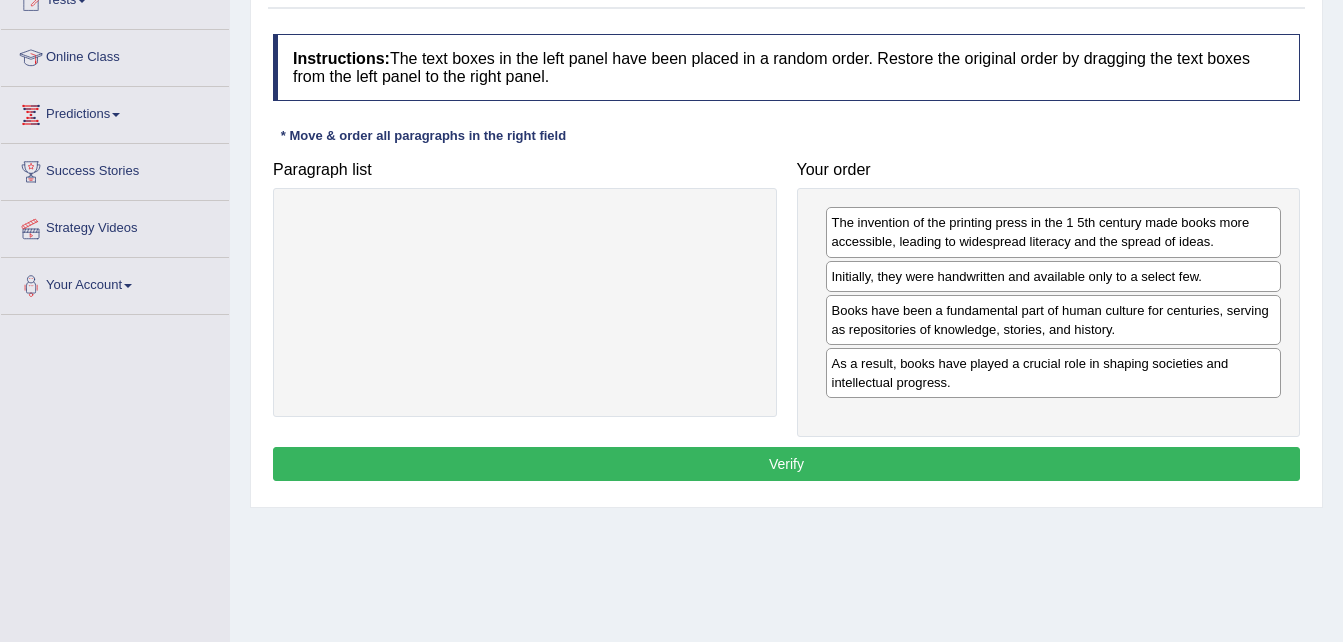 click on "Verify" at bounding box center [786, 464] 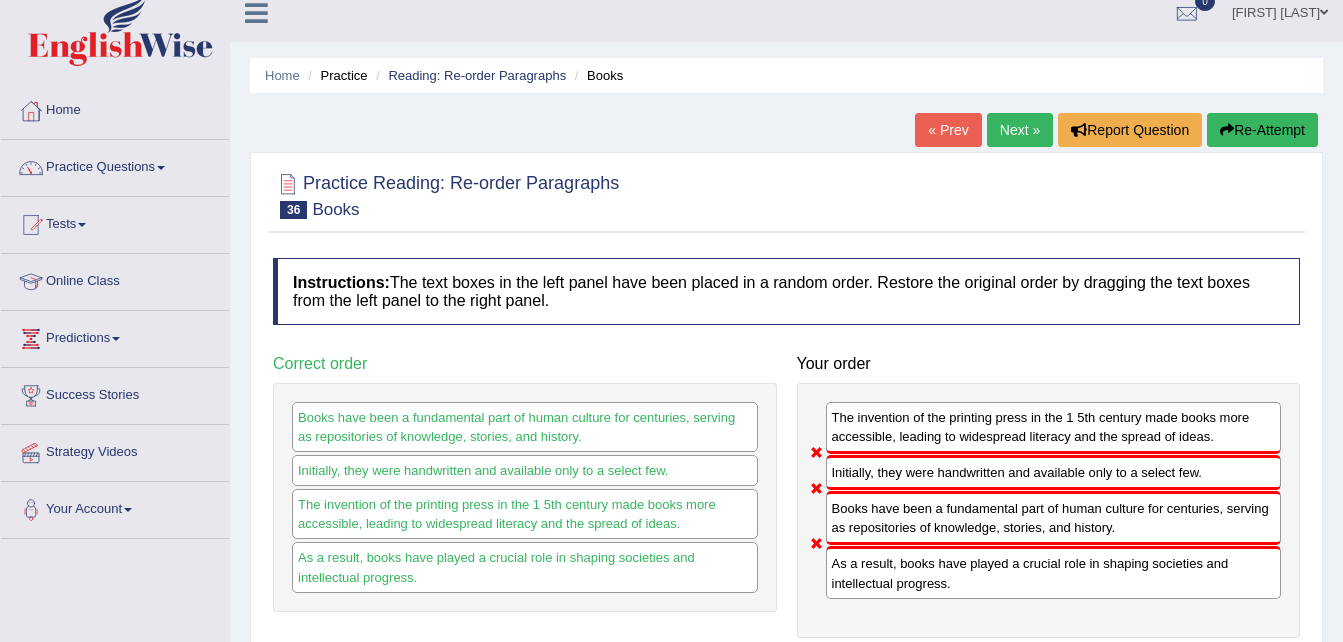 scroll, scrollTop: 0, scrollLeft: 0, axis: both 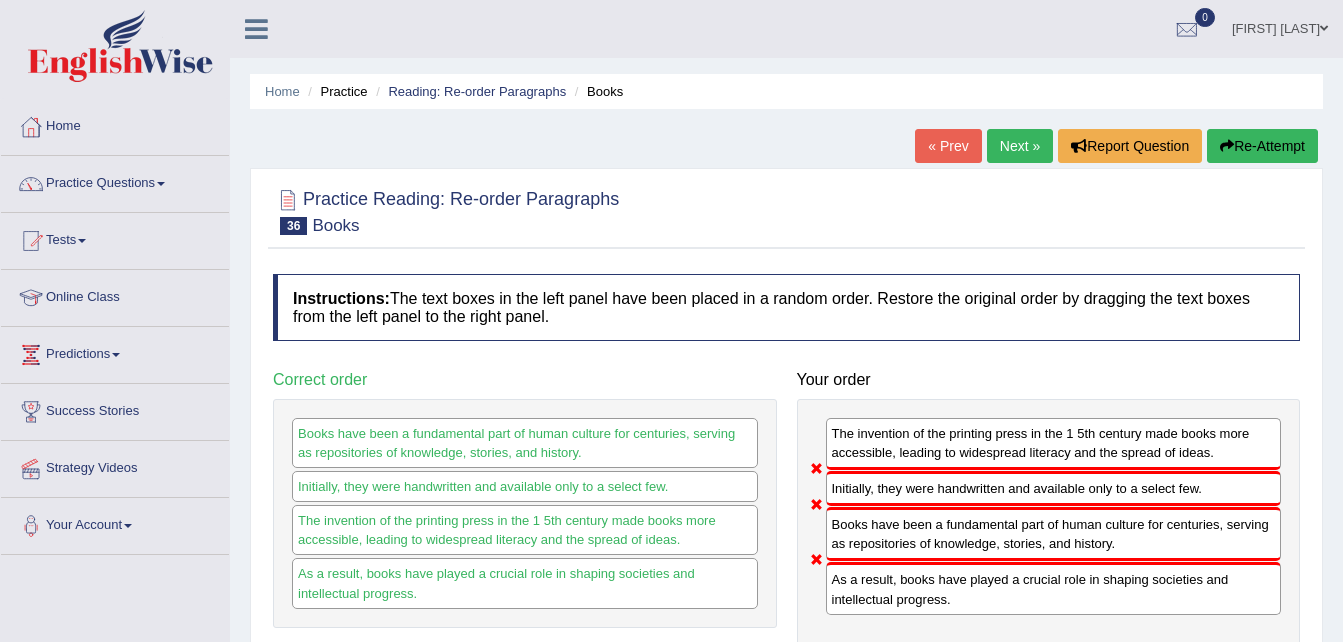 click on "Next »" at bounding box center [1020, 146] 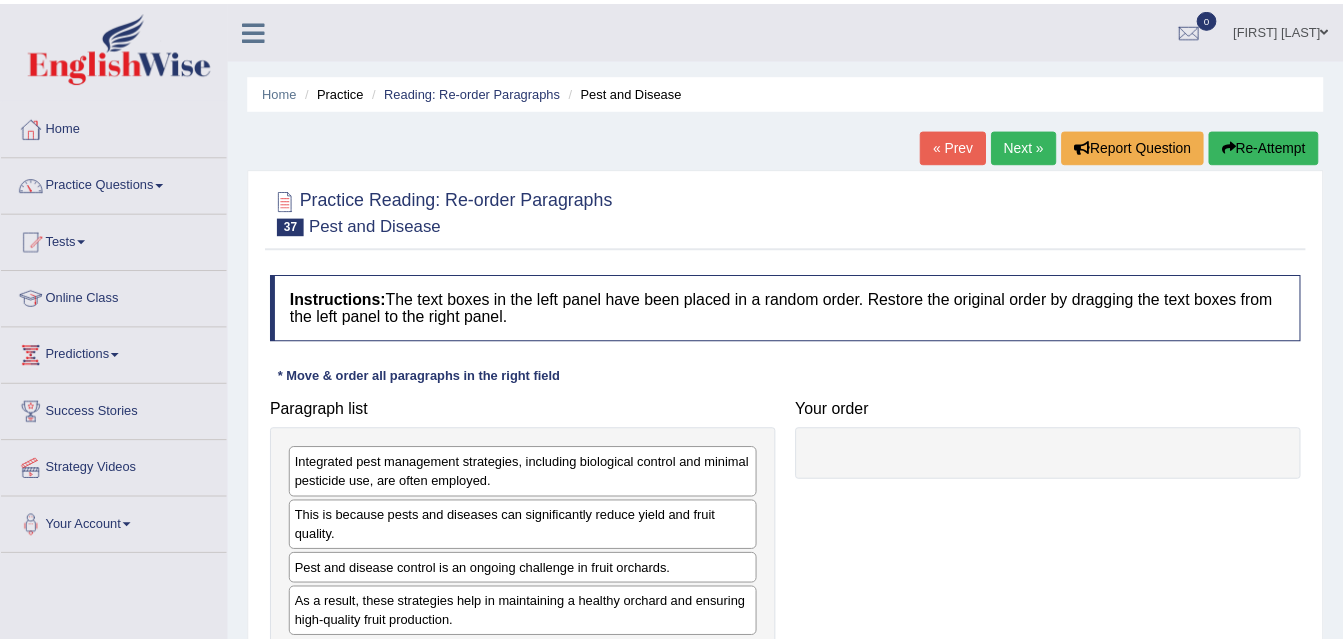 scroll, scrollTop: 0, scrollLeft: 0, axis: both 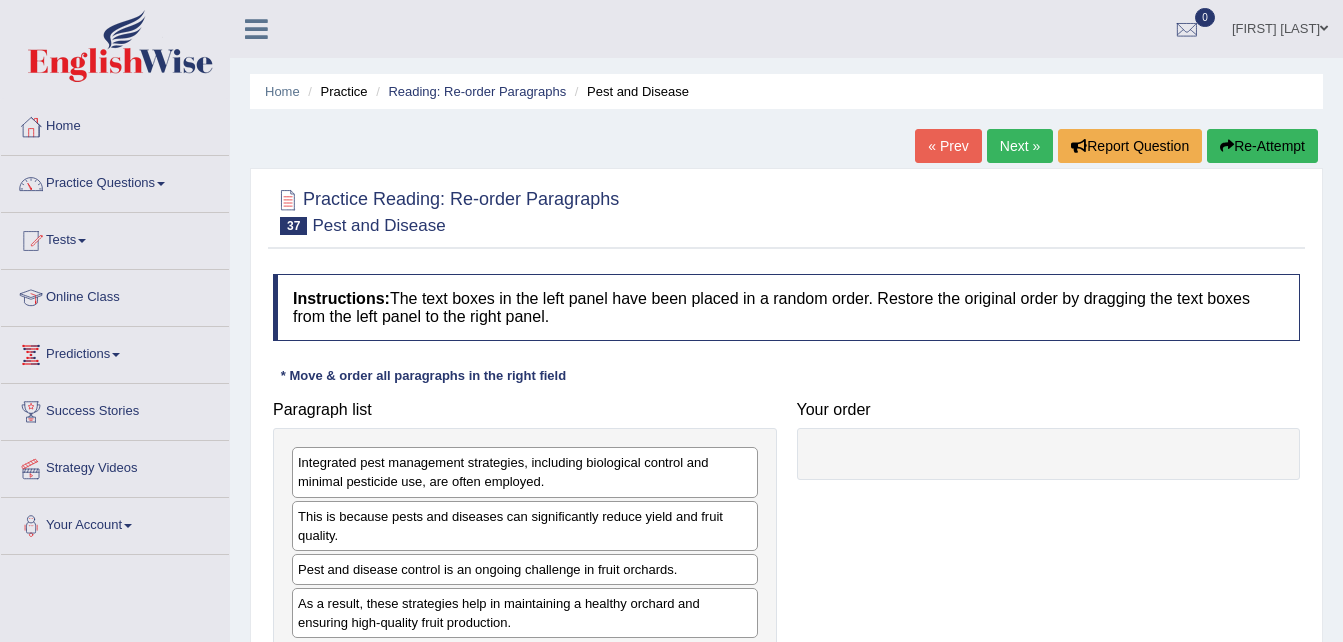 click on "Instructions:  The text boxes in the left panel have been placed in a random order. Restore the original order by dragging the text boxes from the left panel to the right panel.
* Move & order all paragraphs in the right field
Paragraph list
[PARAGRAPH] This is because pests and diseases can significantly reduce yield and fruit quality. [PARAGRAPH]
Correct order
[PARAGRAPH] This is because pests and diseases can significantly reduce yield and fruit quality. [PARAGRAPH]
Your order
Result:  Verify" at bounding box center (786, 490) 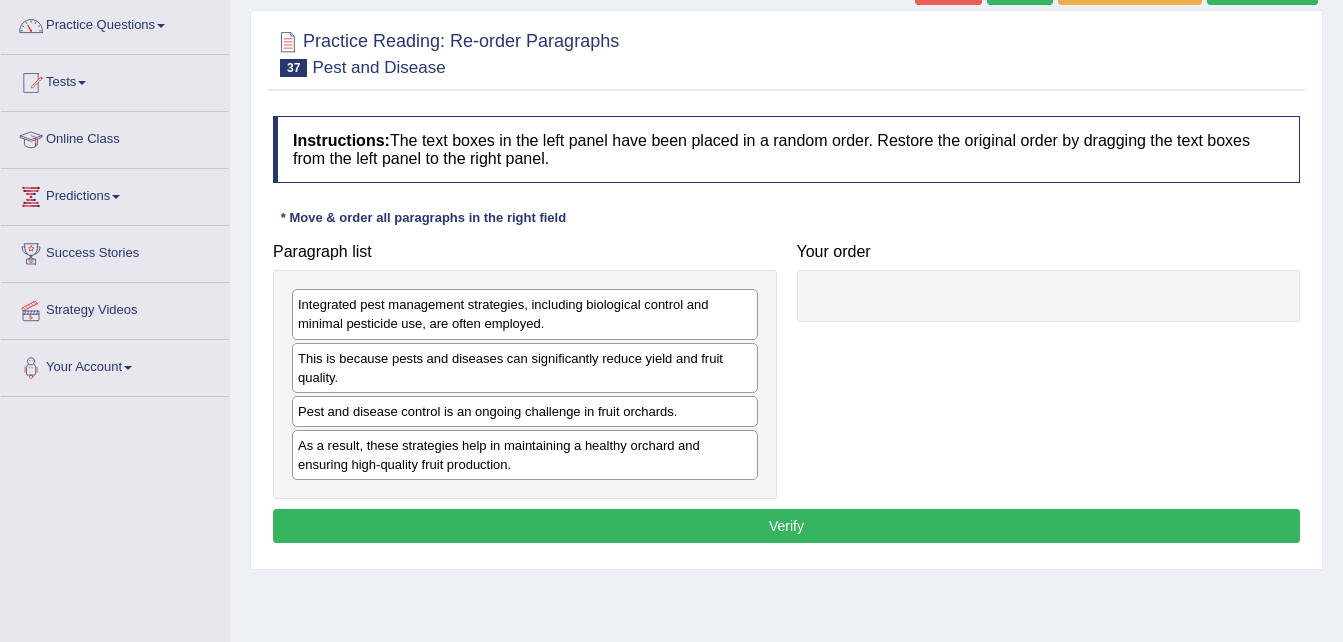 scroll, scrollTop: 160, scrollLeft: 0, axis: vertical 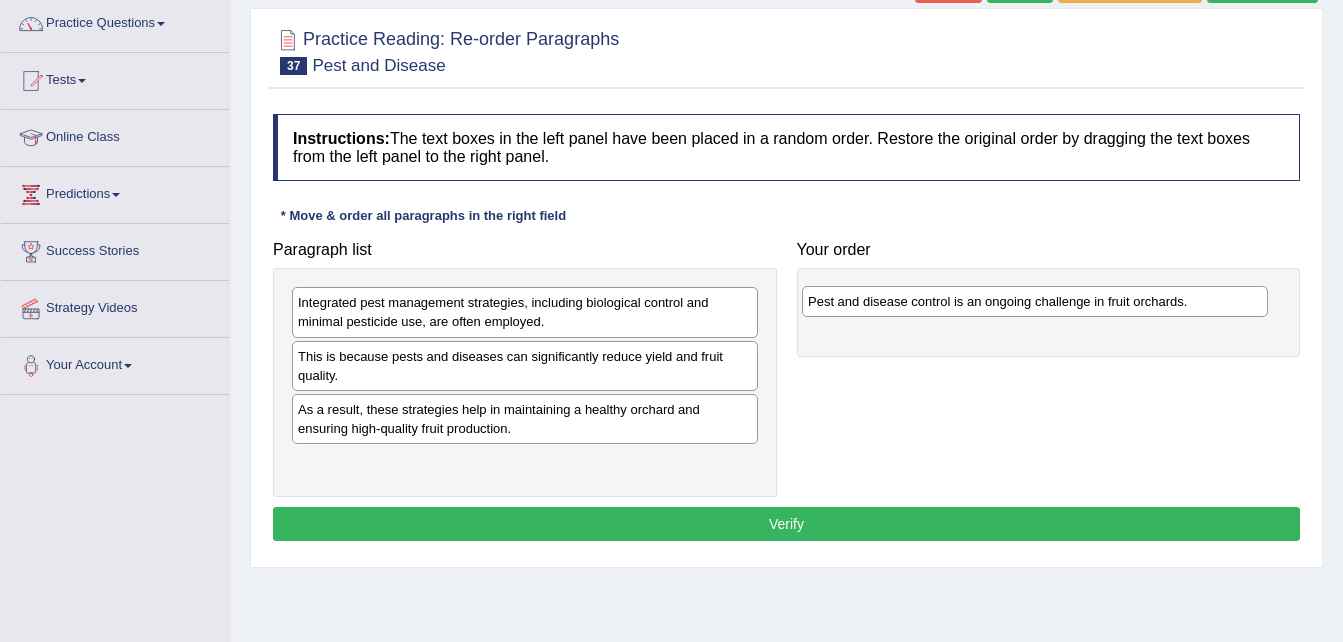 drag, startPoint x: 732, startPoint y: 418, endPoint x: 1250, endPoint y: 308, distance: 529.5508 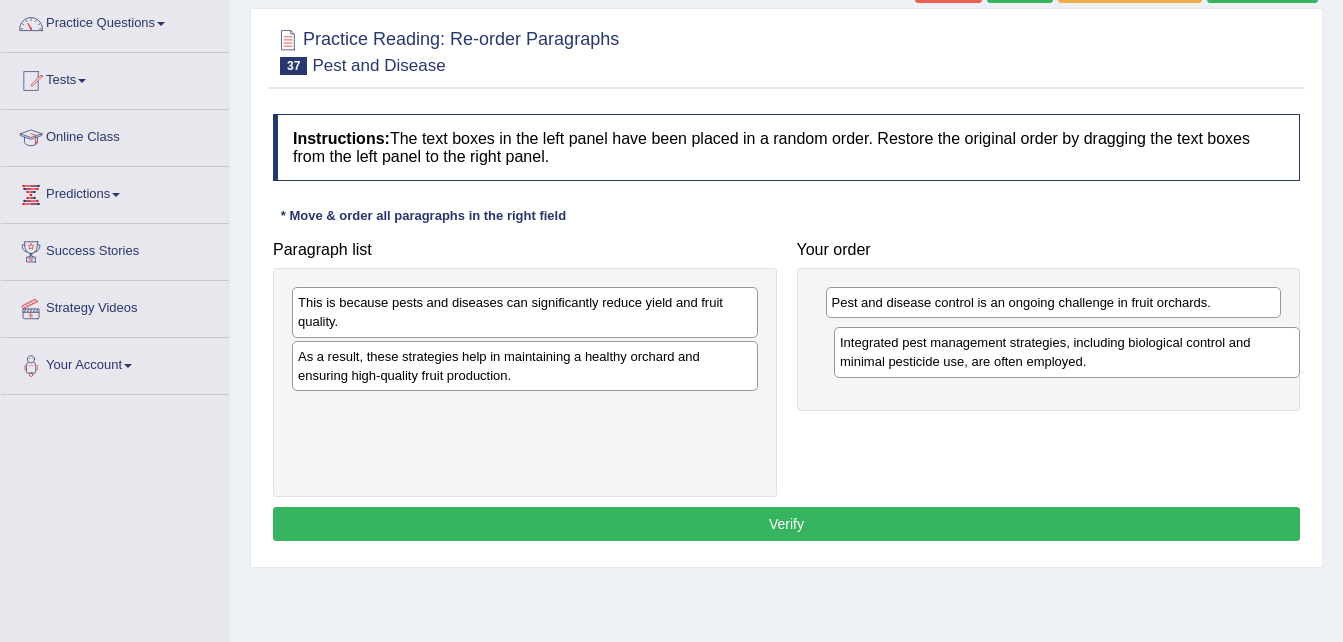 drag, startPoint x: 609, startPoint y: 307, endPoint x: 1151, endPoint y: 347, distance: 543.474 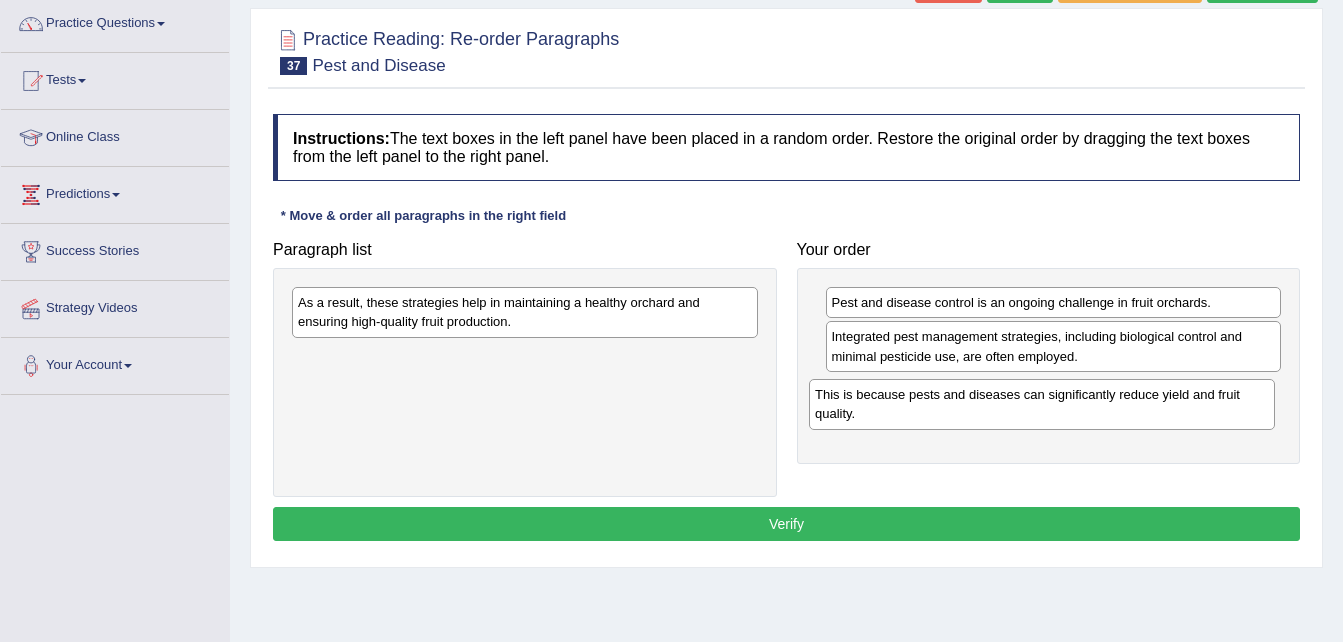 drag, startPoint x: 673, startPoint y: 304, endPoint x: 1196, endPoint y: 396, distance: 531.03015 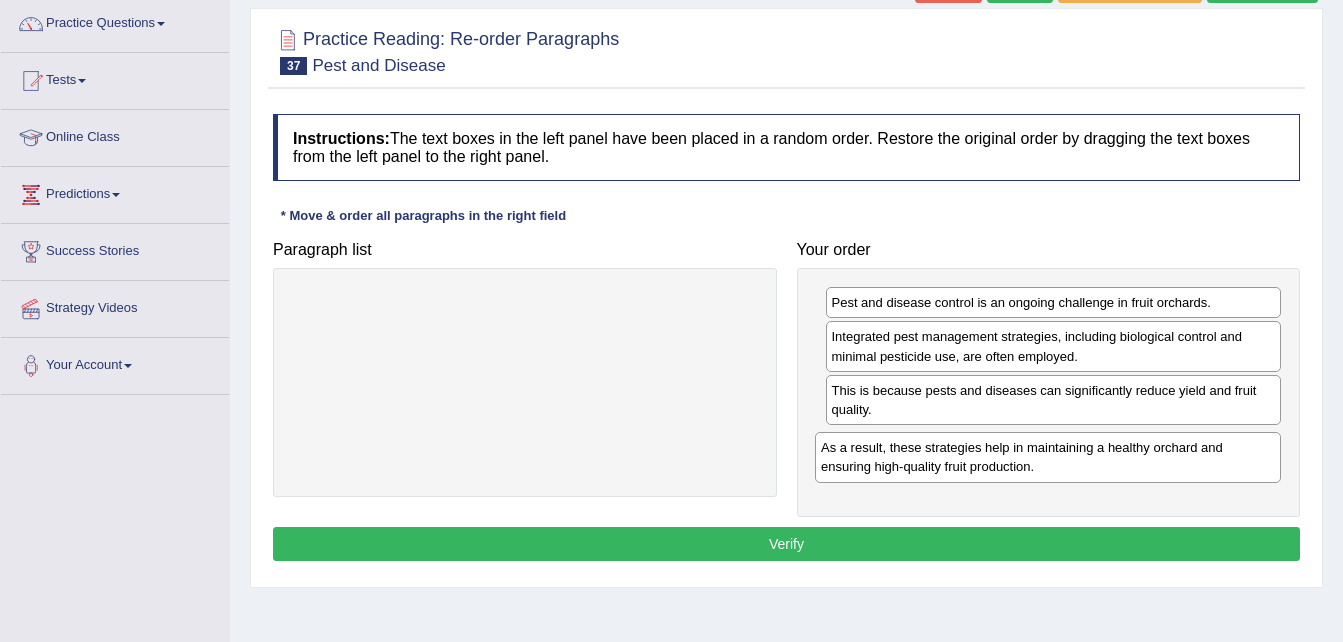 drag, startPoint x: 458, startPoint y: 317, endPoint x: 987, endPoint y: 466, distance: 549.5835 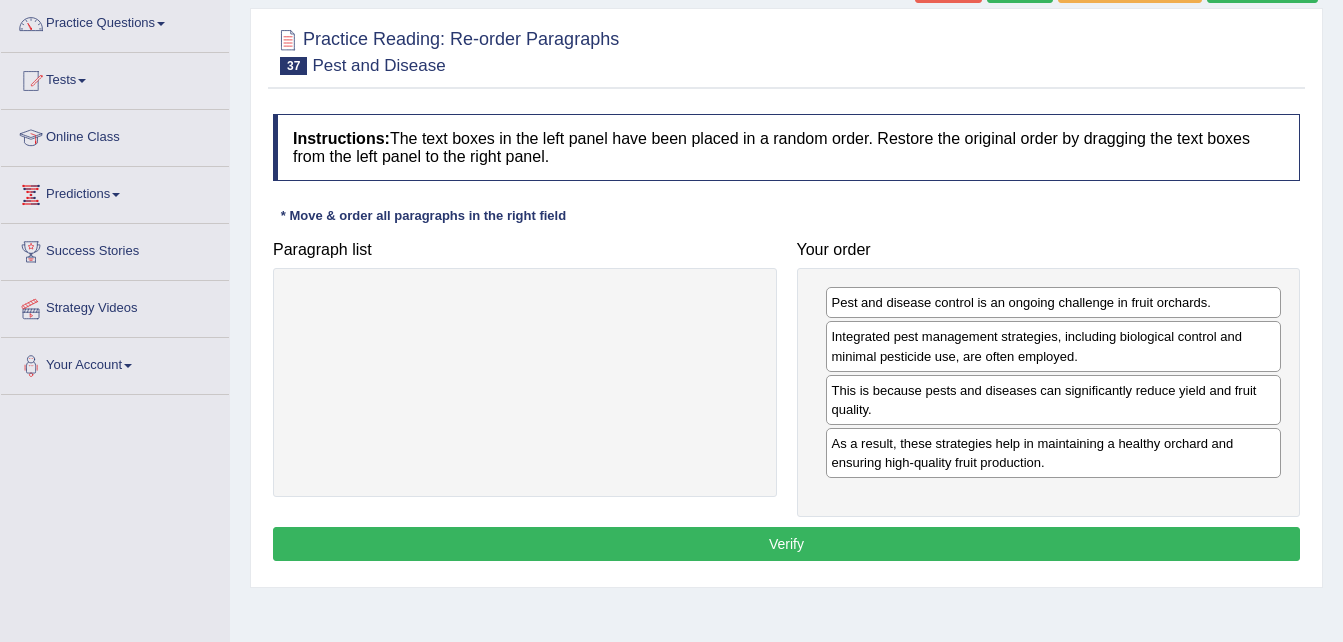 click on "Verify" at bounding box center [786, 544] 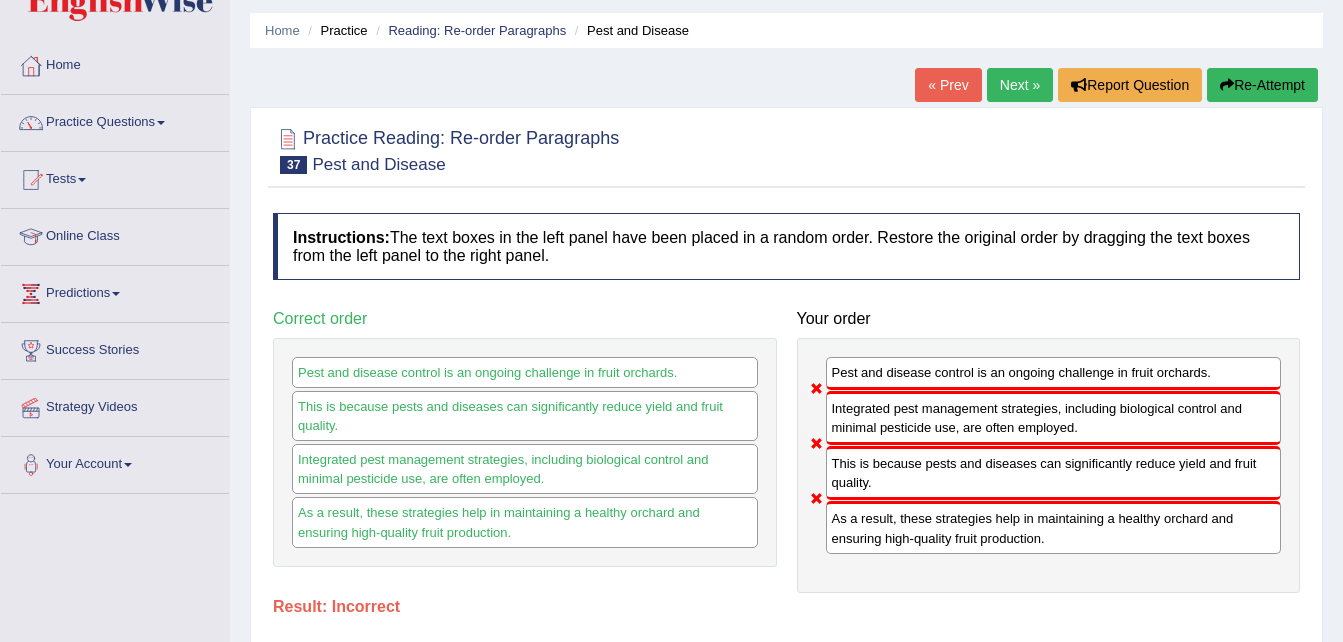 scroll, scrollTop: 0, scrollLeft: 0, axis: both 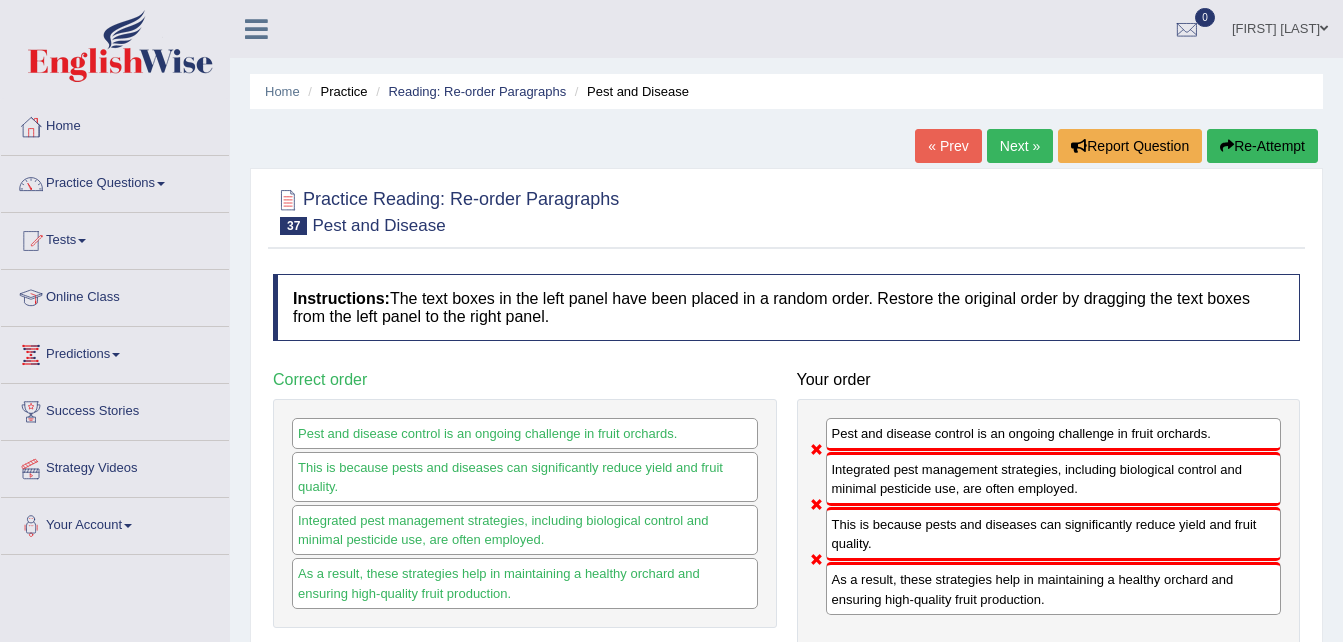 click on "Next »" at bounding box center (1020, 146) 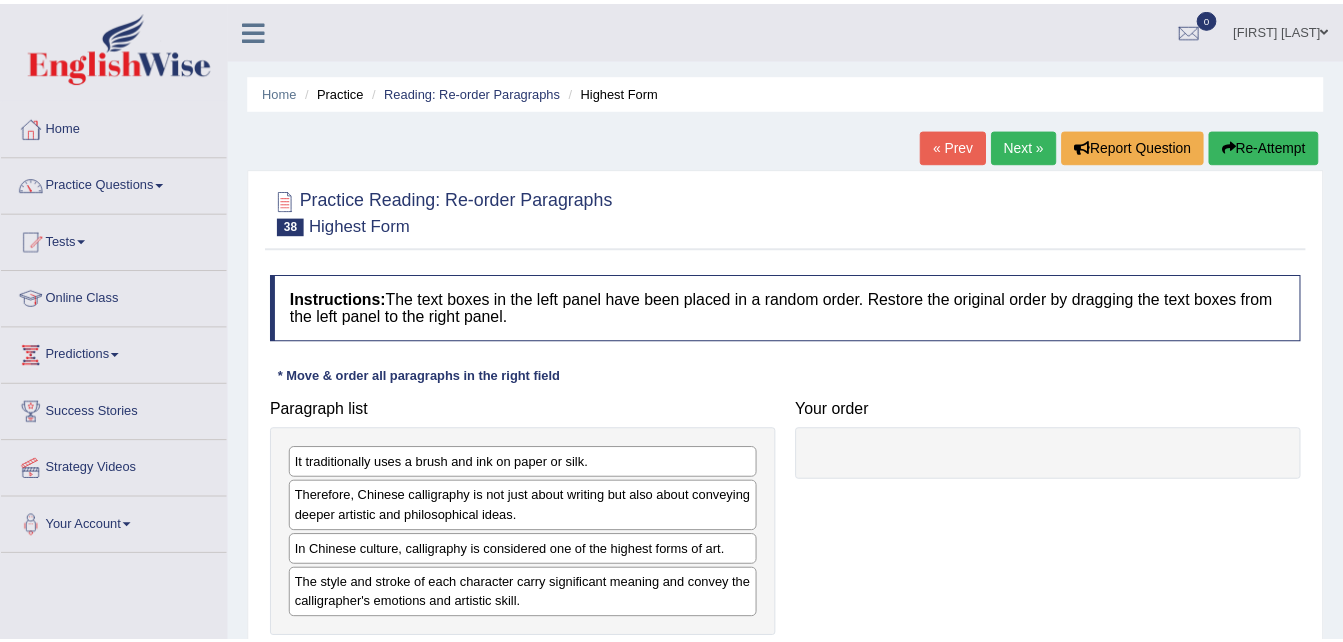 scroll, scrollTop: 0, scrollLeft: 0, axis: both 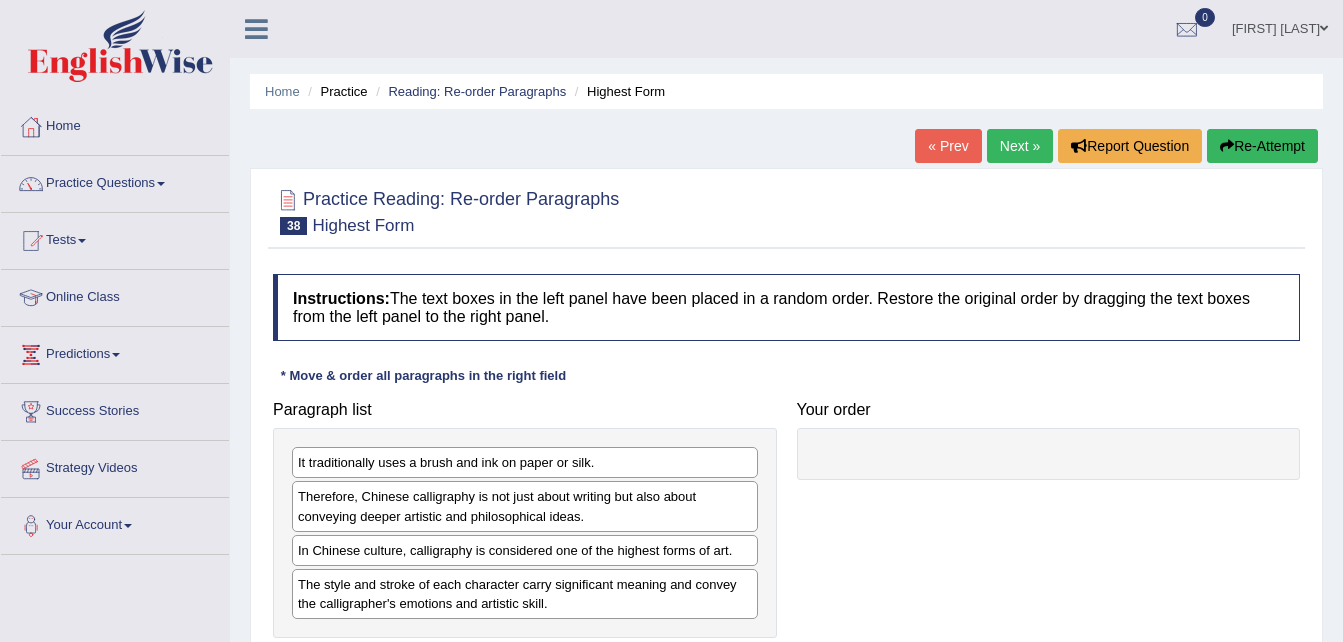 click on "Instructions:  The text boxes in the left panel have been placed in a random order. Restore the original order by dragging the text boxes from the left panel to the right panel.
* Move & order all paragraphs in the right field
Paragraph list
It traditionally uses a brush and ink on paper or silk. Therefore, Chinese calligraphy is not just about writing but also about conveying deeper artistic and
philosophical ideas. In Chinese culture, calligraphy is considered one of the highest forms of art. The style and stroke of each character carry significant meaning and convey the calligrapher's emotions and
artistic skill.
Correct order
In Chinese culture, calligraphy is considered one of the highest forms of art. It traditionally uses a brush and ink on paper or silk. The style and stroke of each character carry significant meaning and convey the calligrapher's emotions and
artistic skill.
Your order
Result:  Verify" at bounding box center (786, 481) 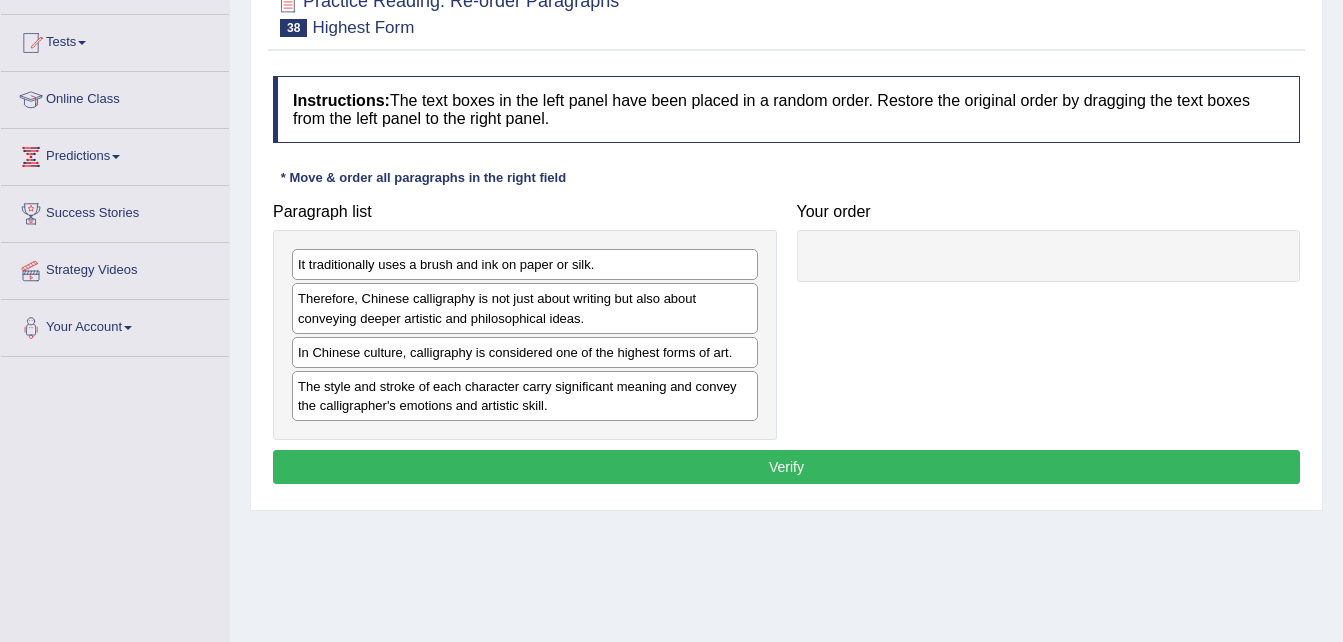 scroll, scrollTop: 200, scrollLeft: 0, axis: vertical 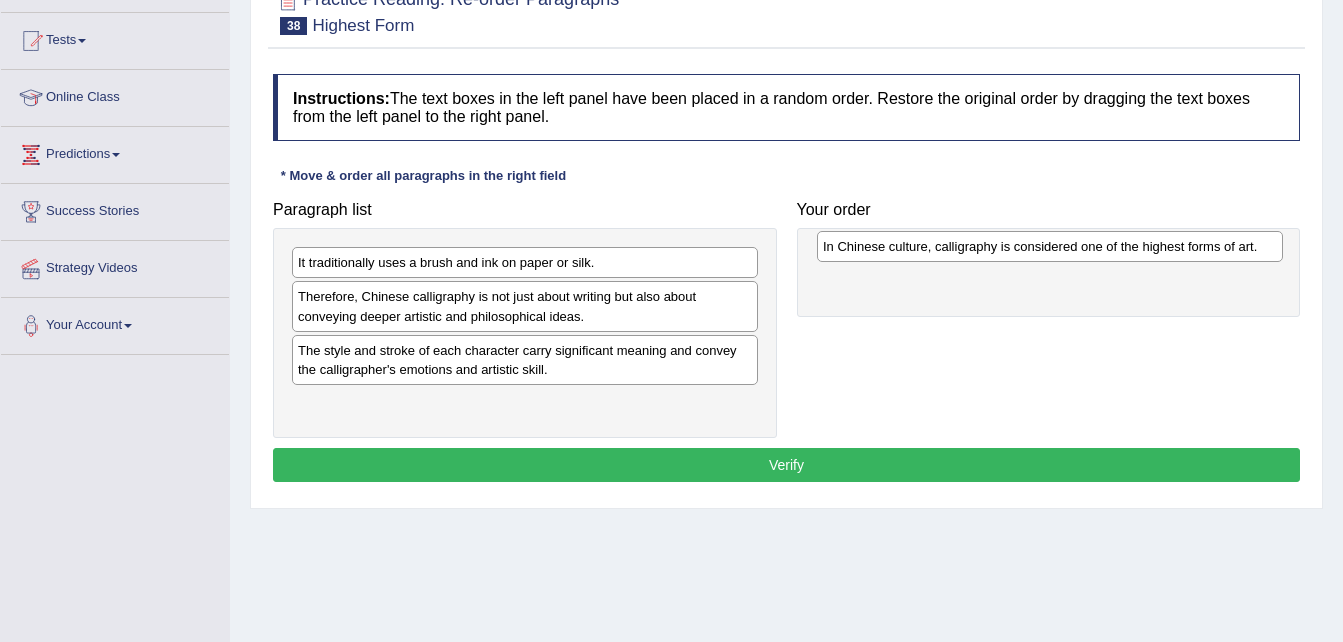 drag, startPoint x: 610, startPoint y: 331, endPoint x: 1095, endPoint y: 236, distance: 494.21655 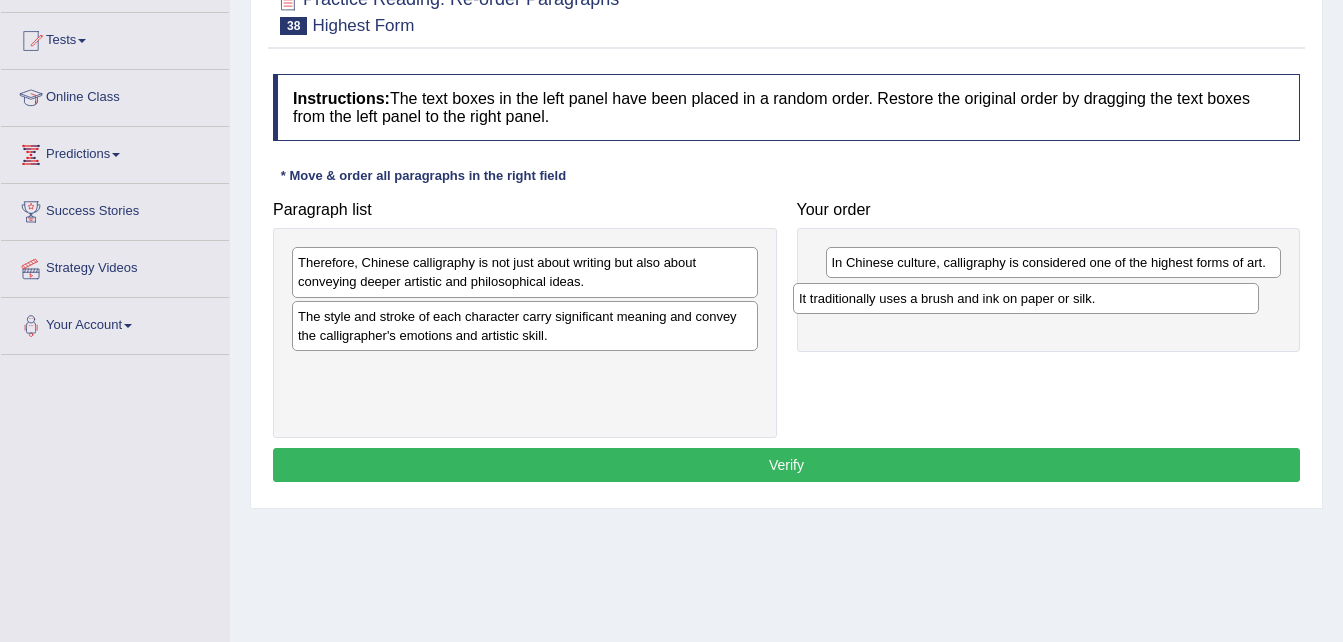 drag, startPoint x: 479, startPoint y: 267, endPoint x: 981, endPoint y: 303, distance: 503.28918 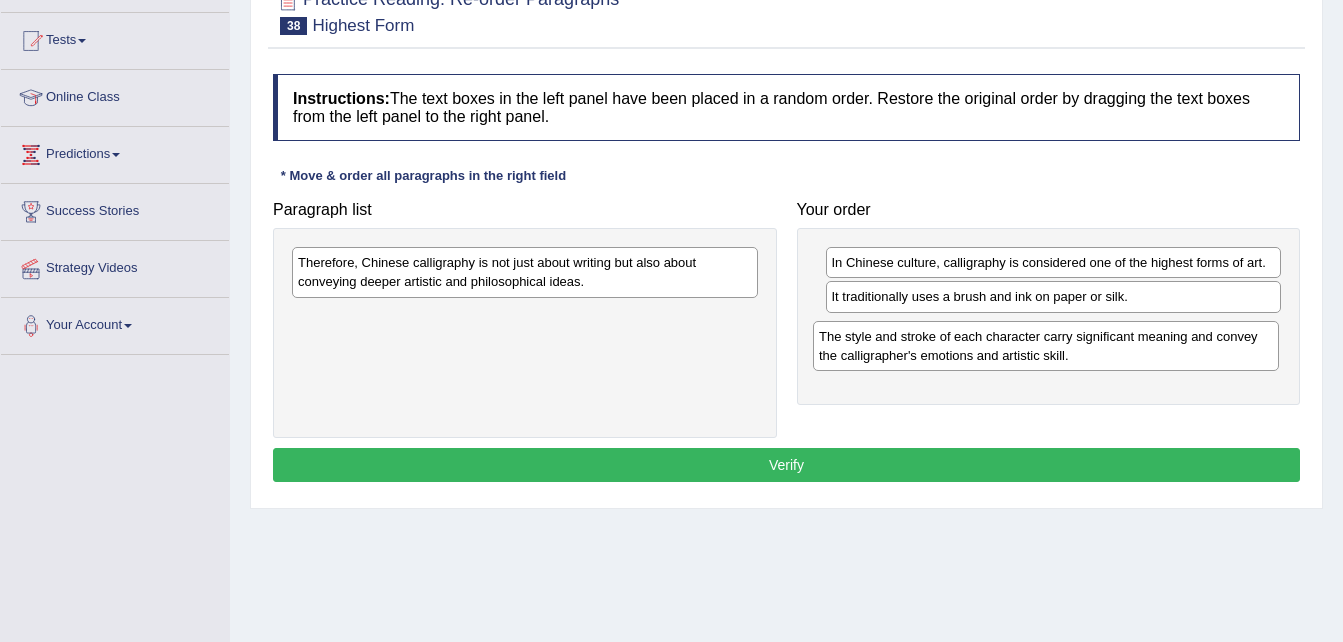 drag, startPoint x: 807, startPoint y: 357, endPoint x: 1222, endPoint y: 350, distance: 415.05902 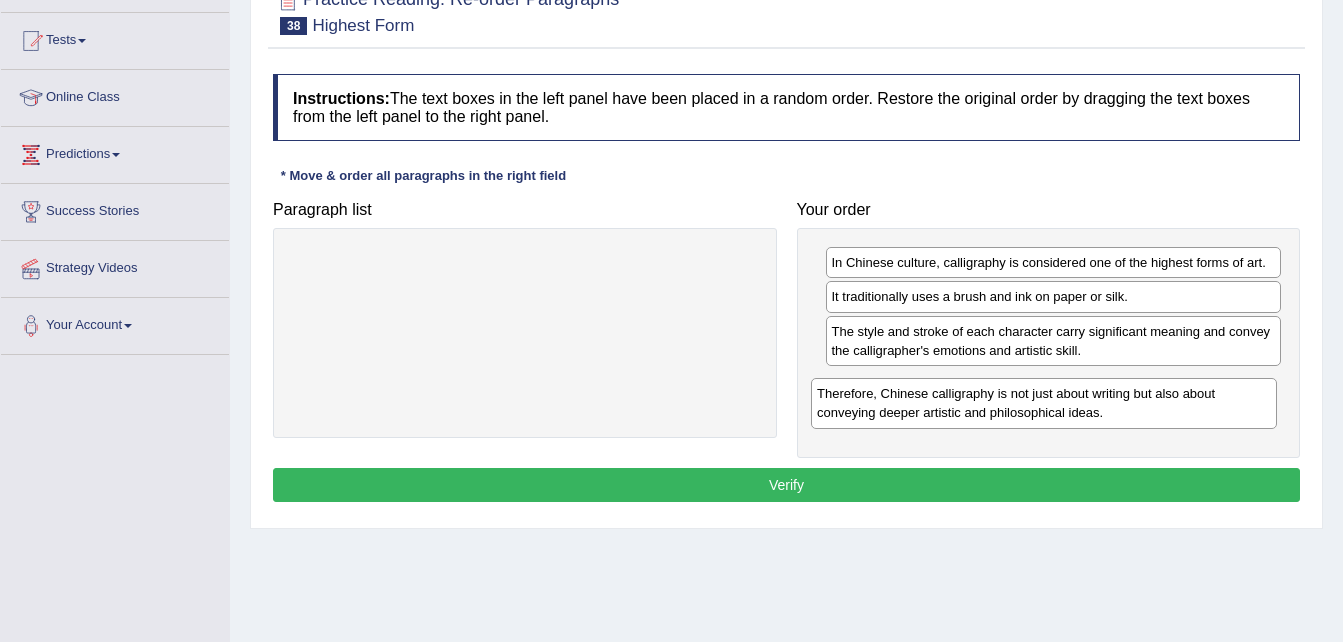drag, startPoint x: 611, startPoint y: 288, endPoint x: 1132, endPoint y: 418, distance: 536.97394 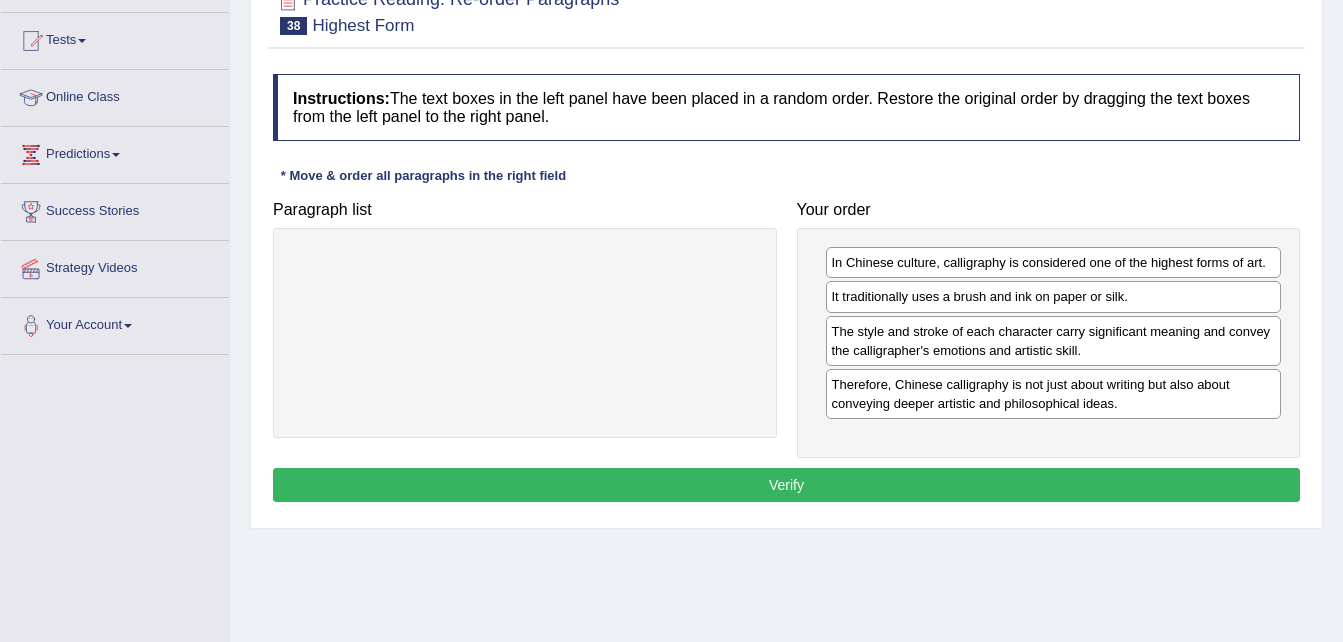 click on "Verify" at bounding box center [786, 485] 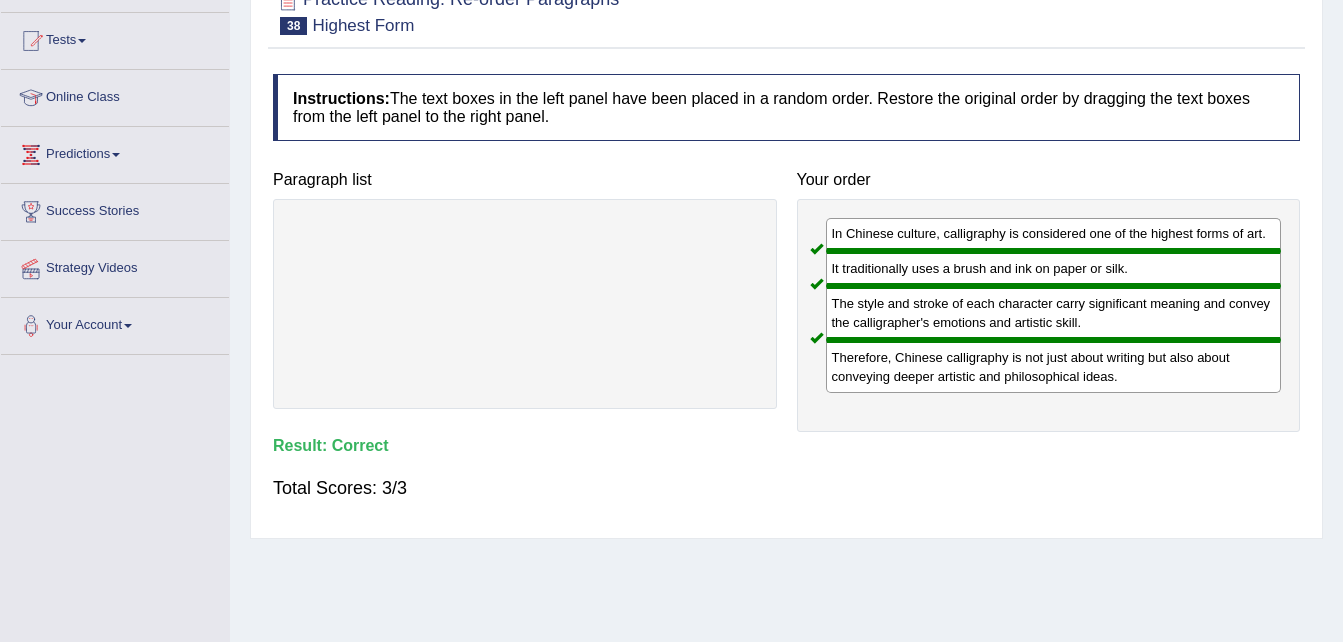 click on "Instructions:  The text boxes in the left panel have been placed in a random order. Restore the original order by dragging the text boxes from the left panel to the right panel.
* Move & order all paragraphs in the right field
Paragraph list
Correct order
In Chinese culture, calligraphy is considered one of the highest forms of art. It traditionally uses a brush and ink on paper or silk. The style and stroke of each character carry significant meaning and convey the calligrapher's emotions and
artistic skill. Therefore, Chinese calligraphy is not just about writing but also about conveying deeper artistic and
philosophical ideas.
Your order
In Chinese culture, calligraphy is considered one of the highest forms of art. It traditionally uses a brush and ink on paper or silk. The style and stroke of each character carry significant meaning and convey the calligrapher's emotions and
artistic skill.
Result:  Total Scores: 3/3 Verify" at bounding box center (786, 296) 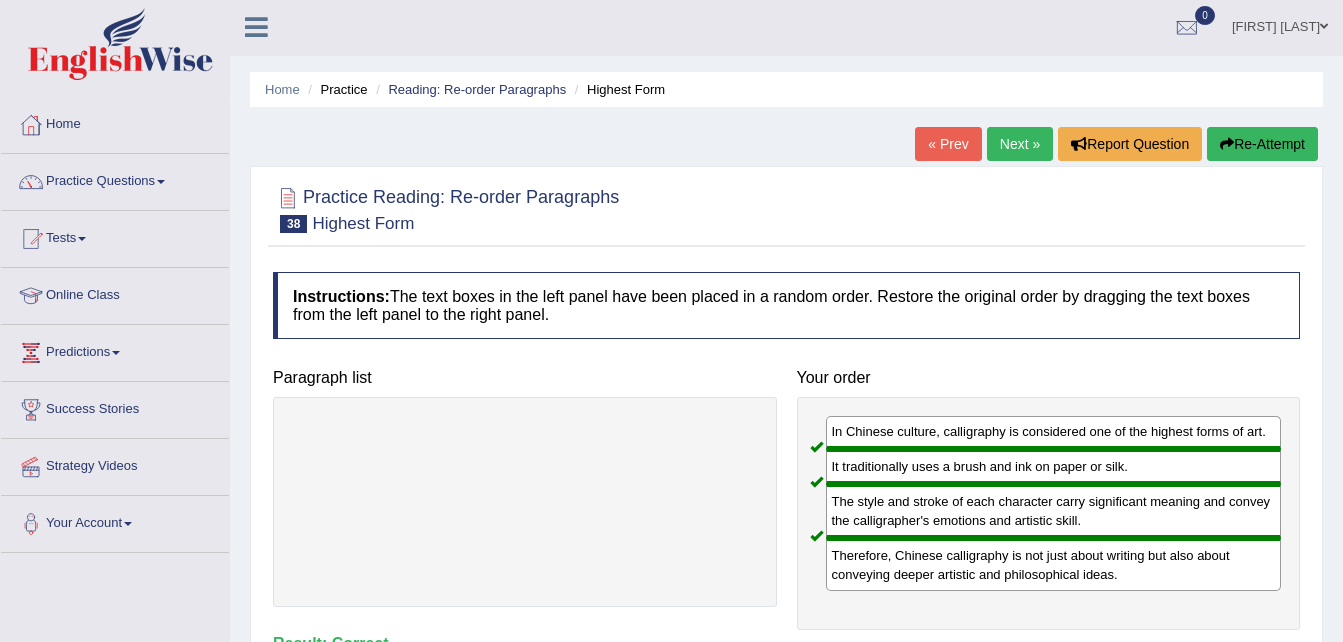 scroll, scrollTop: 0, scrollLeft: 0, axis: both 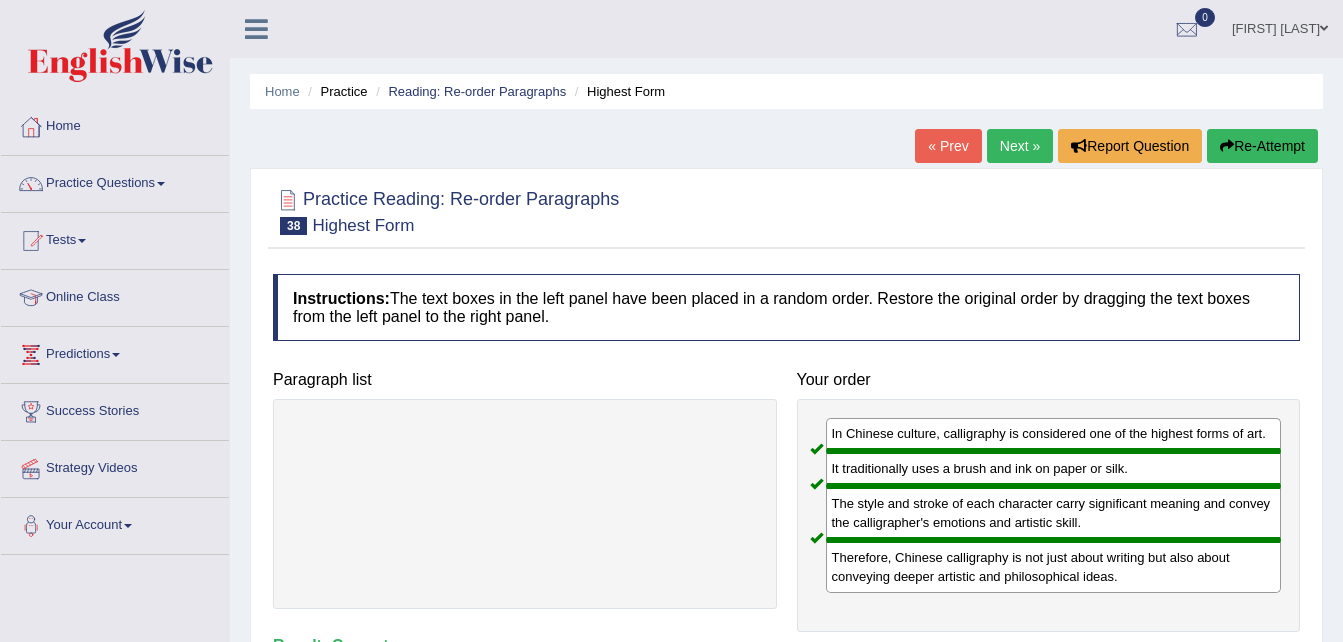 click on "Next »" at bounding box center [1020, 146] 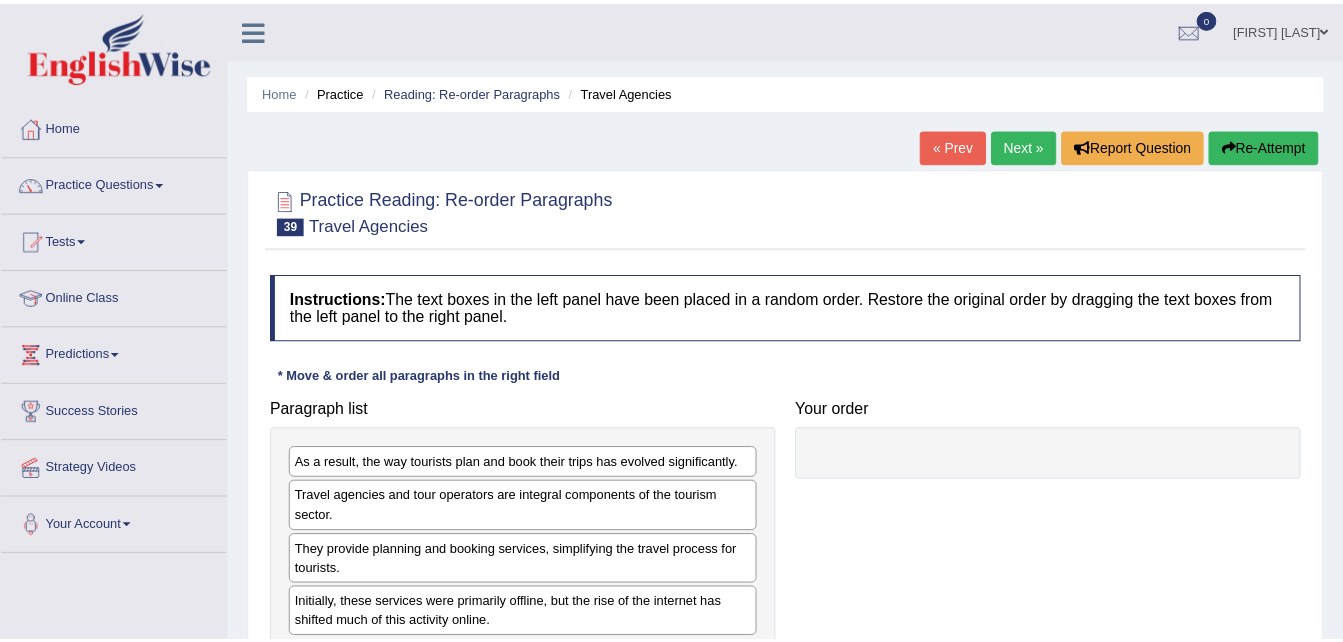 scroll, scrollTop: 0, scrollLeft: 0, axis: both 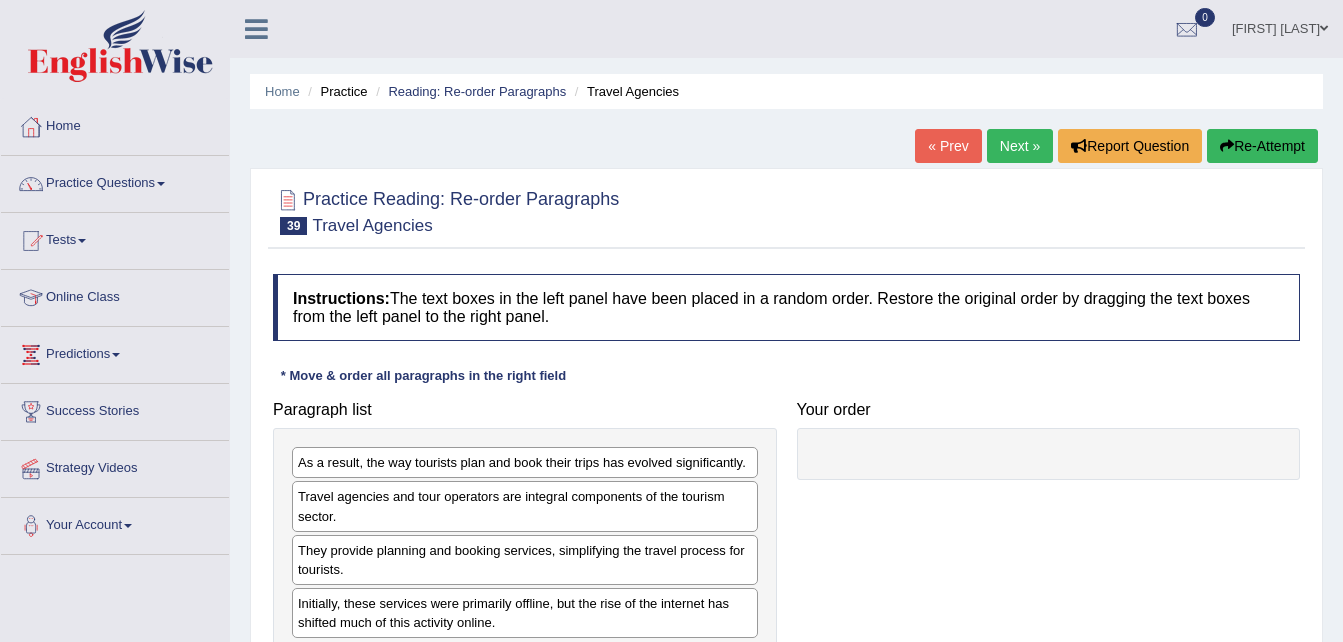 click on "Instructions:  The text boxes in the left panel have been placed in a random order. Restore the original order by dragging the text boxes from the left panel to the right panel.
* Move & order all paragraphs in the right field
Paragraph list
As a result, the way tourists plan and book their trips has evolved significantly. Travel agencies and tour operators are integral components of the tourism sector. They provide planning and booking services, simplifying the travel process for tourists. Initially, these services were primarily offline, but the rise of the internet has shifted much of this activity online.
Correct order
Travel agencies and tour operators are integral components of the tourism sector. They provide planning and booking services, simplifying the travel process for tourists. Initially, these services were primarily offline, but the rise of the internet has shifted much of this activity online.
Your order
Result:" at bounding box center [786, 490] 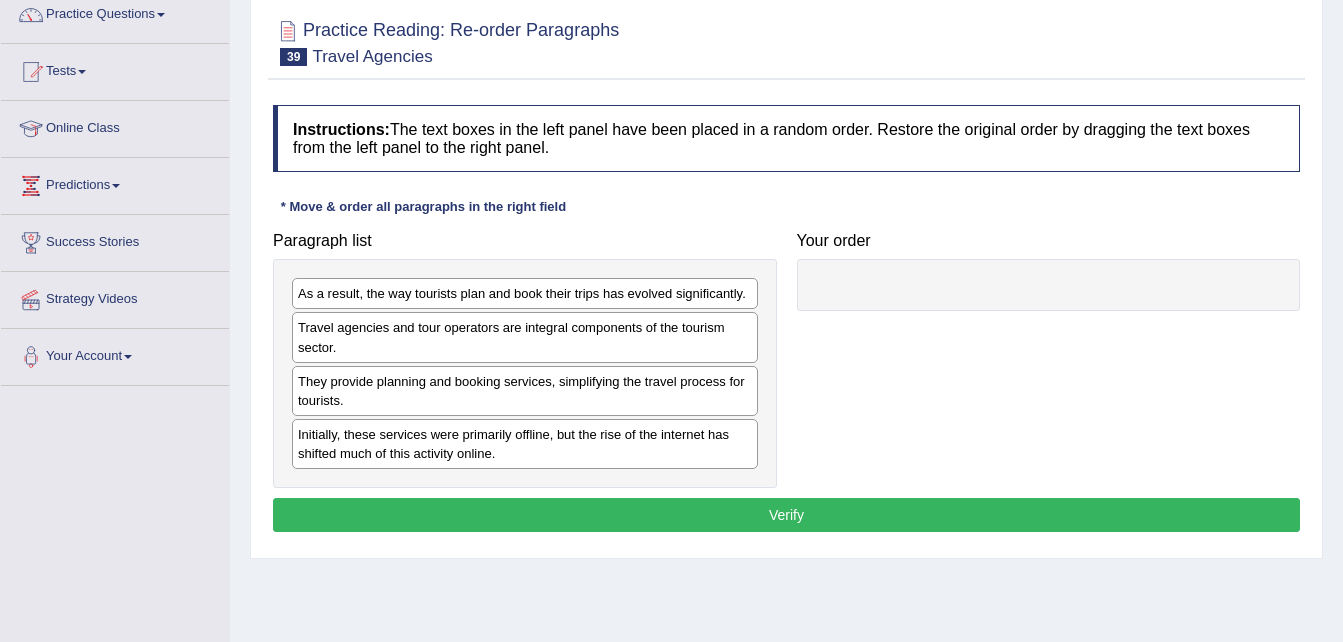 scroll, scrollTop: 200, scrollLeft: 0, axis: vertical 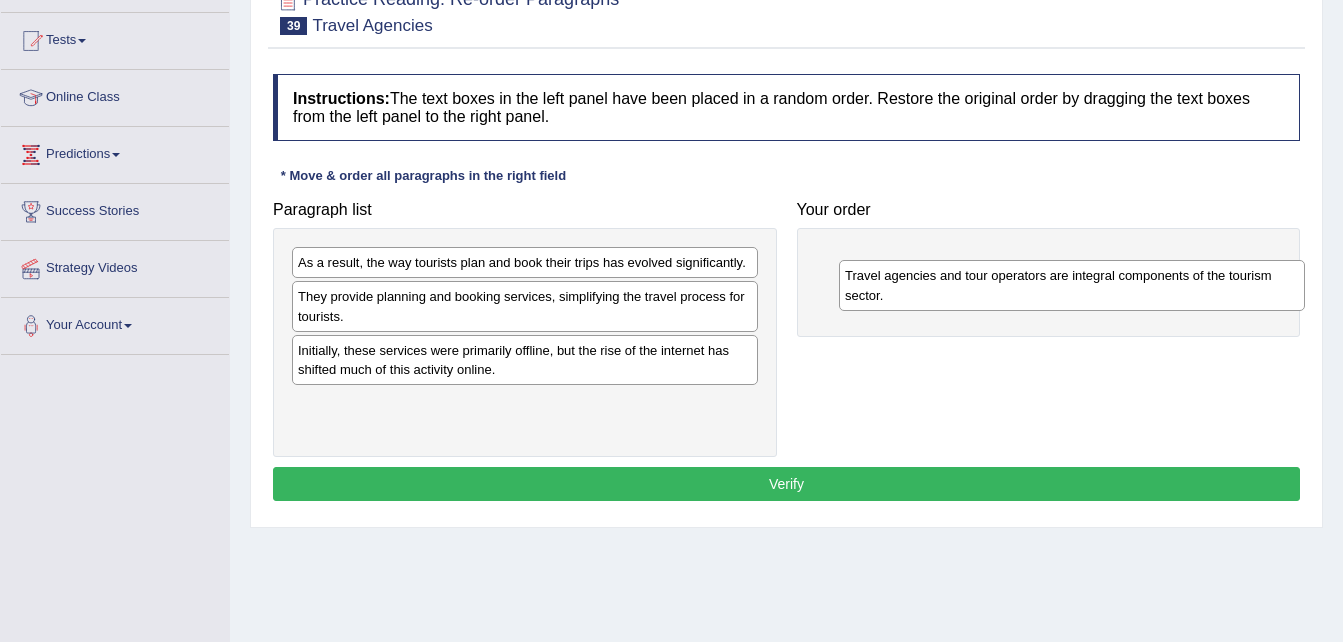 drag, startPoint x: 558, startPoint y: 300, endPoint x: 1105, endPoint y: 278, distance: 547.44226 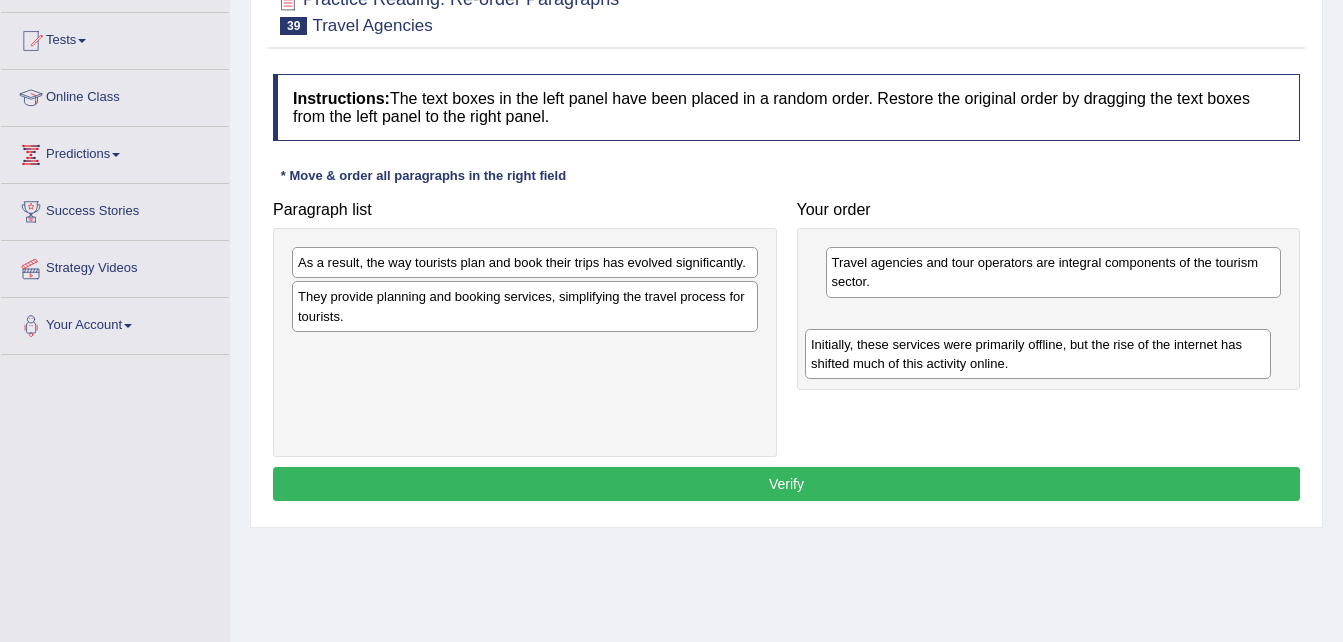 drag, startPoint x: 629, startPoint y: 355, endPoint x: 1103, endPoint y: 368, distance: 474.17822 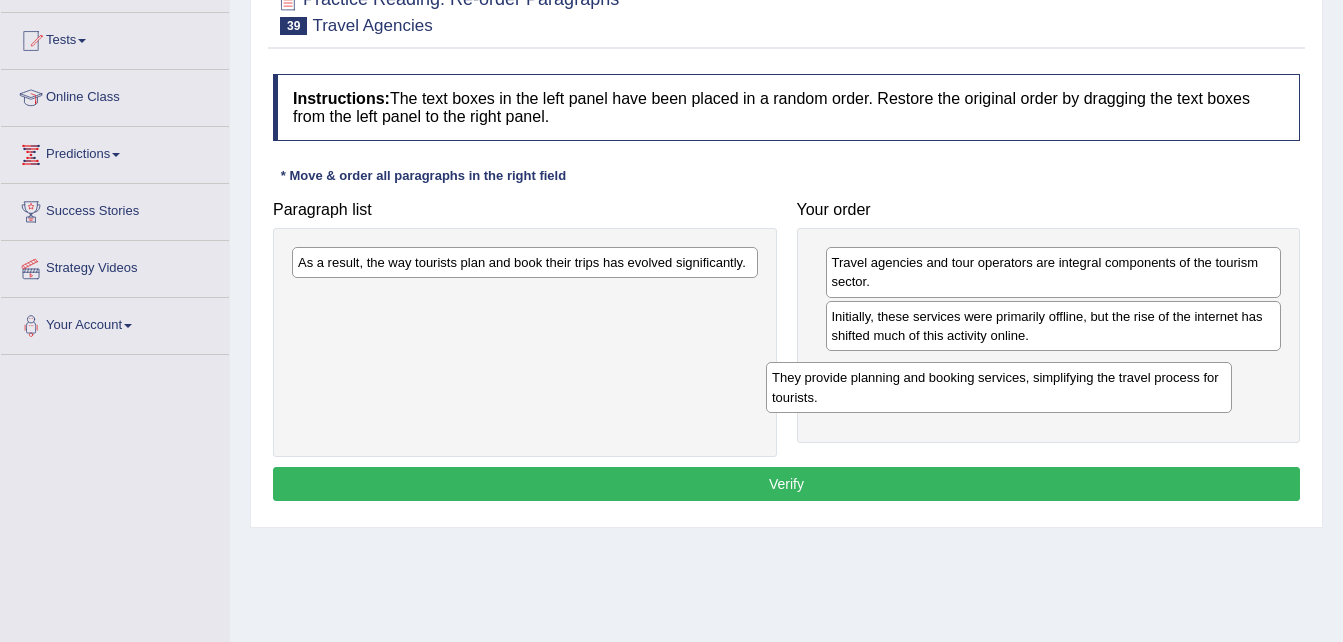 drag, startPoint x: 416, startPoint y: 314, endPoint x: 905, endPoint y: 392, distance: 495.1818 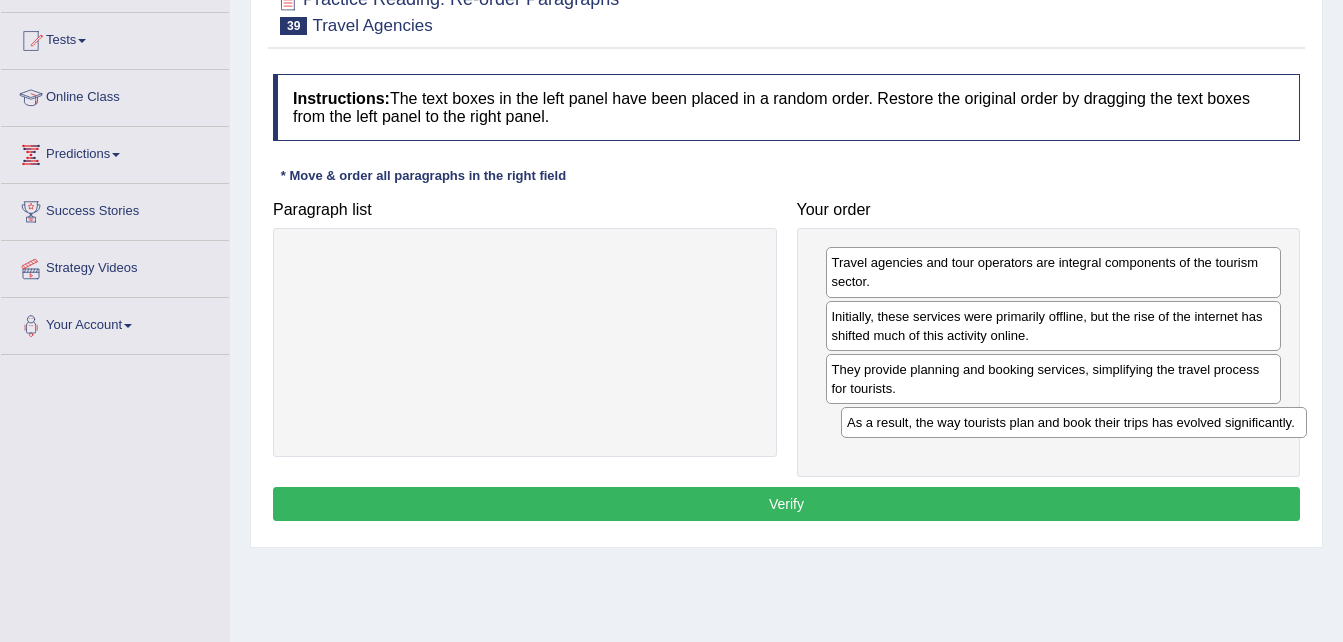drag, startPoint x: 521, startPoint y: 258, endPoint x: 1062, endPoint y: 418, distance: 564.164 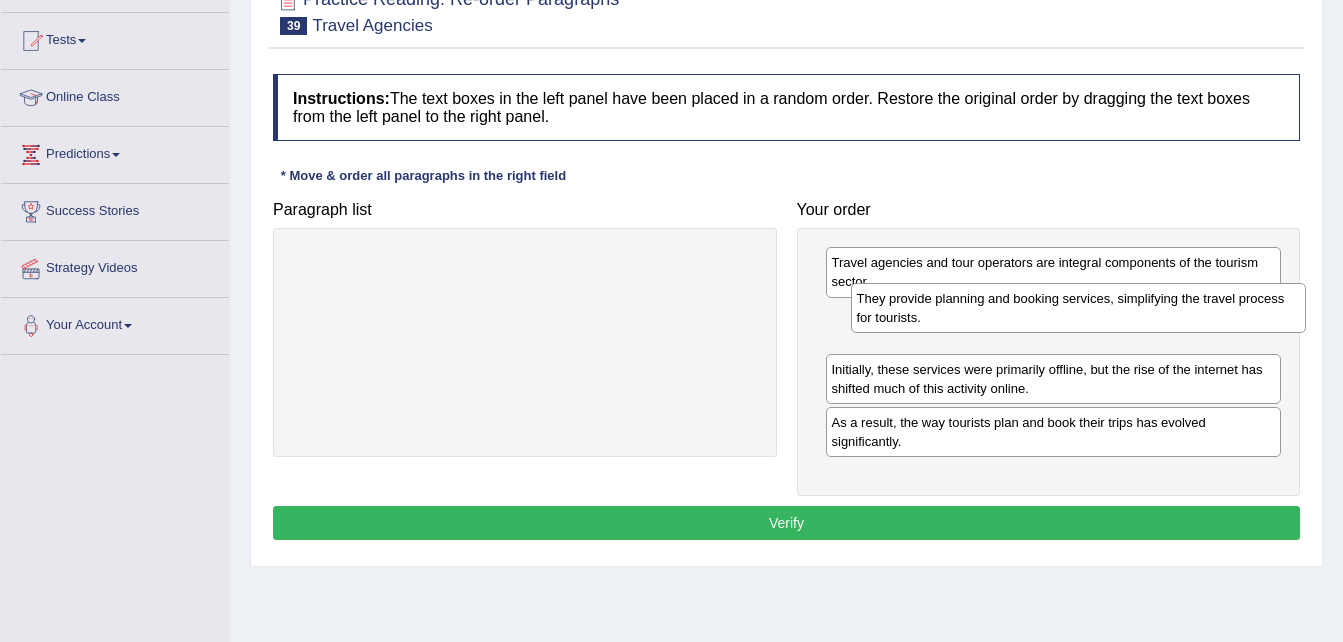 drag, startPoint x: 1003, startPoint y: 391, endPoint x: 1015, endPoint y: 331, distance: 61.188232 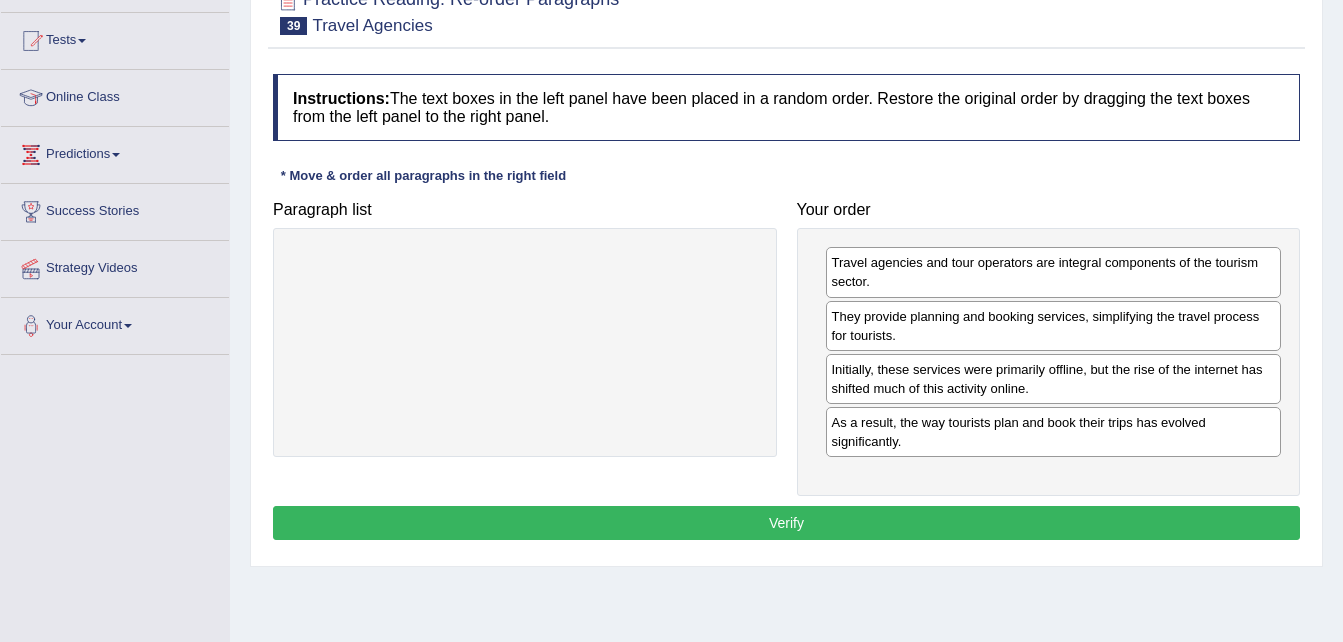 click on "Verify" at bounding box center (786, 523) 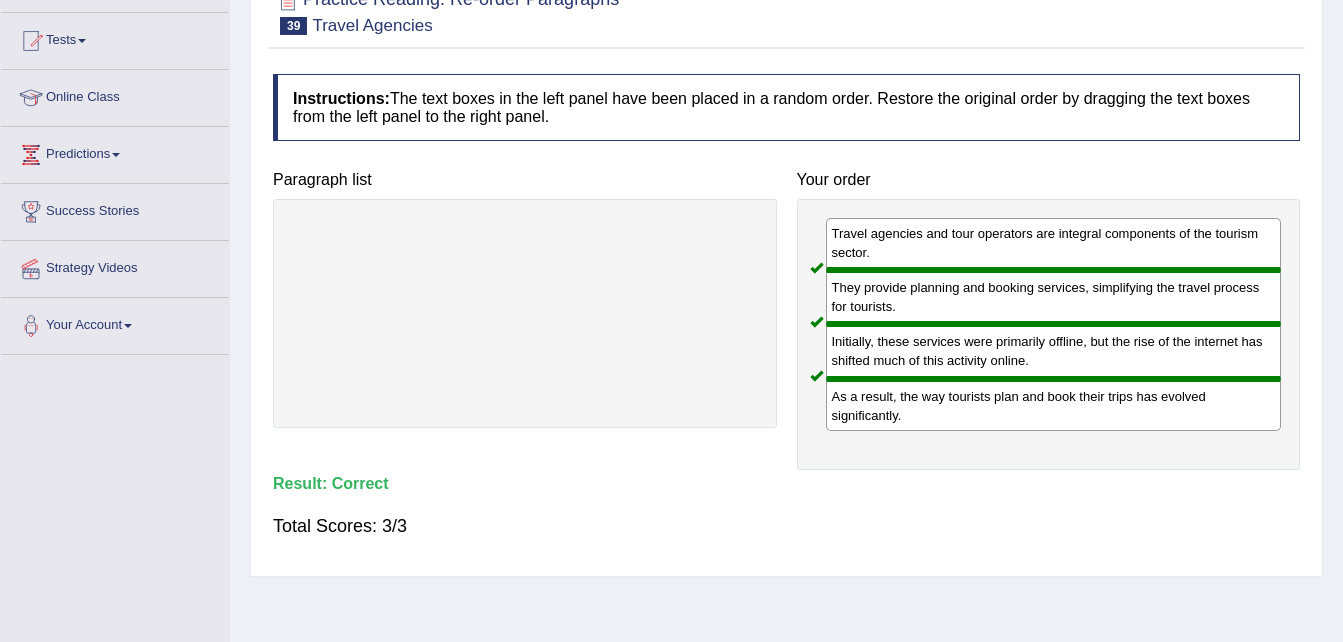 scroll, scrollTop: 0, scrollLeft: 0, axis: both 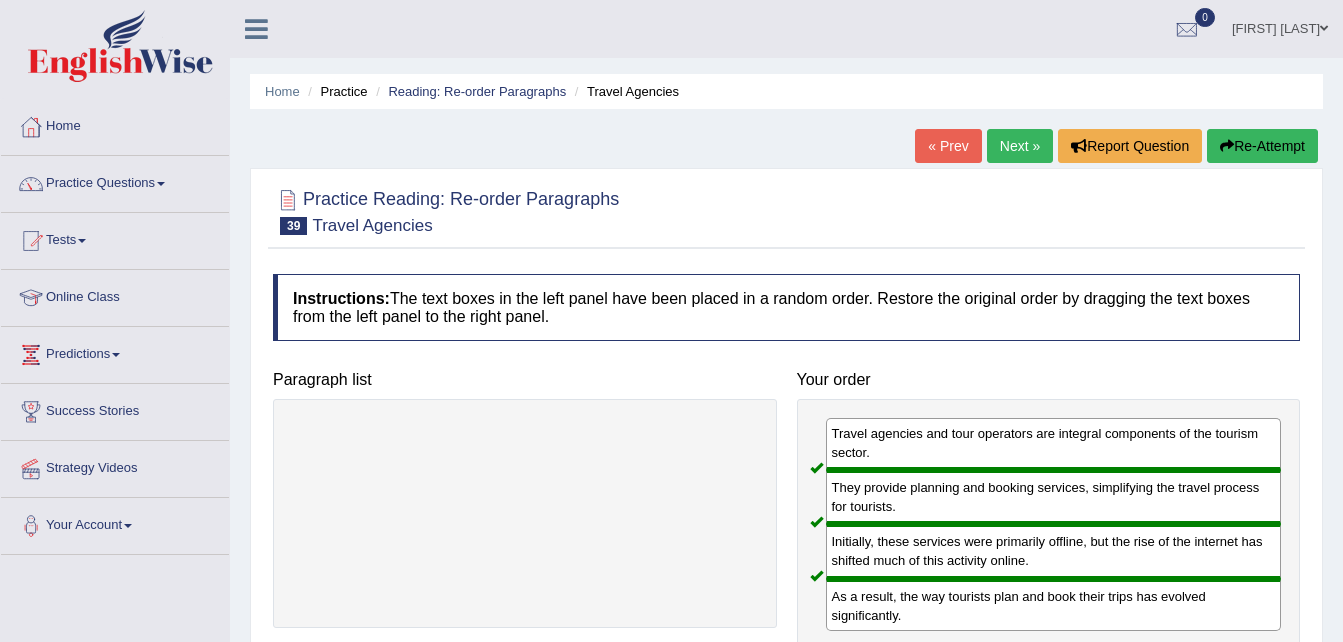 click on "Next »" at bounding box center (1020, 146) 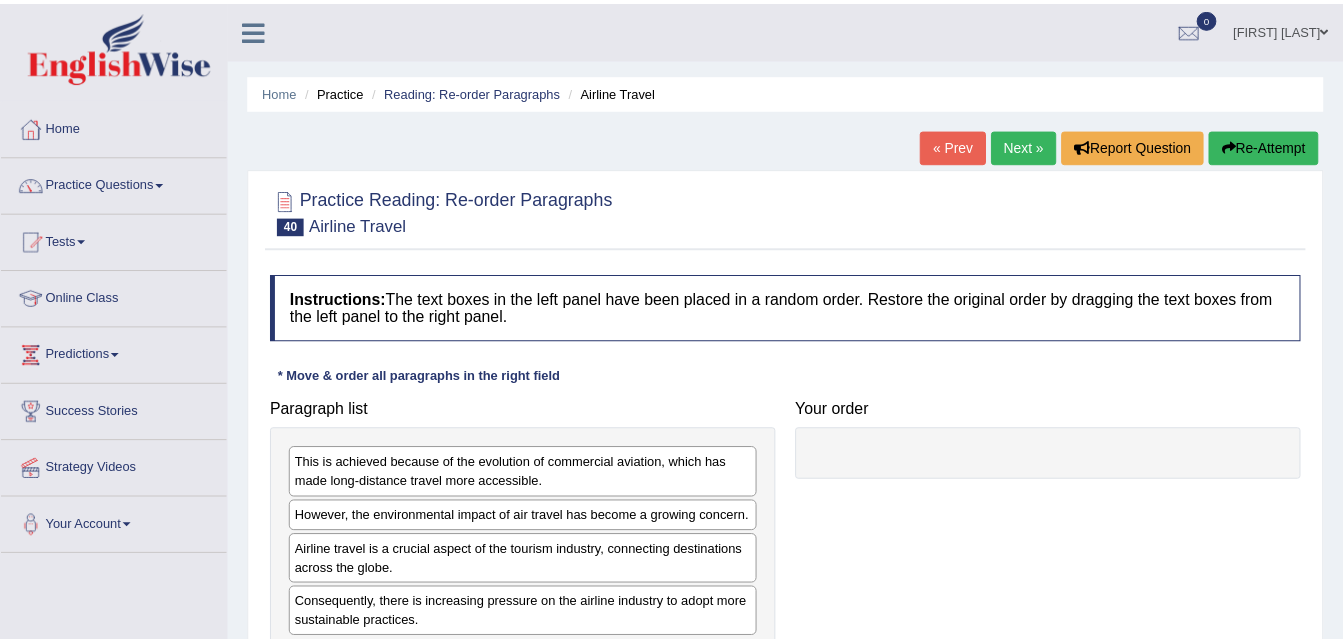 scroll, scrollTop: 0, scrollLeft: 0, axis: both 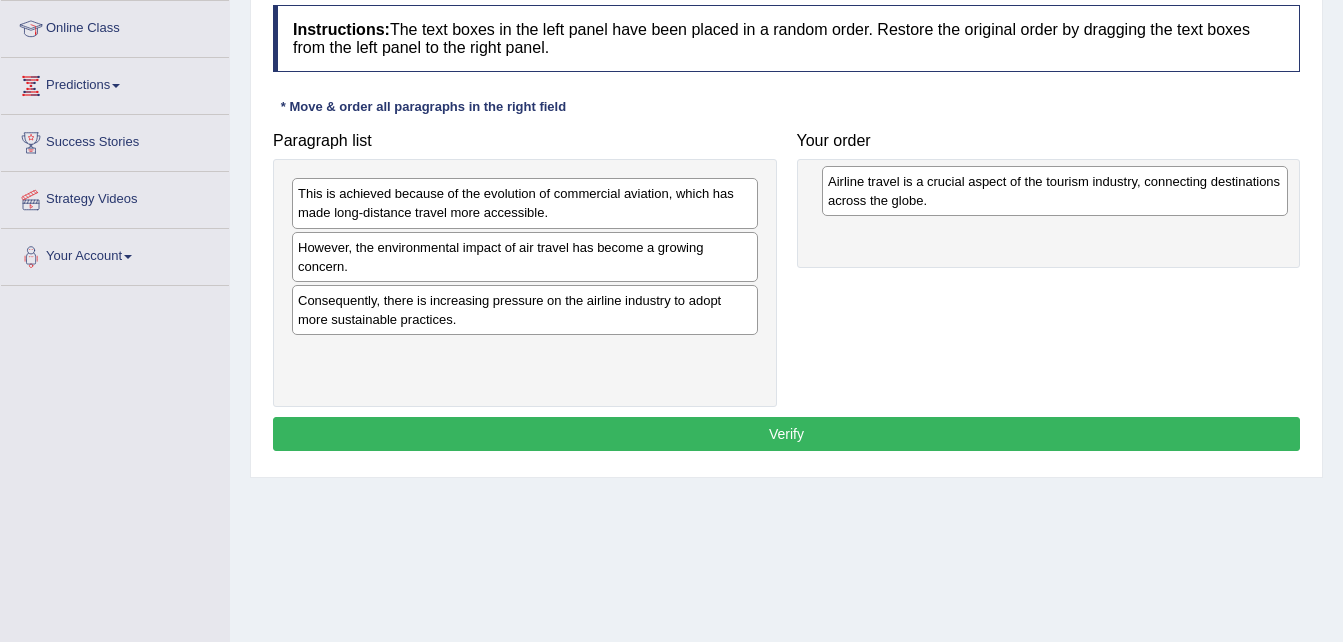 drag, startPoint x: 523, startPoint y: 317, endPoint x: 907, endPoint y: 199, distance: 401.72128 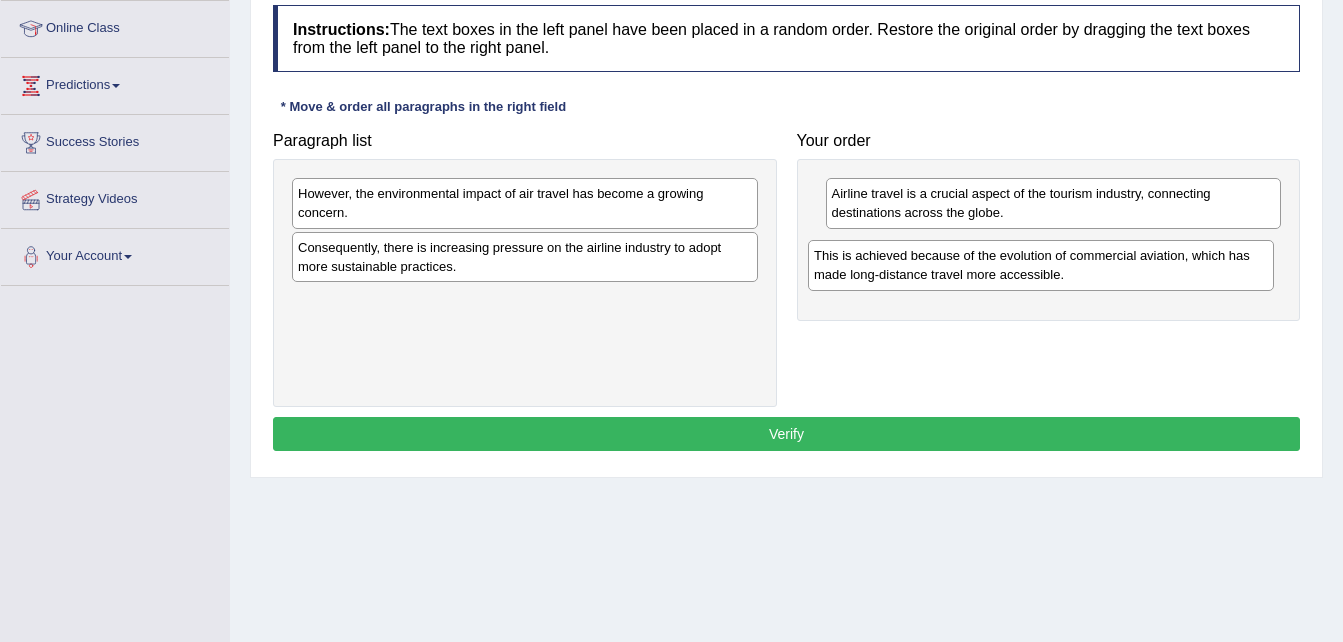 drag, startPoint x: 447, startPoint y: 204, endPoint x: 966, endPoint y: 268, distance: 522.93115 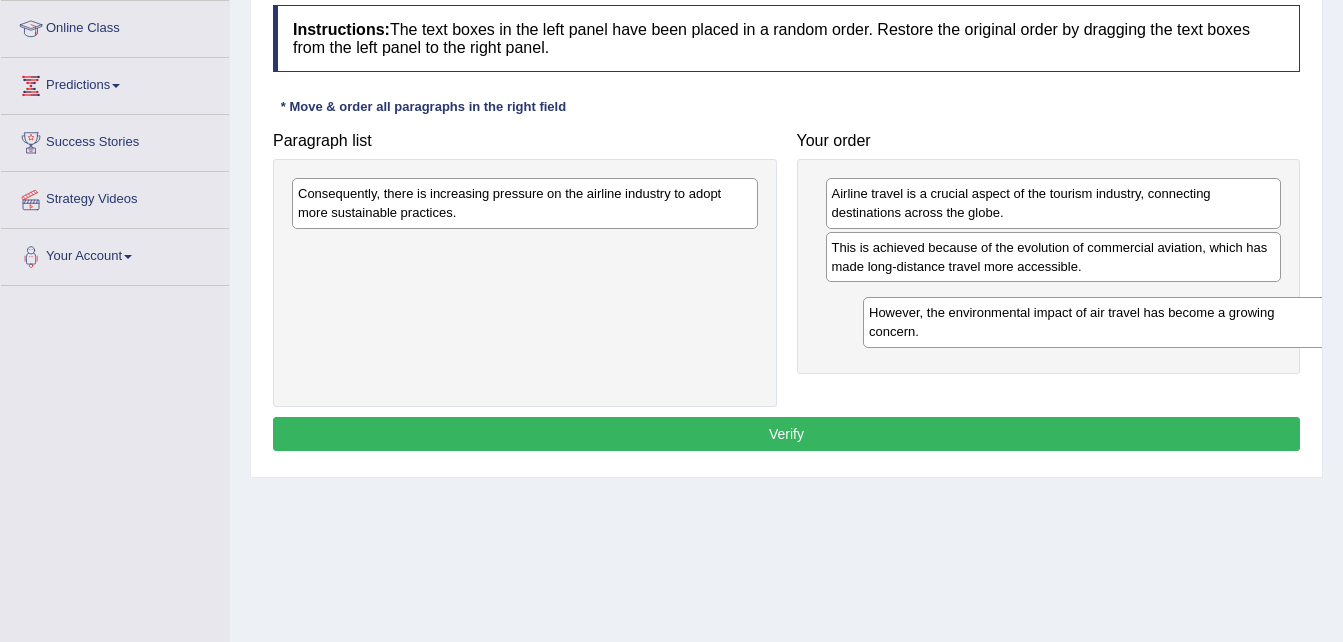 drag, startPoint x: 431, startPoint y: 210, endPoint x: 1002, endPoint y: 331, distance: 583.6797 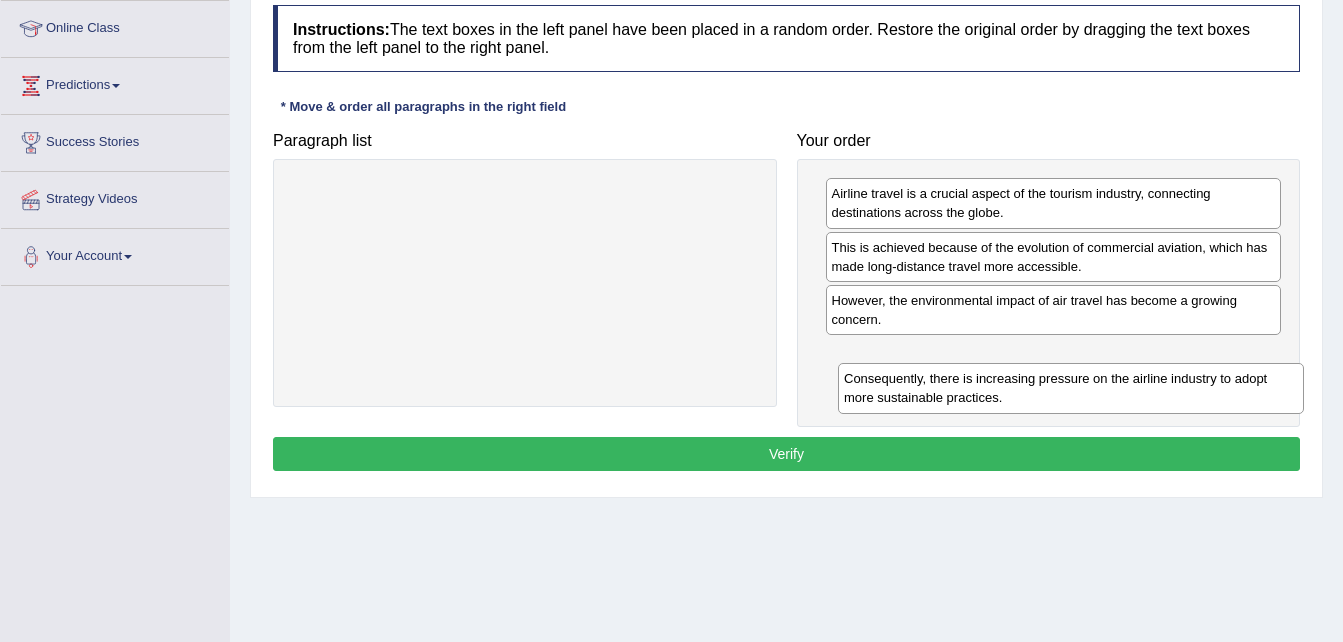 drag, startPoint x: 495, startPoint y: 207, endPoint x: 1041, endPoint y: 392, distance: 576.49023 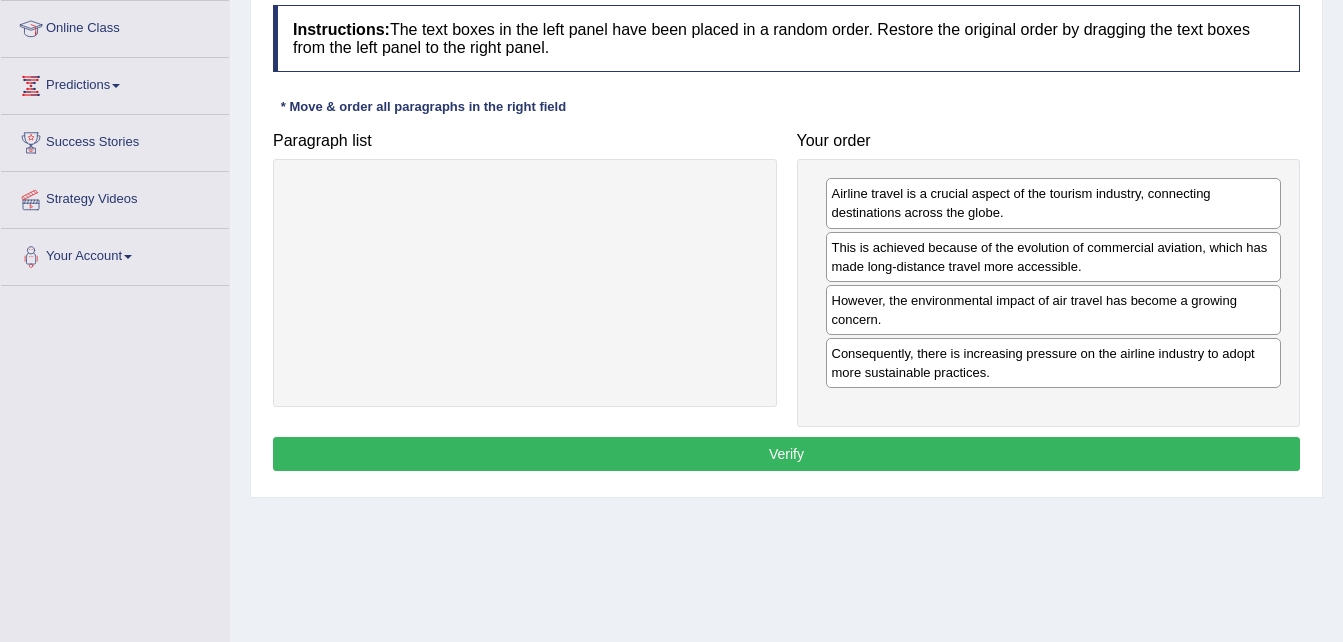 click on "Verify" at bounding box center [786, 454] 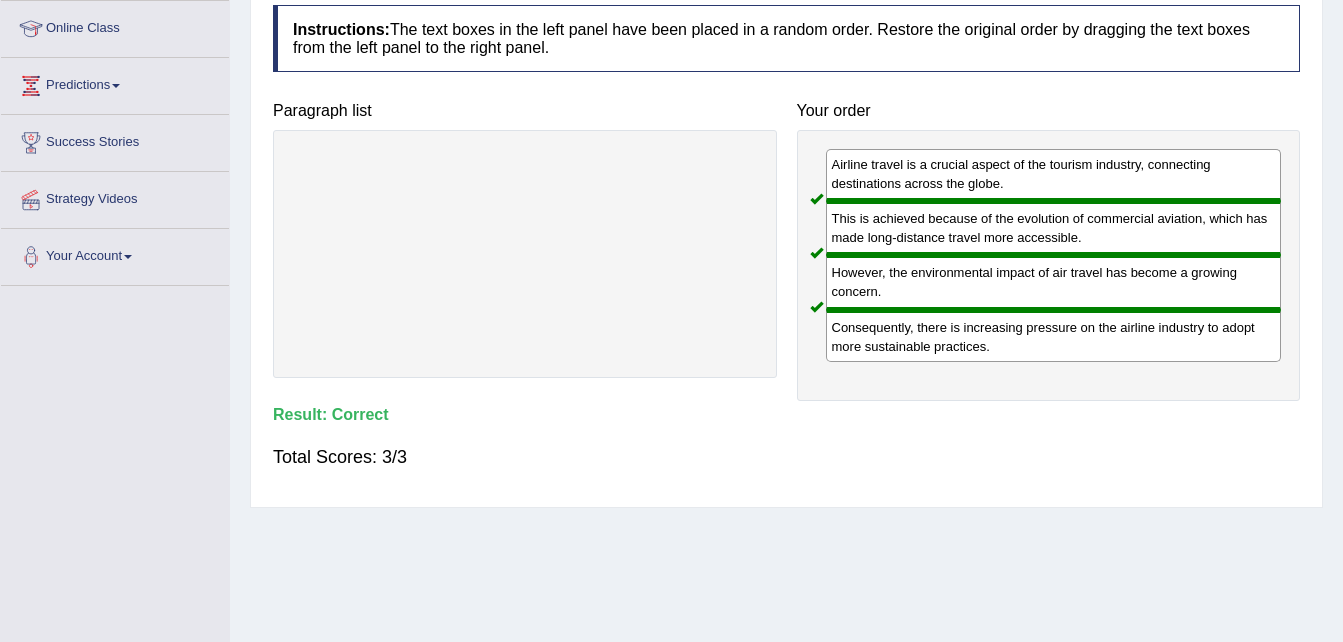 scroll, scrollTop: 171, scrollLeft: 0, axis: vertical 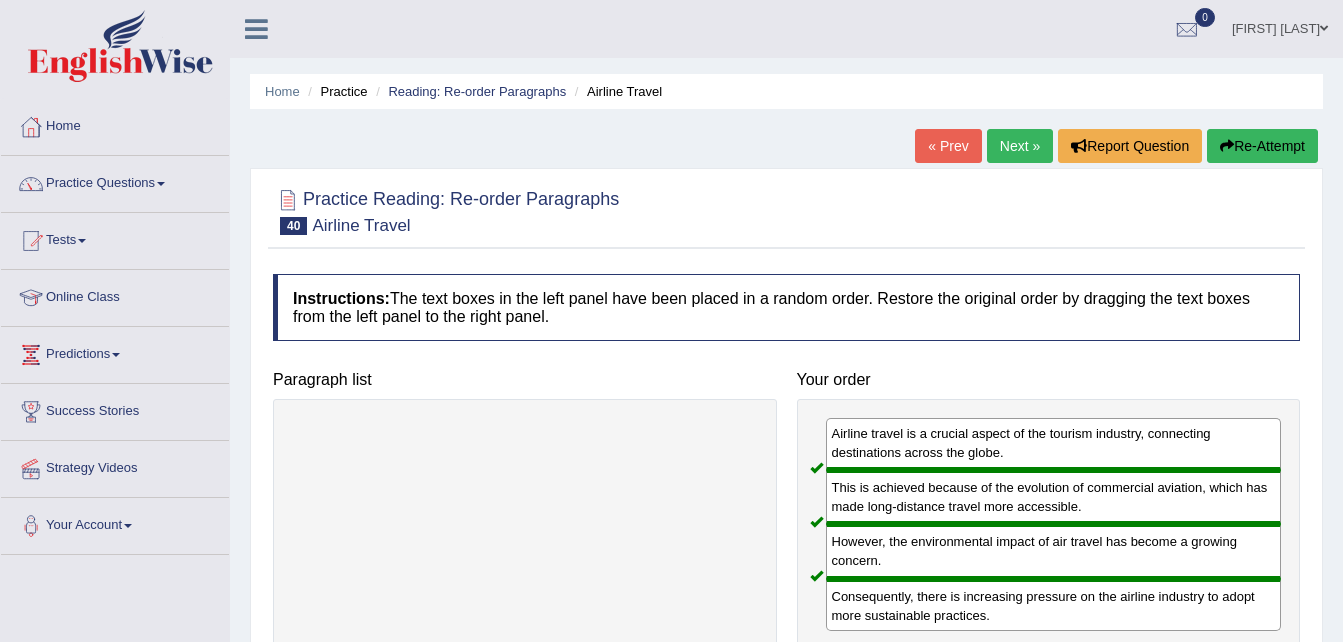 click on "Next »" at bounding box center [1020, 146] 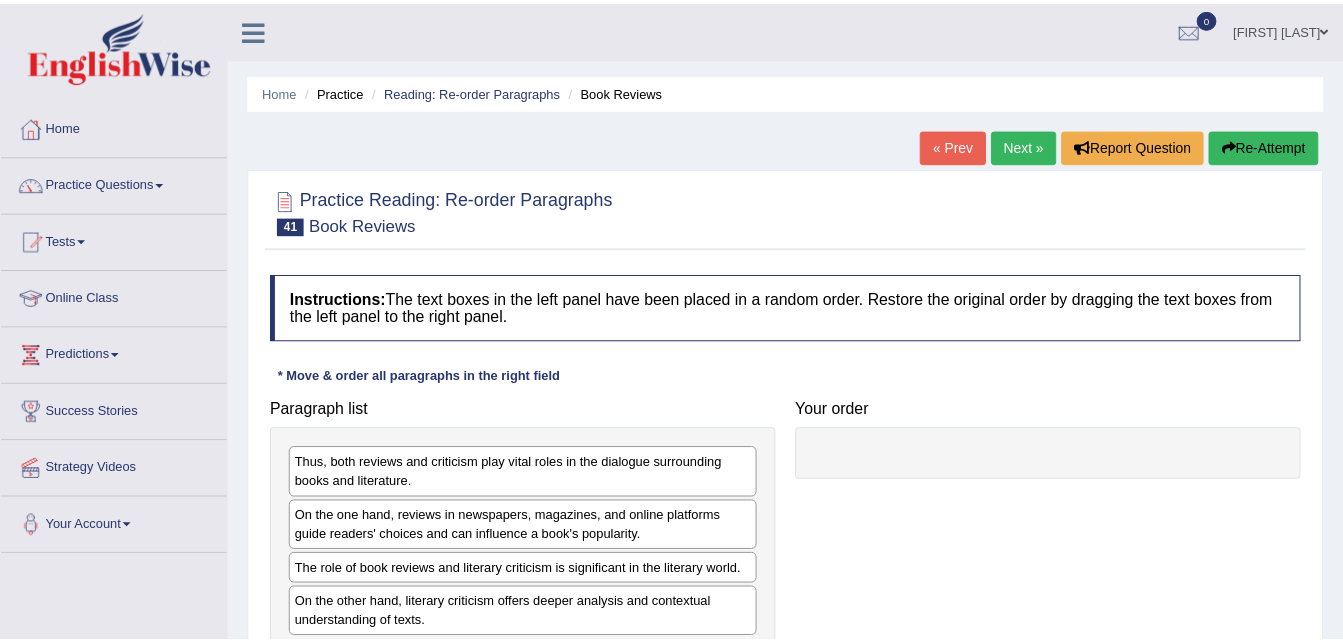 scroll, scrollTop: 0, scrollLeft: 0, axis: both 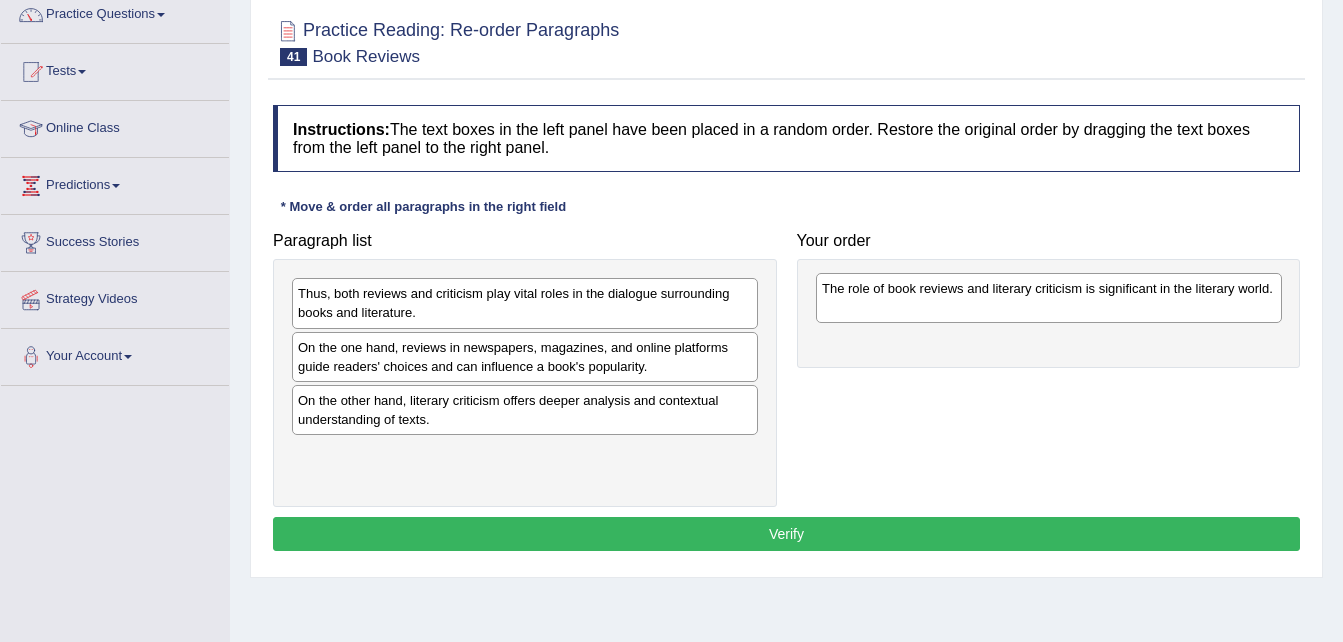 drag, startPoint x: 354, startPoint y: 411, endPoint x: 878, endPoint y: 299, distance: 535.8358 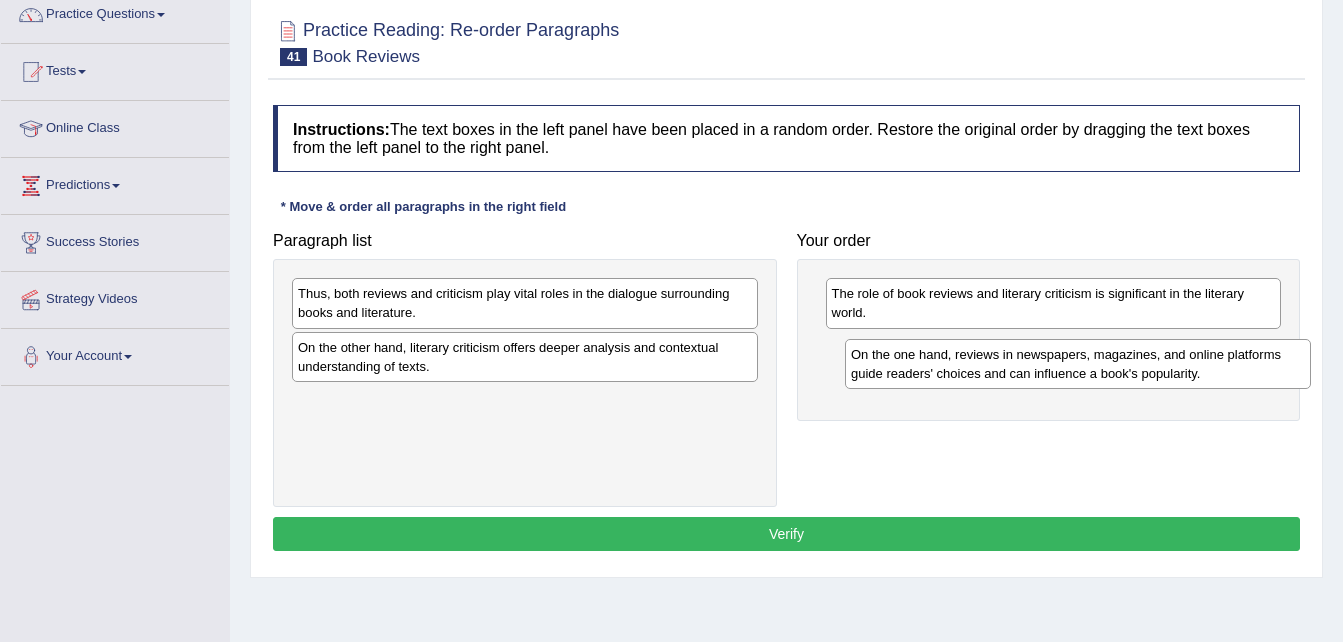 drag, startPoint x: 367, startPoint y: 357, endPoint x: 920, endPoint y: 364, distance: 553.0443 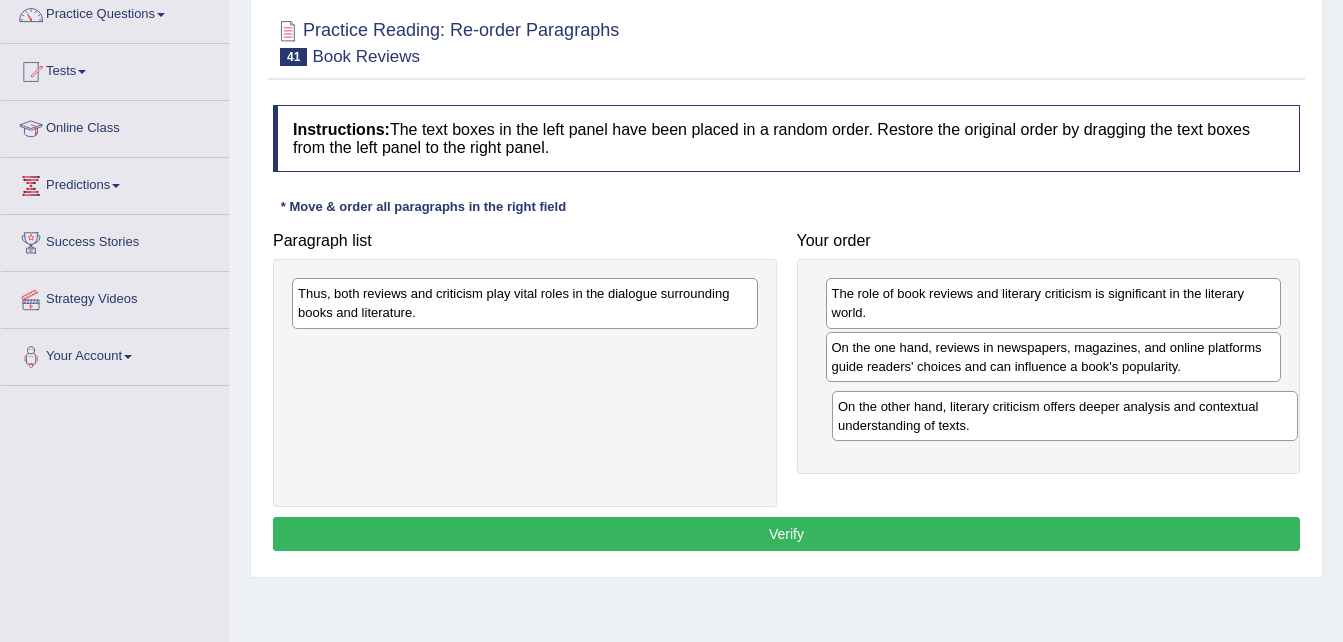 drag, startPoint x: 549, startPoint y: 354, endPoint x: 1088, endPoint y: 413, distance: 542.2195 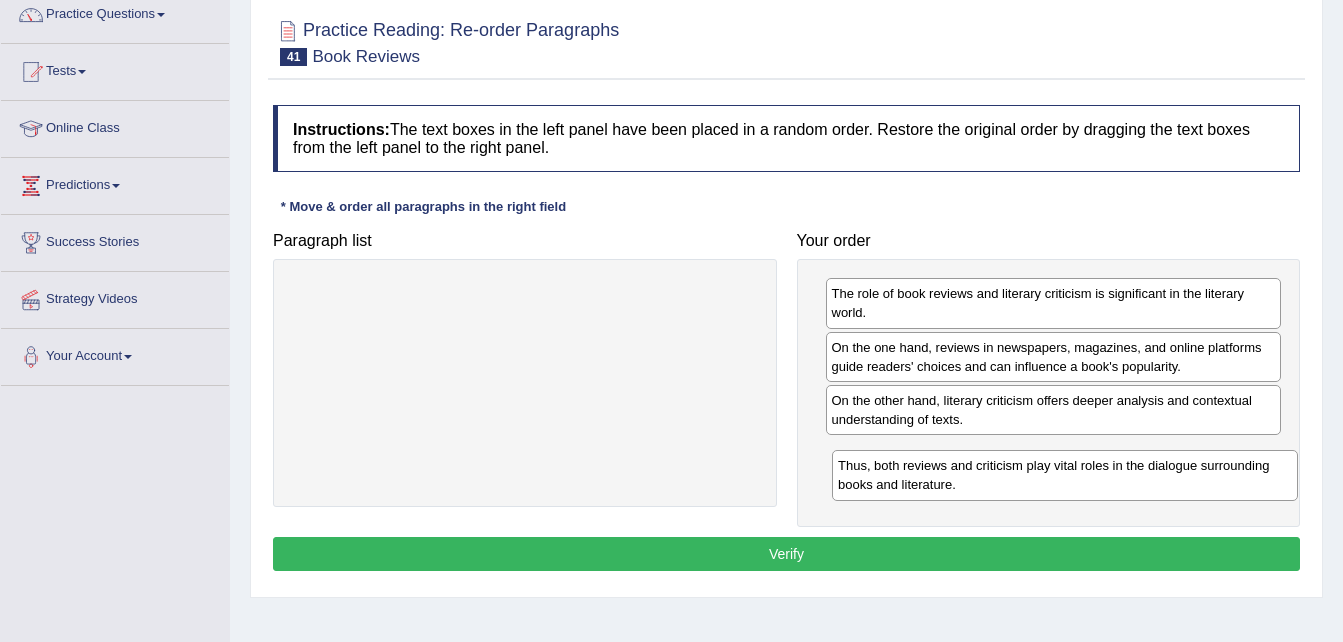 drag, startPoint x: 414, startPoint y: 294, endPoint x: 954, endPoint y: 466, distance: 566.73096 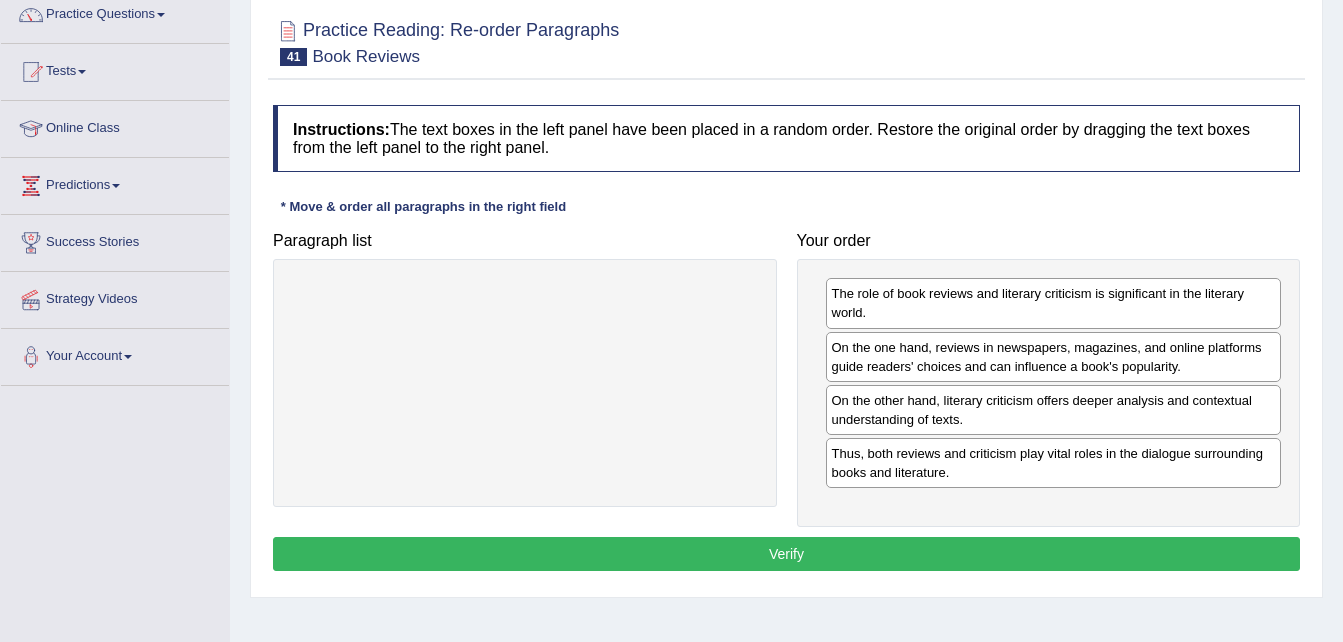 click on "Verify" at bounding box center [786, 554] 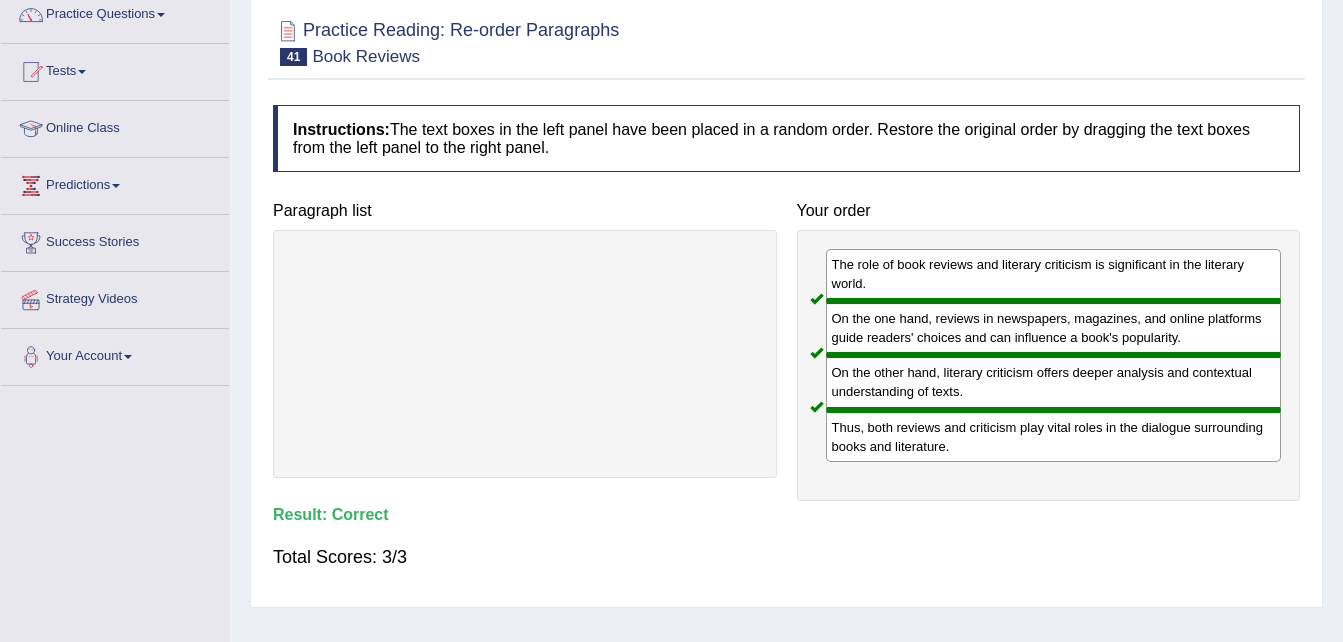 scroll, scrollTop: 0, scrollLeft: 0, axis: both 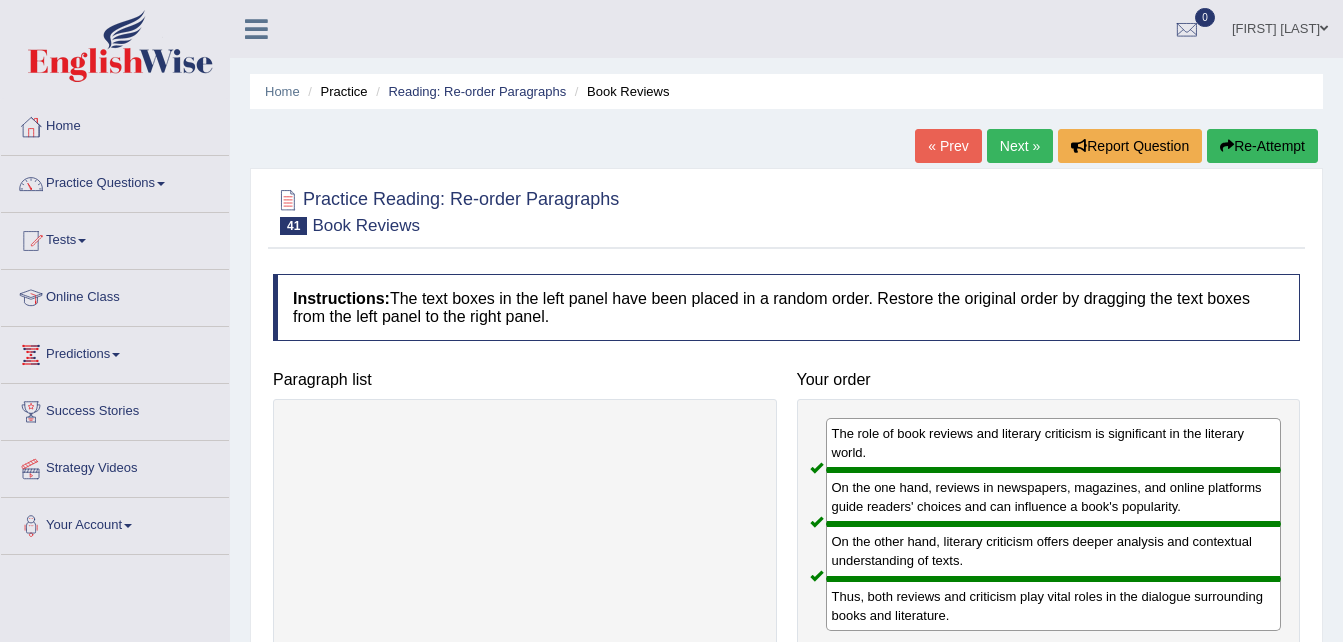 click on "Next »" at bounding box center [1020, 146] 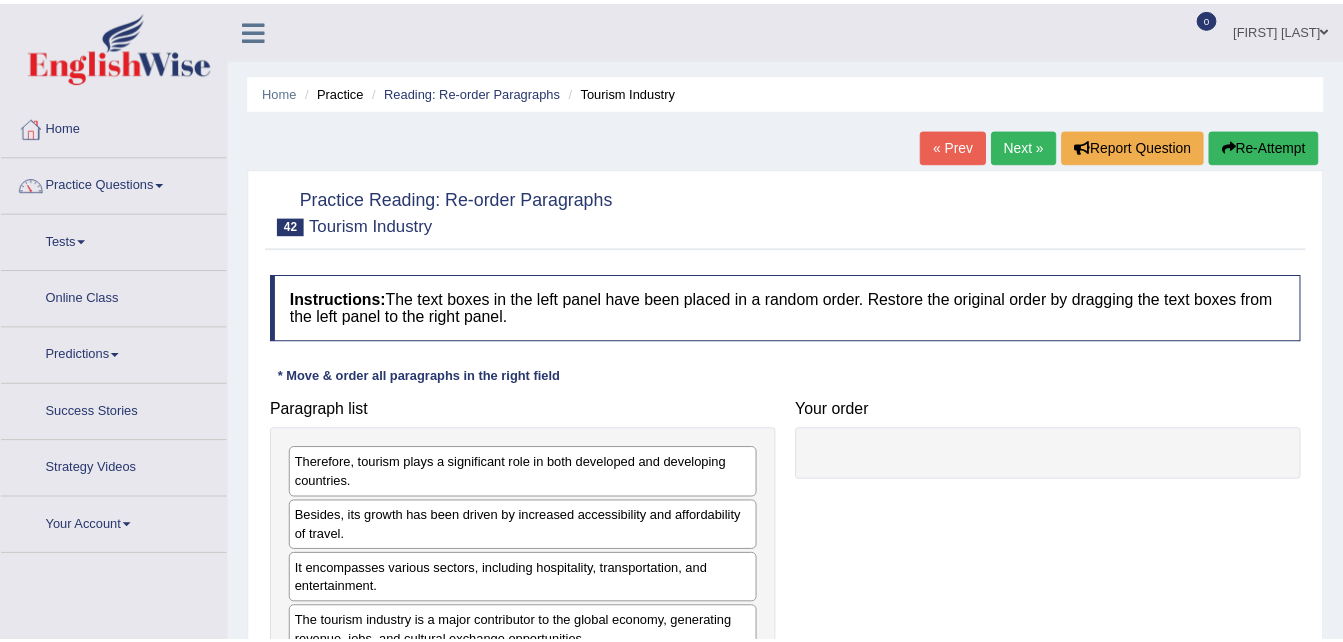 scroll, scrollTop: 0, scrollLeft: 0, axis: both 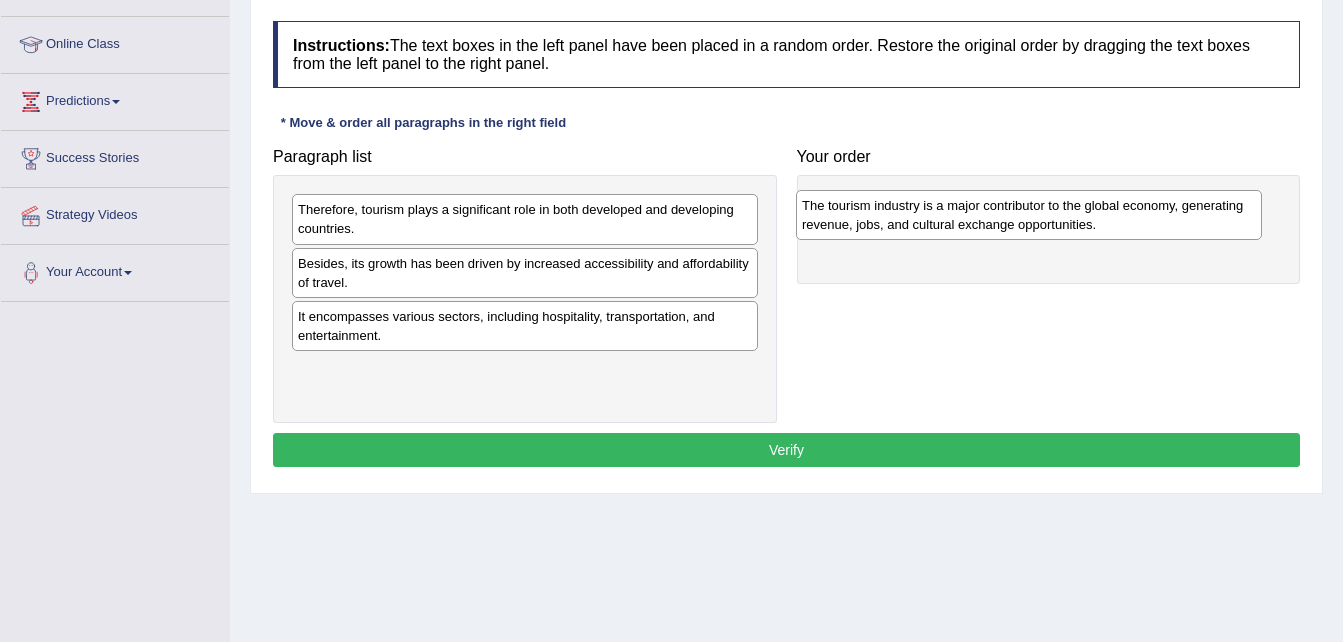 drag, startPoint x: 424, startPoint y: 388, endPoint x: 928, endPoint y: 224, distance: 530.0113 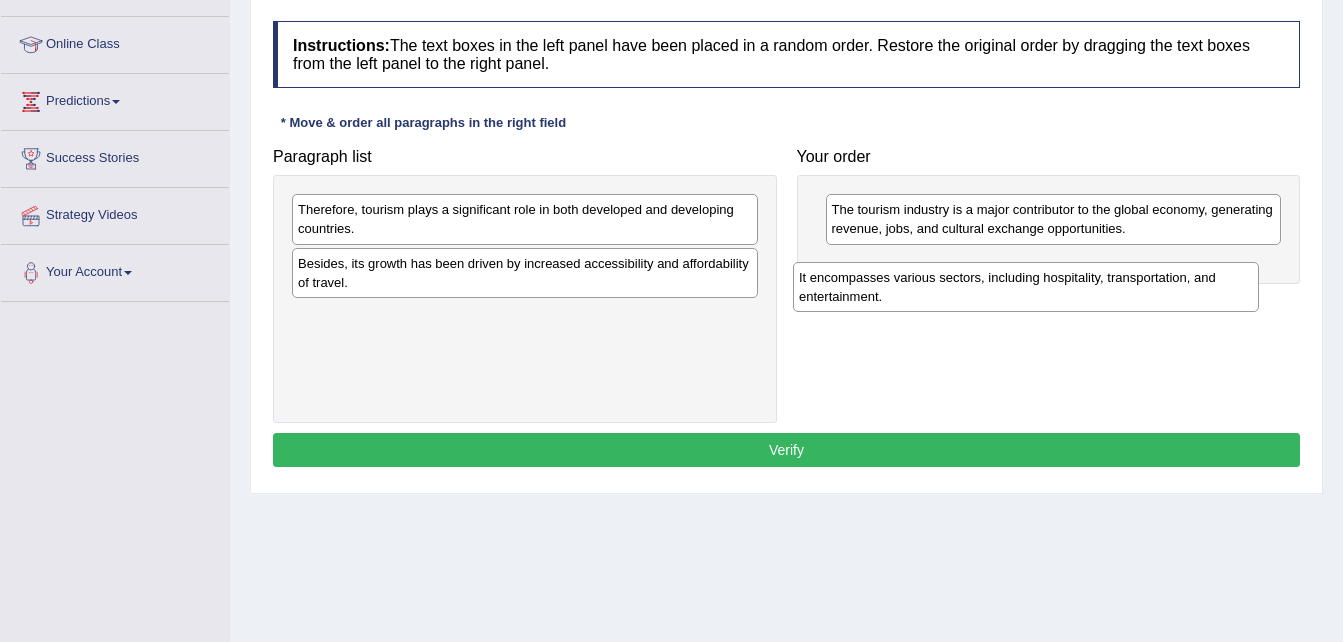 drag, startPoint x: 472, startPoint y: 327, endPoint x: 980, endPoint y: 289, distance: 509.41928 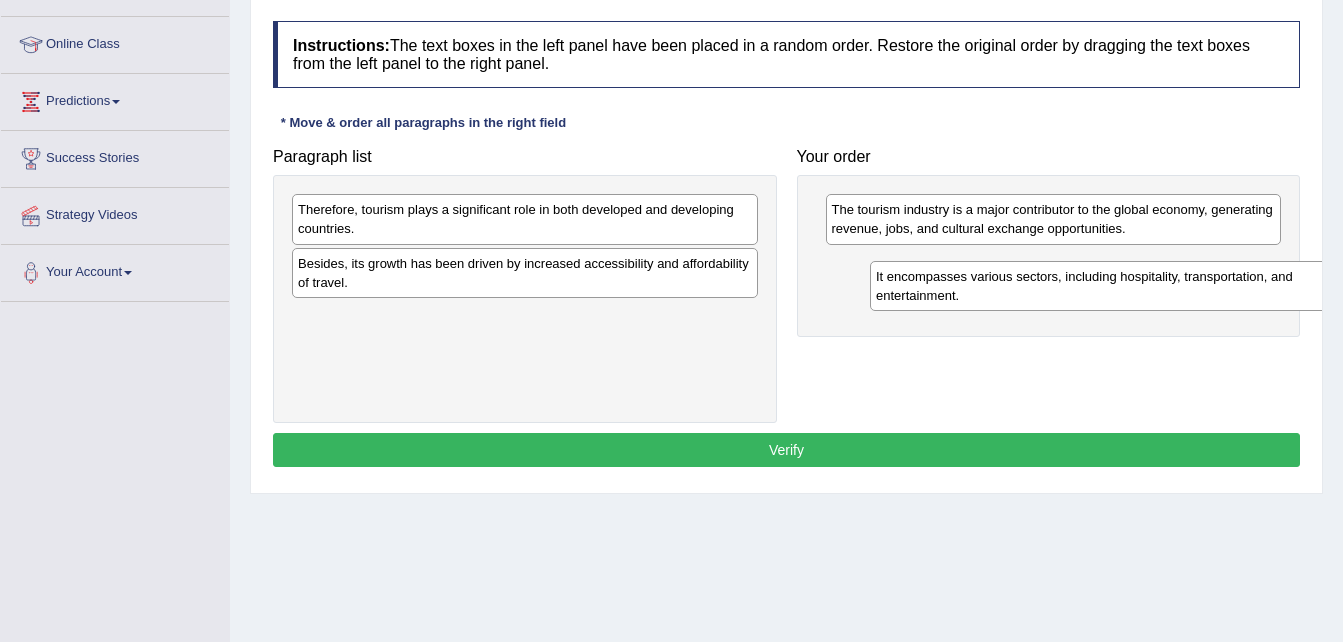 drag, startPoint x: 757, startPoint y: 285, endPoint x: 996, endPoint y: 258, distance: 240.52026 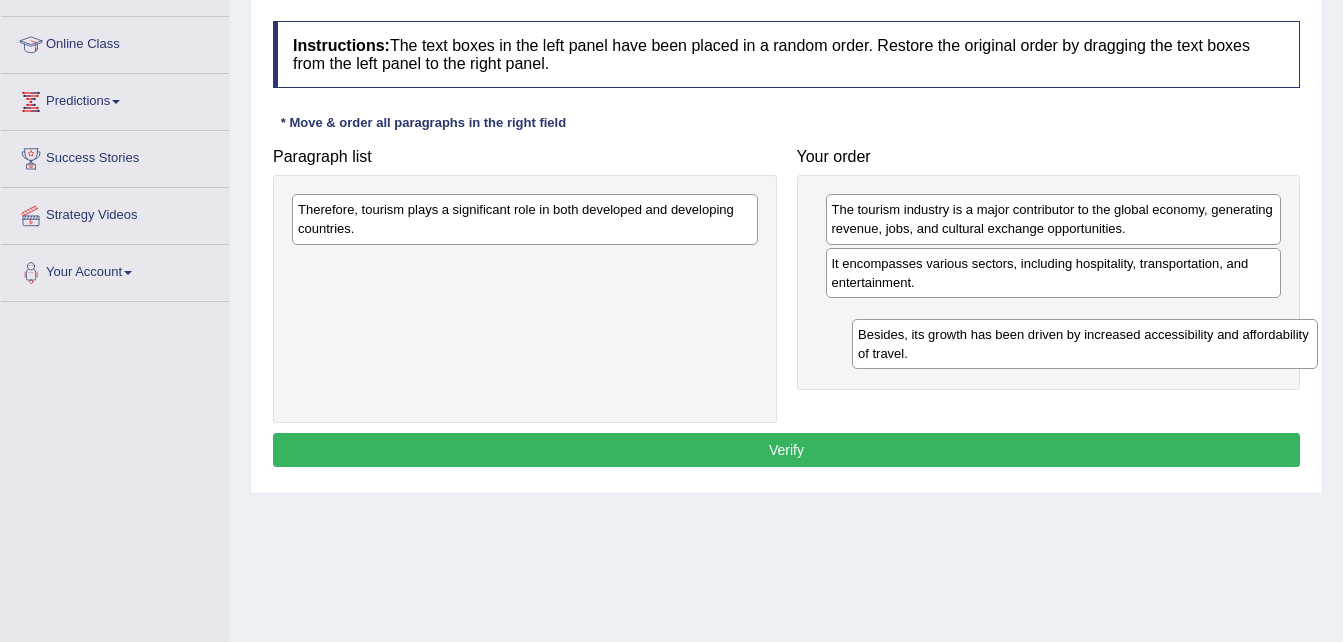 drag, startPoint x: 633, startPoint y: 267, endPoint x: 1202, endPoint y: 335, distance: 573.0489 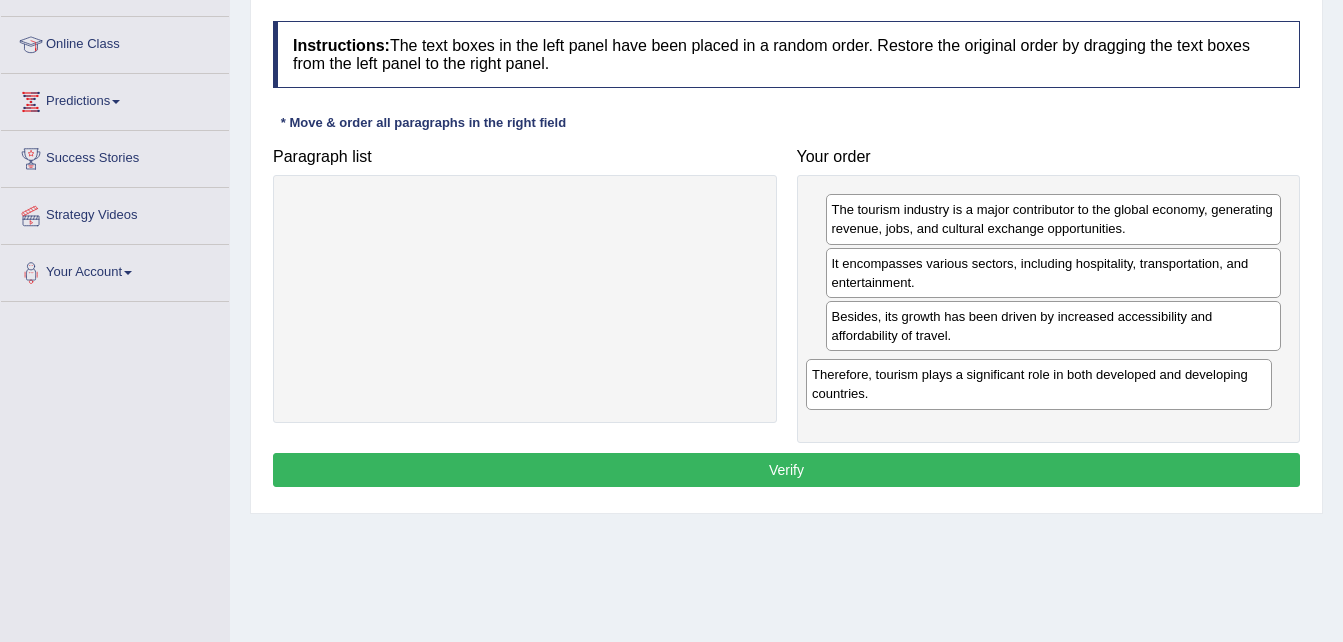 drag, startPoint x: 619, startPoint y: 225, endPoint x: 1138, endPoint y: 390, distance: 544.5971 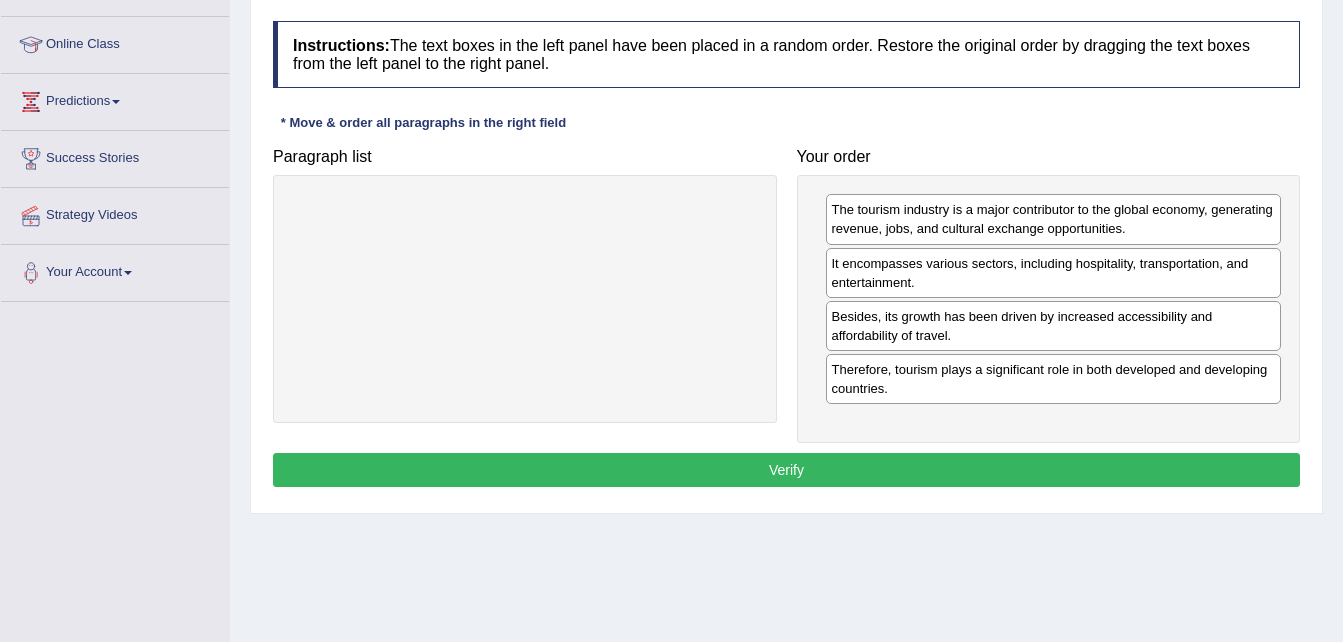 click on "Verify" at bounding box center (786, 470) 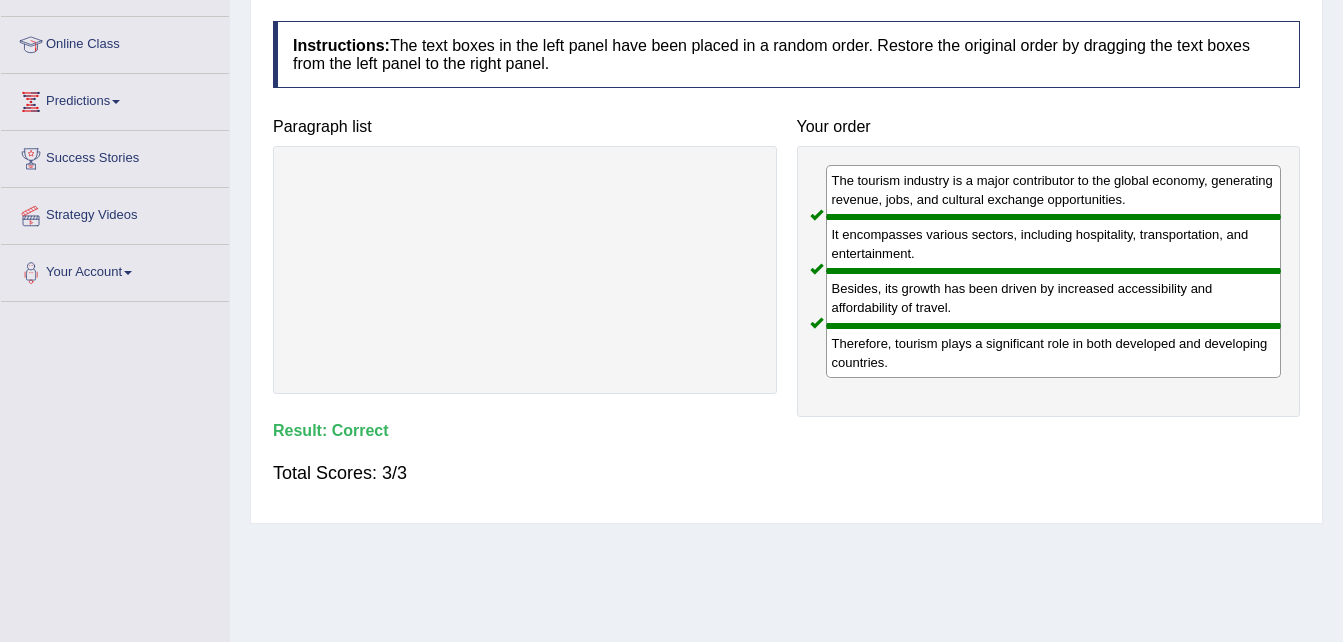 scroll, scrollTop: 125, scrollLeft: 0, axis: vertical 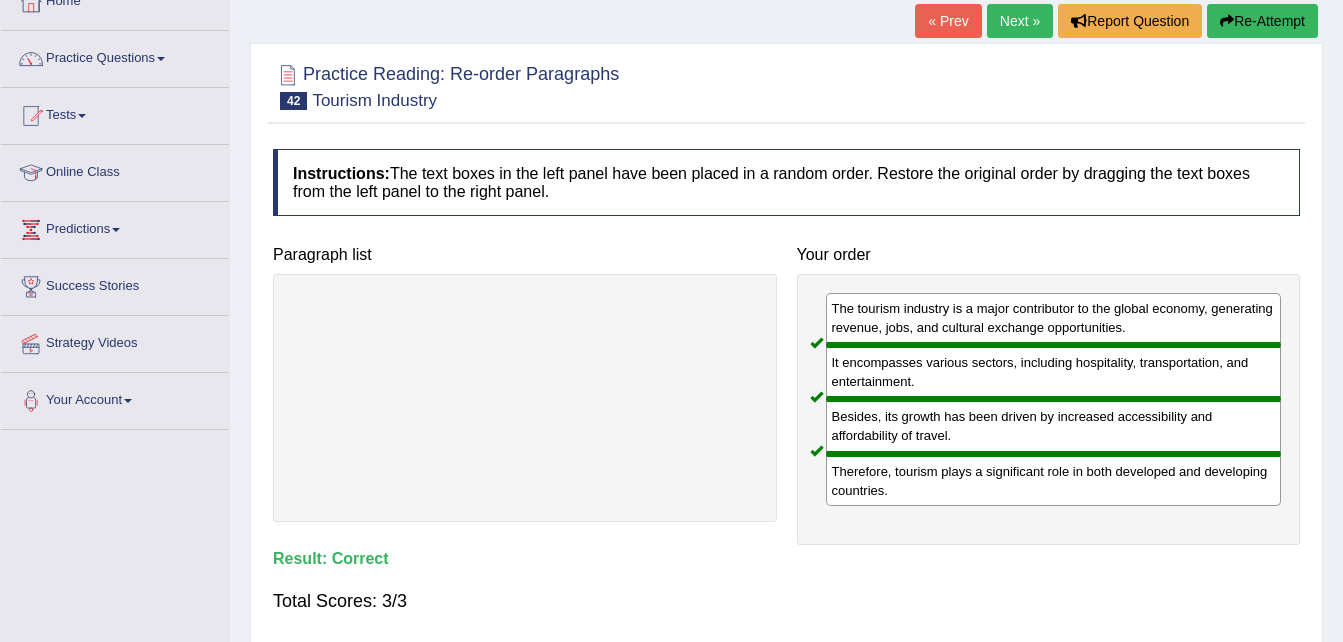click on "Next »" at bounding box center [1020, 21] 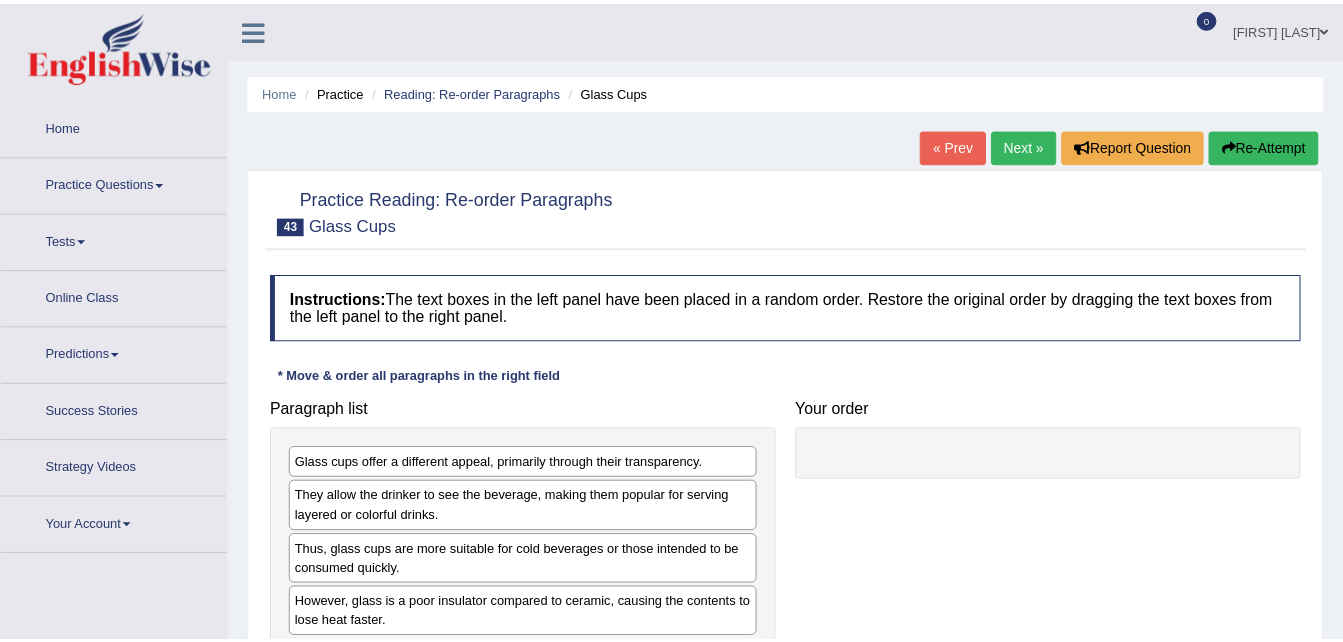 scroll, scrollTop: 0, scrollLeft: 0, axis: both 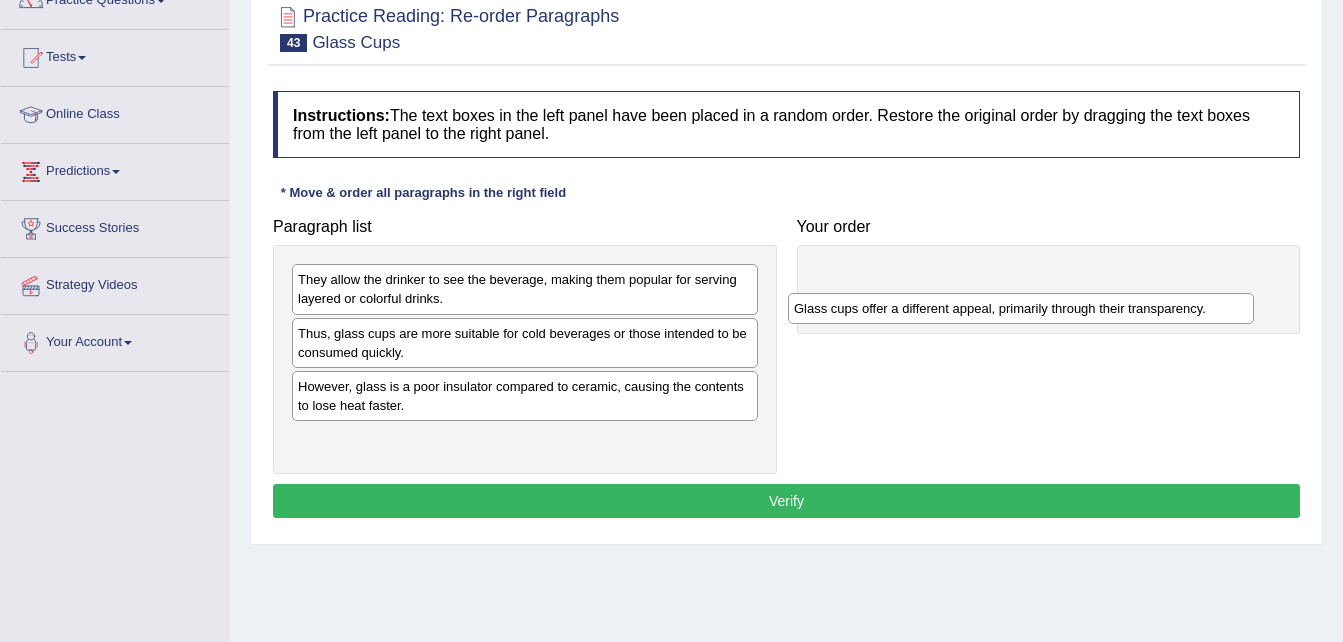 drag, startPoint x: 703, startPoint y: 252, endPoint x: 1000, endPoint y: 306, distance: 301.86917 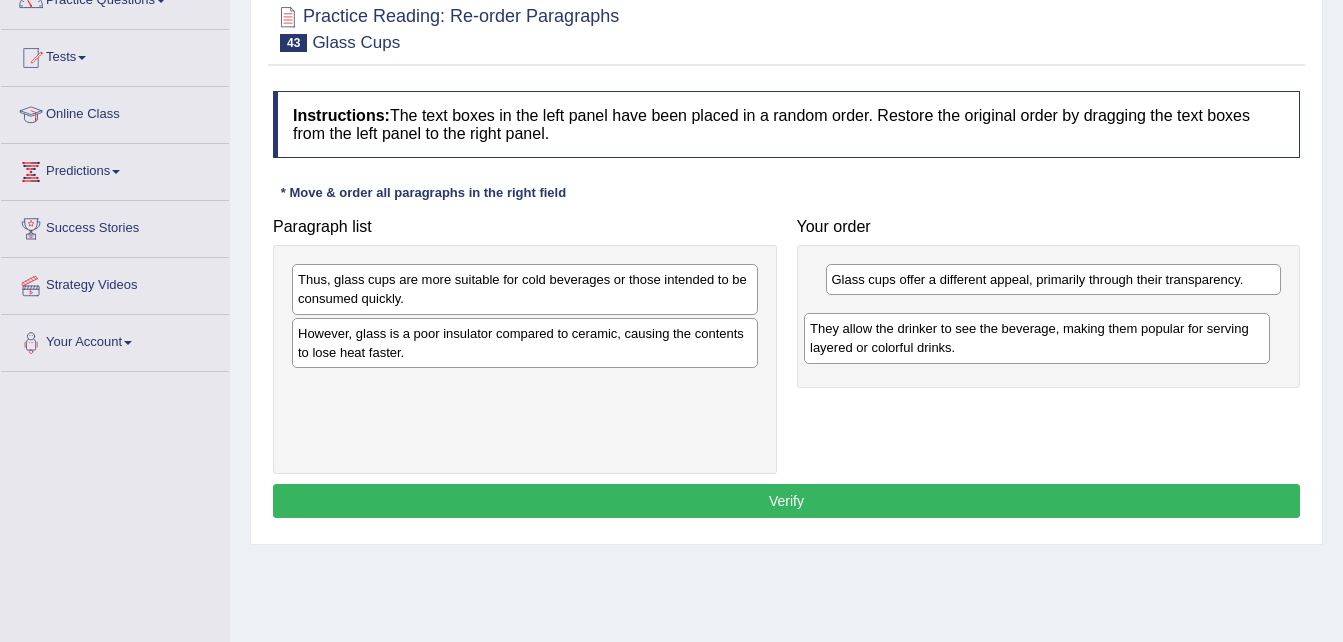 drag, startPoint x: 425, startPoint y: 306, endPoint x: 937, endPoint y: 356, distance: 514.4356 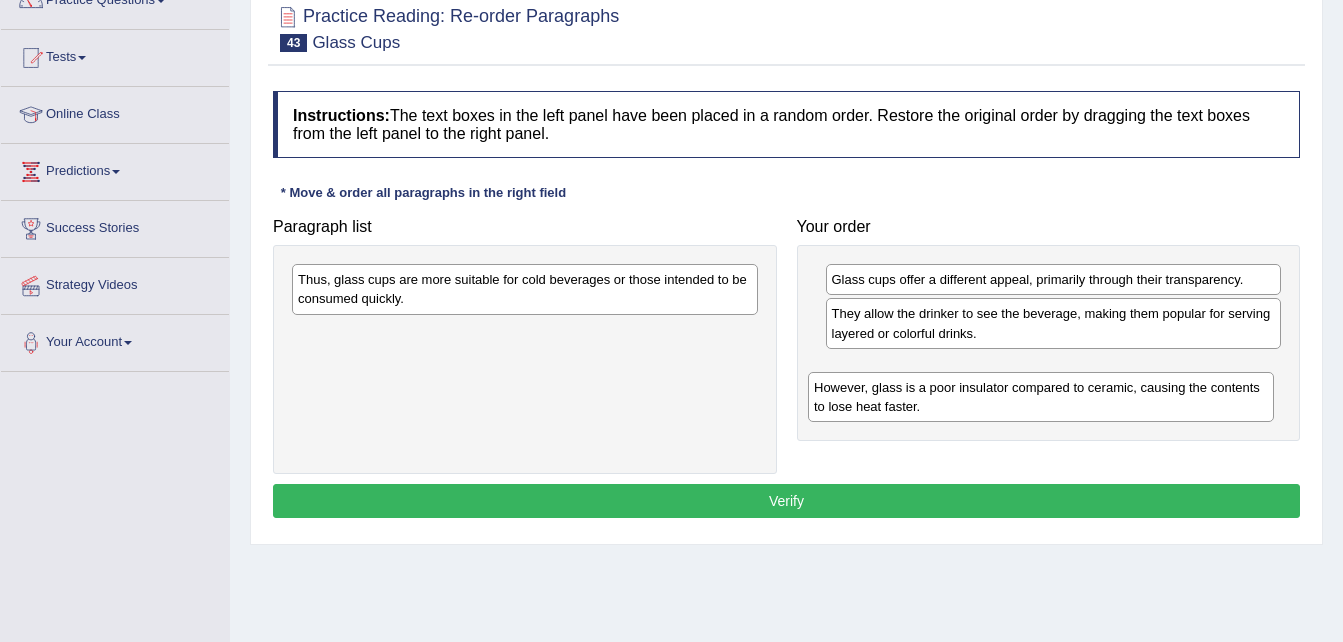 drag, startPoint x: 733, startPoint y: 444, endPoint x: 987, endPoint y: 405, distance: 256.97665 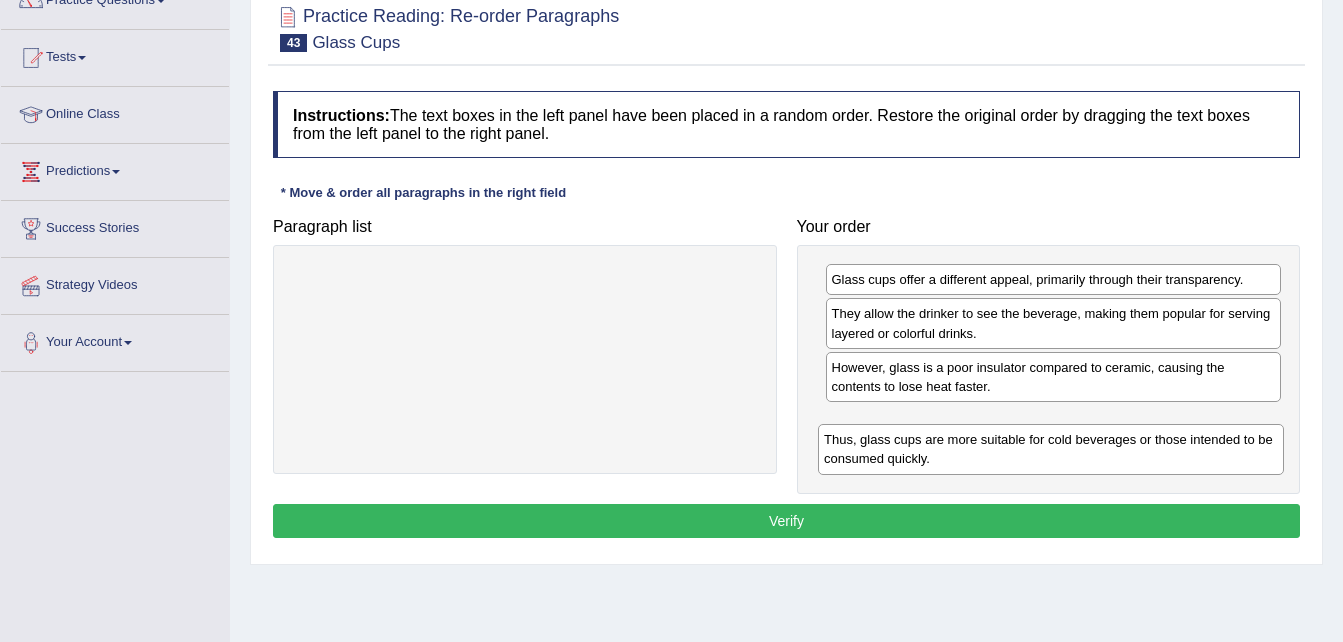 drag, startPoint x: 609, startPoint y: 291, endPoint x: 1086, endPoint y: 448, distance: 502.17328 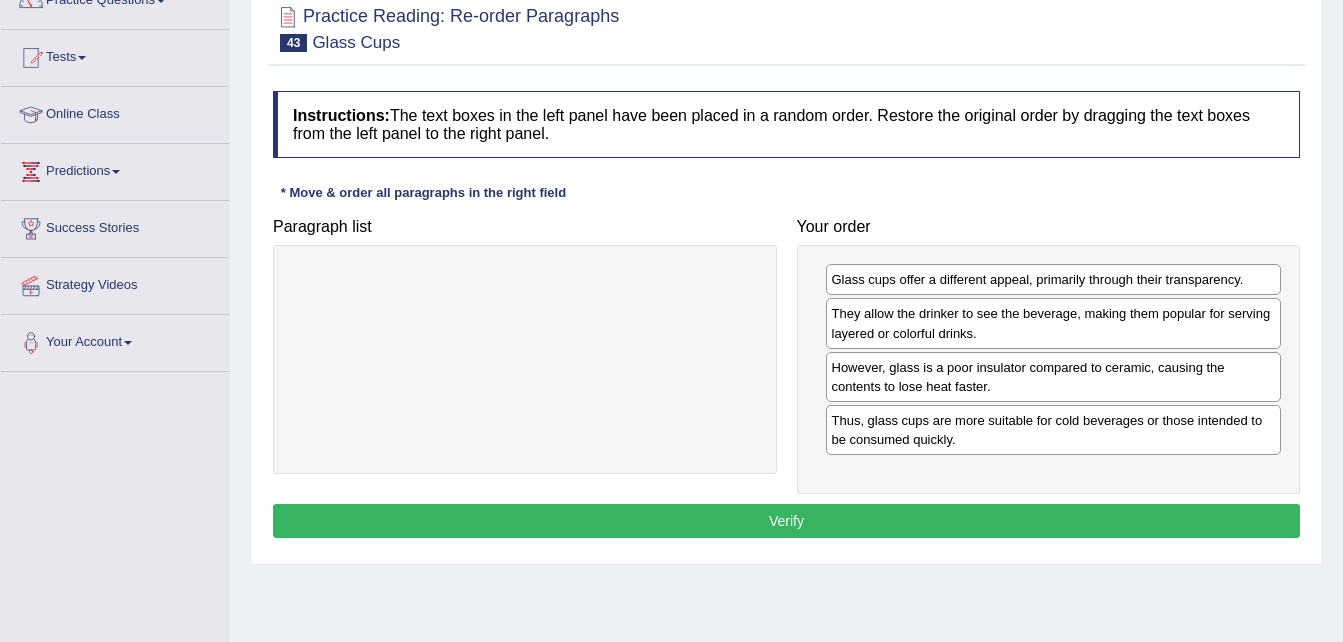 click on "Verify" at bounding box center (786, 521) 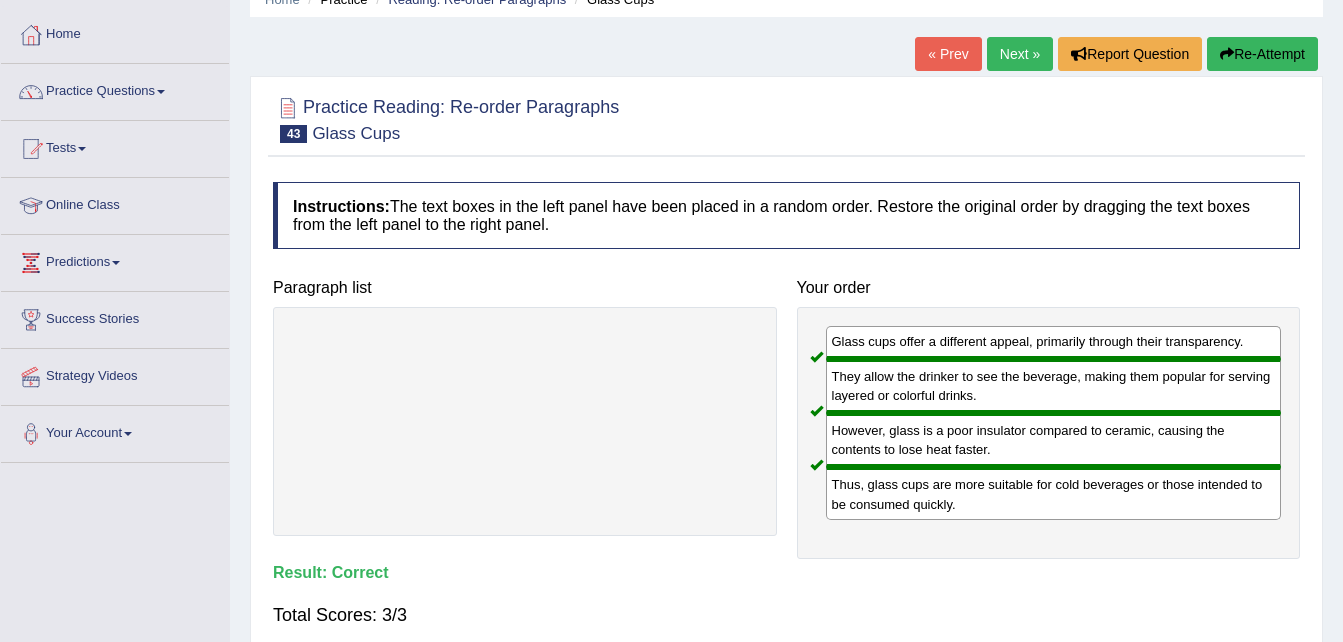 scroll, scrollTop: 63, scrollLeft: 0, axis: vertical 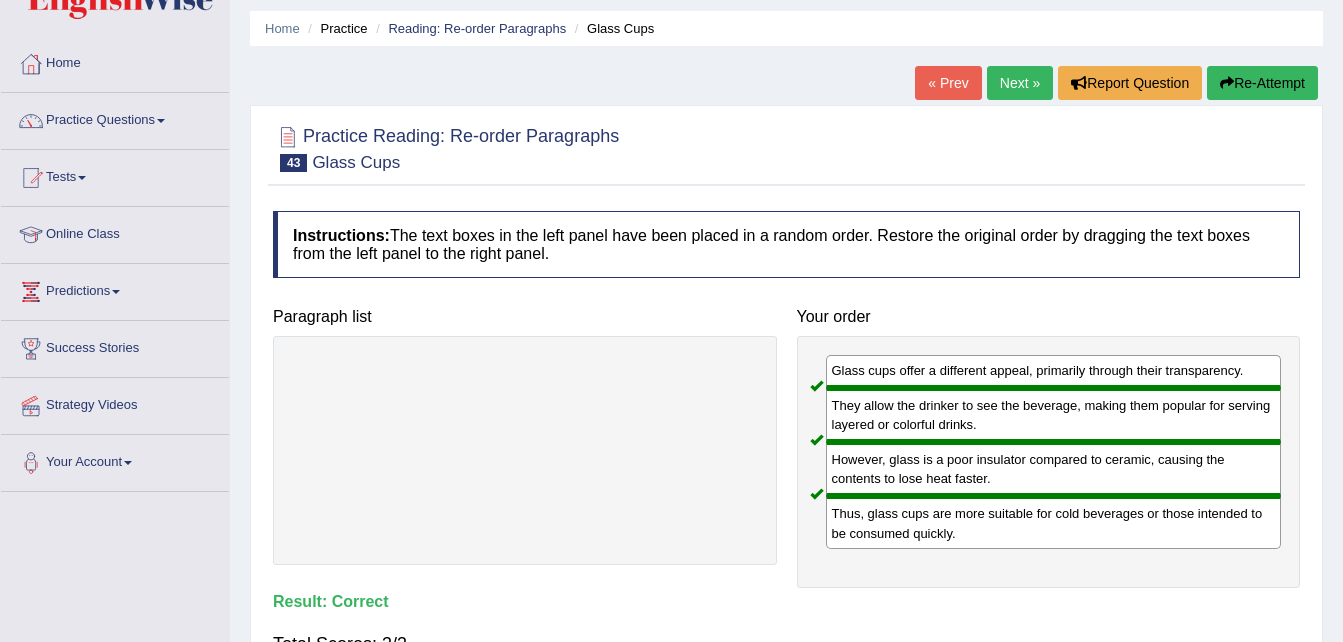 click on "Next »" at bounding box center (1020, 83) 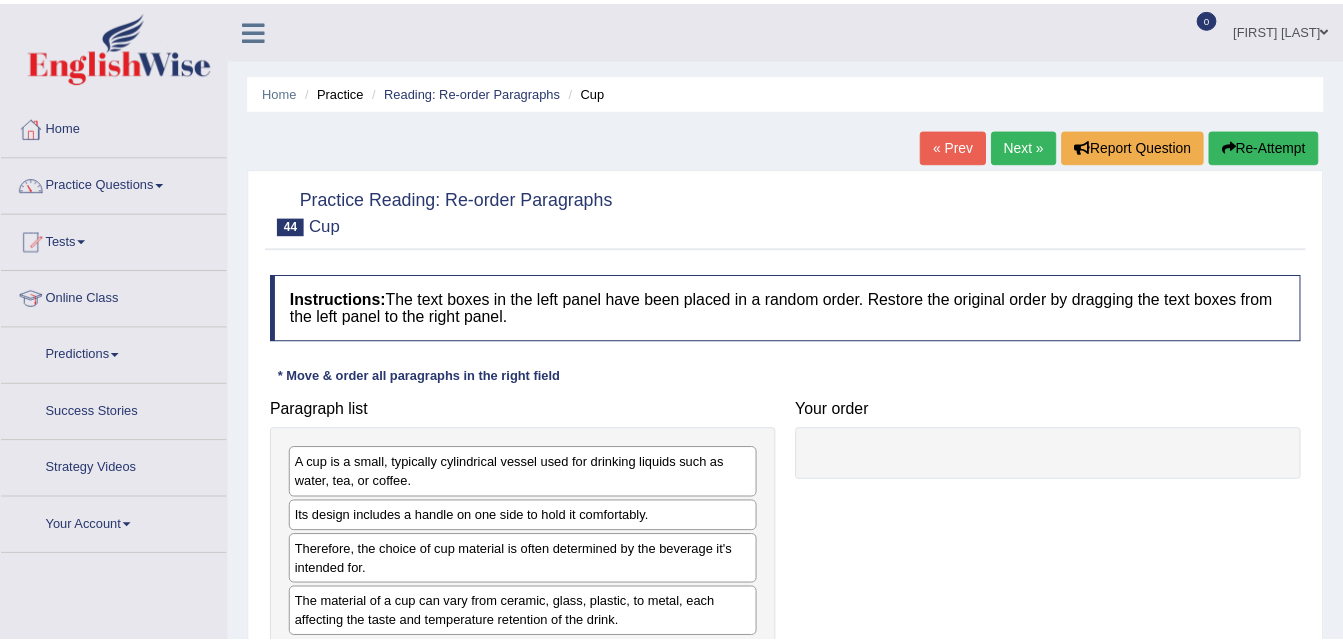 scroll, scrollTop: 0, scrollLeft: 0, axis: both 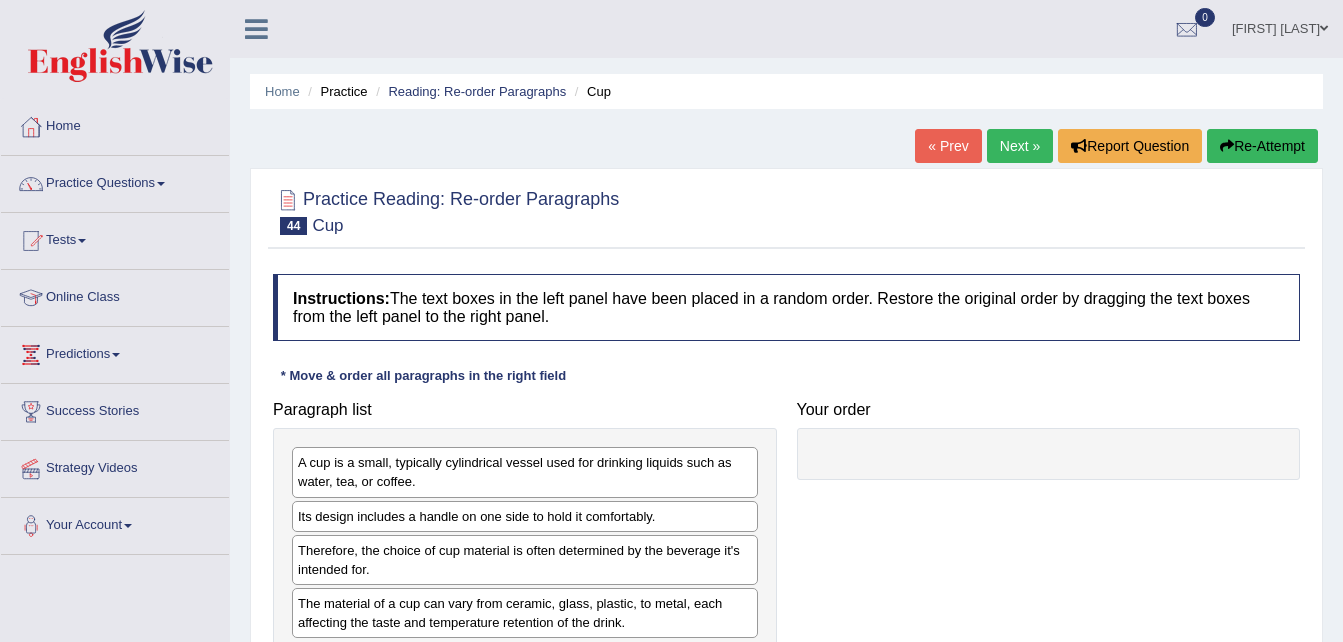 click at bounding box center (786, 210) 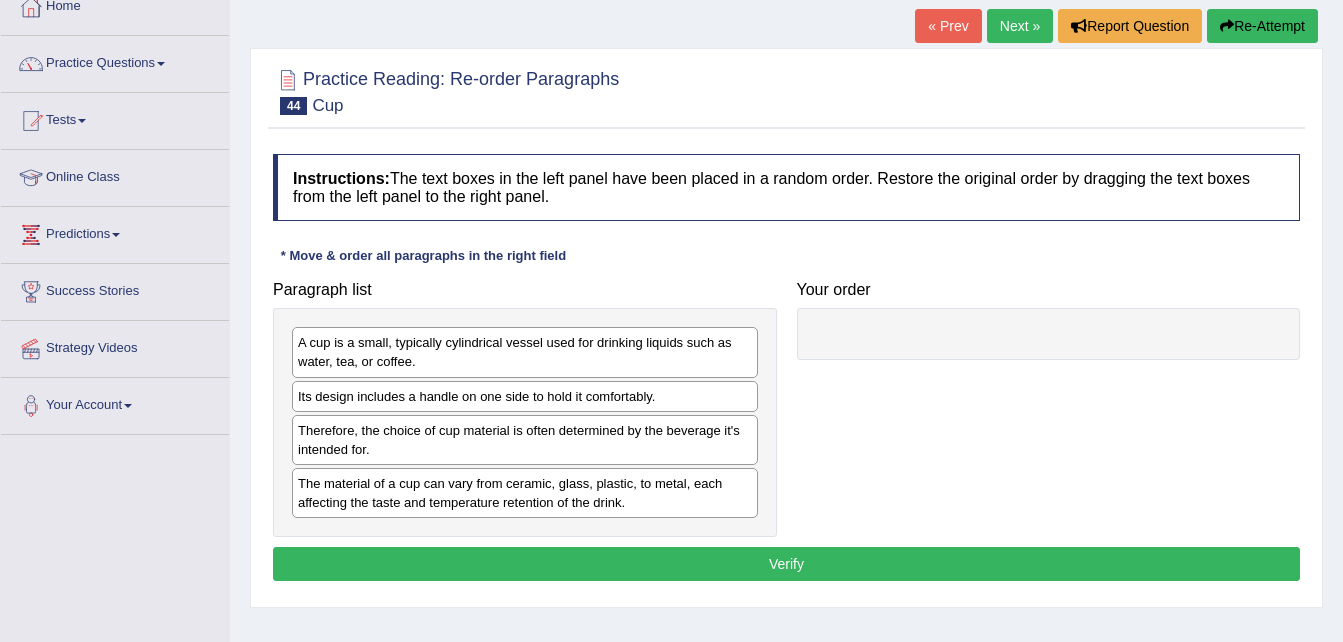 scroll, scrollTop: 160, scrollLeft: 0, axis: vertical 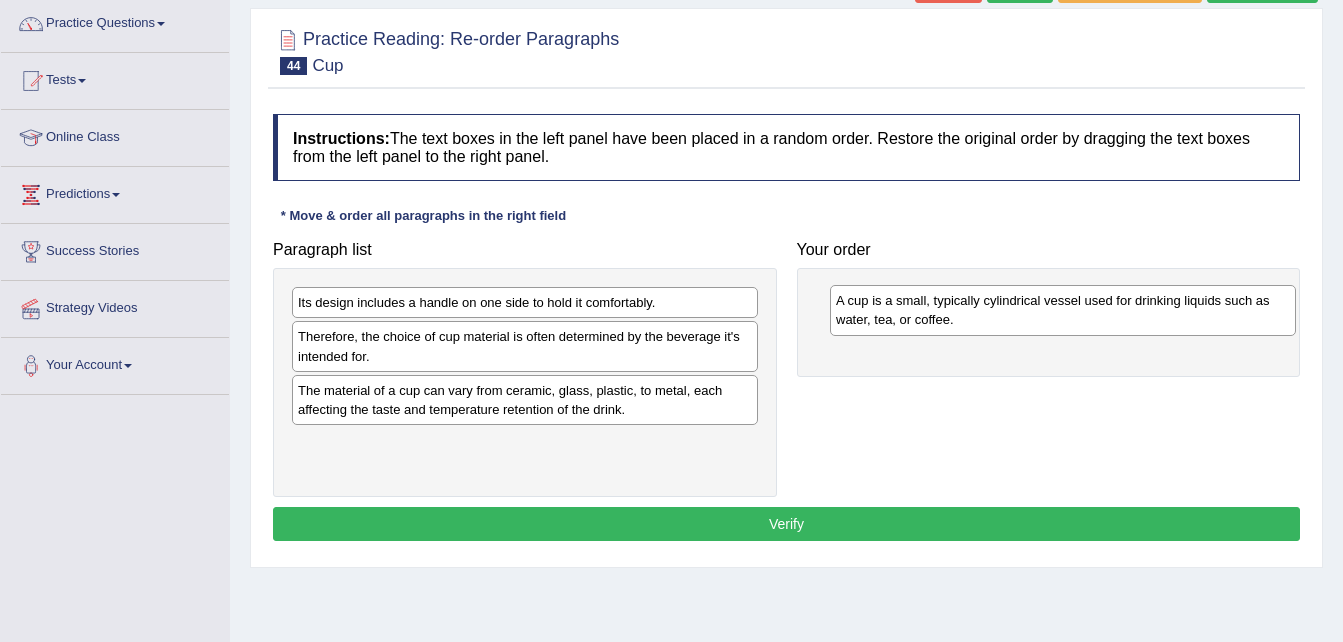 drag, startPoint x: 403, startPoint y: 311, endPoint x: 943, endPoint y: 309, distance: 540.0037 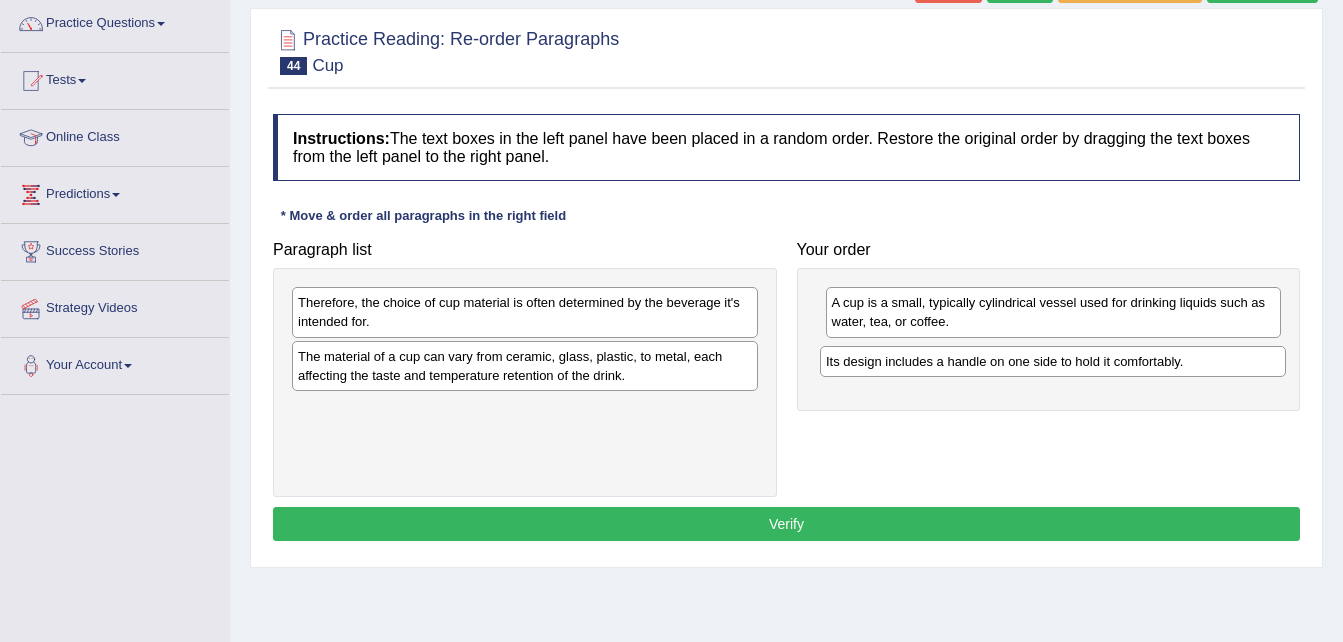drag, startPoint x: 531, startPoint y: 309, endPoint x: 1059, endPoint y: 368, distance: 531.2862 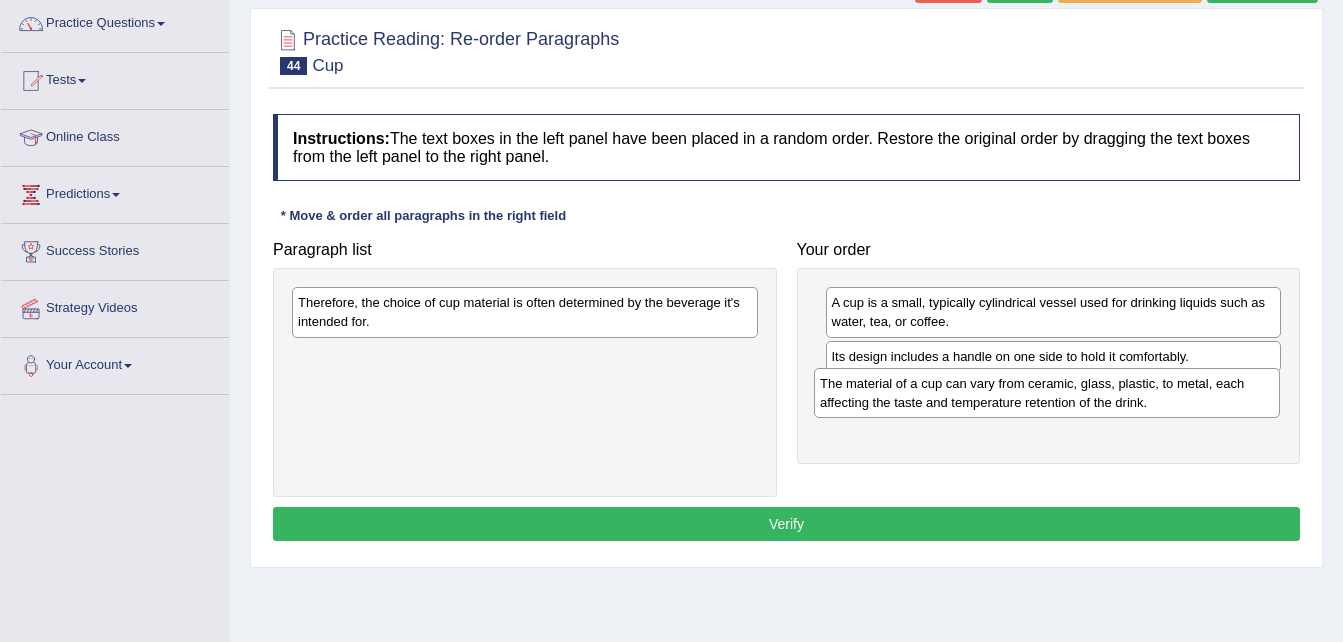drag, startPoint x: 539, startPoint y: 360, endPoint x: 1062, endPoint y: 388, distance: 523.74896 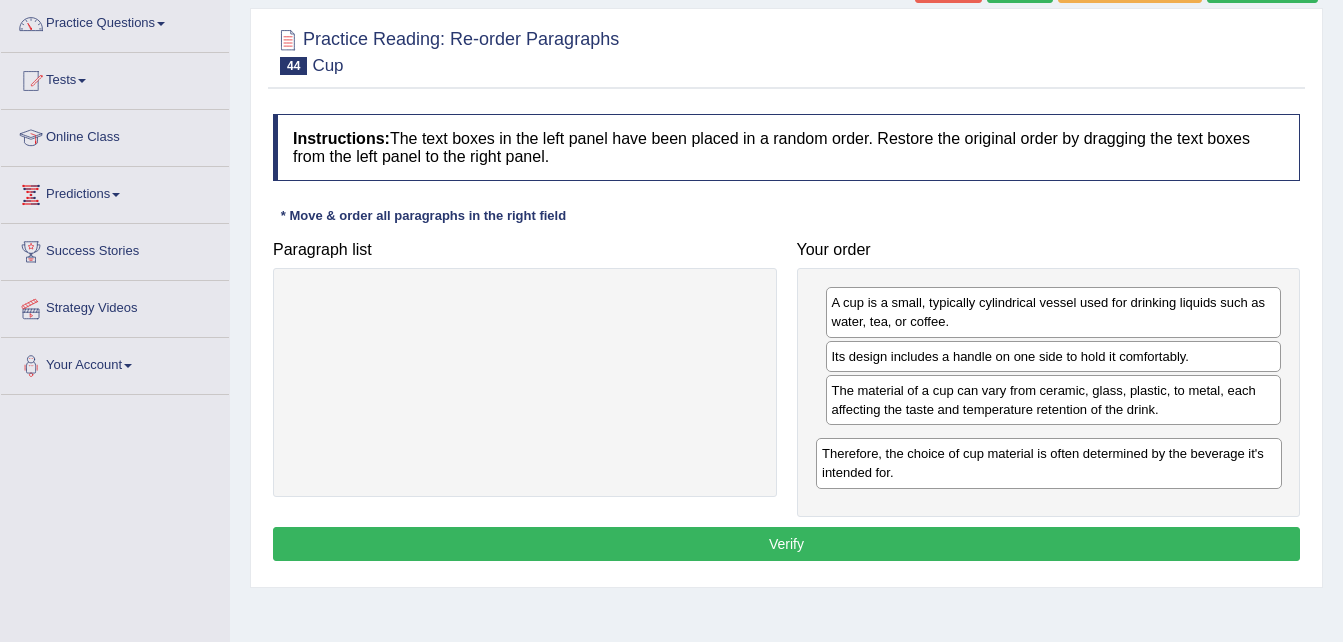 drag, startPoint x: 506, startPoint y: 315, endPoint x: 1031, endPoint y: 467, distance: 546.5611 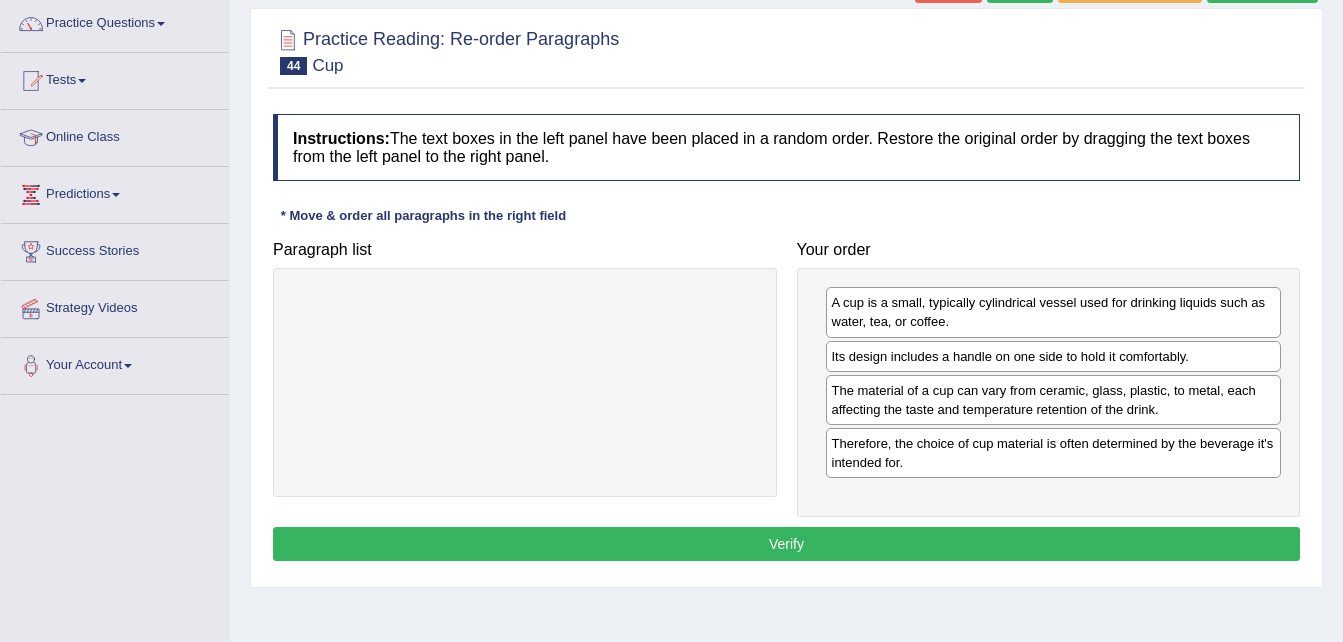 click on "Verify" at bounding box center (786, 544) 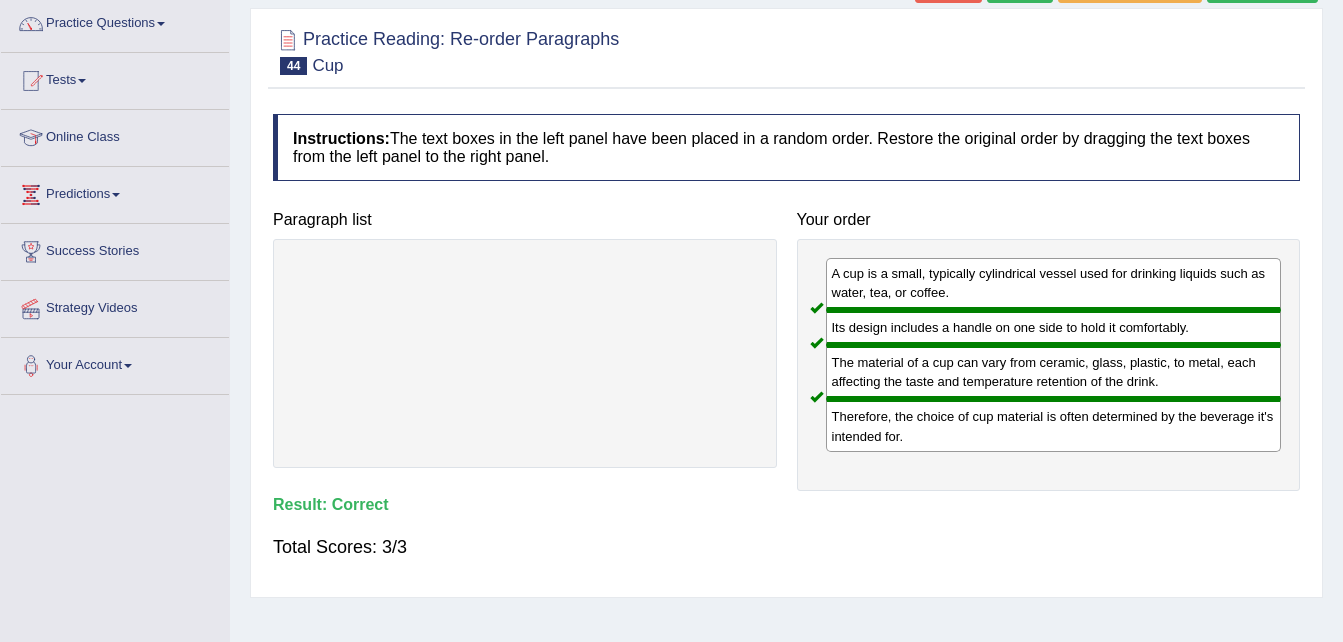 scroll, scrollTop: 93, scrollLeft: 0, axis: vertical 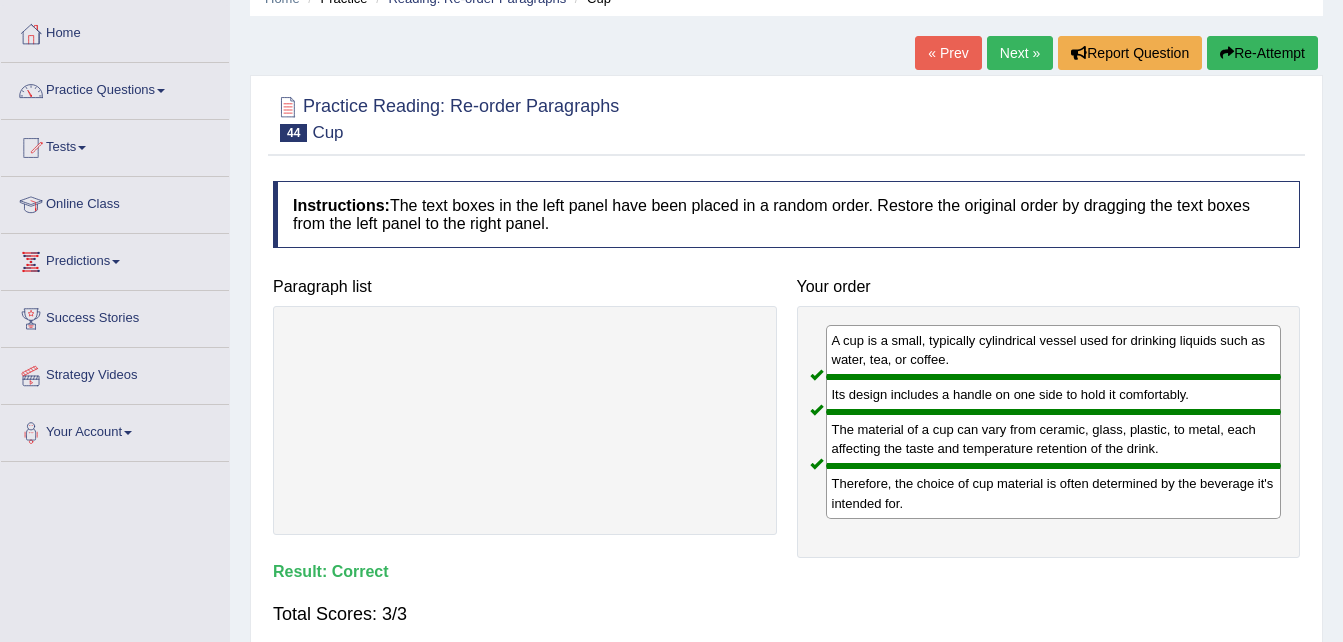 click on "« Prev Next »  Report Question  Re-Attempt" at bounding box center [1119, 55] 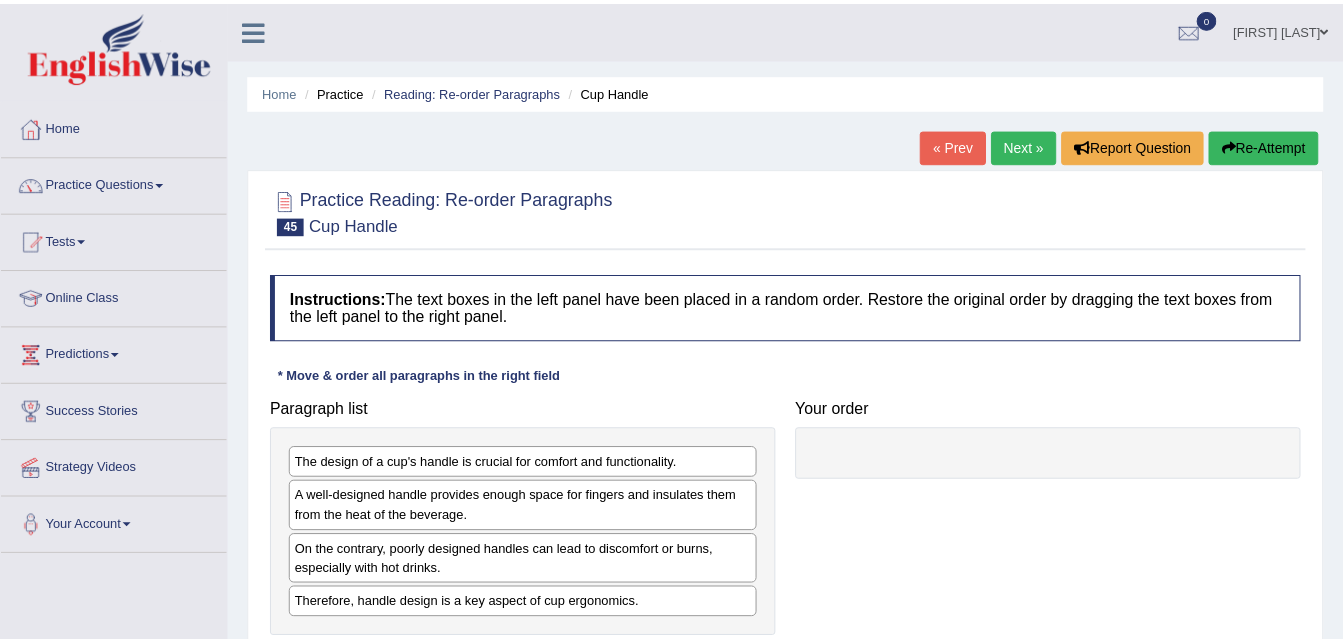 scroll, scrollTop: 0, scrollLeft: 0, axis: both 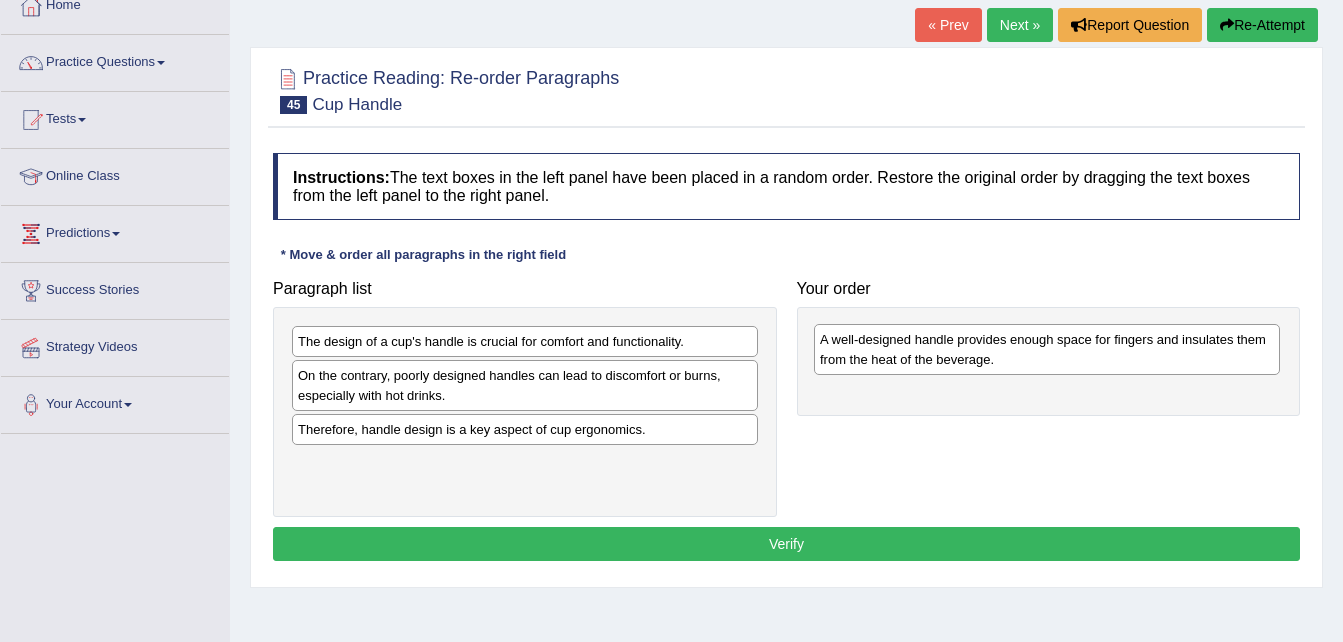 drag, startPoint x: 383, startPoint y: 391, endPoint x: 915, endPoint y: 355, distance: 533.2167 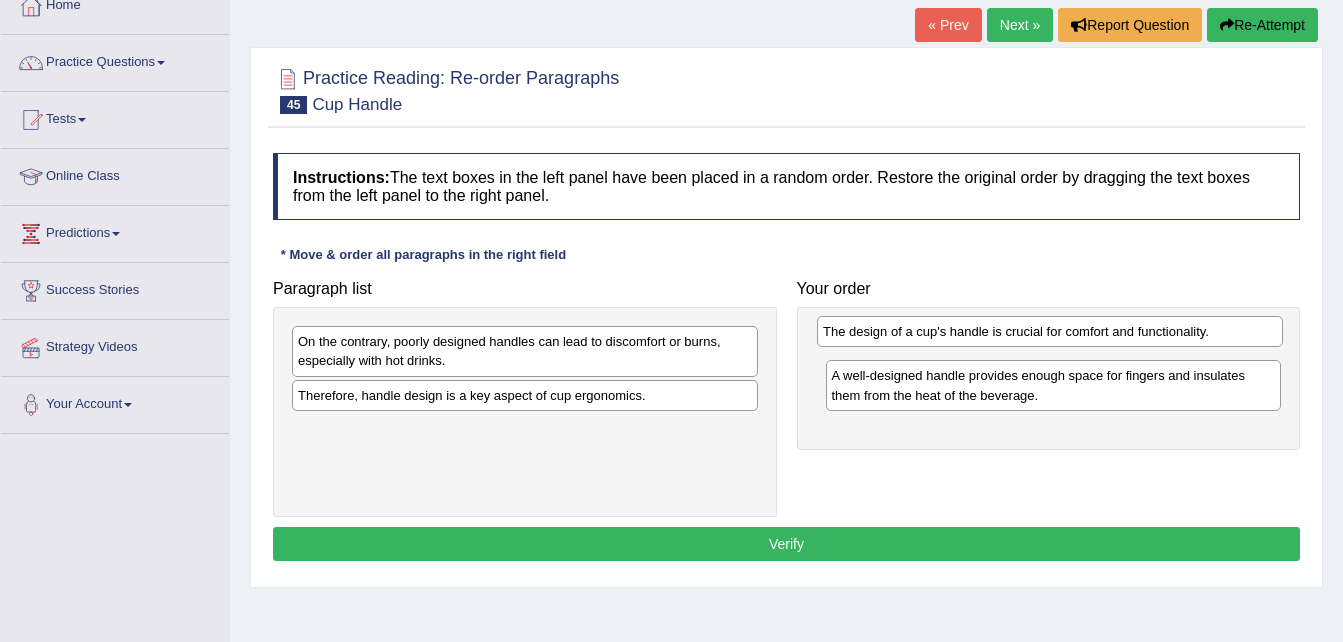 drag, startPoint x: 893, startPoint y: 323, endPoint x: 1136, endPoint y: 327, distance: 243.03291 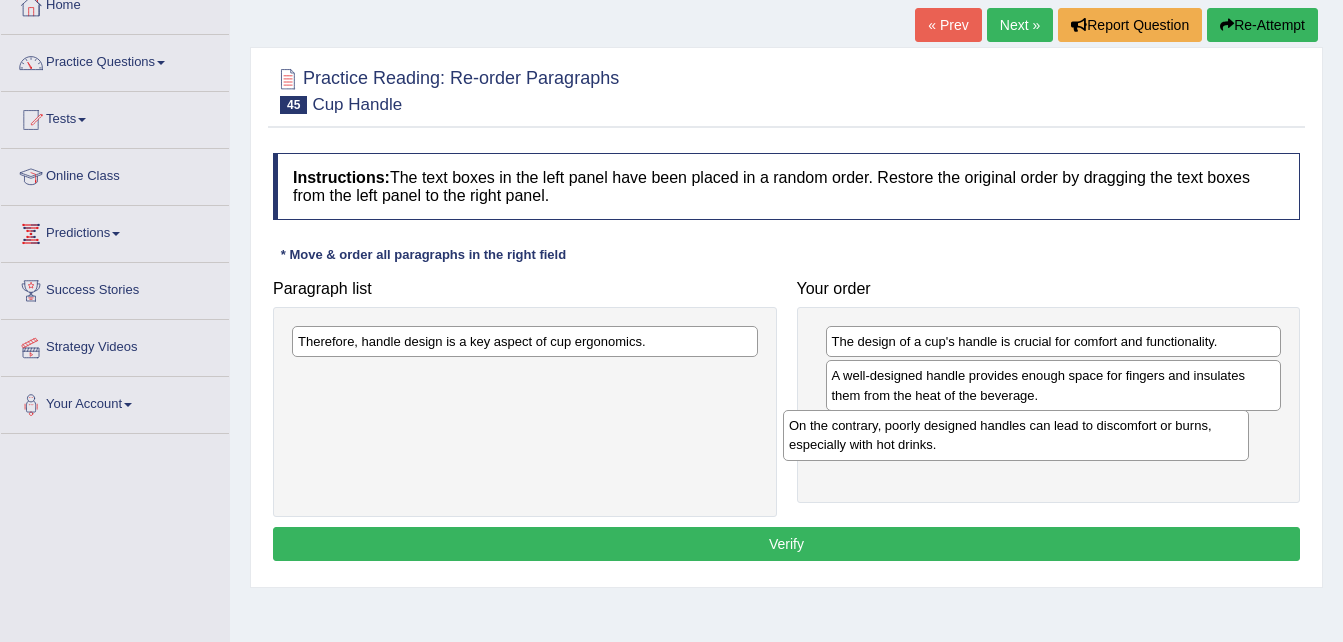 drag, startPoint x: 498, startPoint y: 356, endPoint x: 989, endPoint y: 440, distance: 498.1335 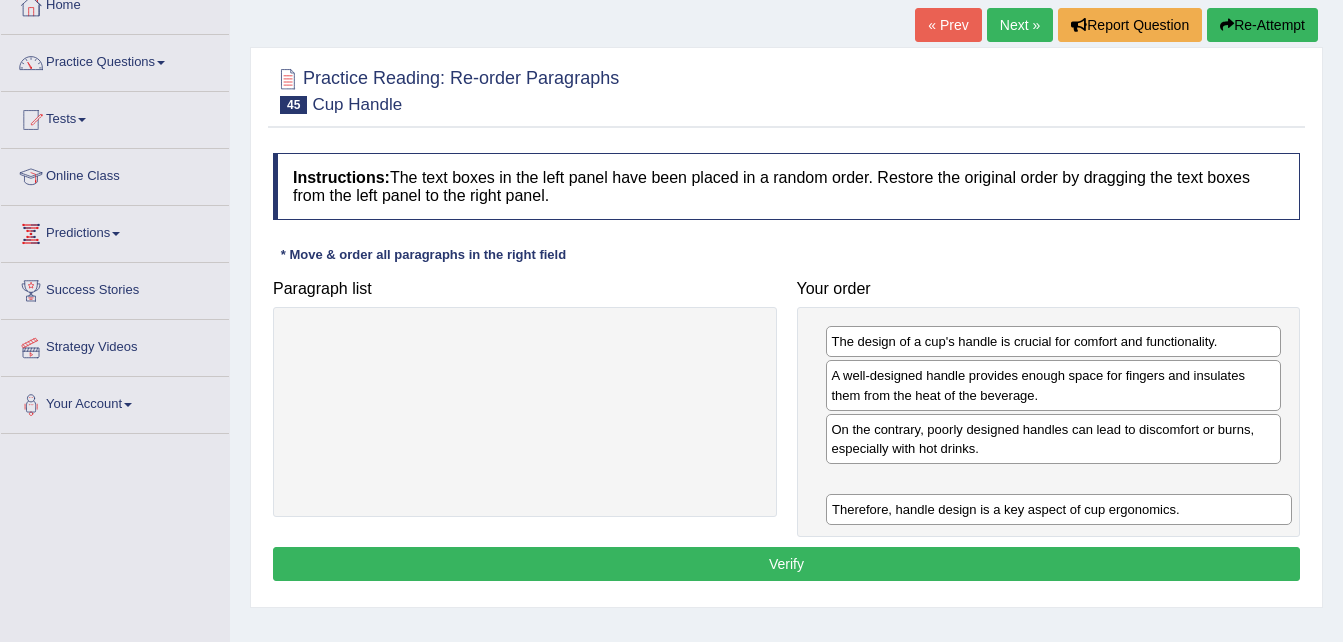 drag, startPoint x: 512, startPoint y: 355, endPoint x: 1049, endPoint y: 519, distance: 561.4846 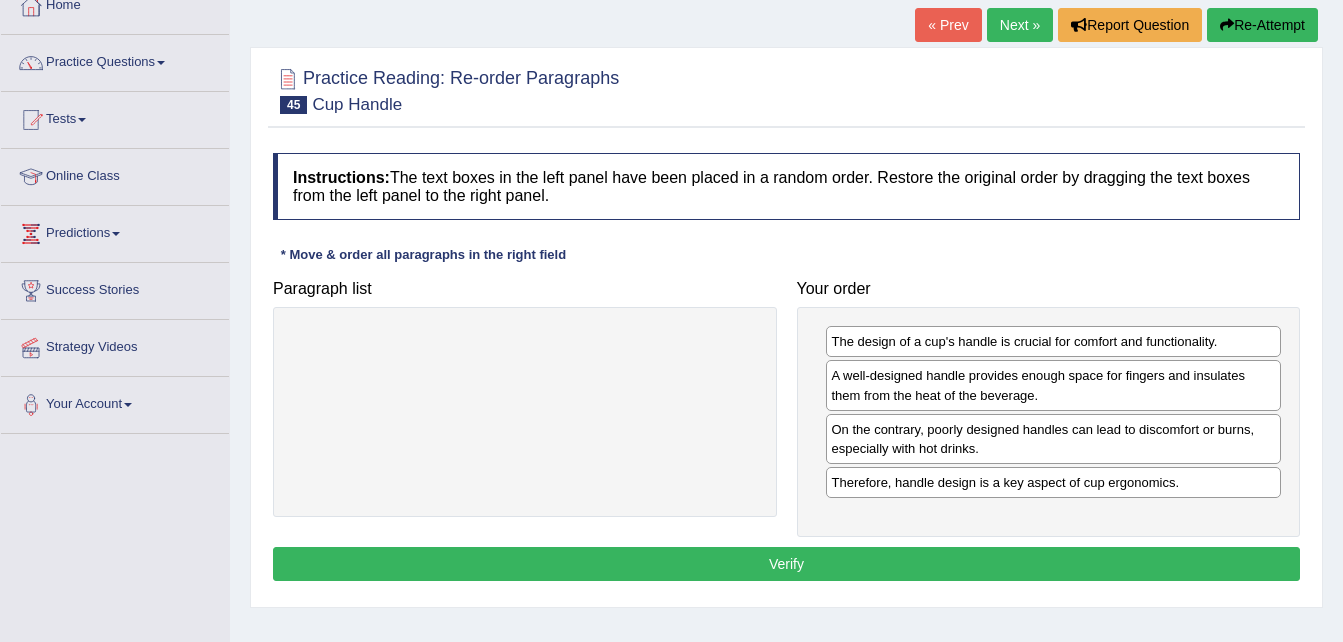 click on "Verify" at bounding box center [786, 564] 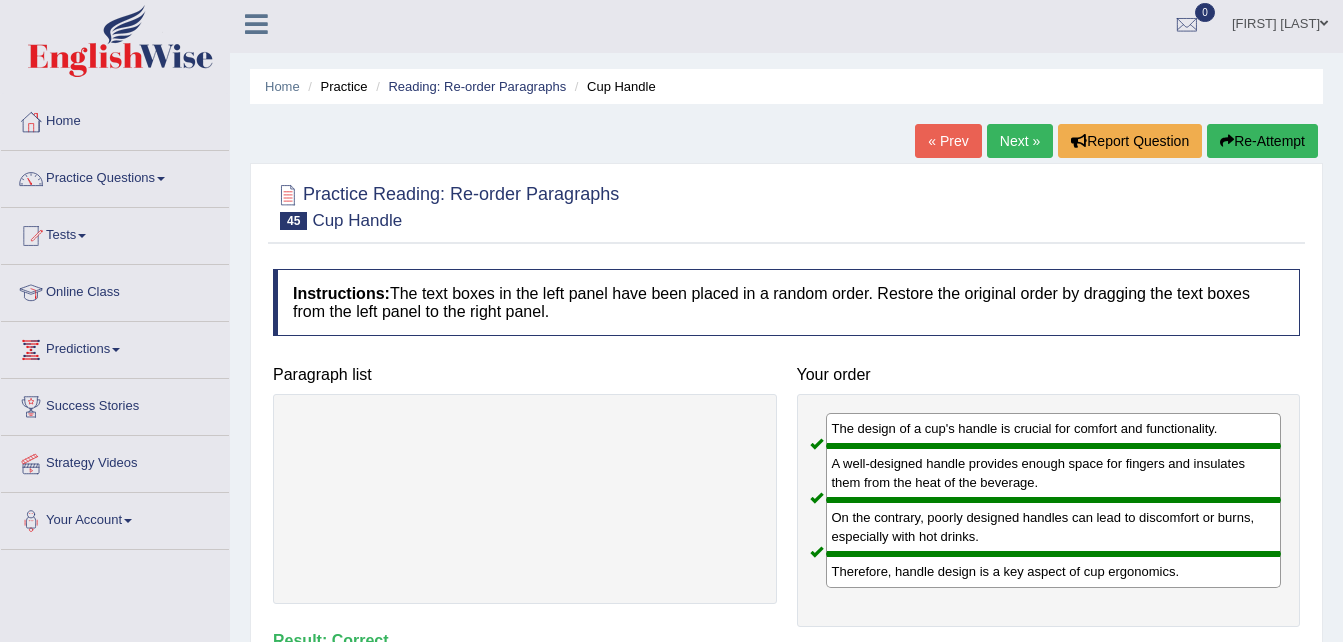 scroll, scrollTop: 0, scrollLeft: 0, axis: both 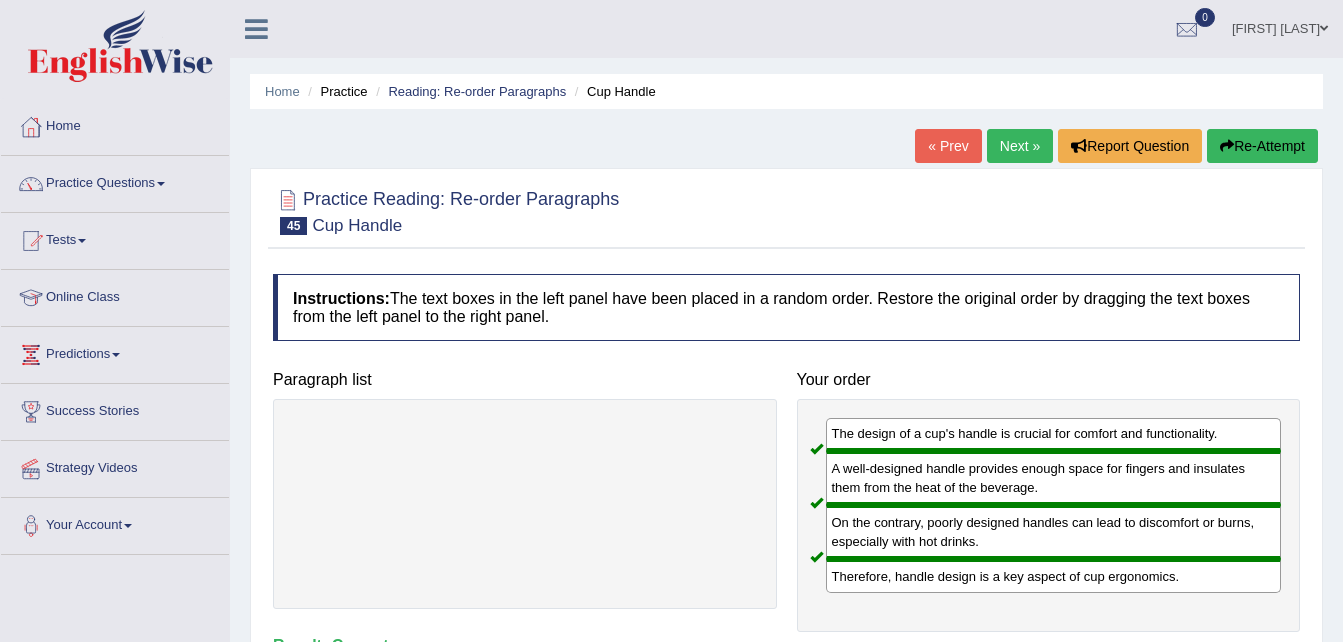 click on "Next »" at bounding box center [1020, 146] 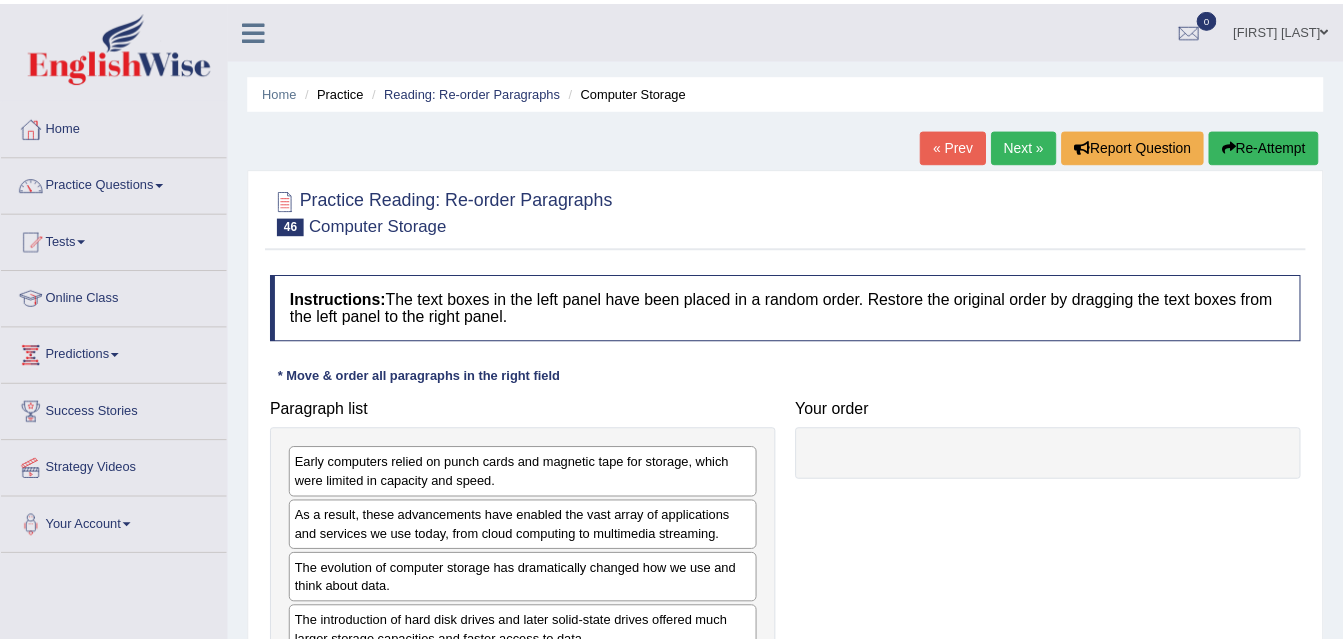 scroll, scrollTop: 0, scrollLeft: 0, axis: both 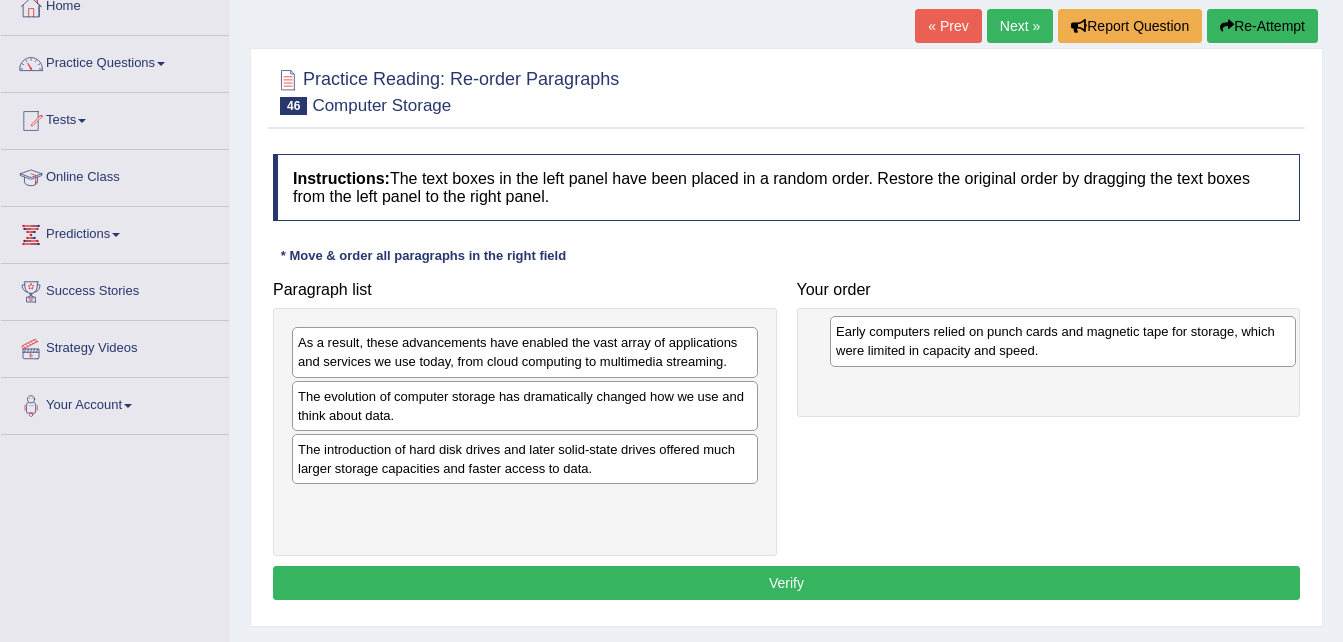 drag, startPoint x: 488, startPoint y: 348, endPoint x: 1026, endPoint y: 337, distance: 538.1124 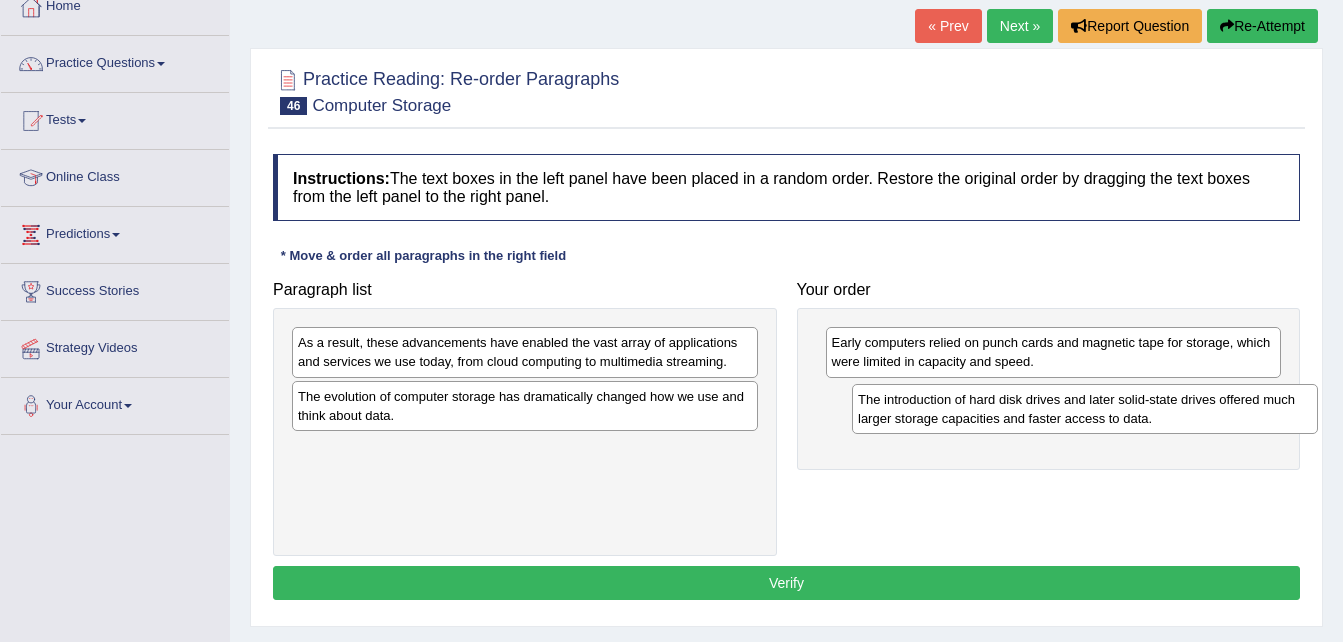 drag, startPoint x: 554, startPoint y: 479, endPoint x: 1114, endPoint y: 429, distance: 562.2277 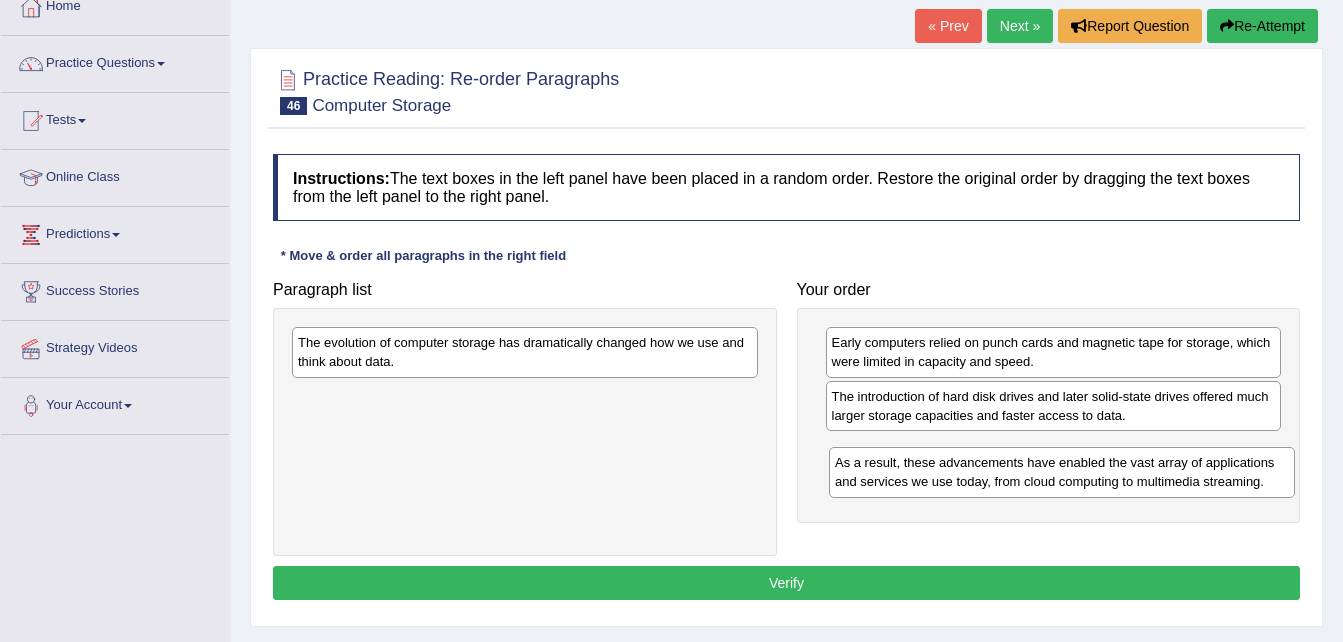 drag, startPoint x: 559, startPoint y: 376, endPoint x: 1097, endPoint y: 496, distance: 551.22046 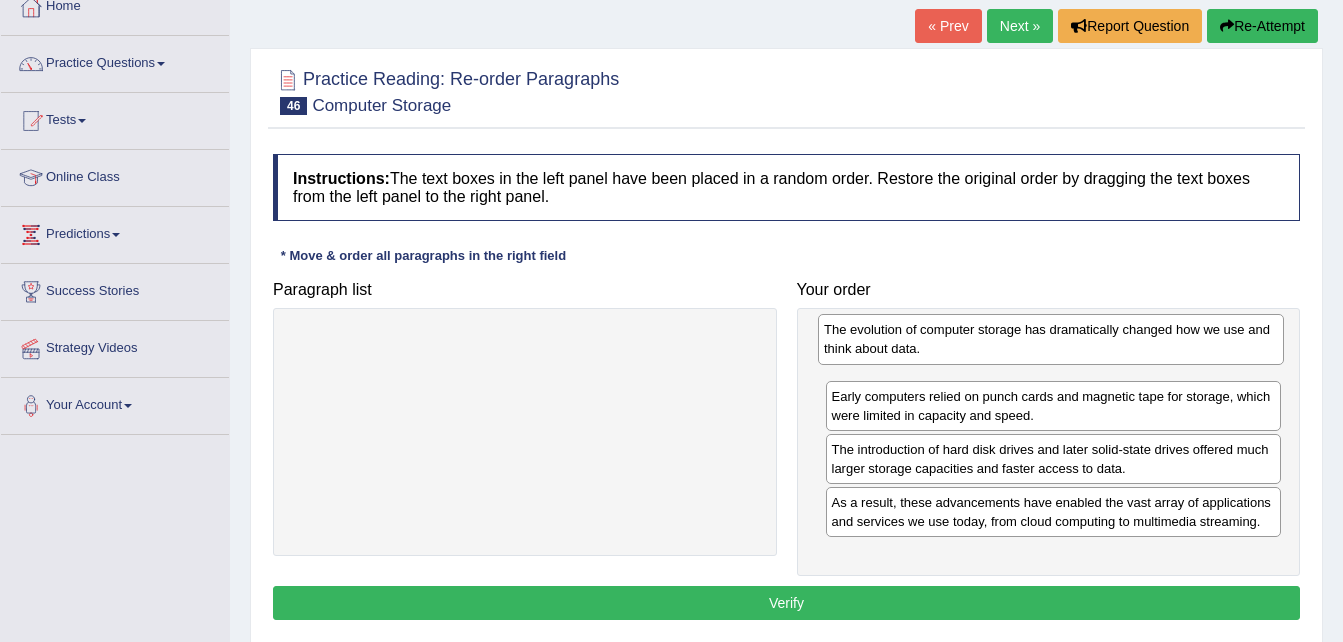drag, startPoint x: 603, startPoint y: 342, endPoint x: 1129, endPoint y: 329, distance: 526.16064 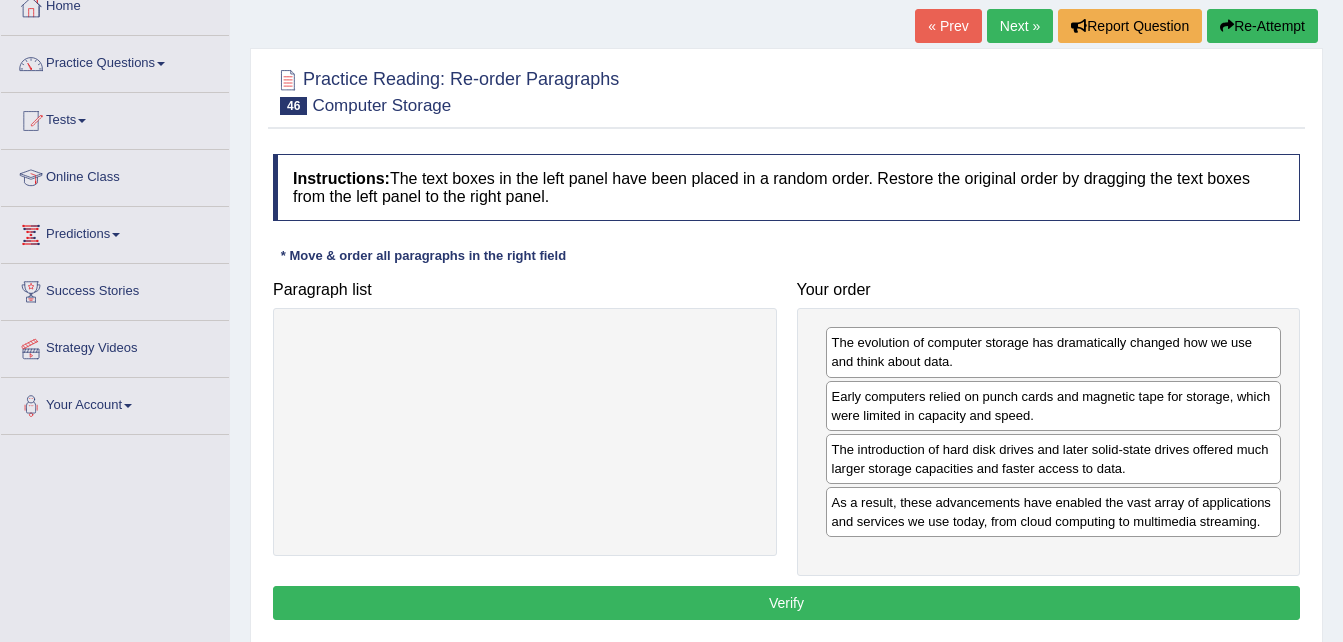 click on "Verify" at bounding box center (786, 603) 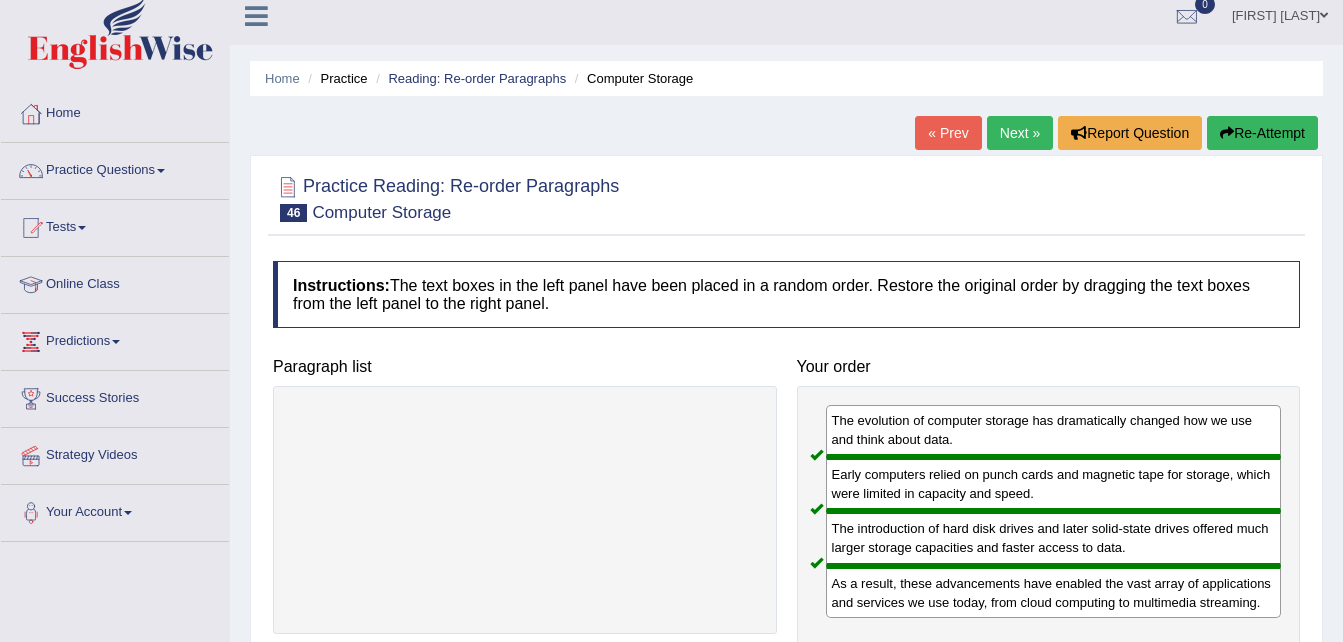 scroll, scrollTop: 0, scrollLeft: 0, axis: both 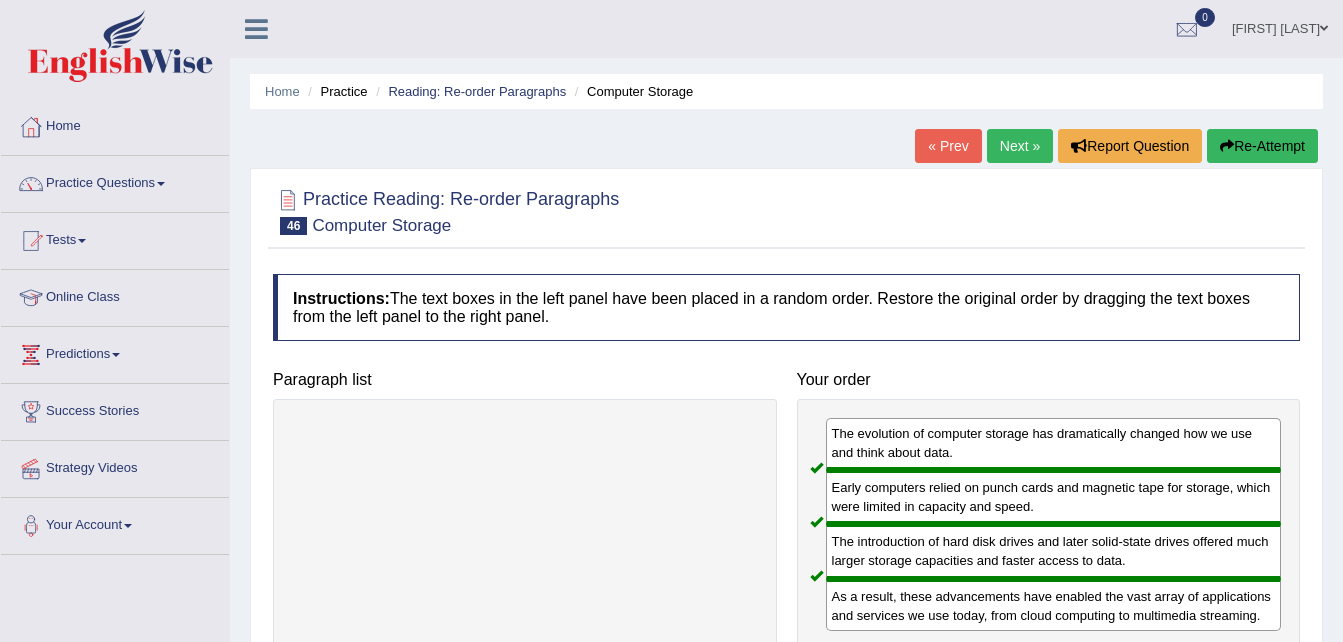 click on "Next »" at bounding box center (1020, 146) 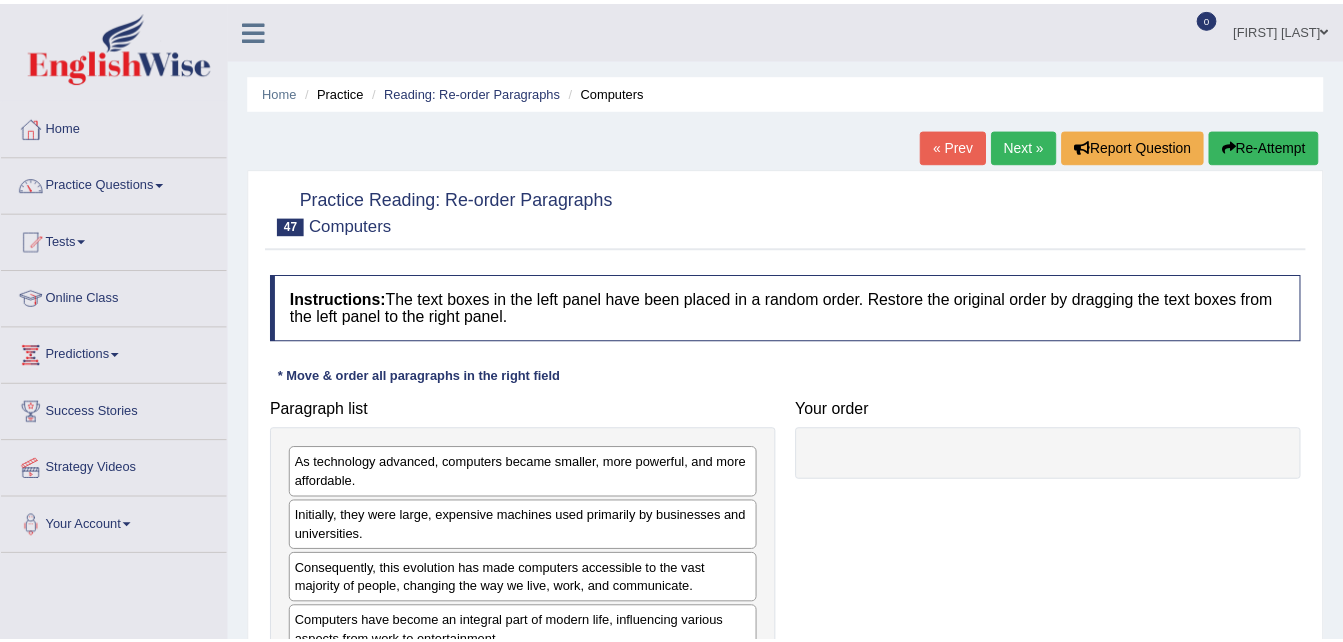 scroll, scrollTop: 0, scrollLeft: 0, axis: both 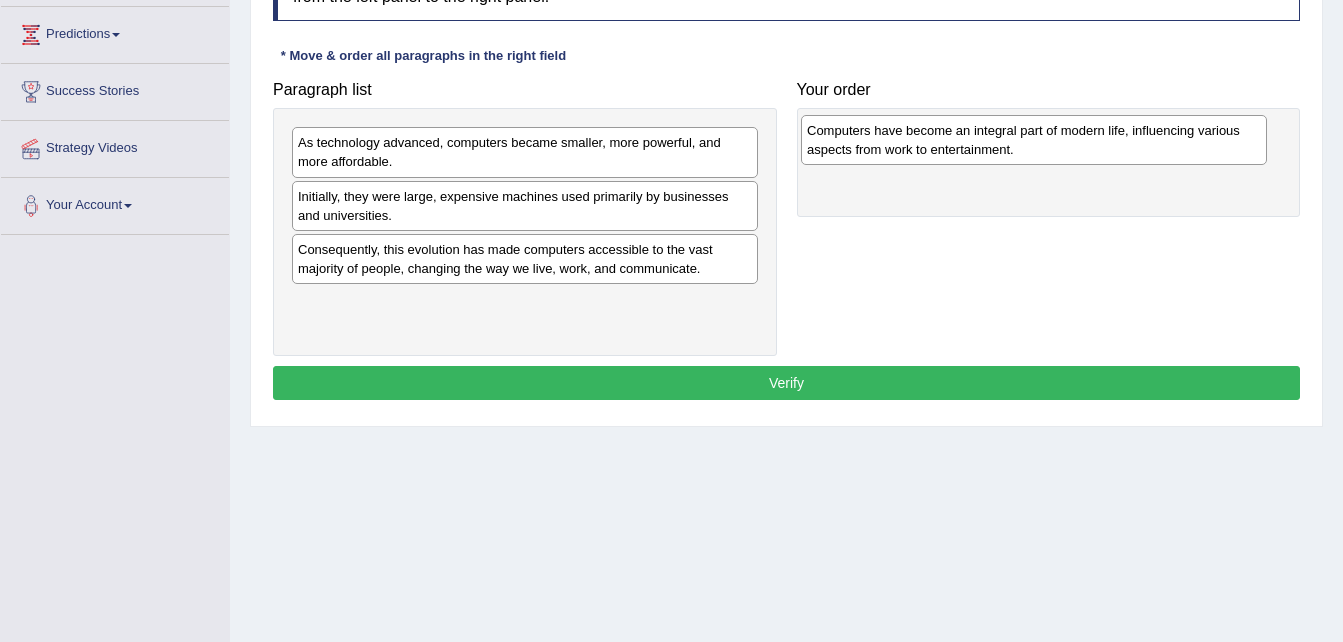 drag, startPoint x: 523, startPoint y: 317, endPoint x: 1032, endPoint y: 145, distance: 537.2755 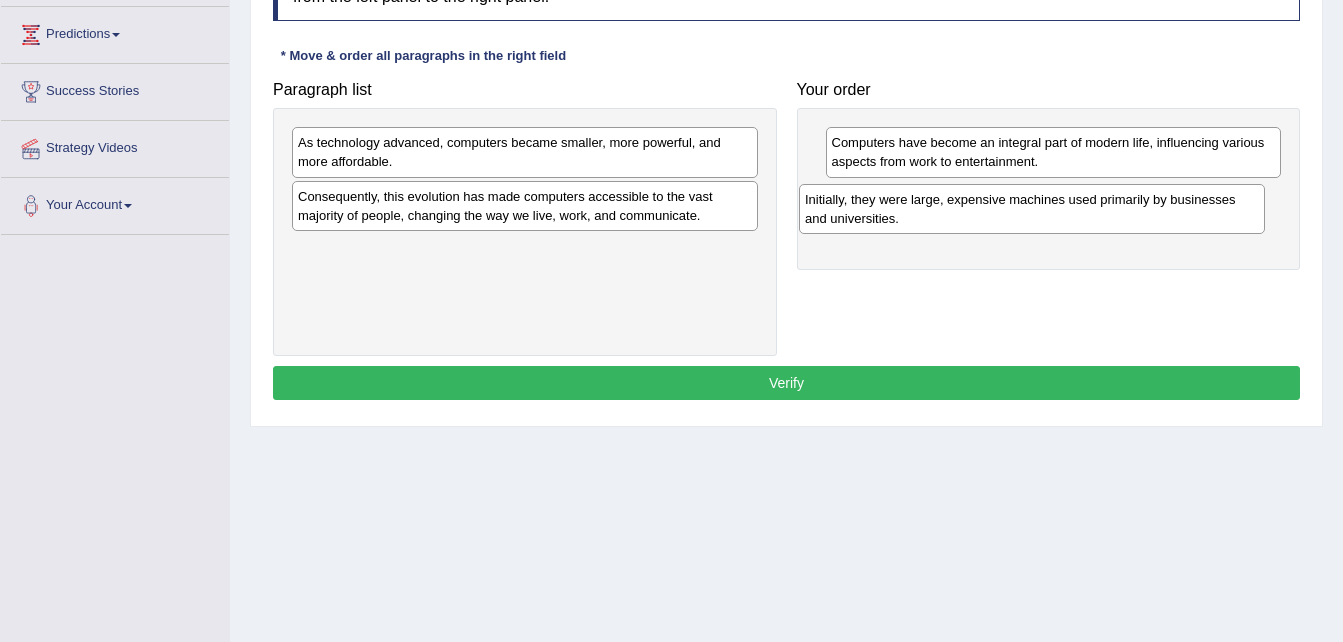 drag, startPoint x: 498, startPoint y: 221, endPoint x: 1007, endPoint y: 223, distance: 509.00394 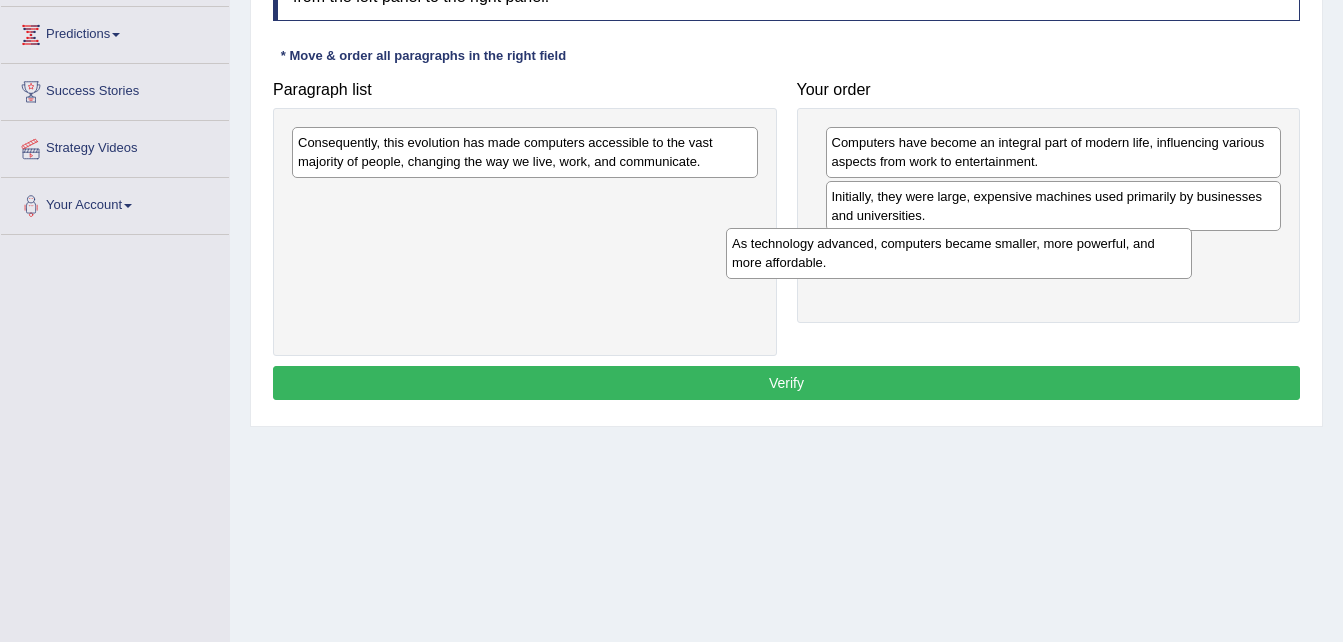 drag, startPoint x: 644, startPoint y: 159, endPoint x: 1099, endPoint y: 257, distance: 465.4342 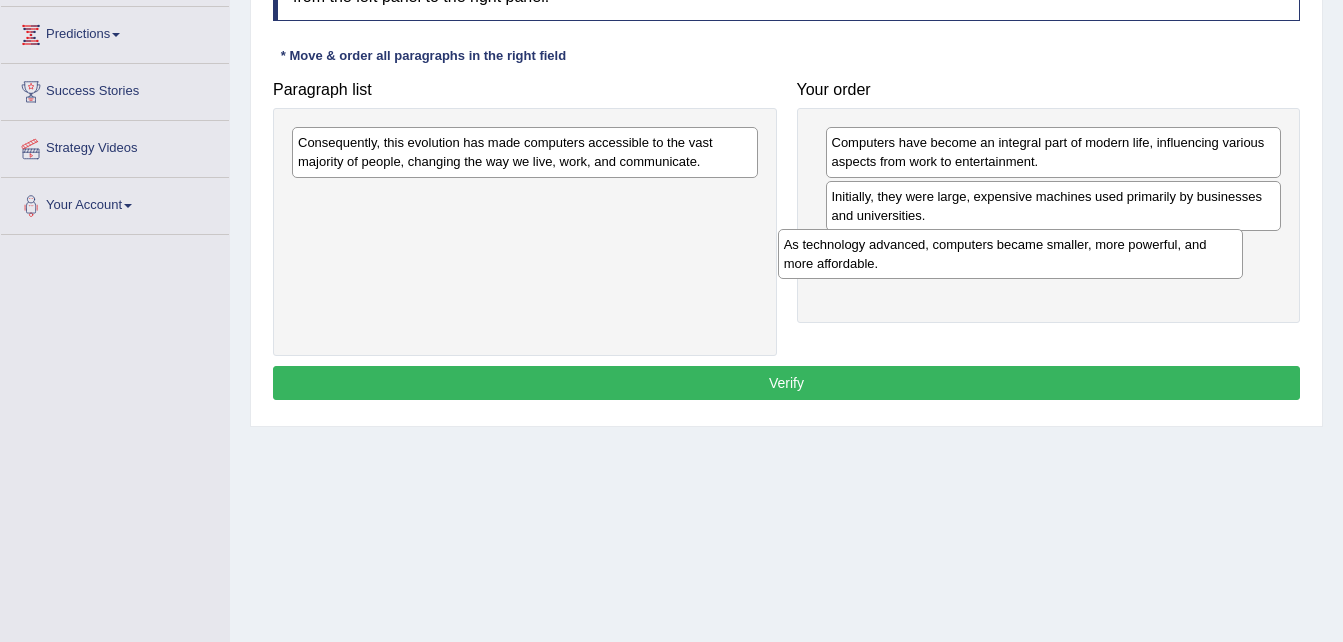 click on "As technology advanced, computers became smaller, more powerful, and more affordable." at bounding box center [1011, 254] 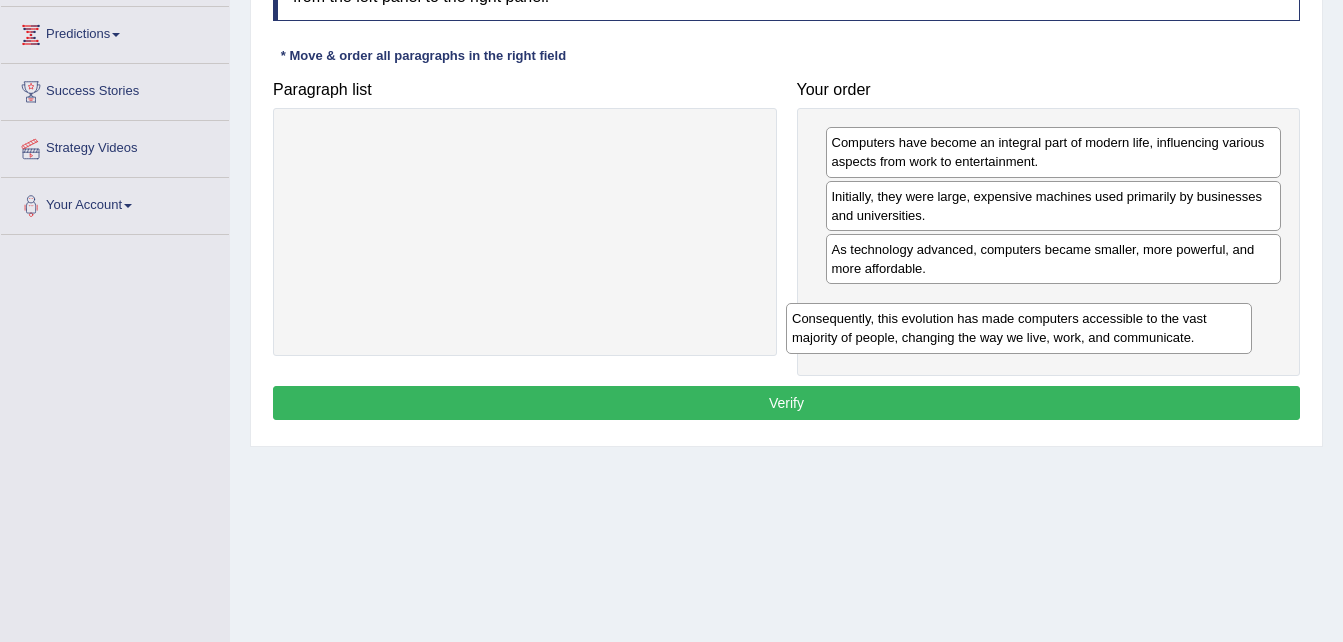 drag, startPoint x: 552, startPoint y: 152, endPoint x: 1052, endPoint y: 330, distance: 530.73914 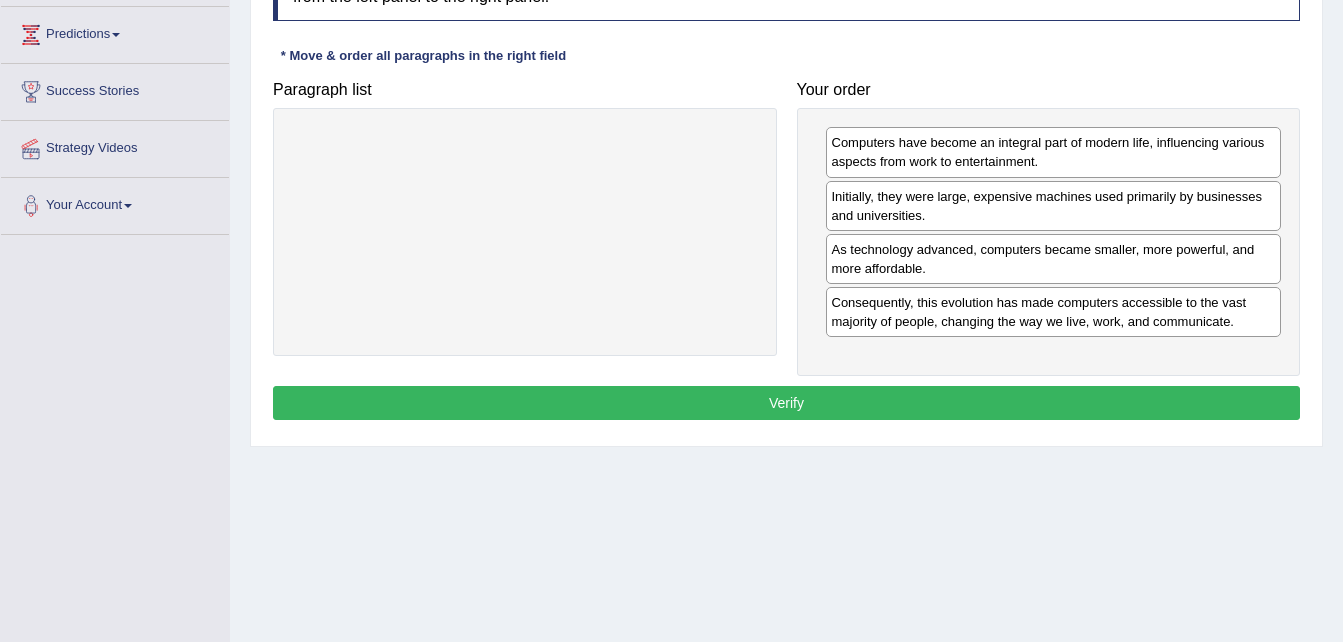 click on "Verify" at bounding box center [786, 403] 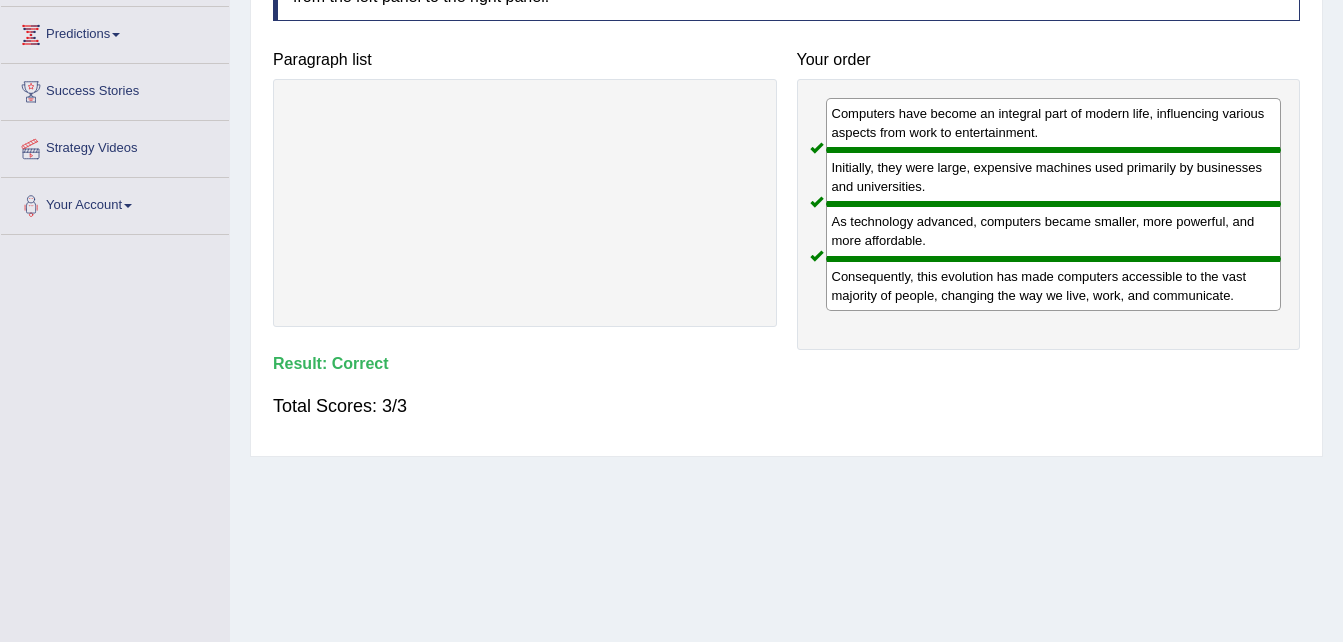 scroll, scrollTop: 0, scrollLeft: 0, axis: both 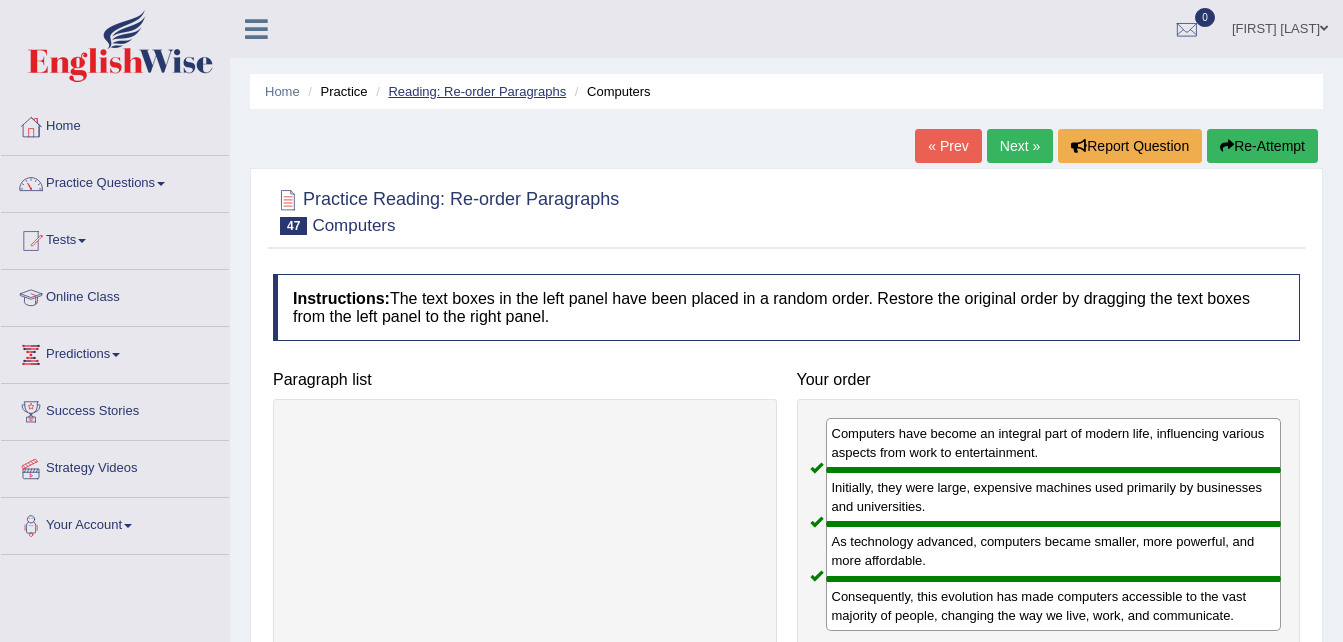 click on "Reading: Re-order Paragraphs" at bounding box center (477, 91) 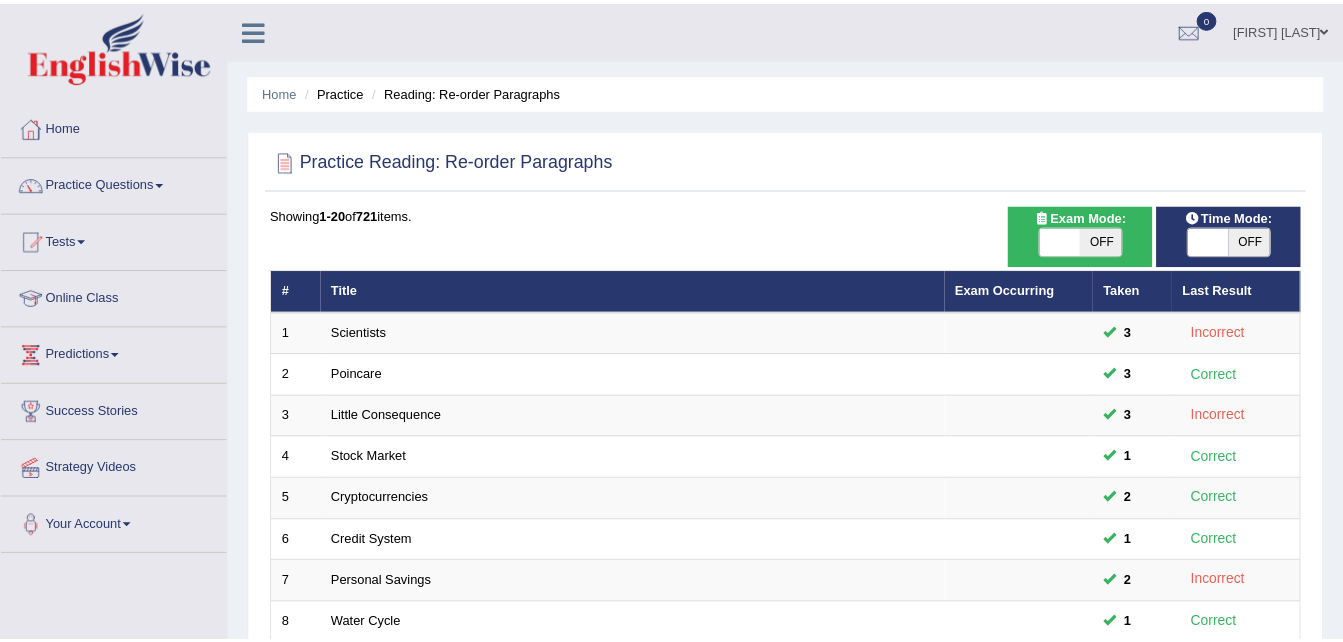 scroll, scrollTop: 0, scrollLeft: 0, axis: both 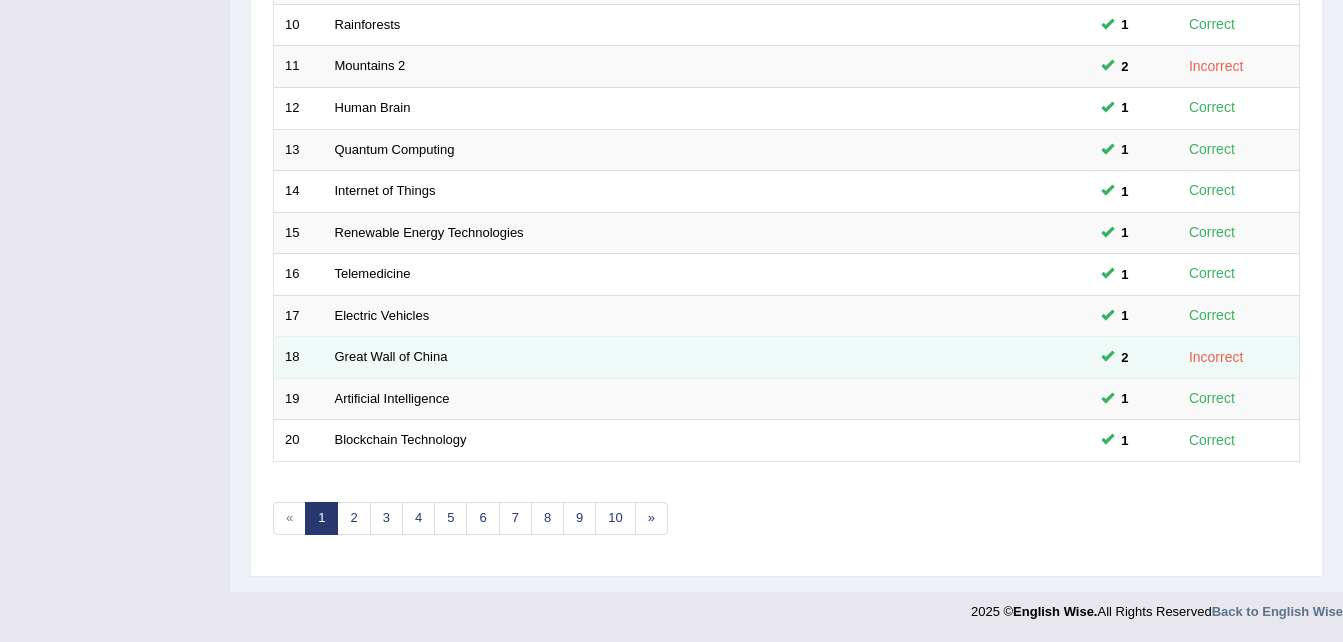 click on "Great Wall of China" at bounding box center [632, 358] 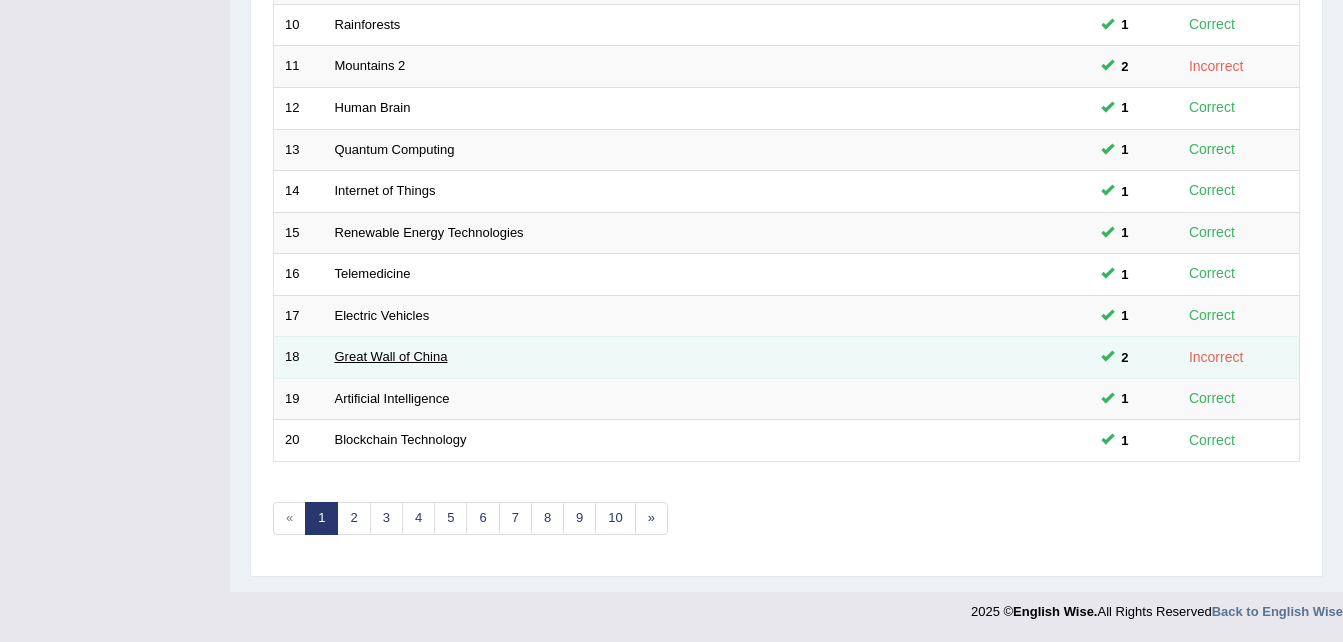 click on "Great Wall of China" at bounding box center (391, 356) 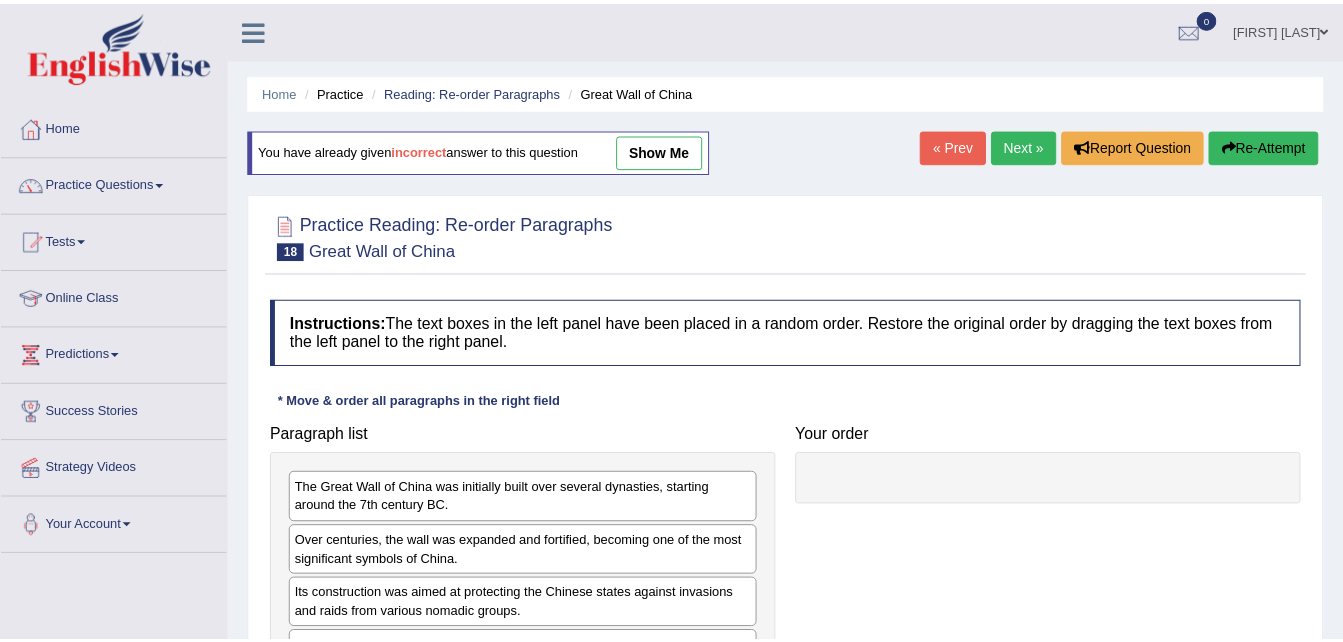 scroll, scrollTop: 0, scrollLeft: 0, axis: both 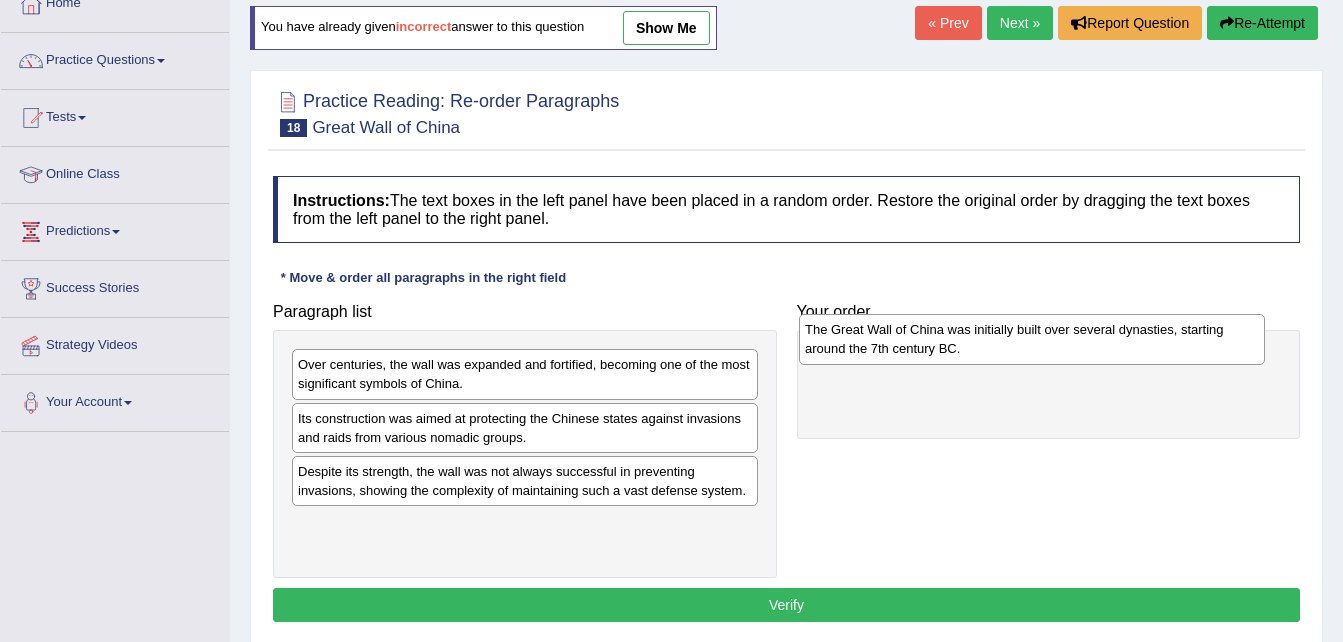 drag, startPoint x: 426, startPoint y: 369, endPoint x: 936, endPoint y: 335, distance: 511.13208 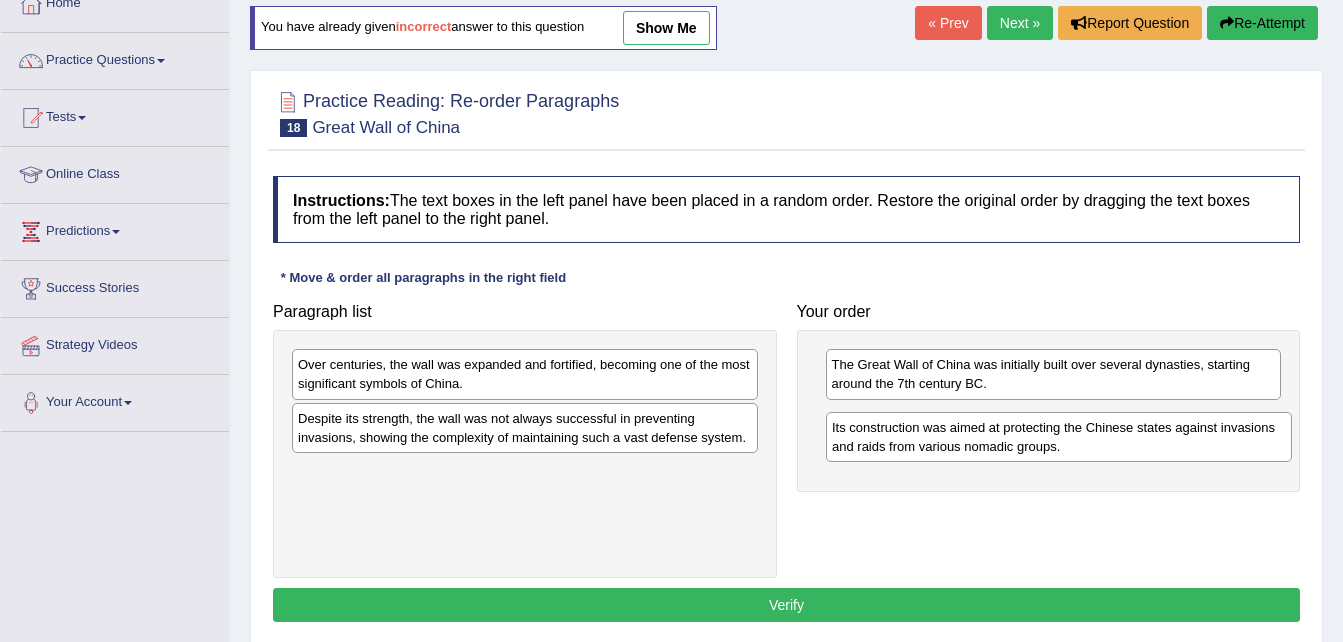 drag, startPoint x: 376, startPoint y: 437, endPoint x: 910, endPoint y: 448, distance: 534.1133 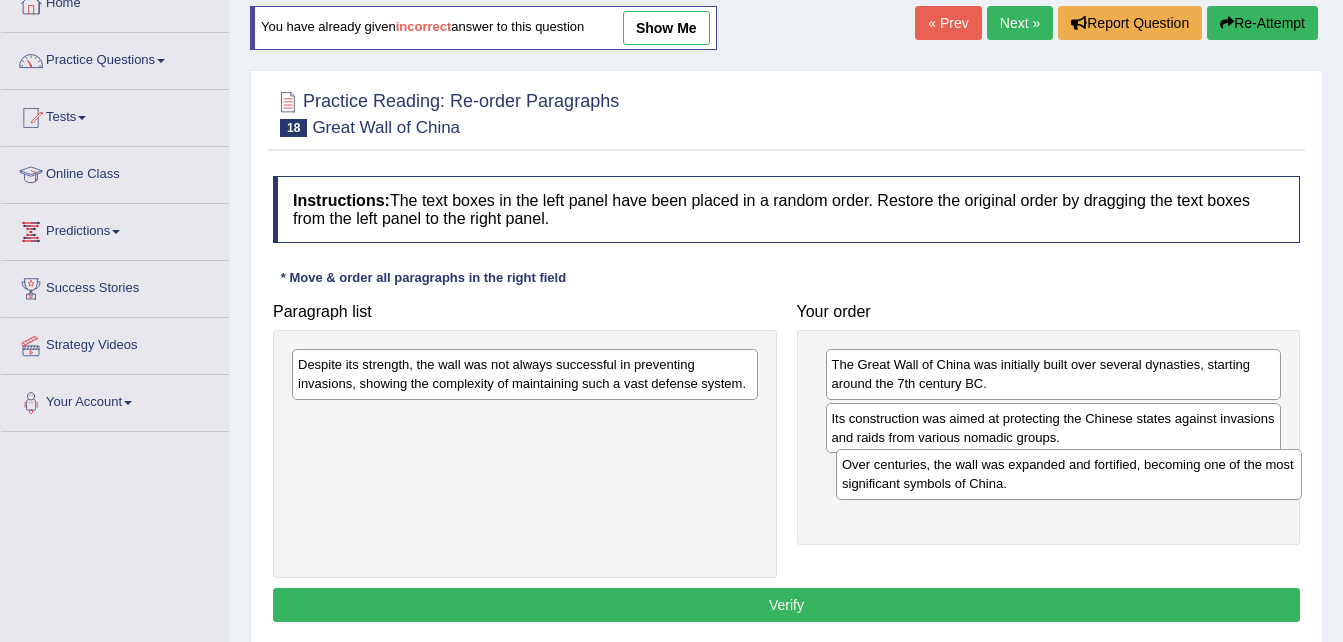 drag, startPoint x: 544, startPoint y: 366, endPoint x: 1088, endPoint y: 466, distance: 553.1148 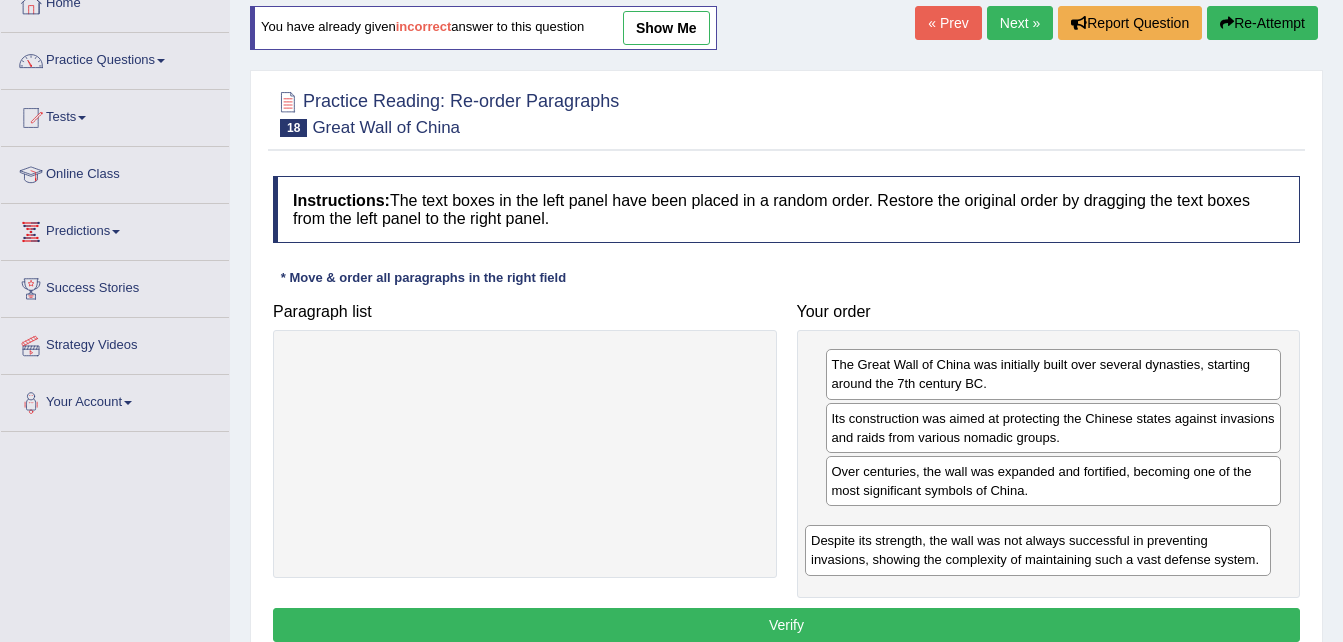 drag, startPoint x: 625, startPoint y: 372, endPoint x: 1140, endPoint y: 548, distance: 544.2435 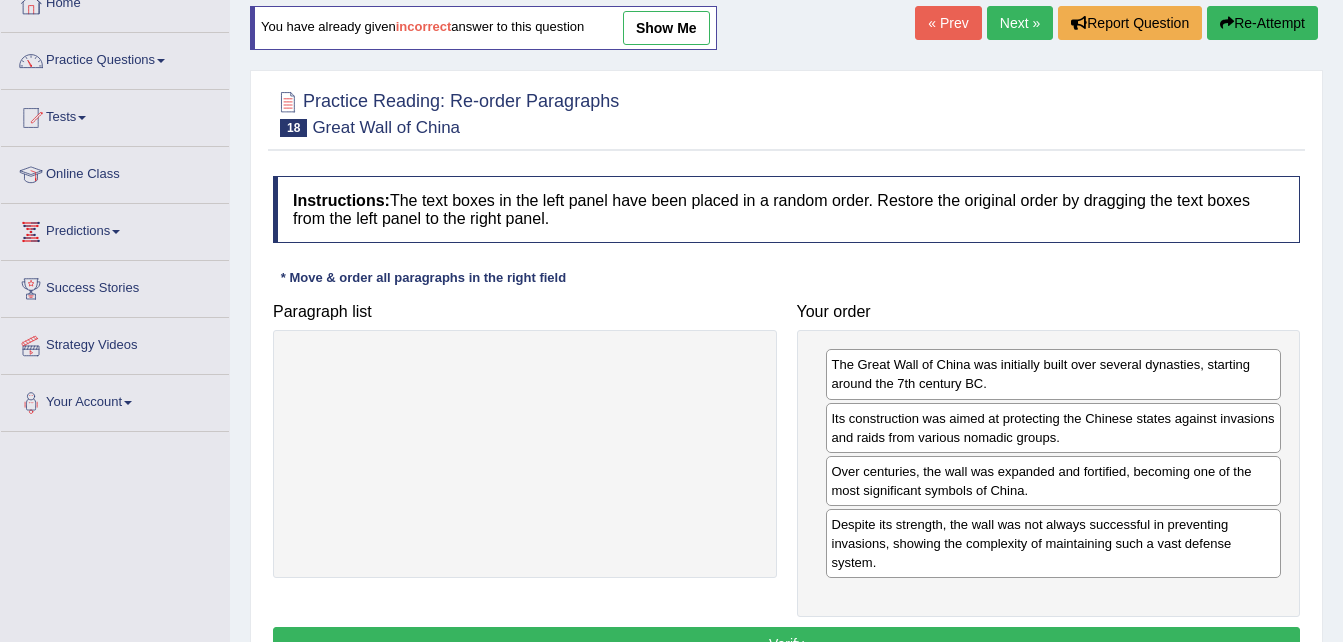 click on "Verify" at bounding box center [786, 644] 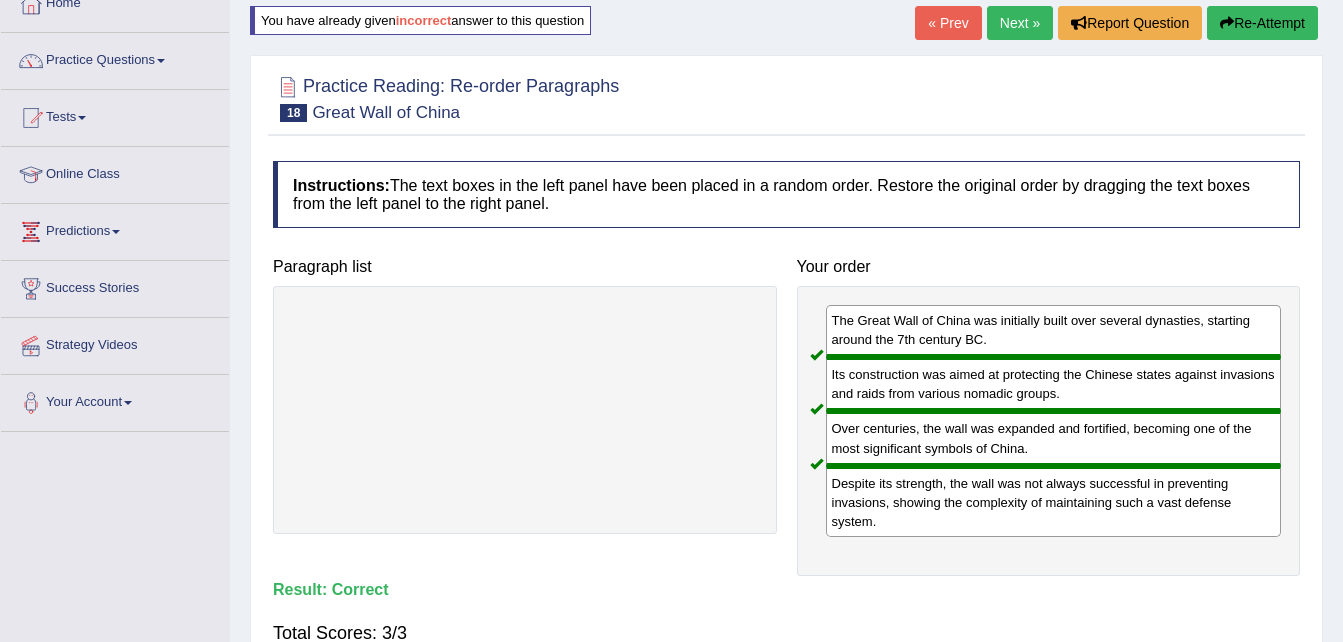 scroll, scrollTop: 0, scrollLeft: 0, axis: both 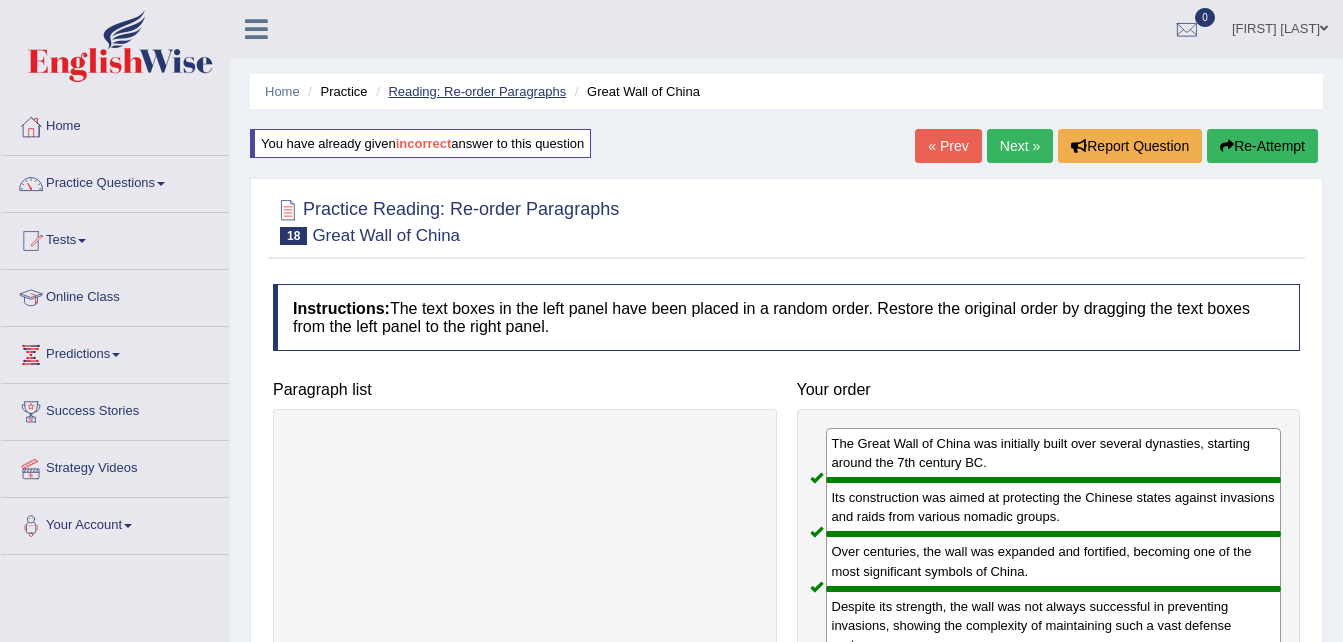 click on "Reading: Re-order Paragraphs" at bounding box center (477, 91) 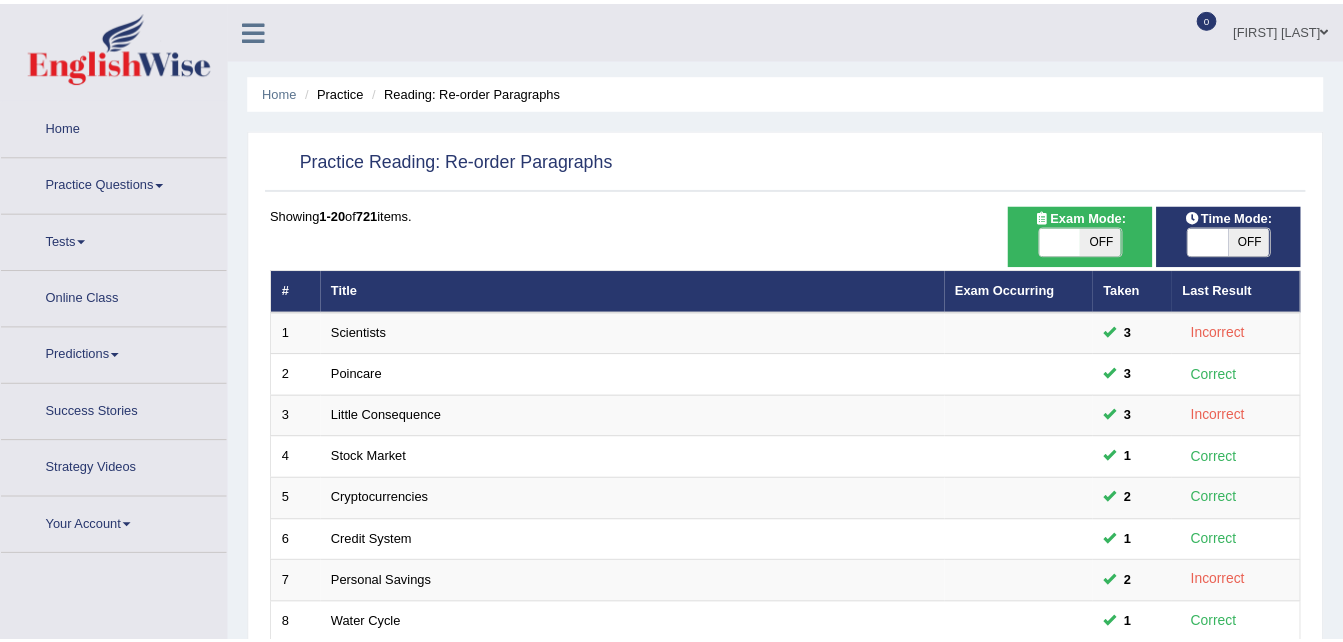scroll, scrollTop: 0, scrollLeft: 0, axis: both 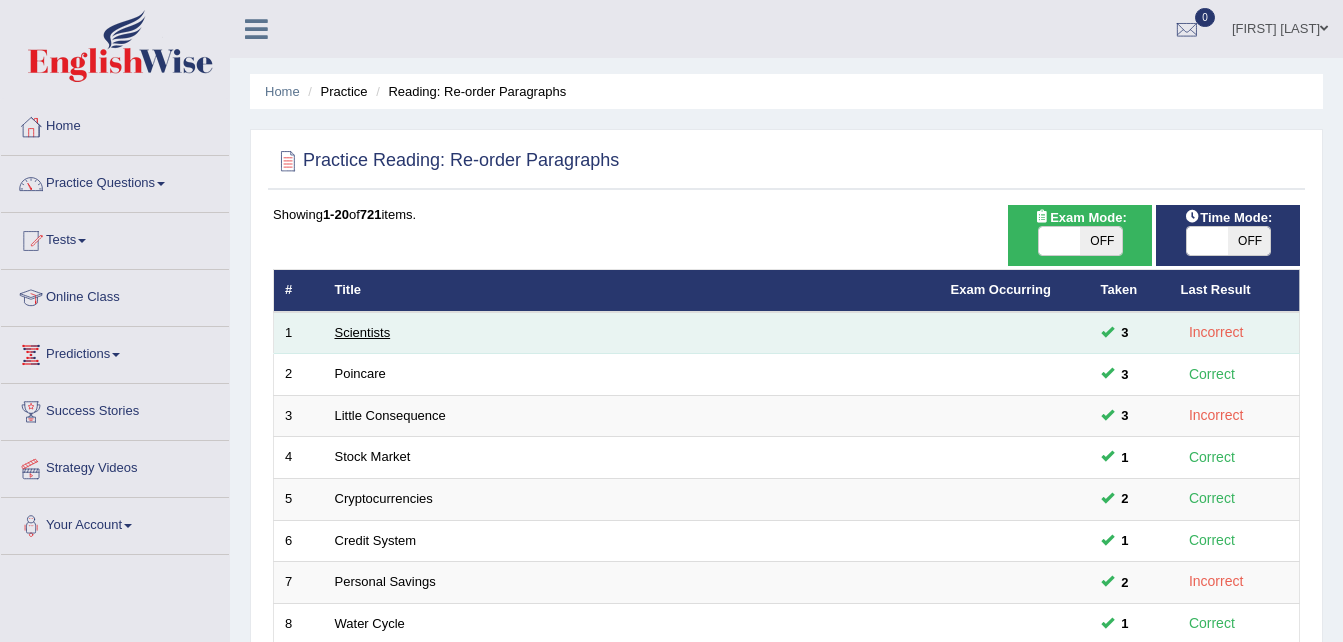click on "Scientists" at bounding box center (363, 332) 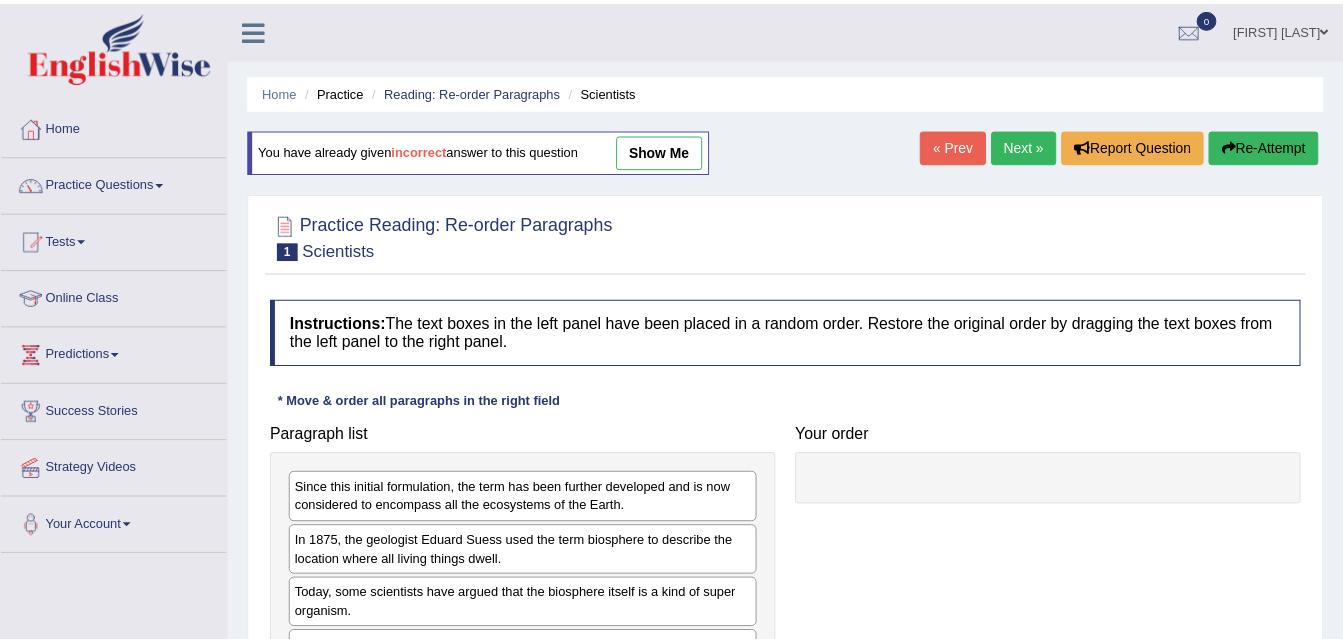 scroll, scrollTop: 0, scrollLeft: 0, axis: both 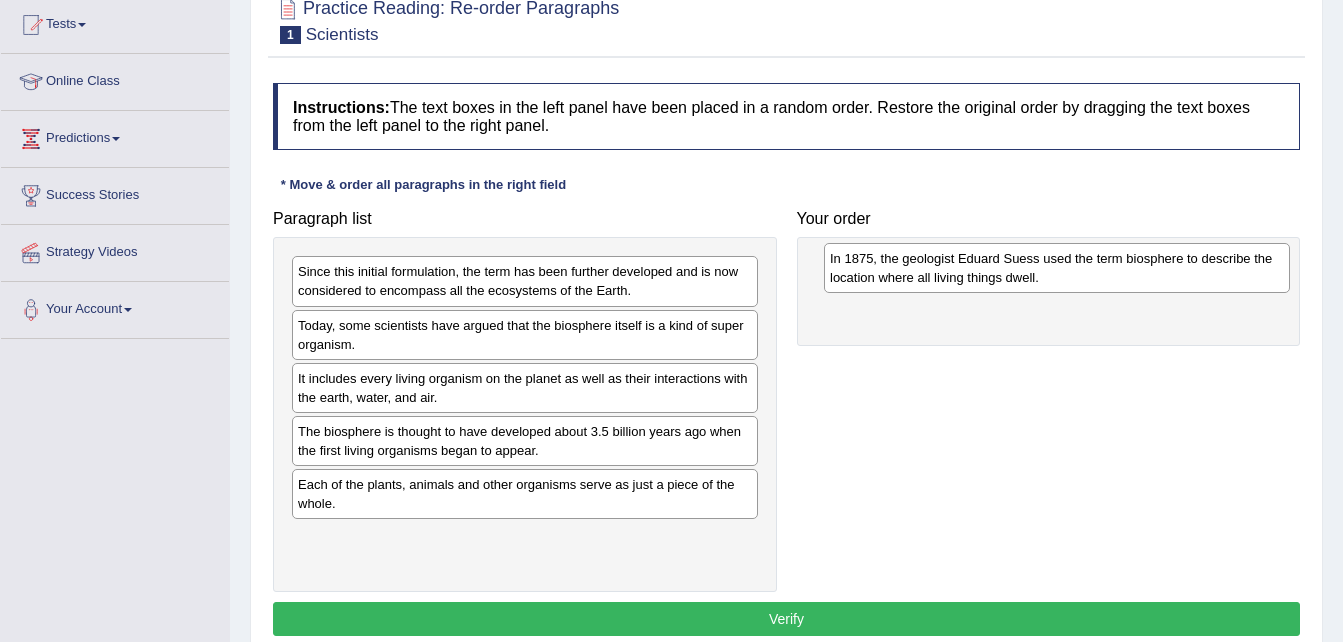drag, startPoint x: 716, startPoint y: 355, endPoint x: 1167, endPoint y: 269, distance: 459.12634 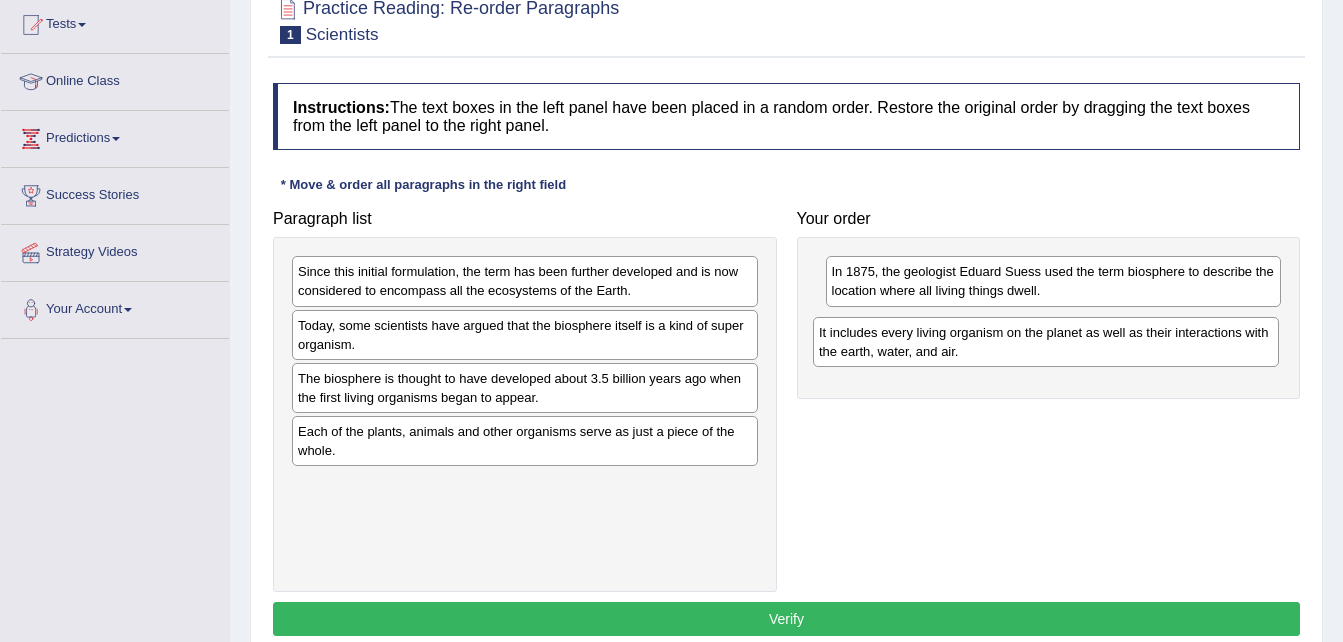 drag, startPoint x: 377, startPoint y: 399, endPoint x: 907, endPoint y: 352, distance: 532.0799 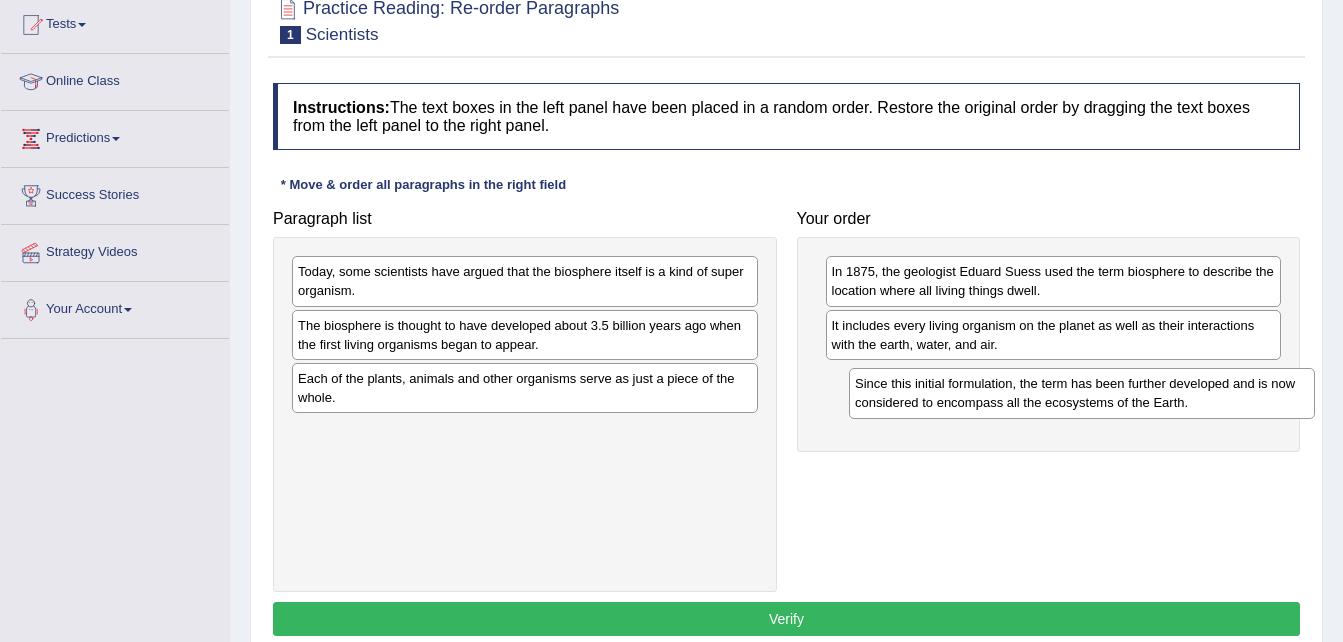 drag, startPoint x: 634, startPoint y: 284, endPoint x: 1191, endPoint y: 396, distance: 568.14874 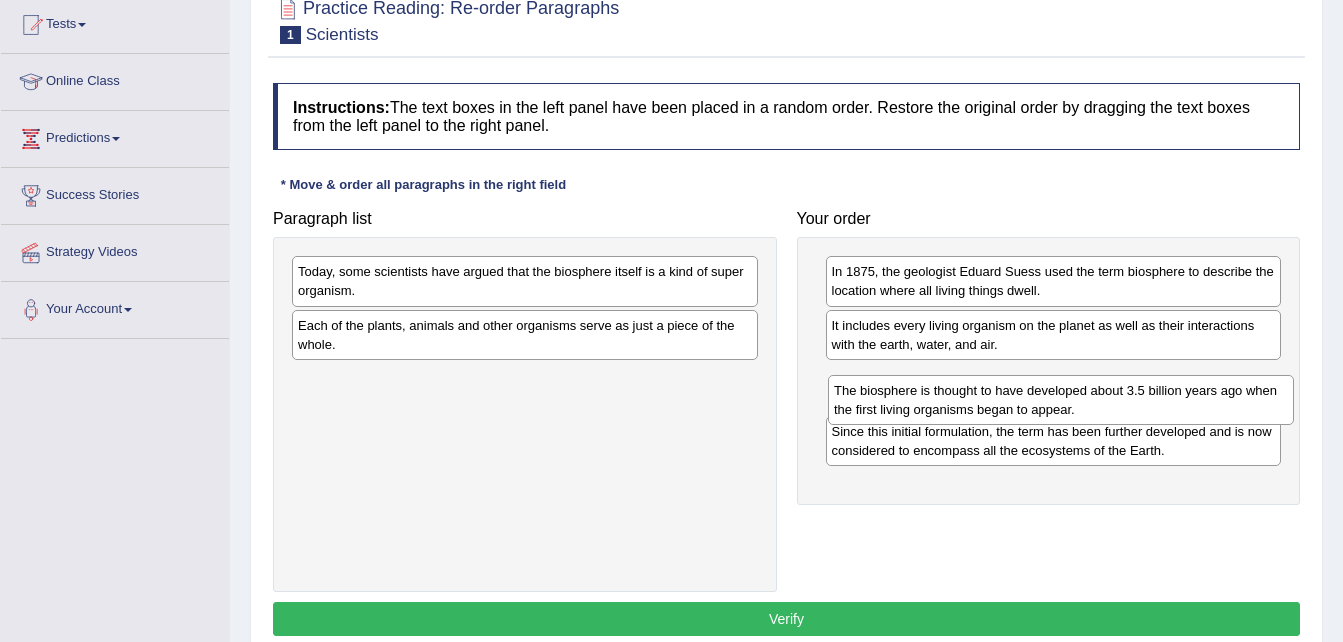 drag, startPoint x: 891, startPoint y: 354, endPoint x: 1156, endPoint y: 398, distance: 268.628 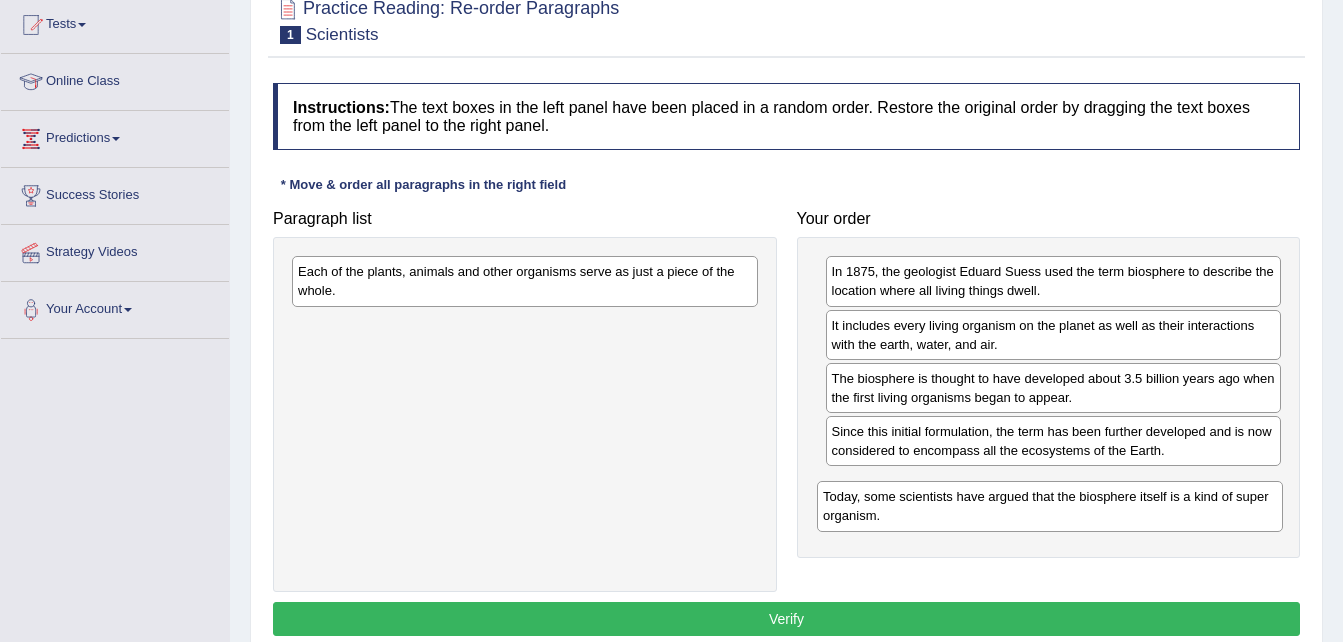 drag, startPoint x: 545, startPoint y: 279, endPoint x: 1071, endPoint y: 504, distance: 572.10223 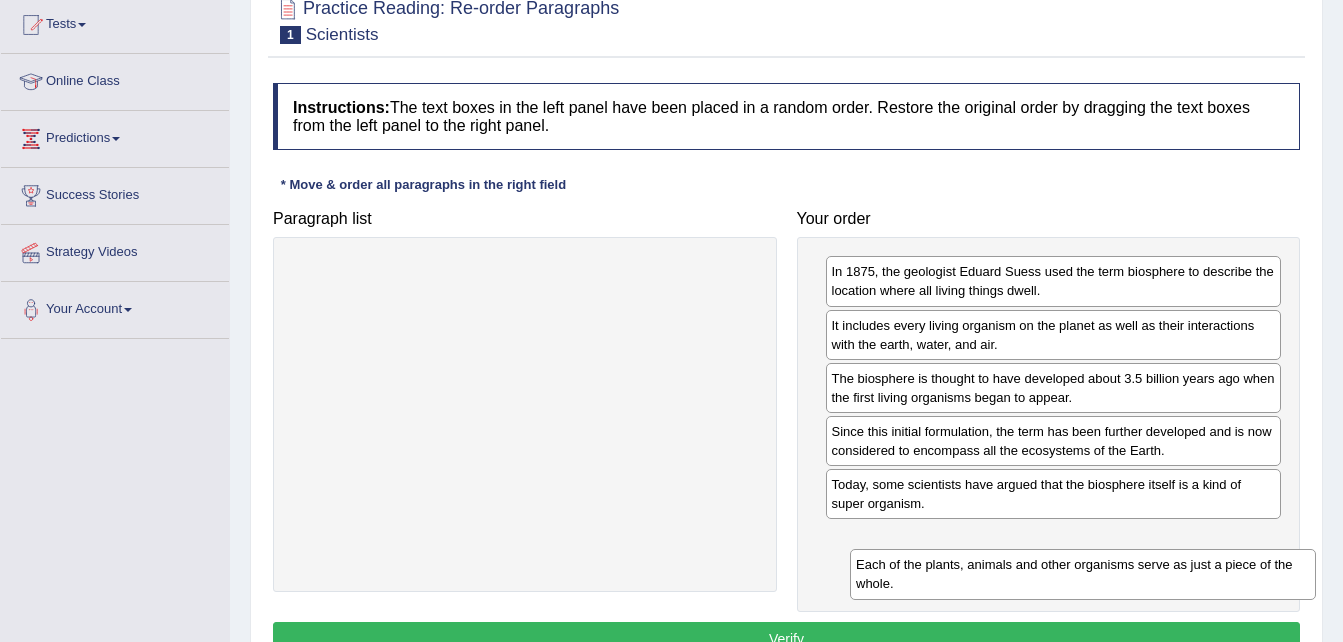 drag, startPoint x: 695, startPoint y: 288, endPoint x: 1252, endPoint y: 581, distance: 629.36316 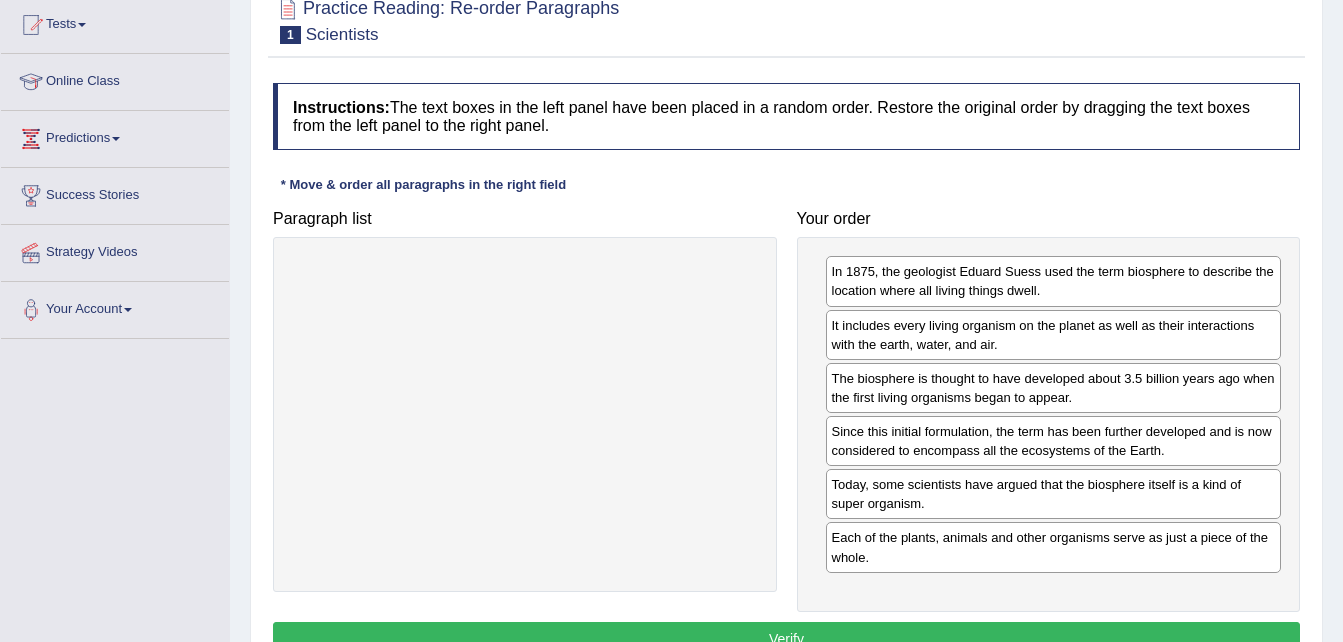 click on "Verify" at bounding box center (786, 639) 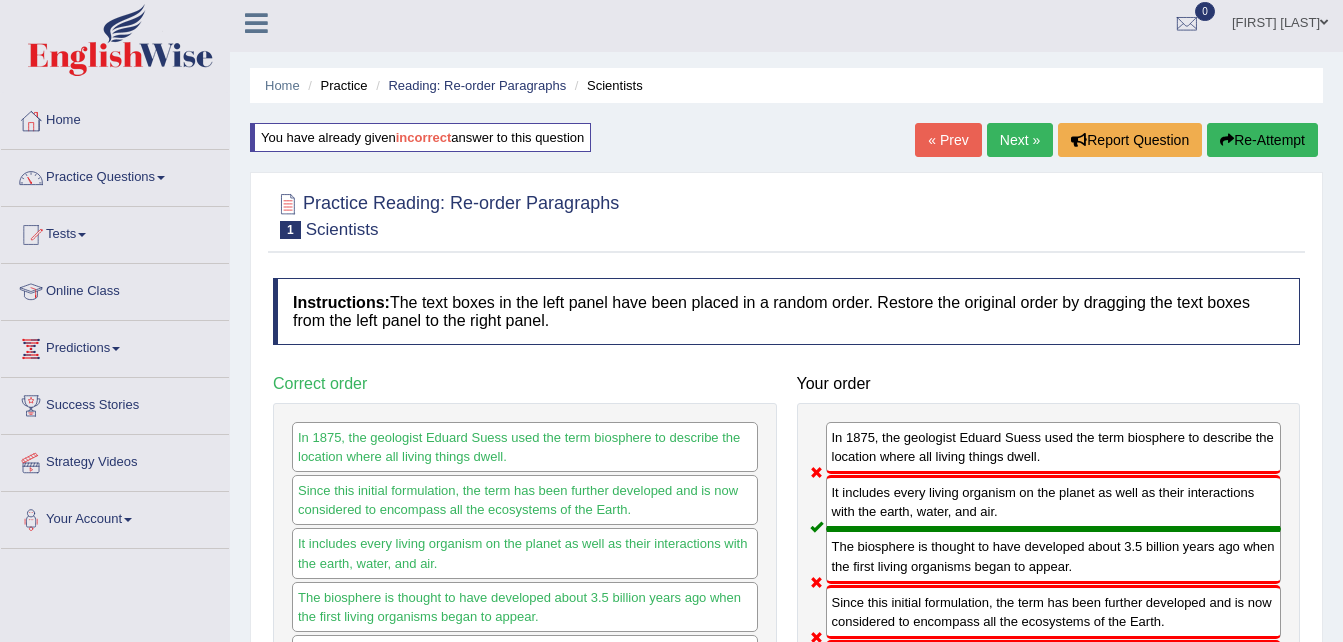 scroll, scrollTop: 0, scrollLeft: 0, axis: both 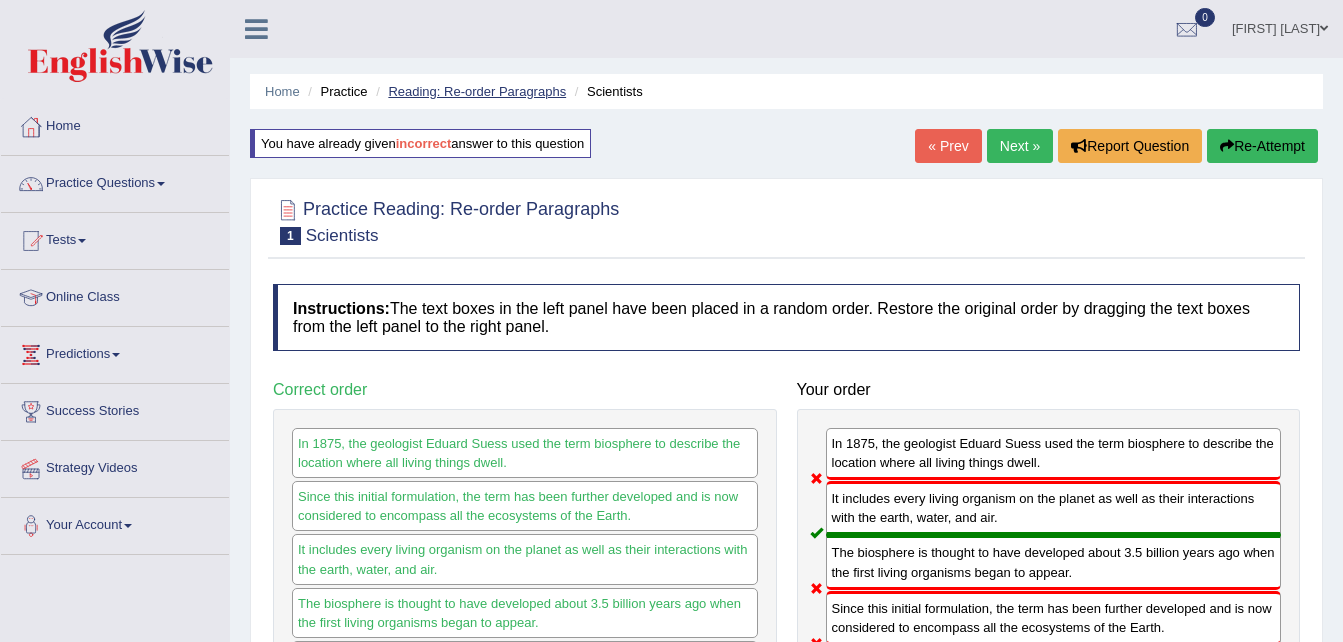 click on "Reading: Re-order Paragraphs" at bounding box center (477, 91) 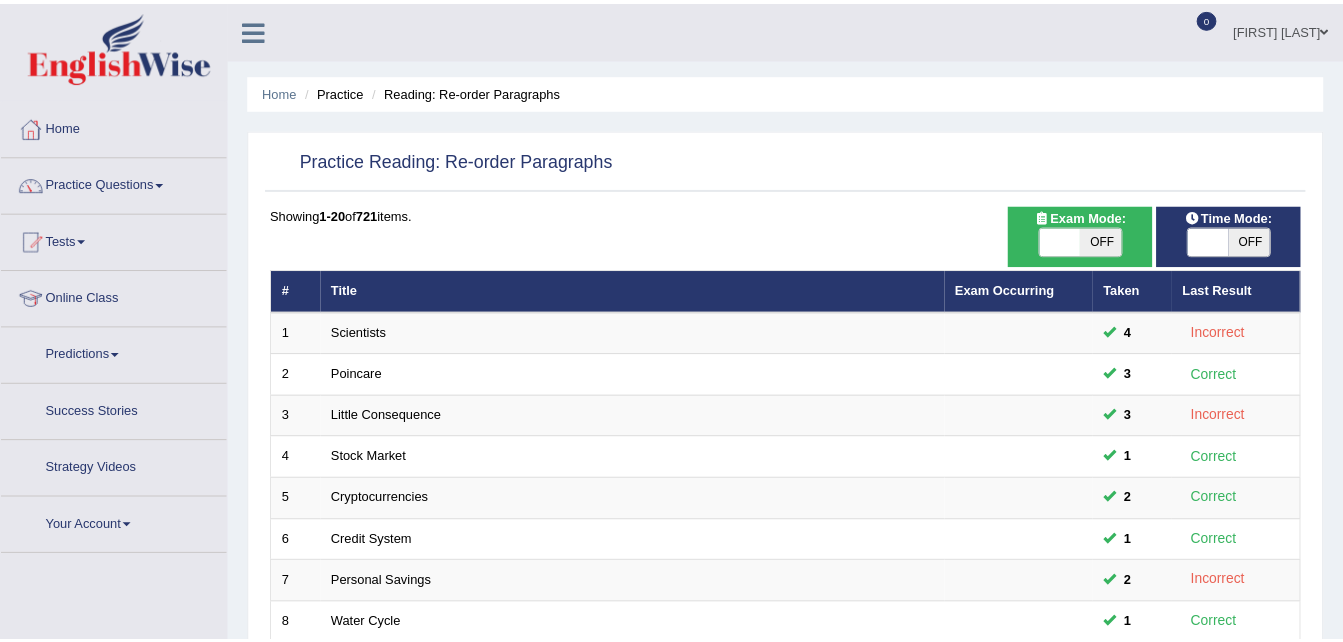 scroll, scrollTop: 0, scrollLeft: 0, axis: both 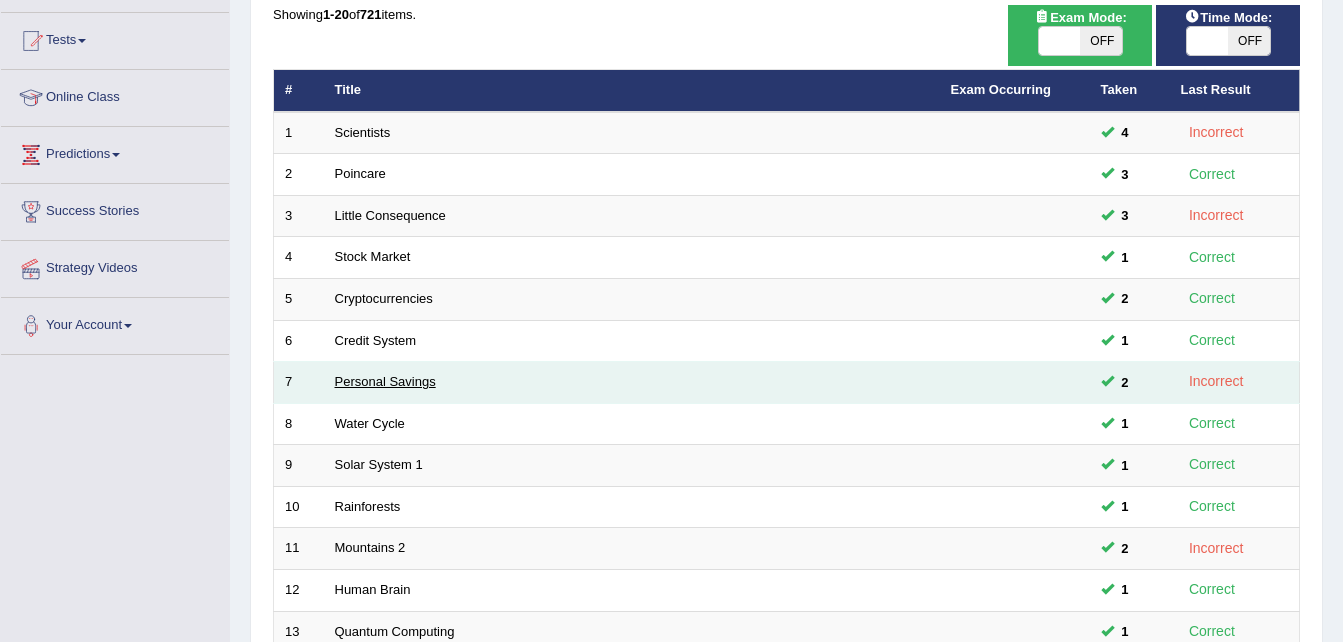 click on "Personal Savings" at bounding box center [385, 381] 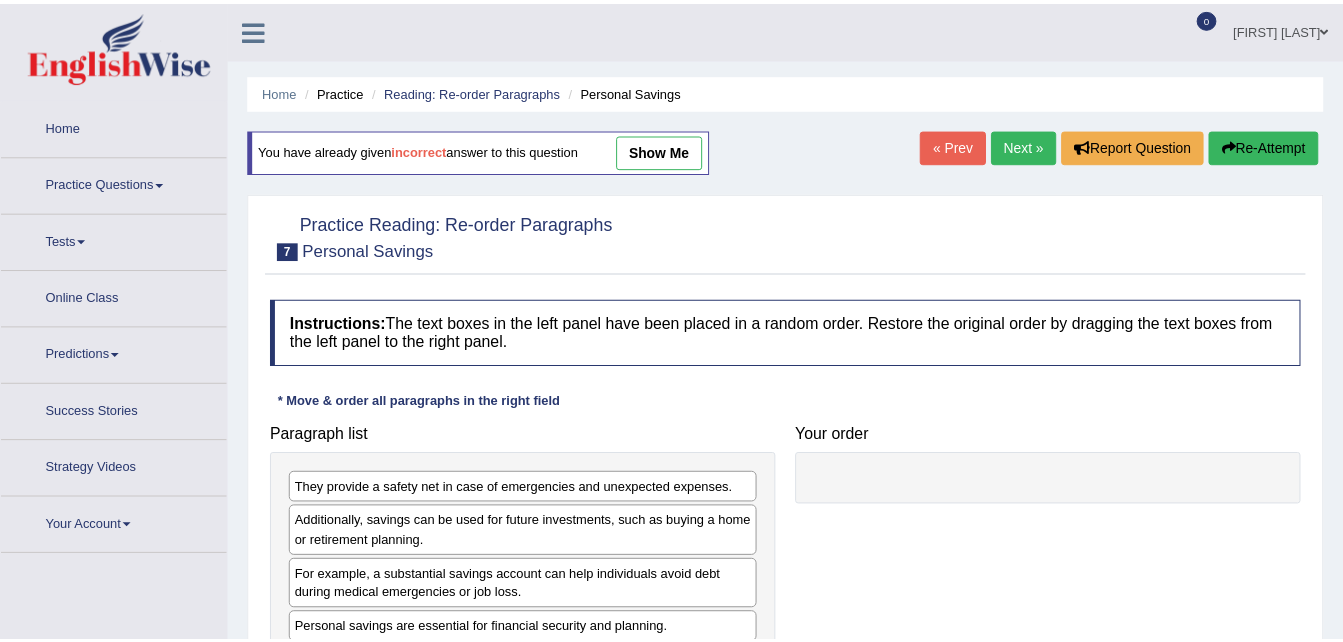 scroll, scrollTop: 0, scrollLeft: 0, axis: both 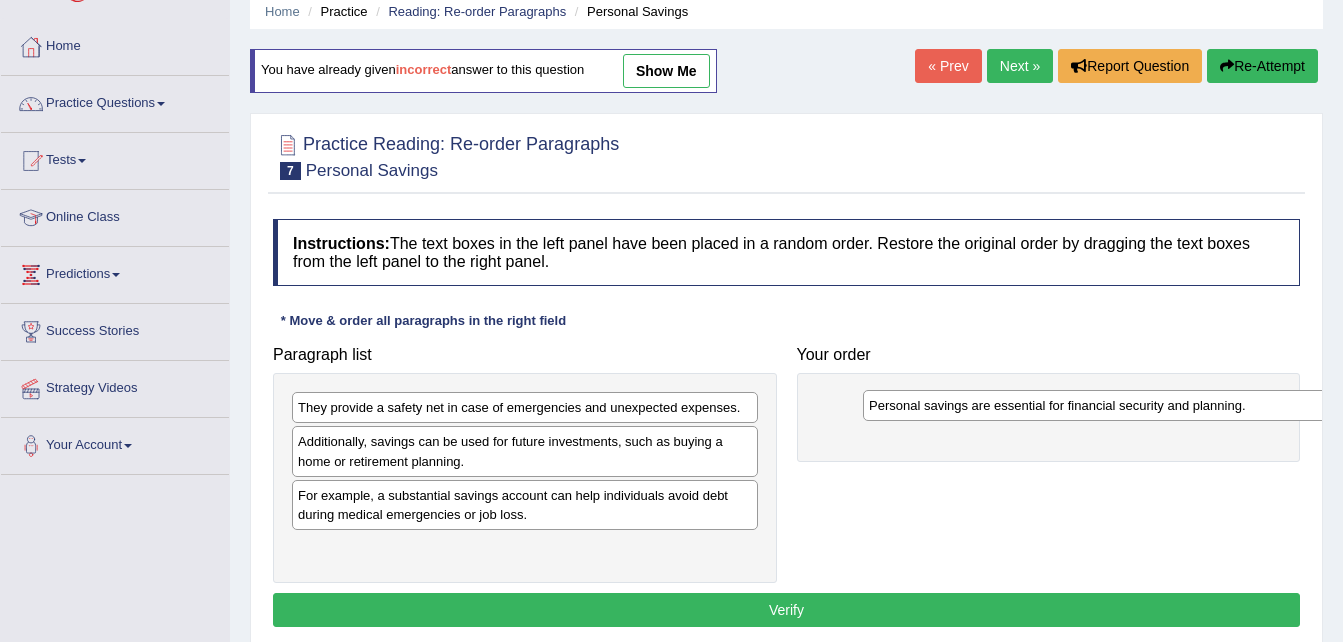 drag, startPoint x: 551, startPoint y: 552, endPoint x: 1098, endPoint y: 407, distance: 565.8922 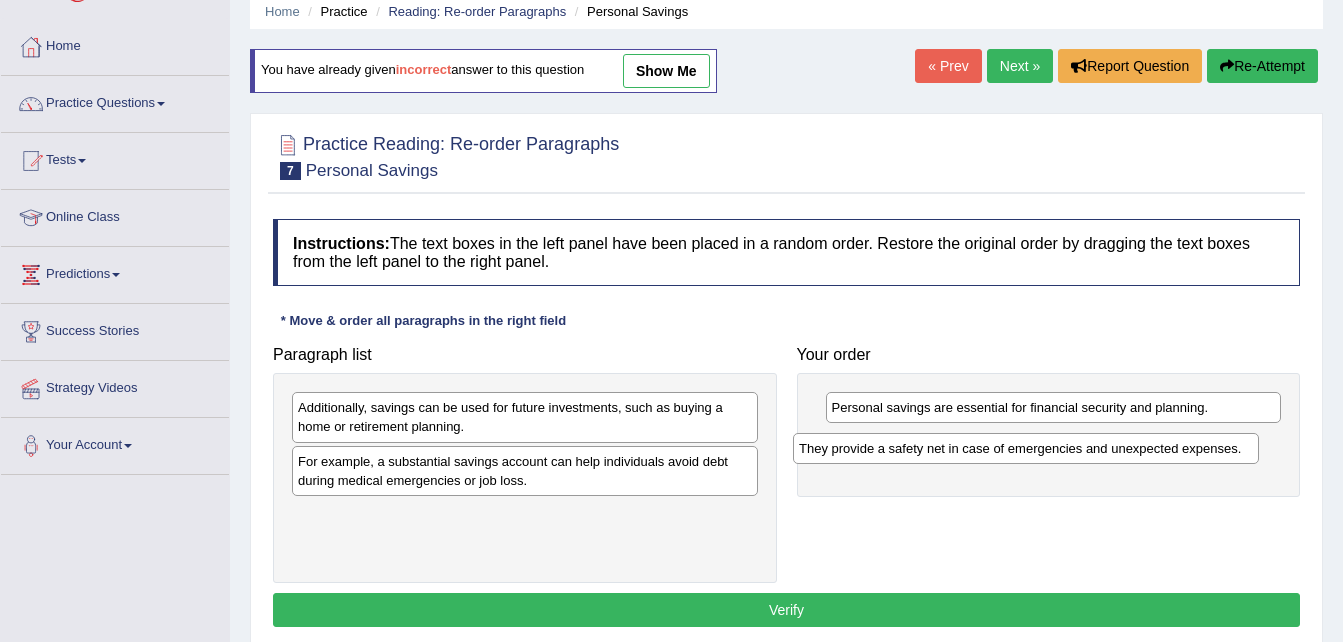 drag, startPoint x: 601, startPoint y: 412, endPoint x: 1103, endPoint y: 454, distance: 503.7539 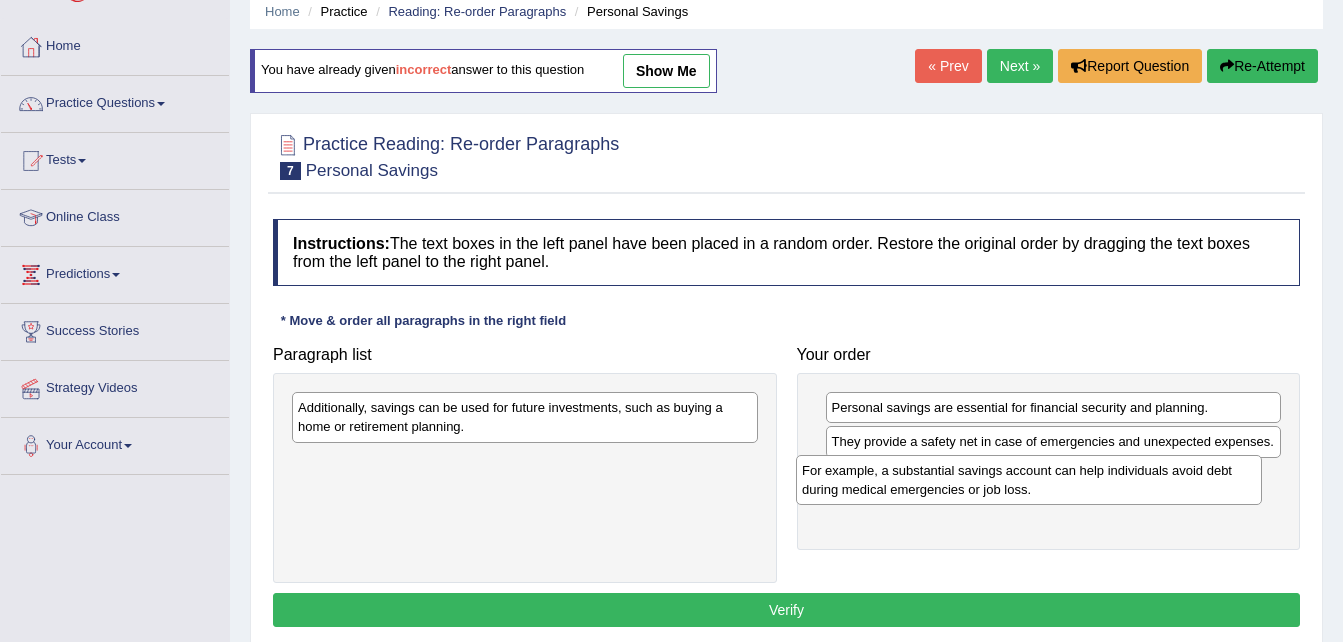drag, startPoint x: 676, startPoint y: 504, endPoint x: 1062, endPoint y: 483, distance: 386.57083 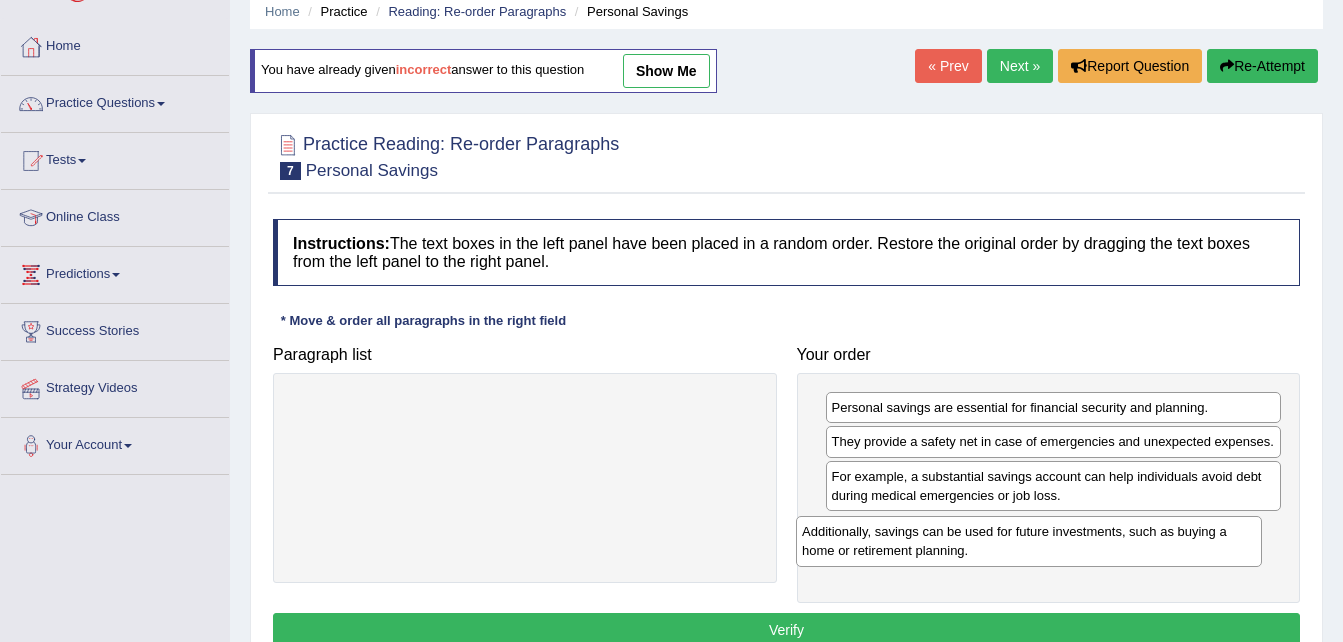 drag, startPoint x: 791, startPoint y: 519, endPoint x: 1071, endPoint y: 556, distance: 282.43405 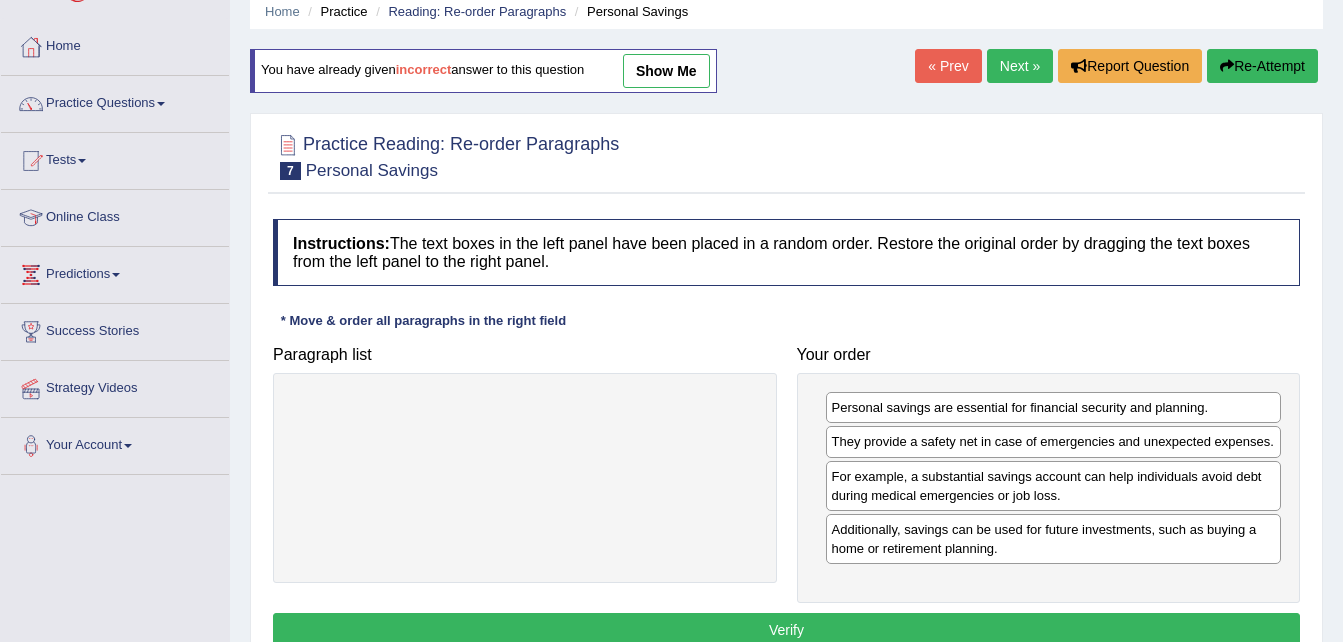 click on "Verify" at bounding box center [786, 630] 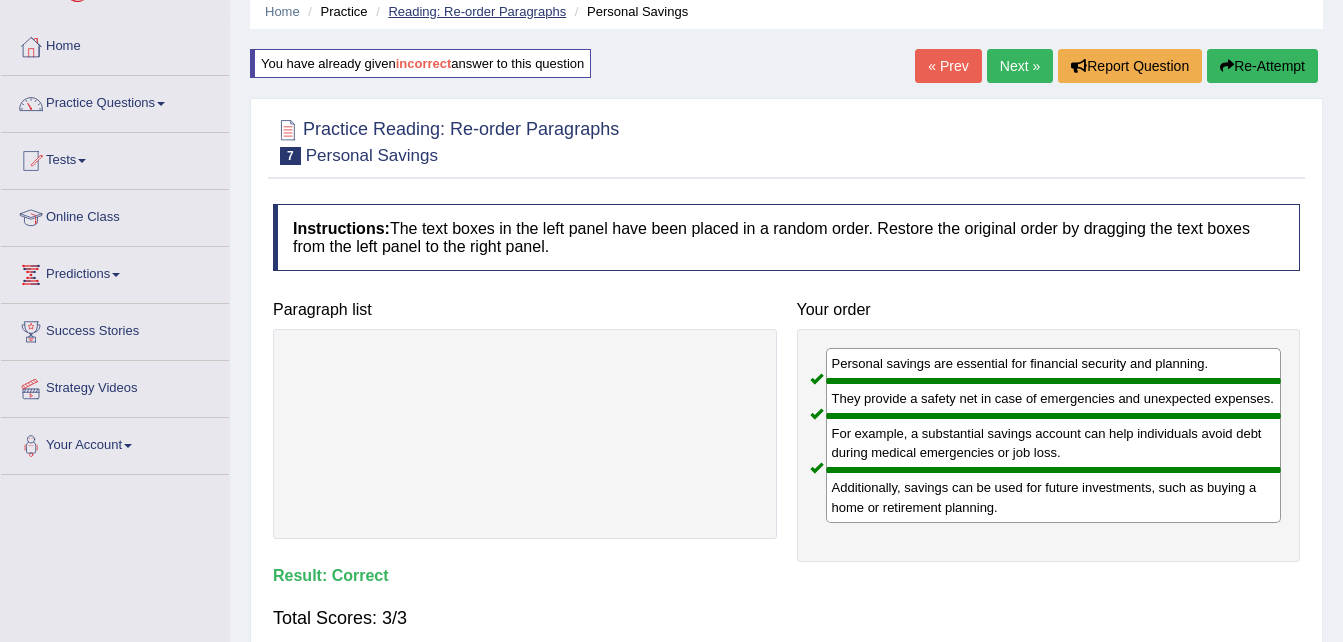 click on "Reading: Re-order Paragraphs" at bounding box center [477, 11] 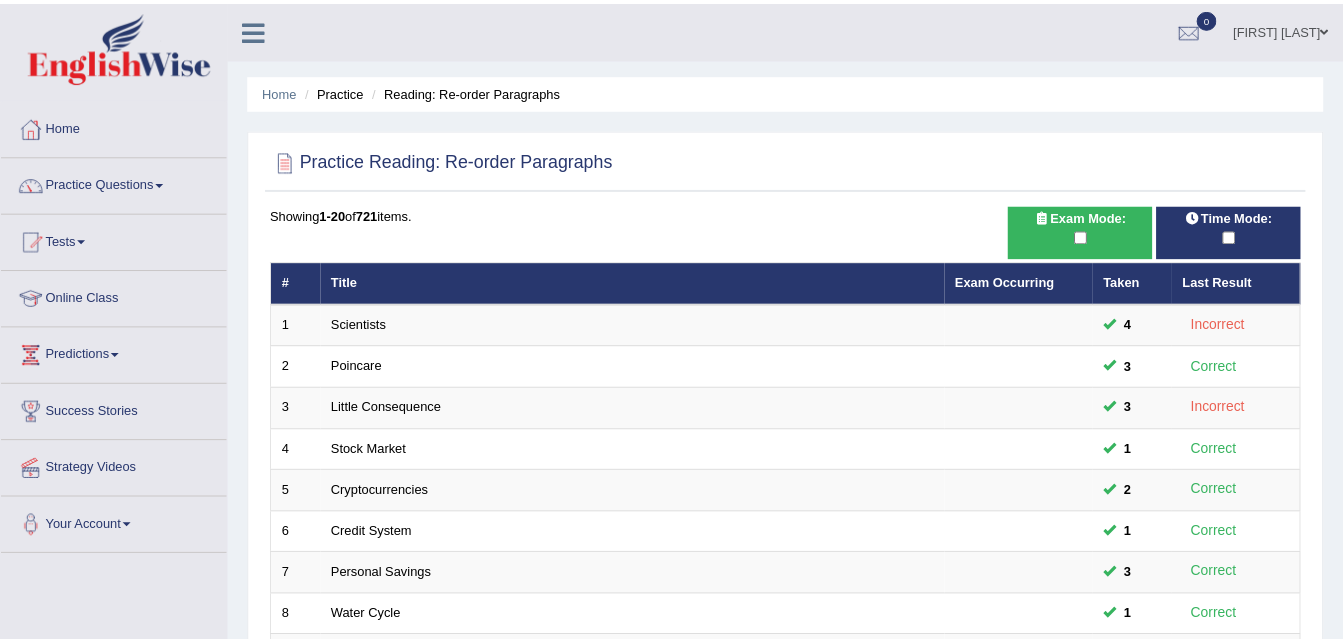 scroll, scrollTop: 0, scrollLeft: 0, axis: both 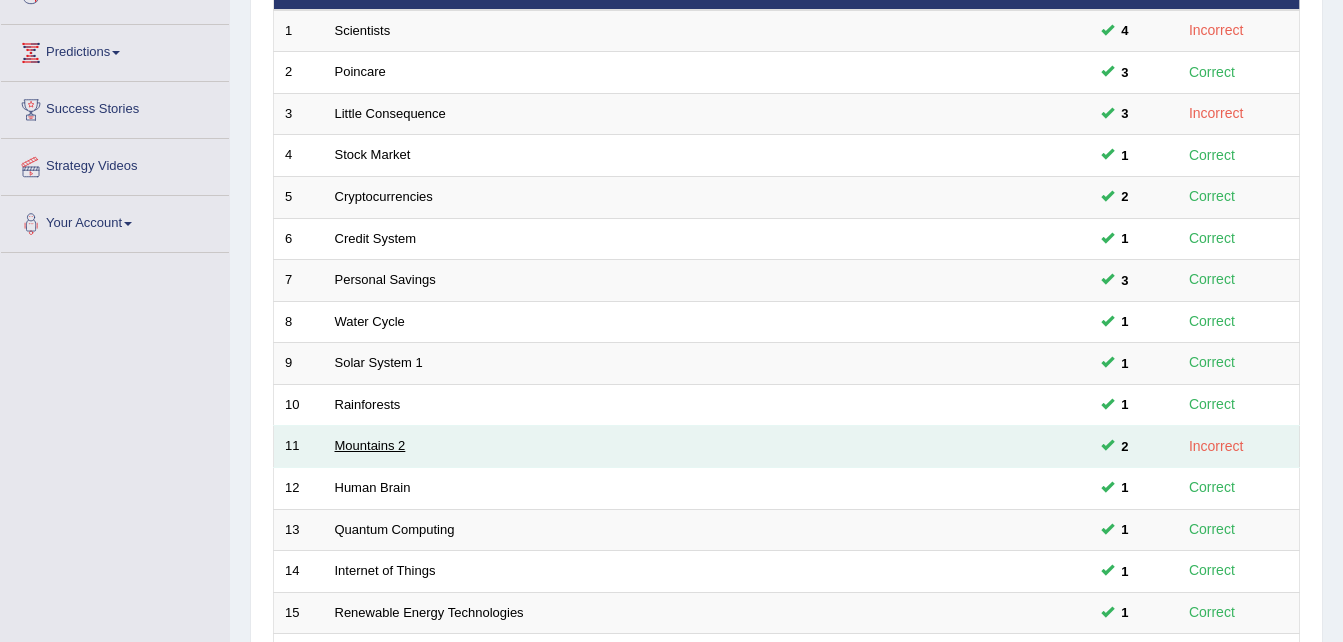 click on "Mountains 2" at bounding box center (370, 445) 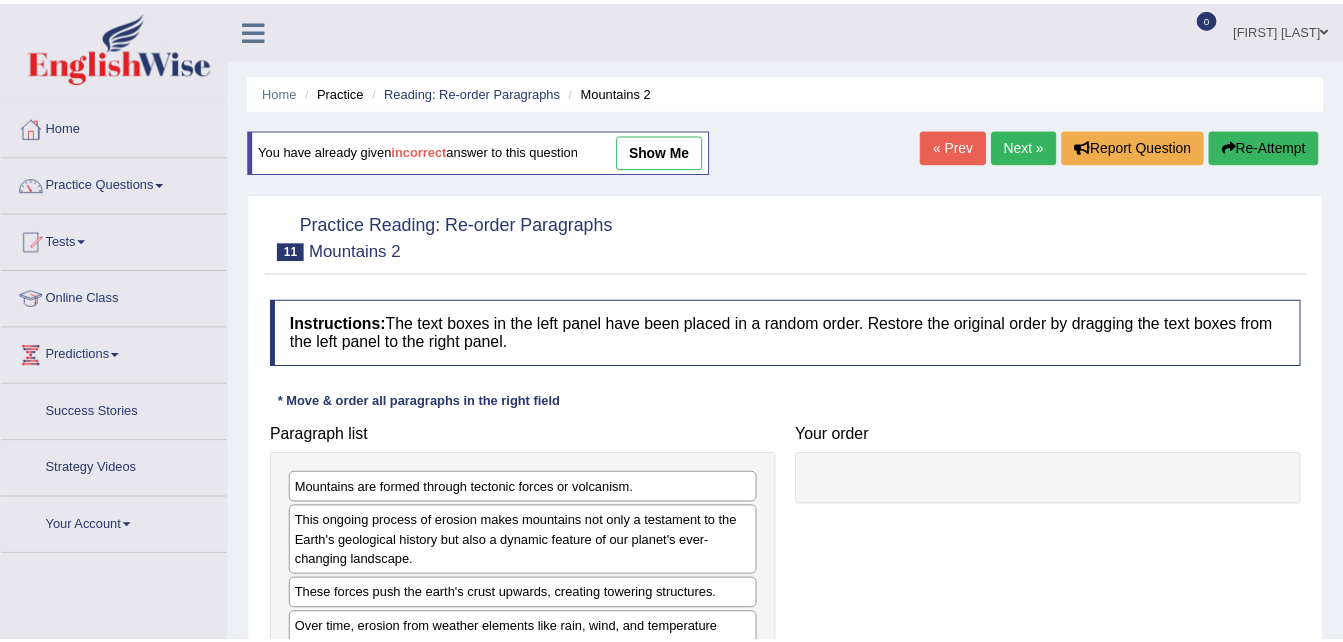scroll, scrollTop: 0, scrollLeft: 0, axis: both 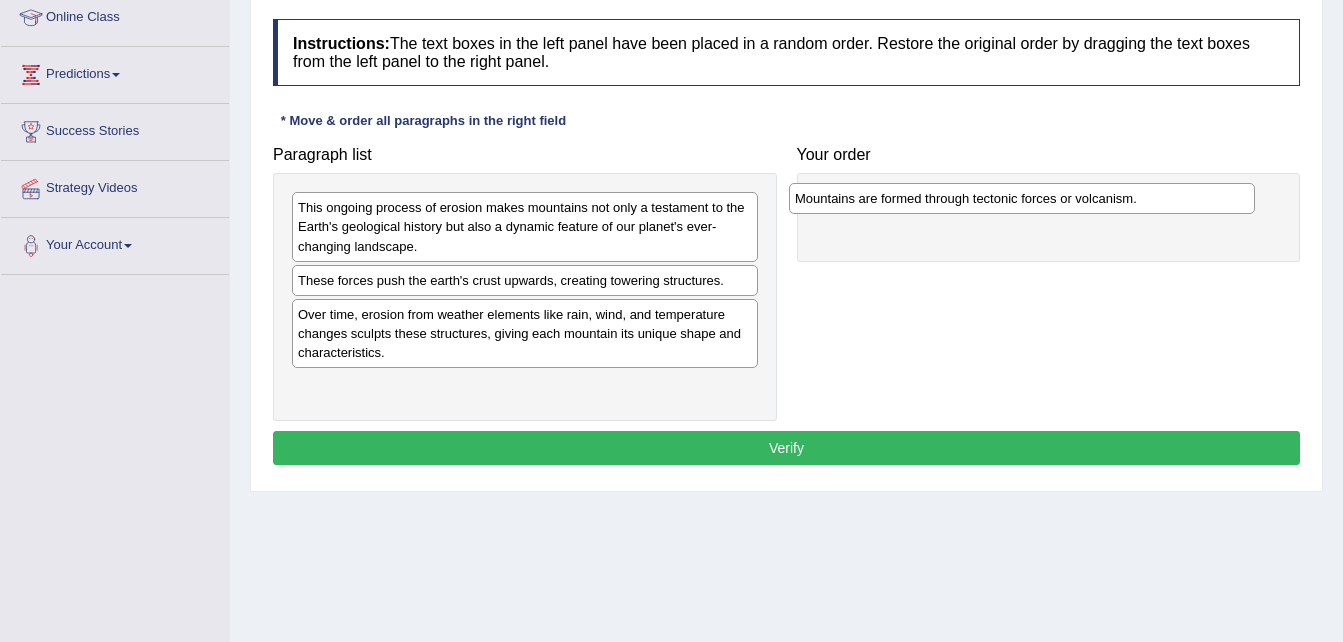drag, startPoint x: 478, startPoint y: 205, endPoint x: 975, endPoint y: 196, distance: 497.08148 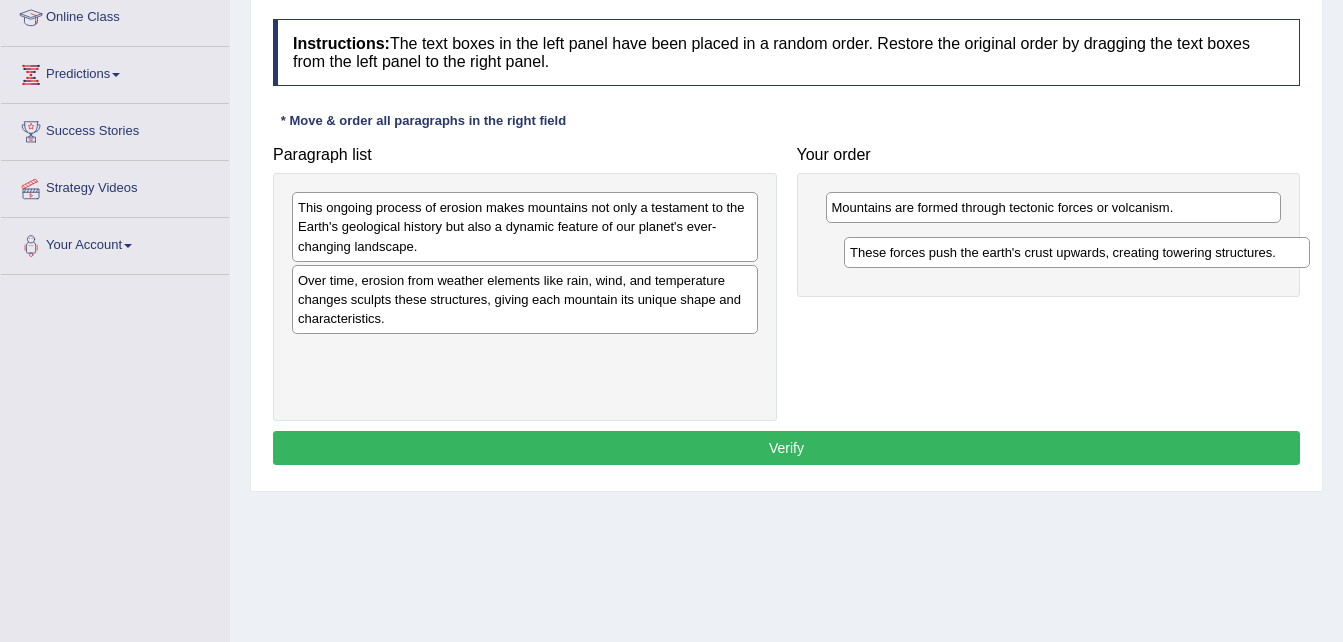 drag, startPoint x: 578, startPoint y: 286, endPoint x: 1130, endPoint y: 258, distance: 552.7097 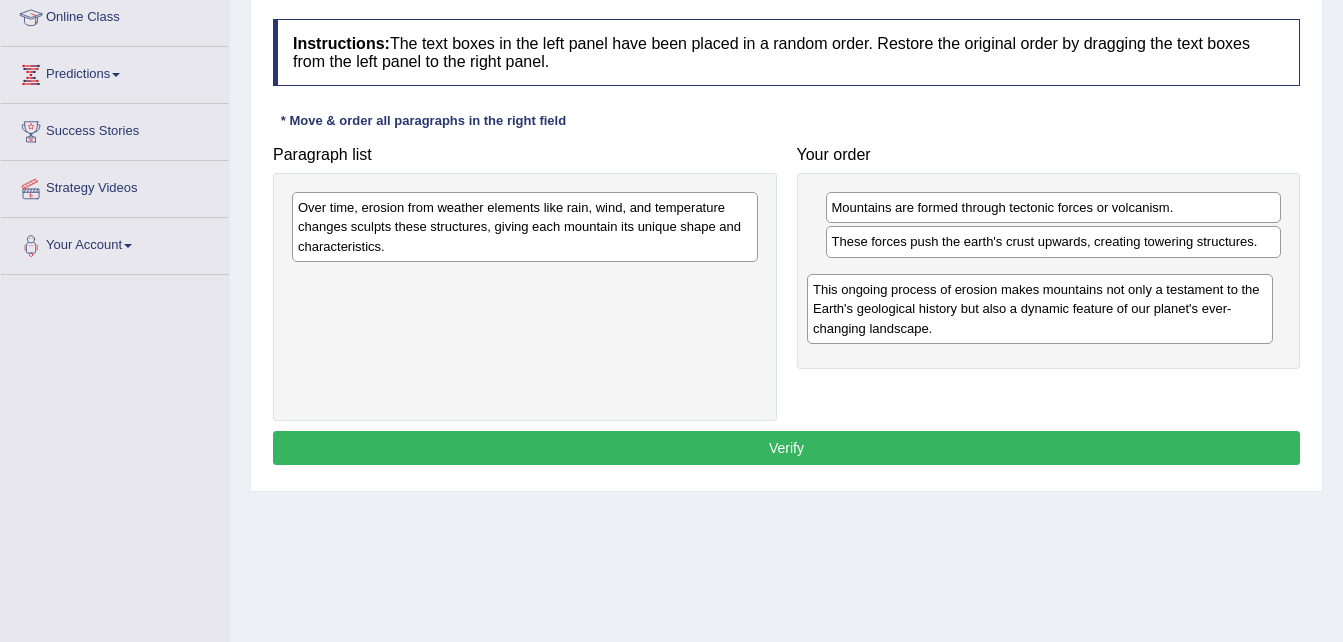drag, startPoint x: 556, startPoint y: 233, endPoint x: 1071, endPoint y: 315, distance: 521.4873 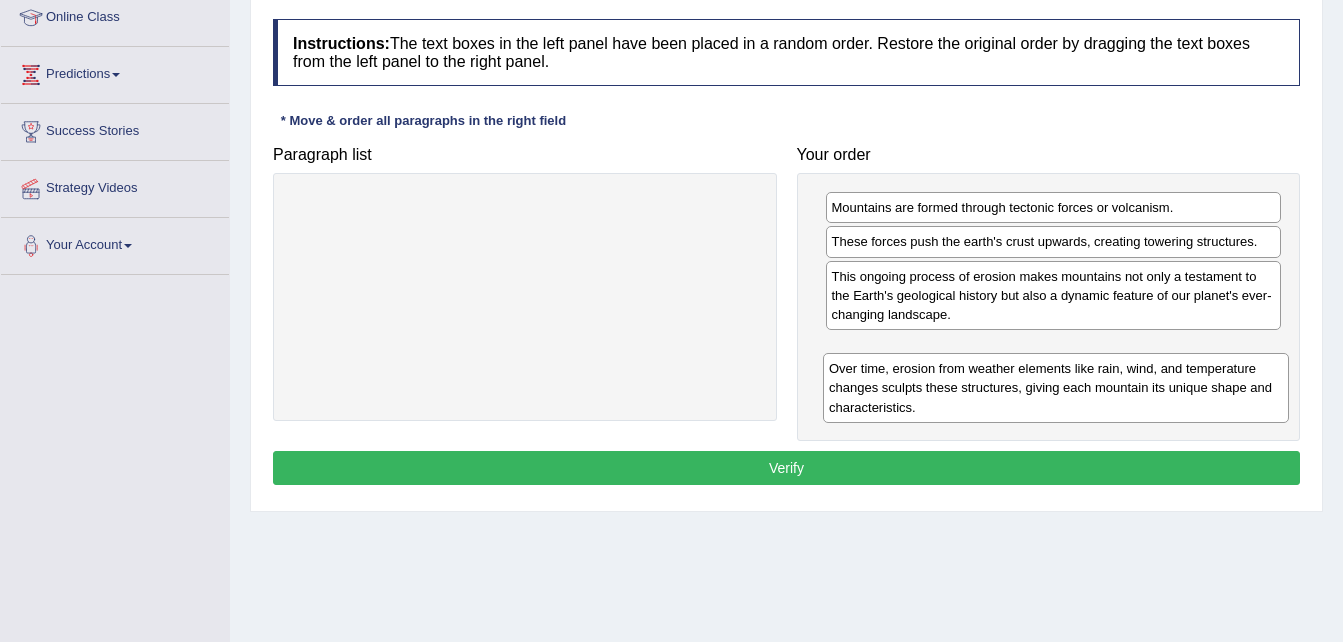 drag, startPoint x: 504, startPoint y: 229, endPoint x: 1035, endPoint y: 388, distance: 554.2941 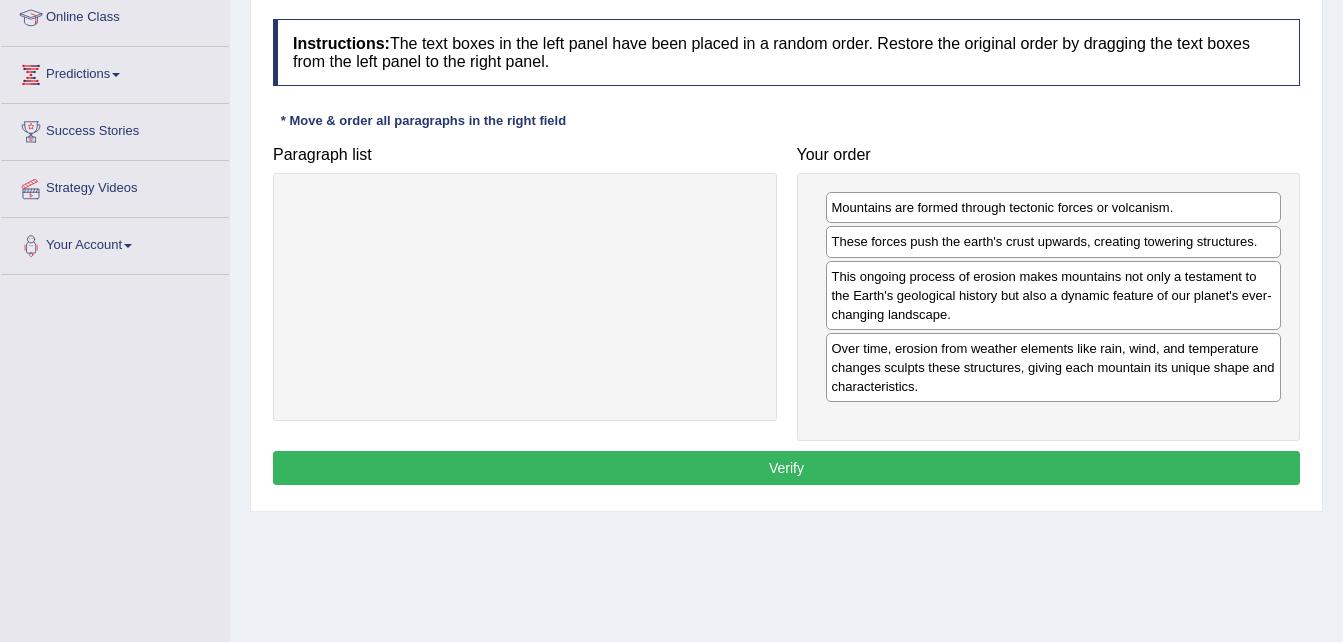 click on "Verify" at bounding box center (786, 468) 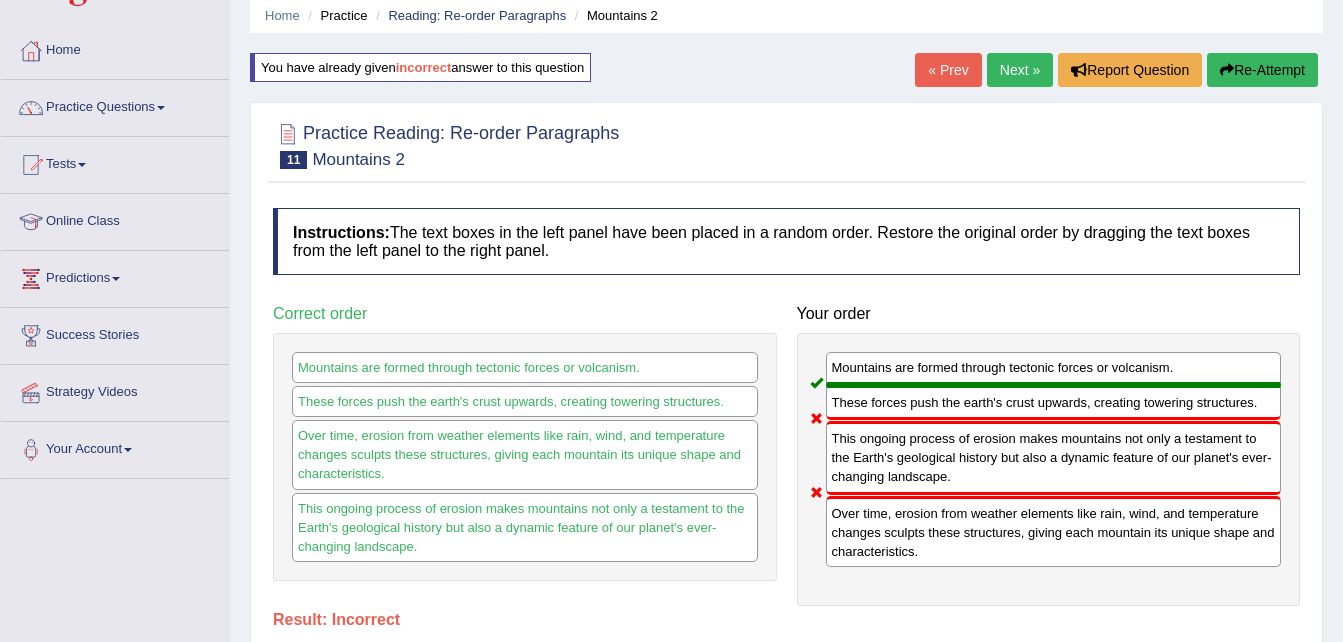scroll, scrollTop: 0, scrollLeft: 0, axis: both 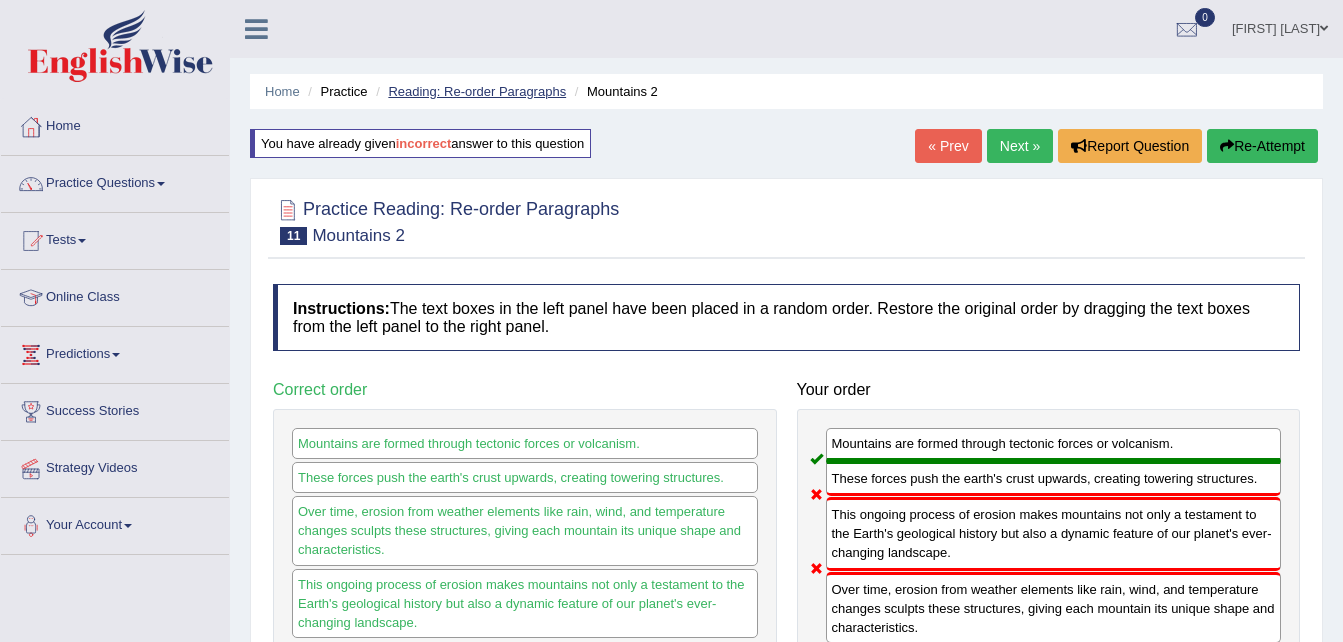 click on "Reading: Re-order Paragraphs" at bounding box center (477, 91) 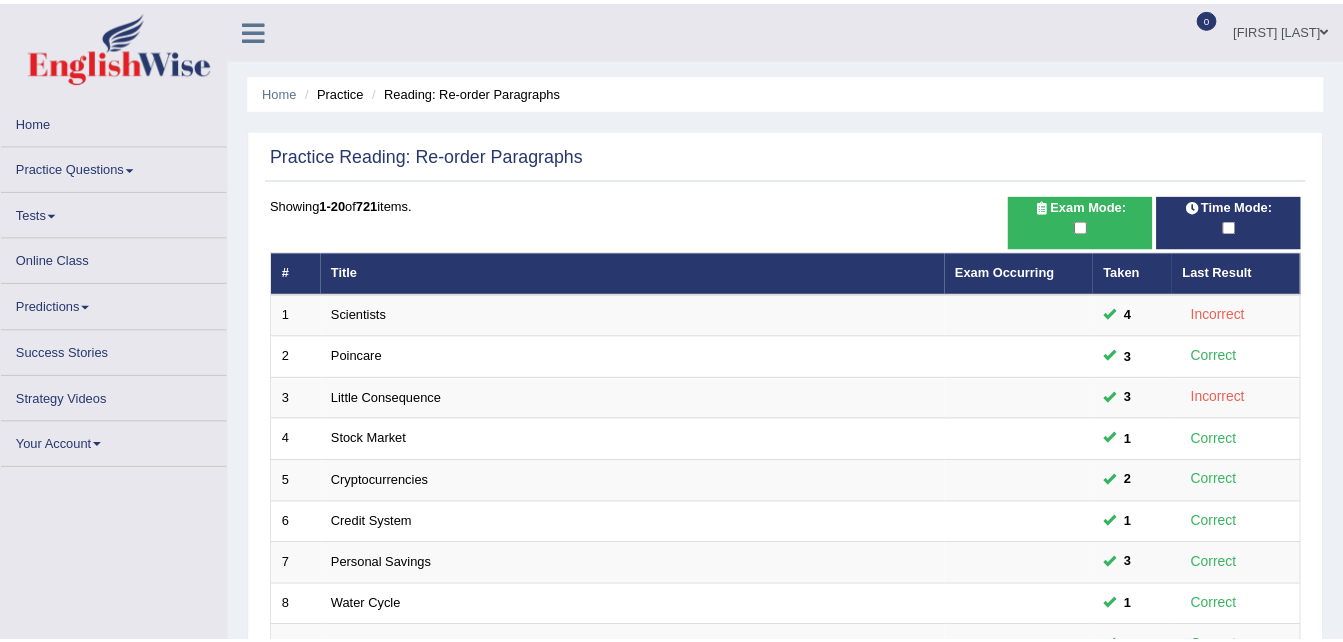 scroll, scrollTop: 0, scrollLeft: 0, axis: both 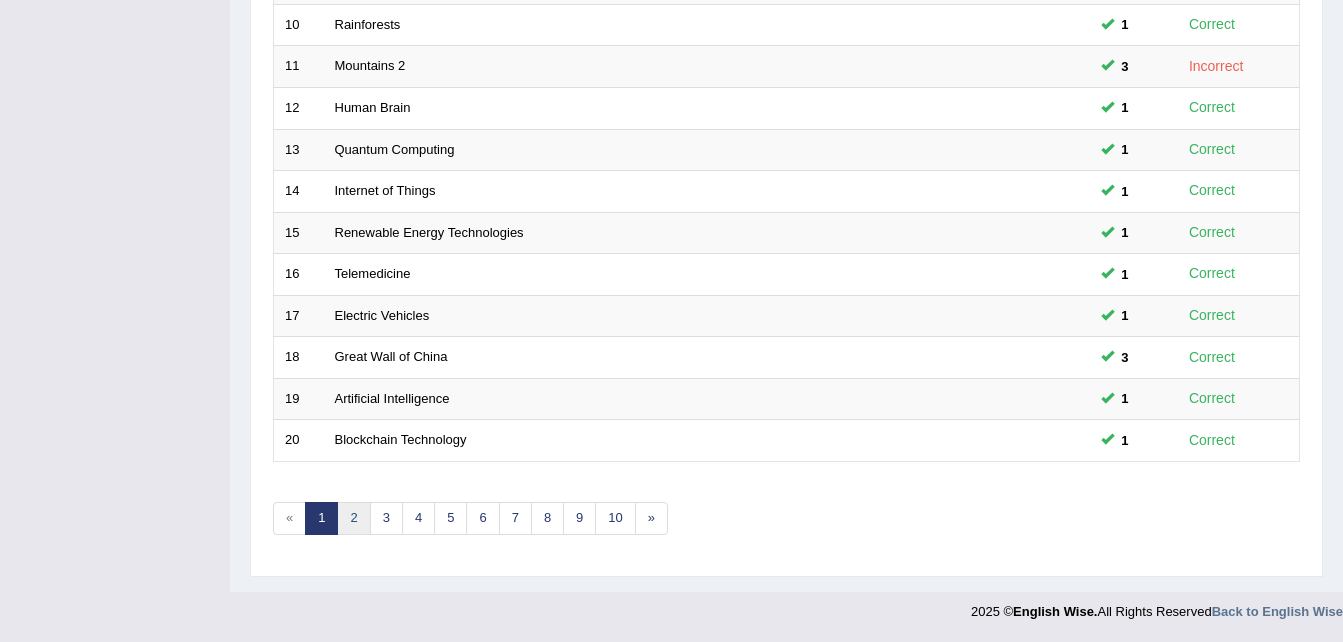 click on "2" at bounding box center [353, 518] 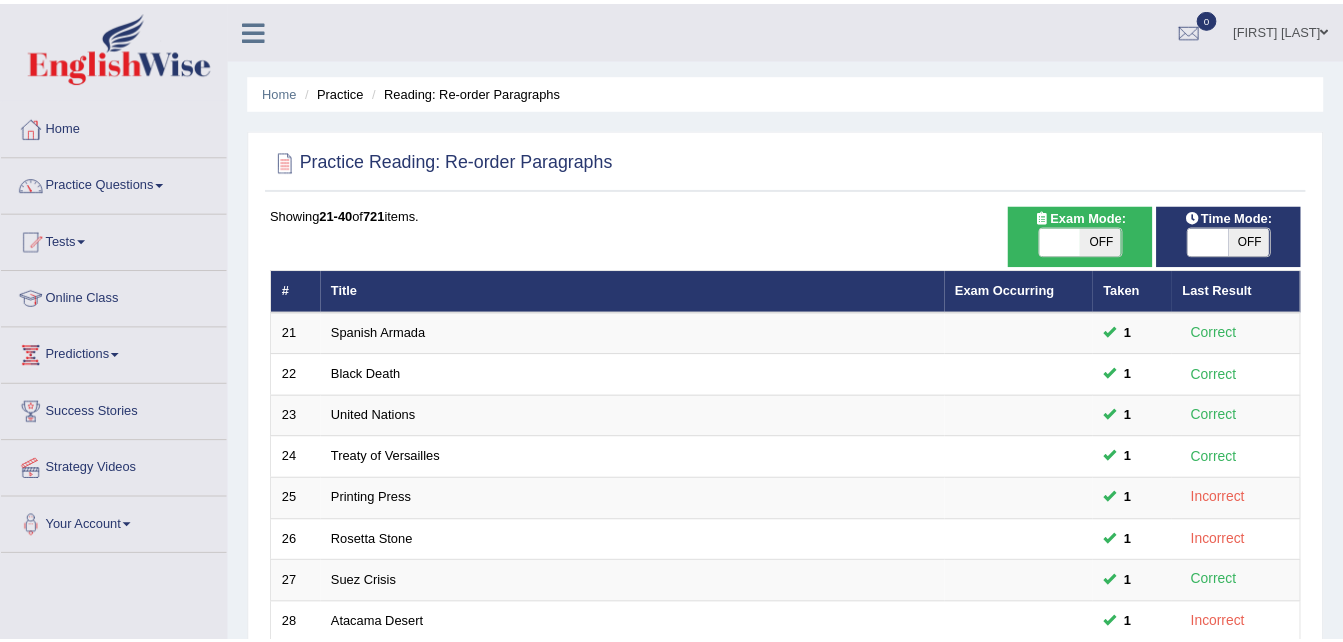 scroll, scrollTop: 0, scrollLeft: 0, axis: both 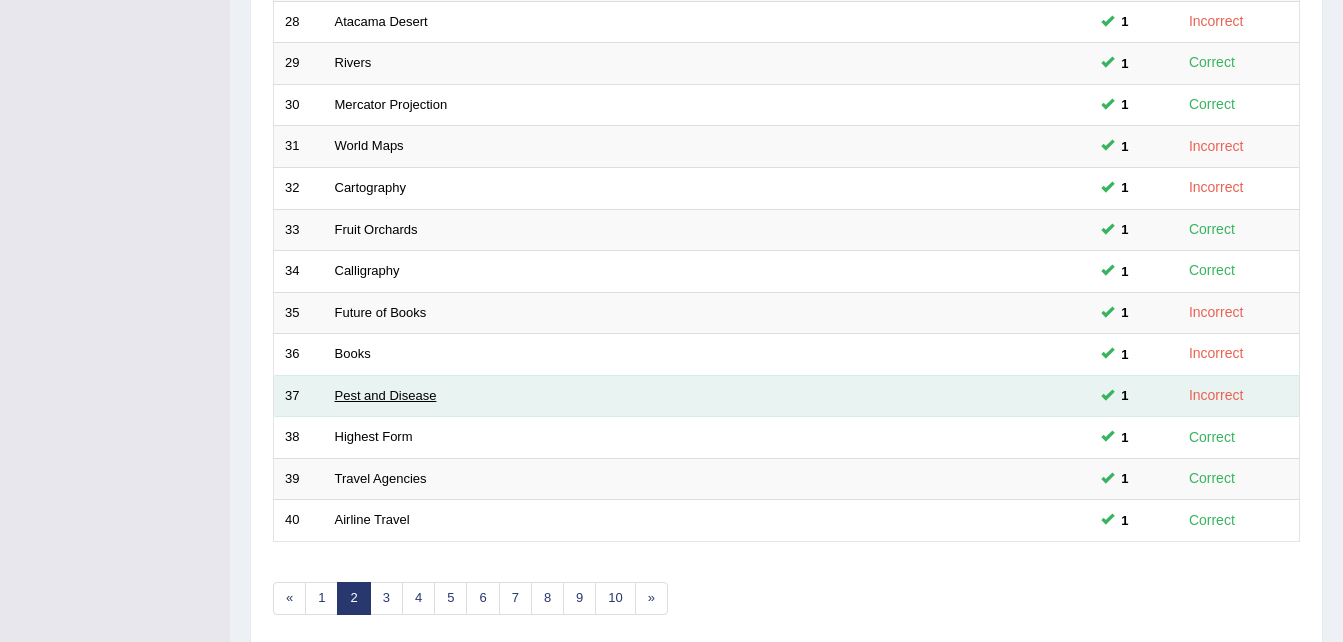 click on "Pest and Disease" at bounding box center [386, 395] 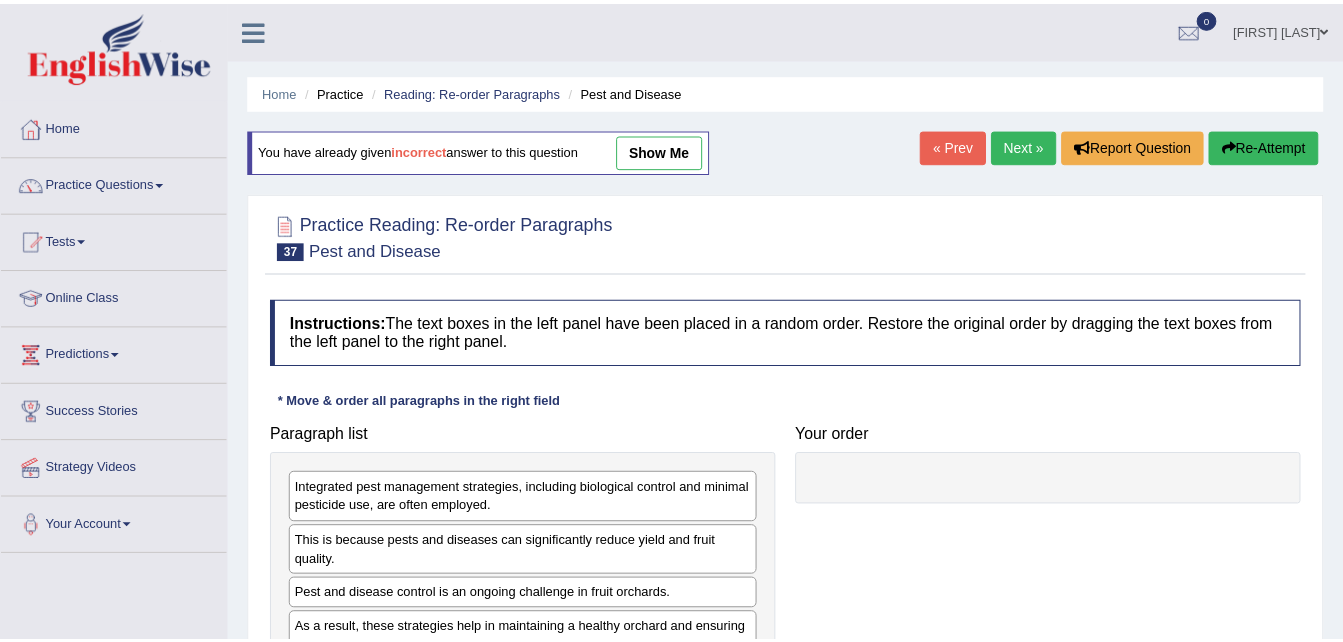 scroll, scrollTop: 0, scrollLeft: 0, axis: both 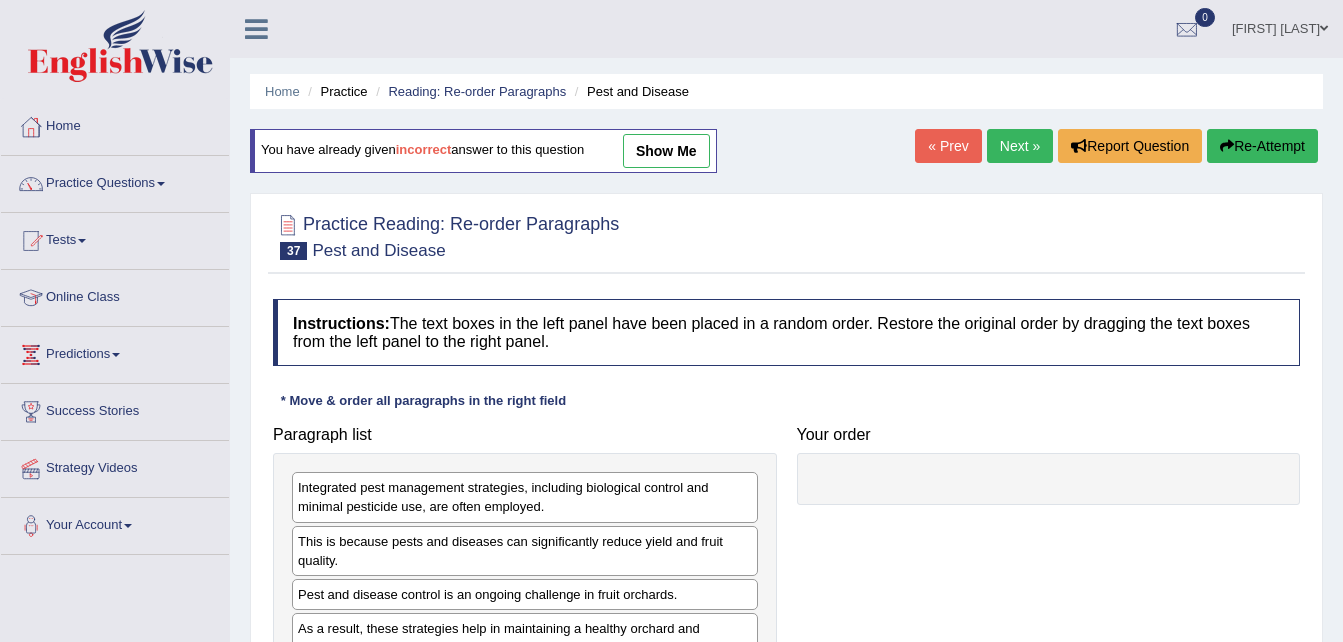 click on "Paragraph list
Integrated pest management strategies, including biological control and minimal pesticide use, are often
employed. This is because pests and diseases can significantly reduce yield and fruit quality. Pest and disease control is an ongoing challenge in fruit orchards. As a result, these strategies help in maintaining a healthy orchard and ensuring high-quality fruit production.
Correct order
Pest and disease control is an ongoing challenge in fruit orchards. This is because pests and diseases can significantly reduce yield and fruit quality. Integrated pest management strategies, including biological control and minimal pesticide use, are often
employed. As a result, these strategies help in maintaining a healthy orchard and ensuring high-quality fruit production.
Your order" at bounding box center [786, 549] 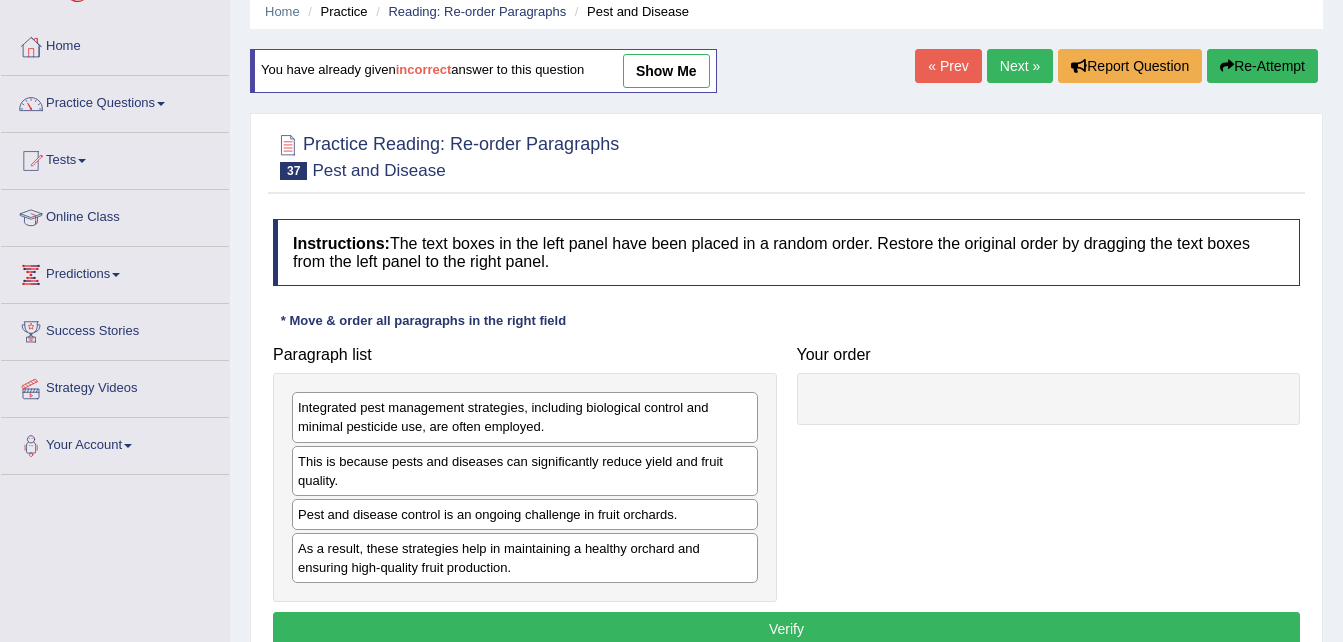 scroll, scrollTop: 120, scrollLeft: 0, axis: vertical 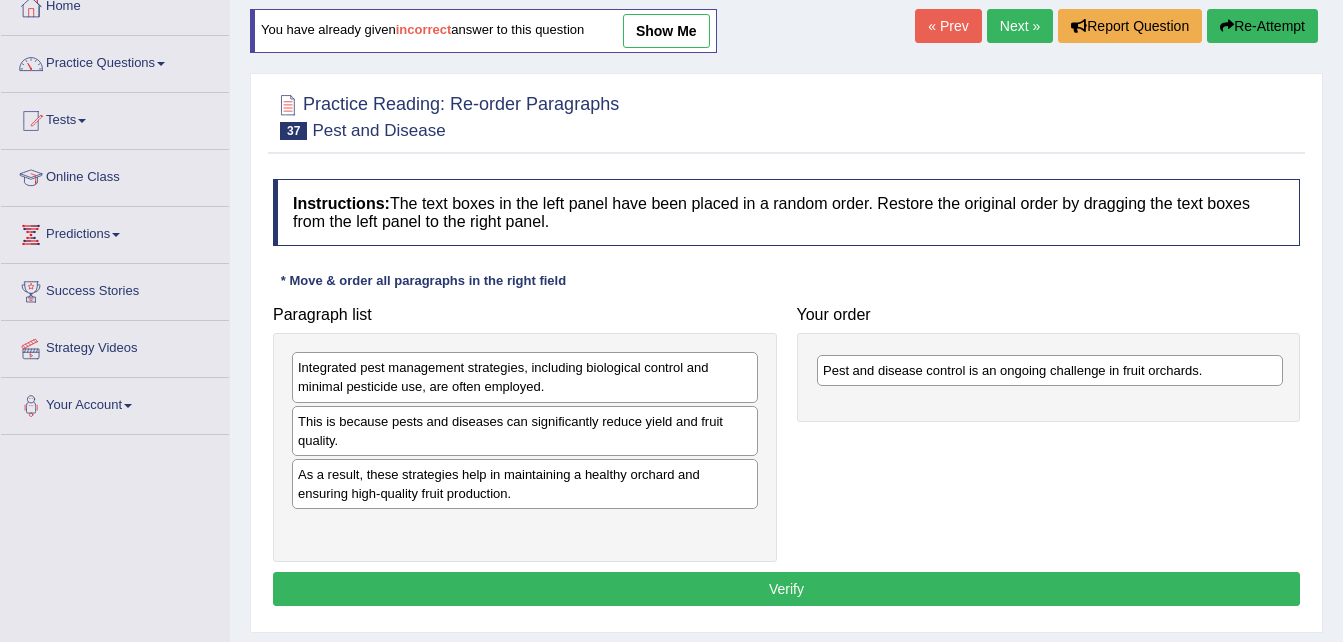 drag, startPoint x: 533, startPoint y: 482, endPoint x: 1059, endPoint y: 378, distance: 536.1828 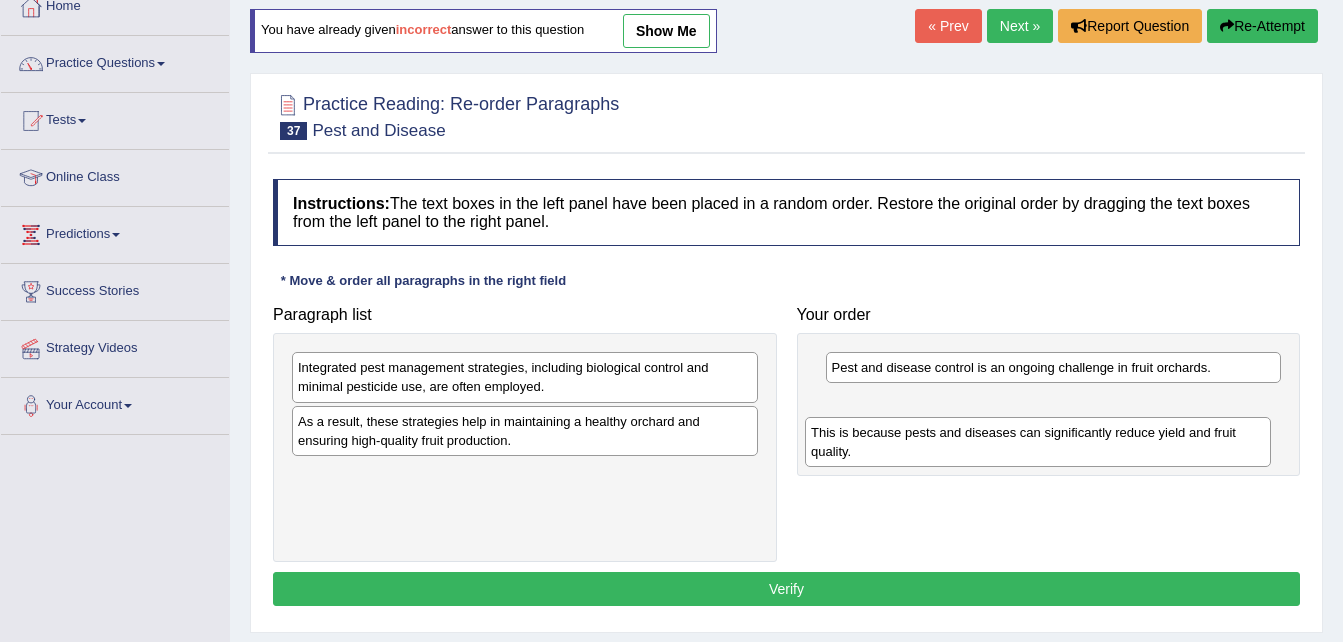 drag, startPoint x: 572, startPoint y: 429, endPoint x: 1085, endPoint y: 440, distance: 513.1179 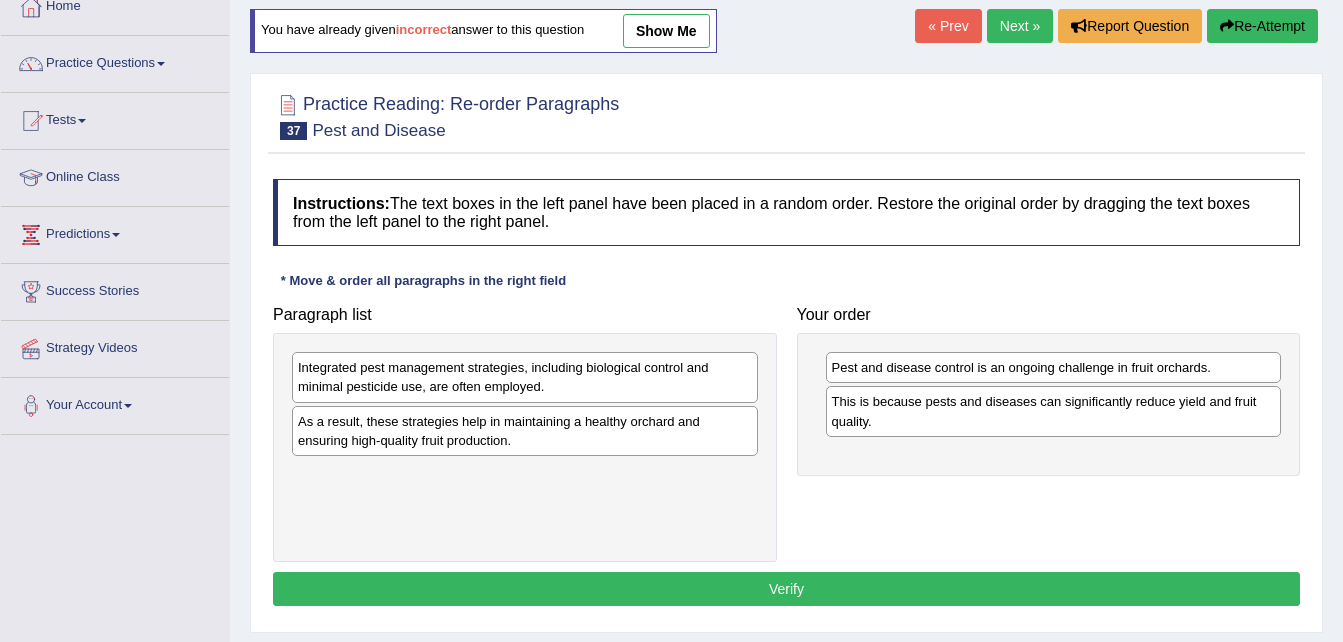 drag, startPoint x: 803, startPoint y: 368, endPoint x: 982, endPoint y: 406, distance: 182.98907 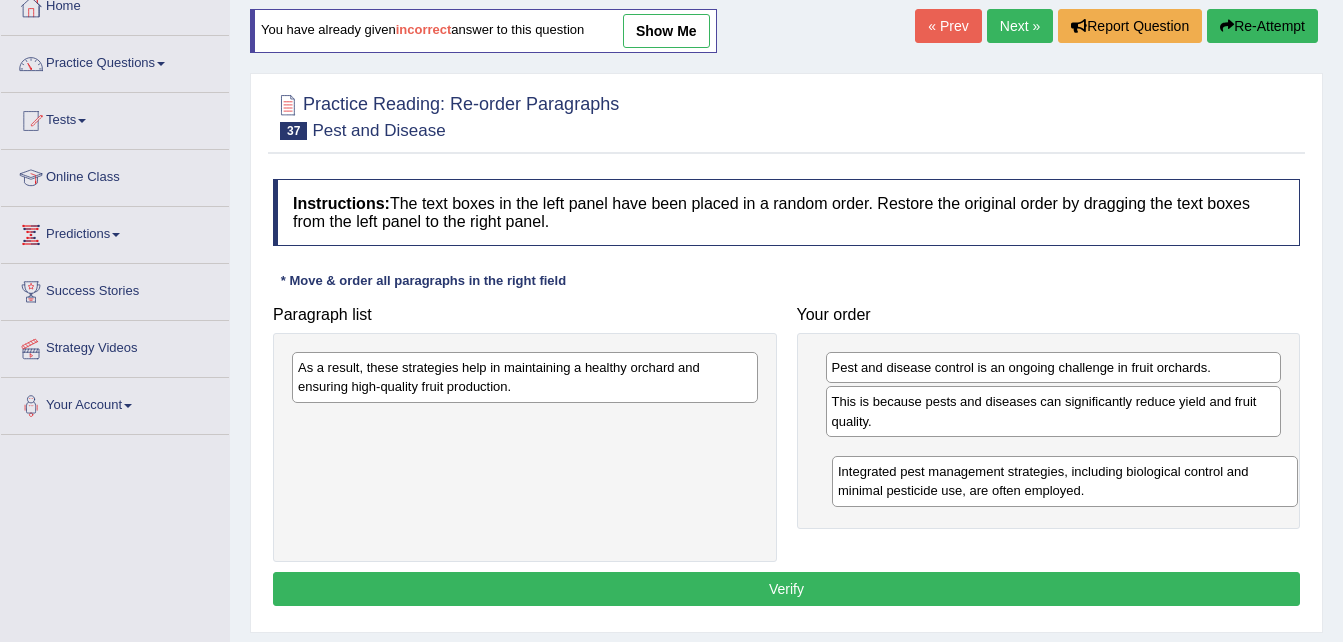 drag, startPoint x: 605, startPoint y: 394, endPoint x: 1162, endPoint y: 498, distance: 566.626 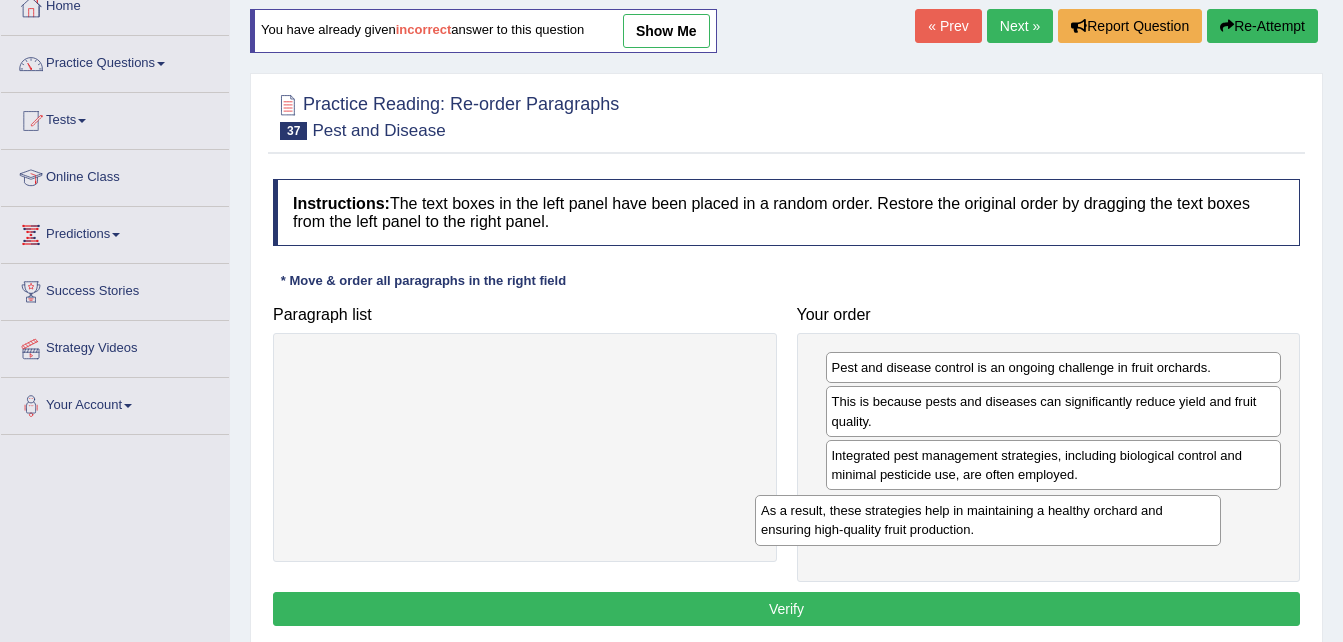 drag, startPoint x: 581, startPoint y: 382, endPoint x: 1094, endPoint y: 534, distance: 535.04486 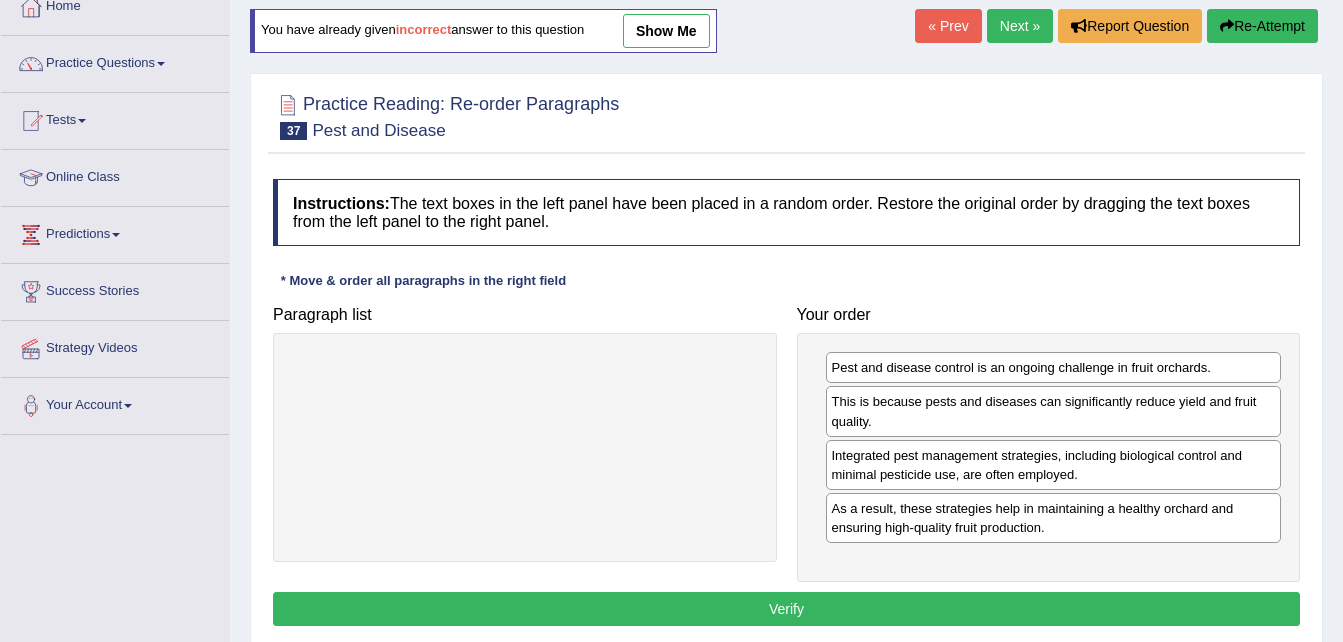 click on "Verify" at bounding box center (786, 609) 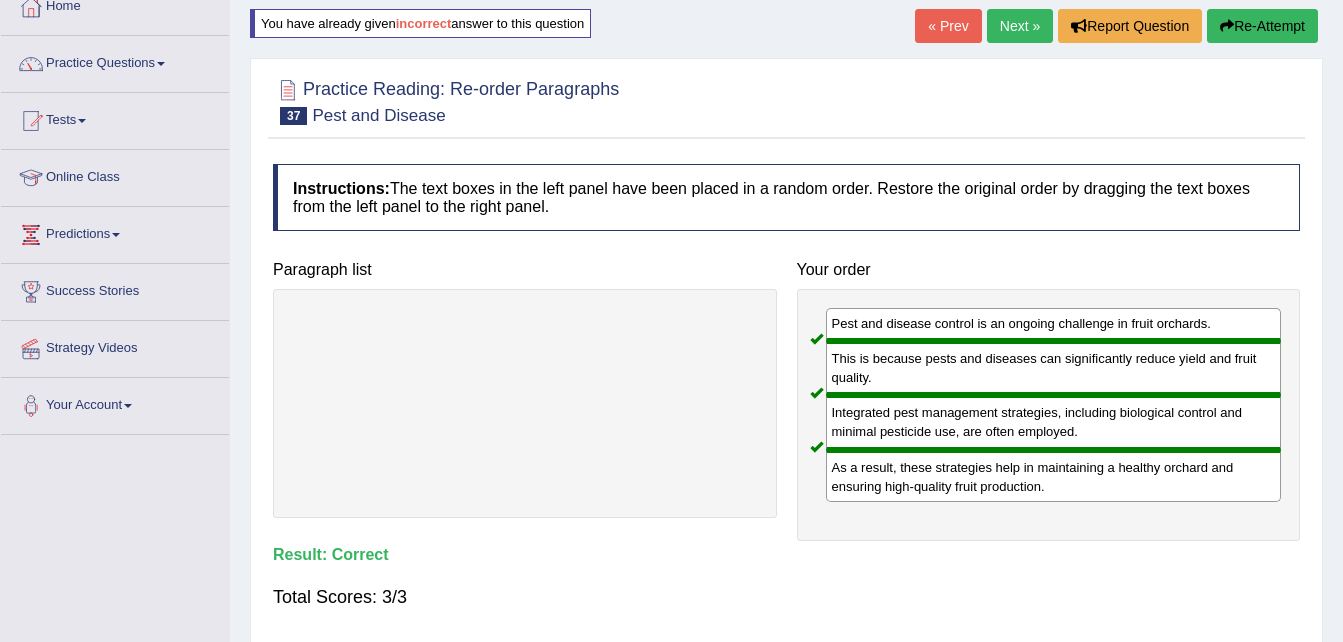 click on "« Prev" at bounding box center [948, 26] 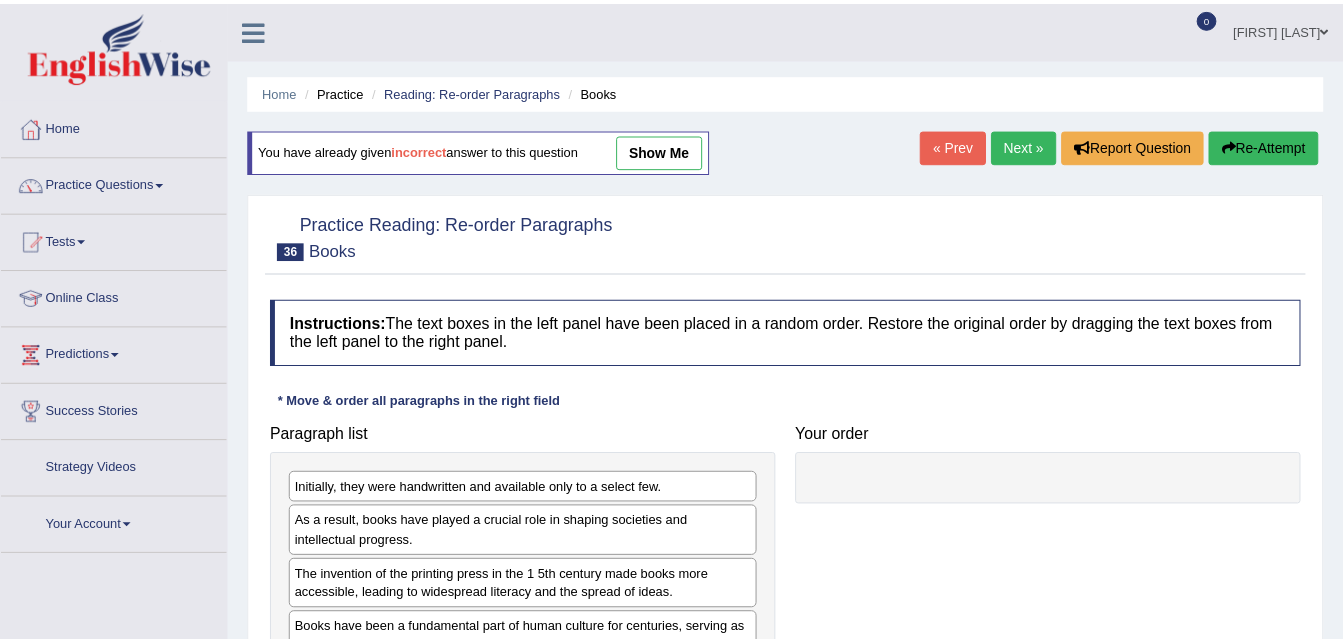 scroll, scrollTop: 0, scrollLeft: 0, axis: both 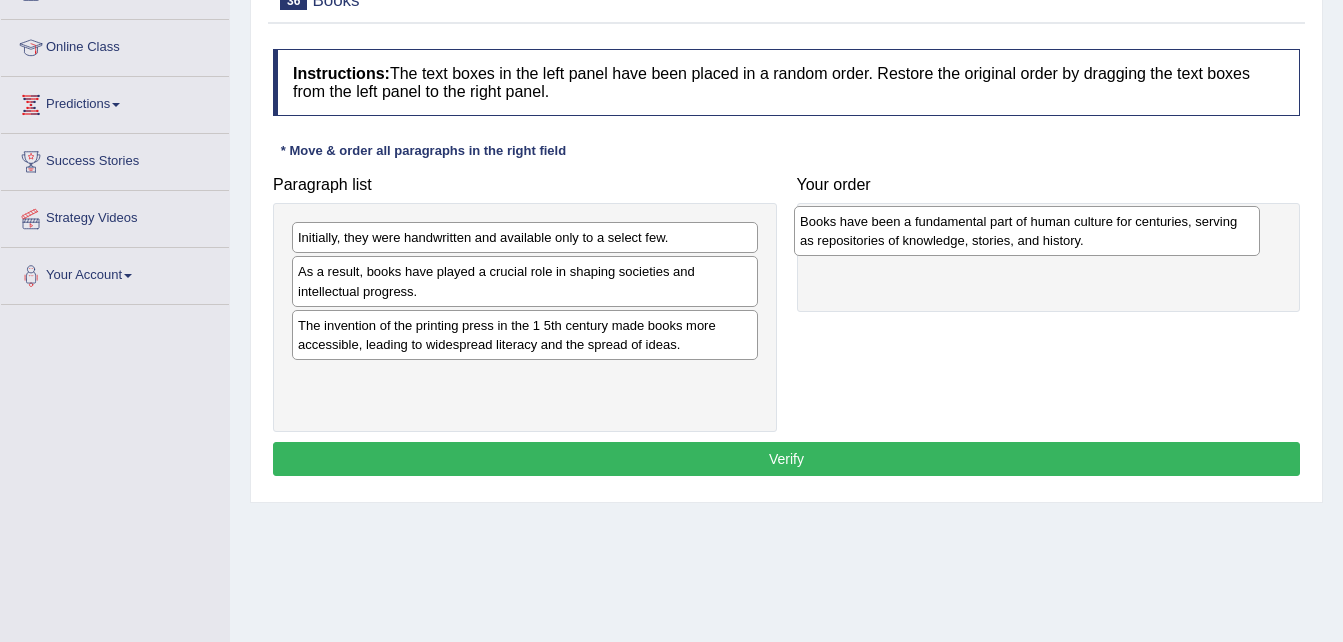 drag, startPoint x: 727, startPoint y: 435, endPoint x: 989, endPoint y: 237, distance: 328.4022 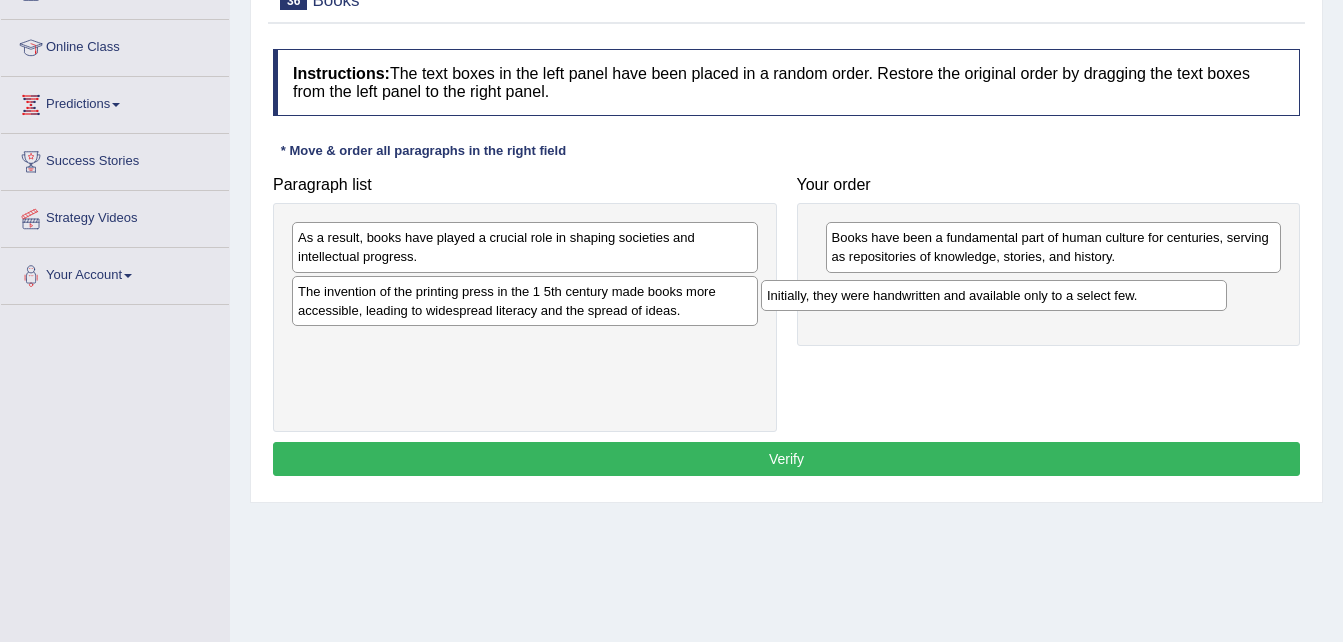 drag, startPoint x: 659, startPoint y: 245, endPoint x: 1129, endPoint y: 303, distance: 473.56522 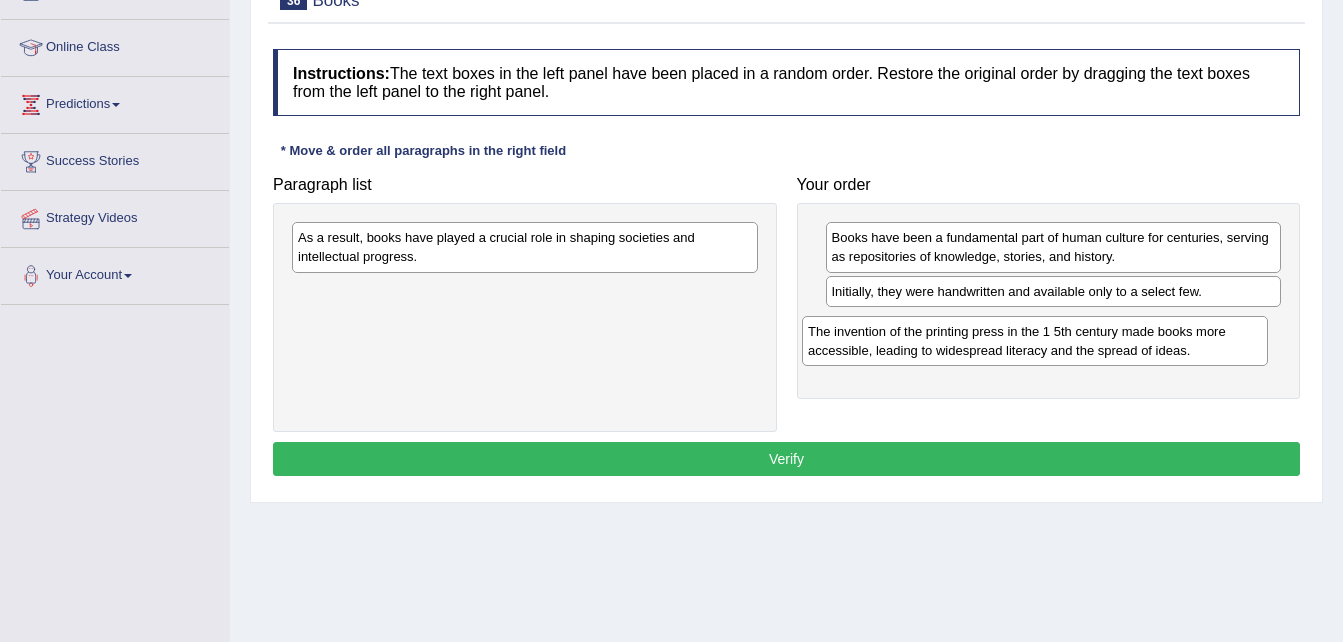 drag, startPoint x: 496, startPoint y: 322, endPoint x: 1006, endPoint y: 364, distance: 511.7265 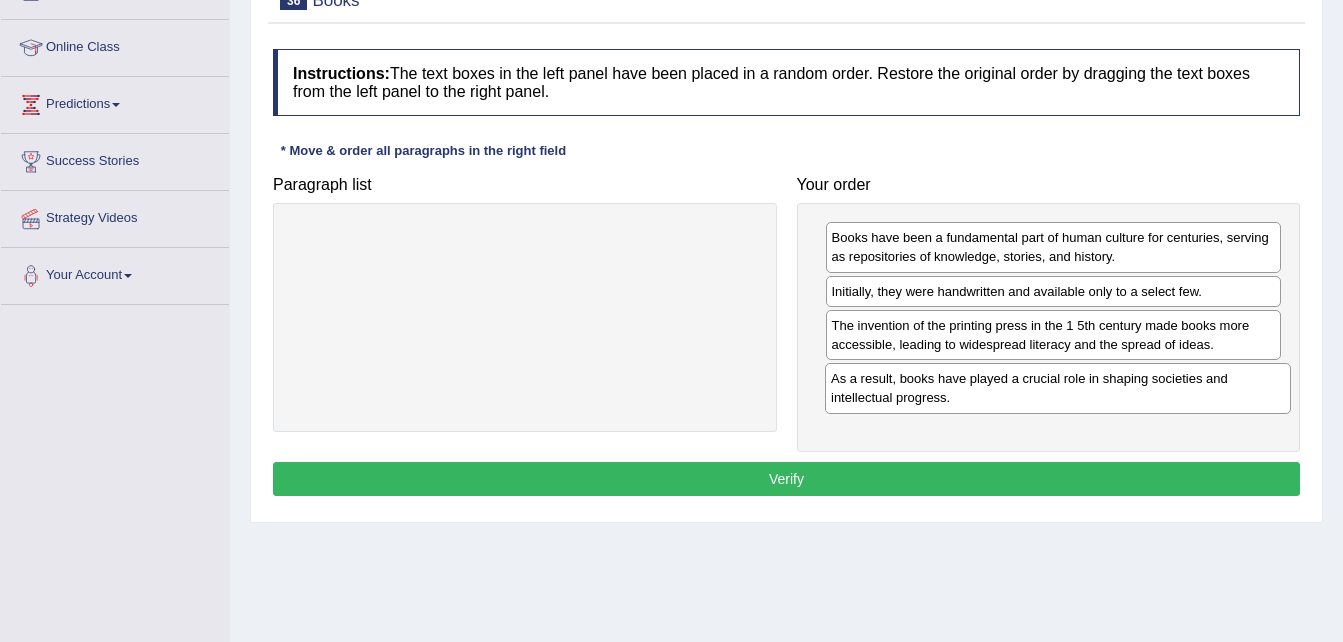 drag, startPoint x: 570, startPoint y: 247, endPoint x: 1106, endPoint y: 388, distance: 554.23553 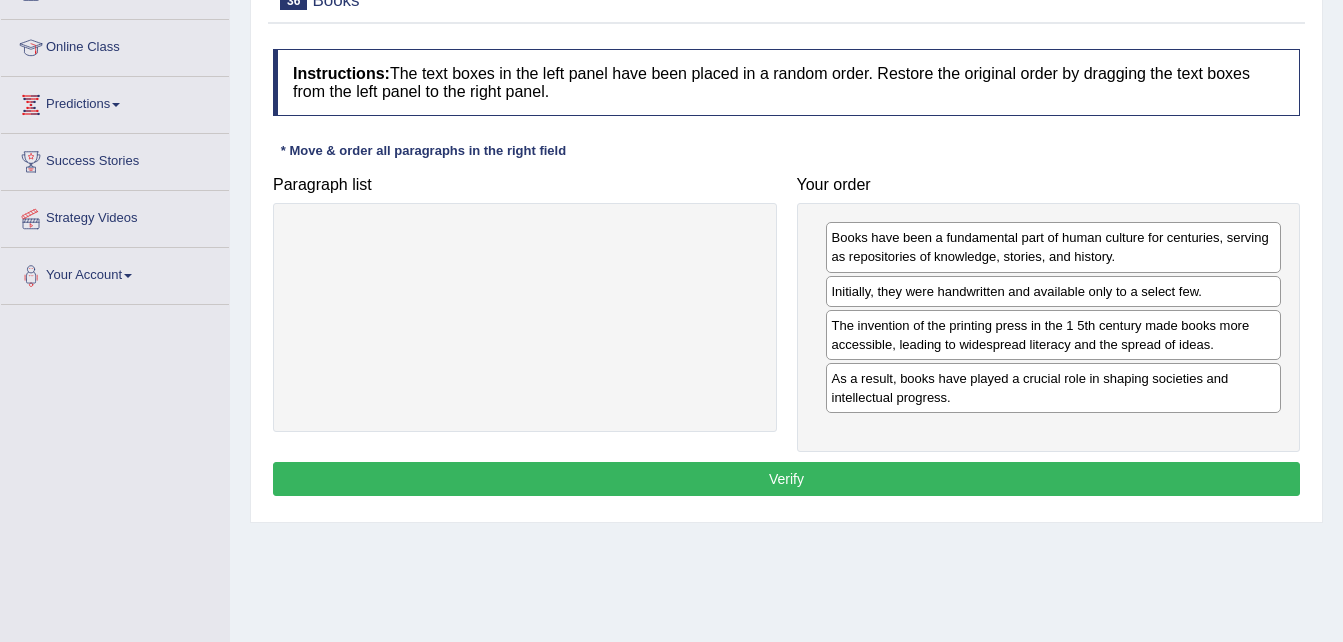 click on "Verify" at bounding box center (786, 479) 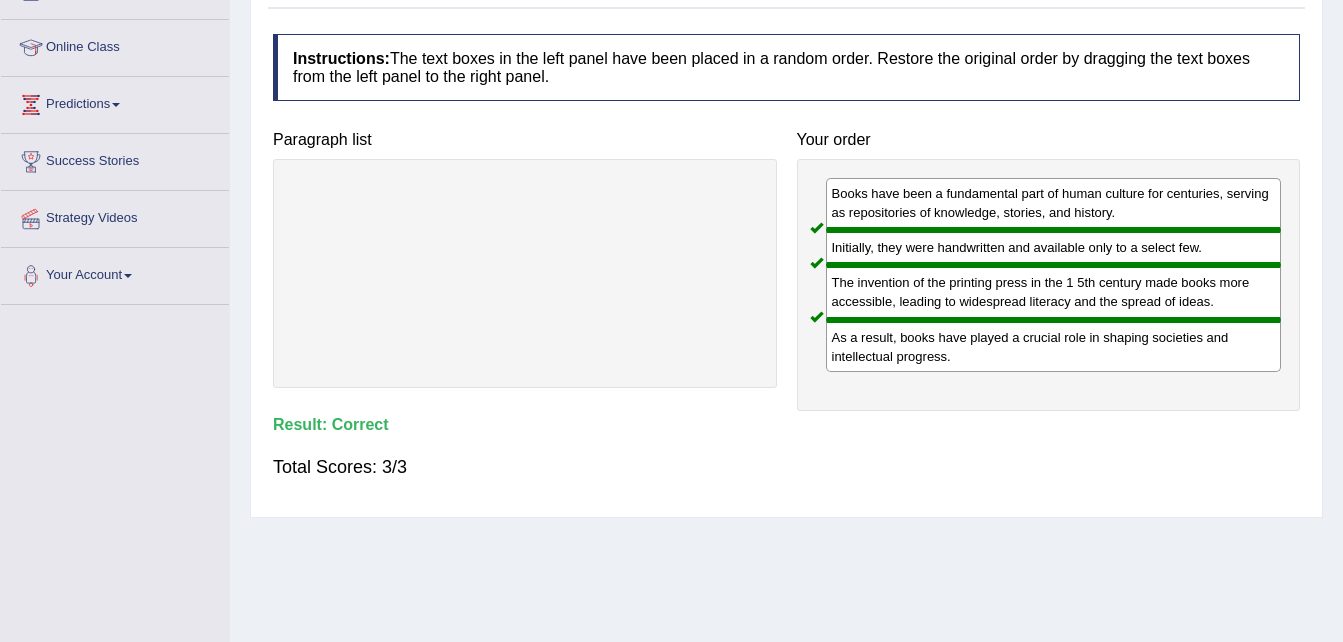 scroll, scrollTop: 49, scrollLeft: 0, axis: vertical 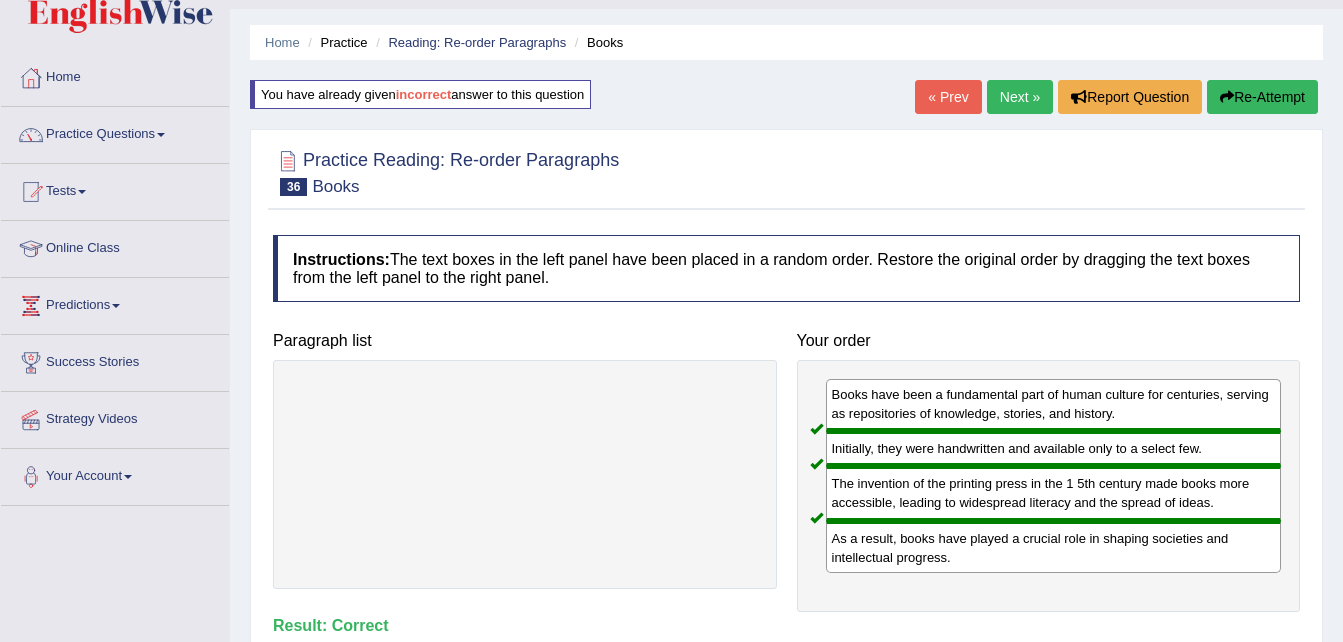 click on "« Prev" at bounding box center [948, 97] 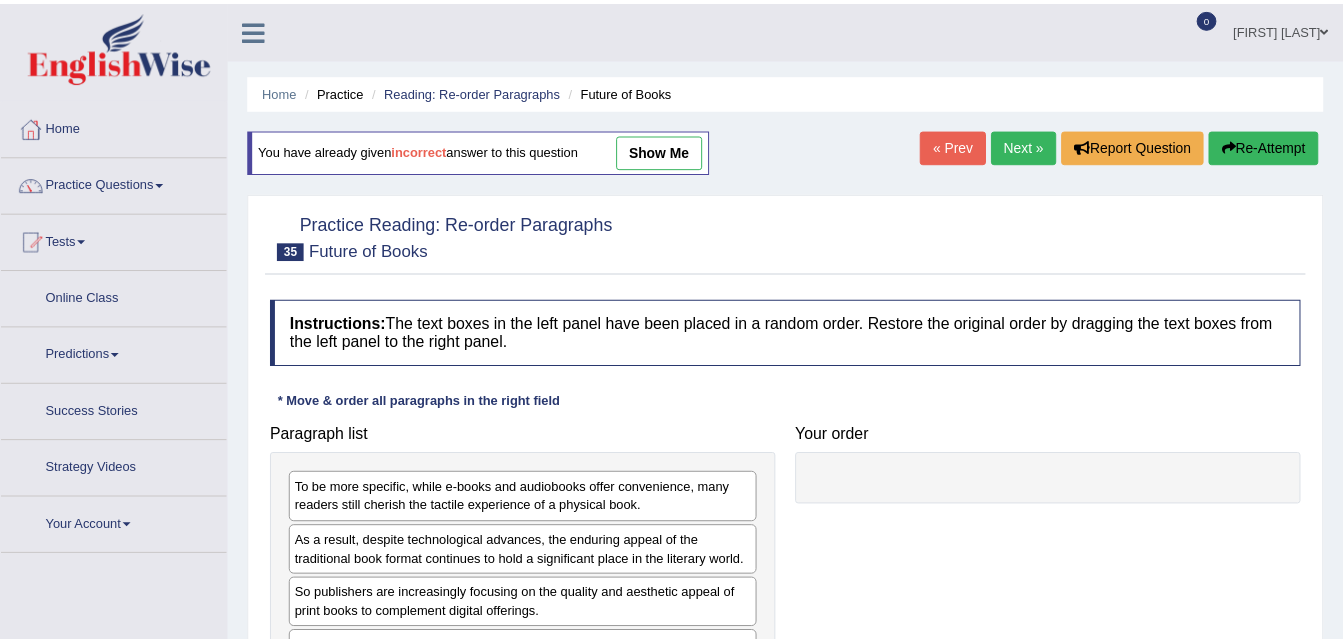 scroll, scrollTop: 0, scrollLeft: 0, axis: both 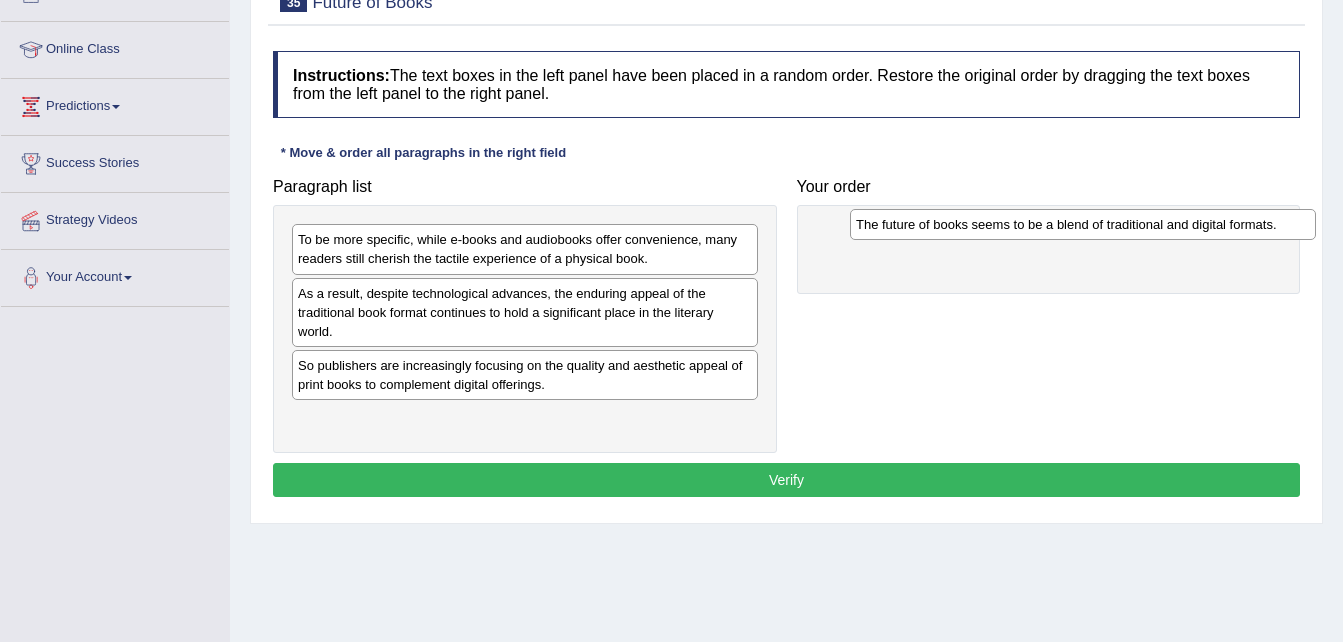 drag, startPoint x: 512, startPoint y: 423, endPoint x: 1069, endPoint y: 229, distance: 589.81775 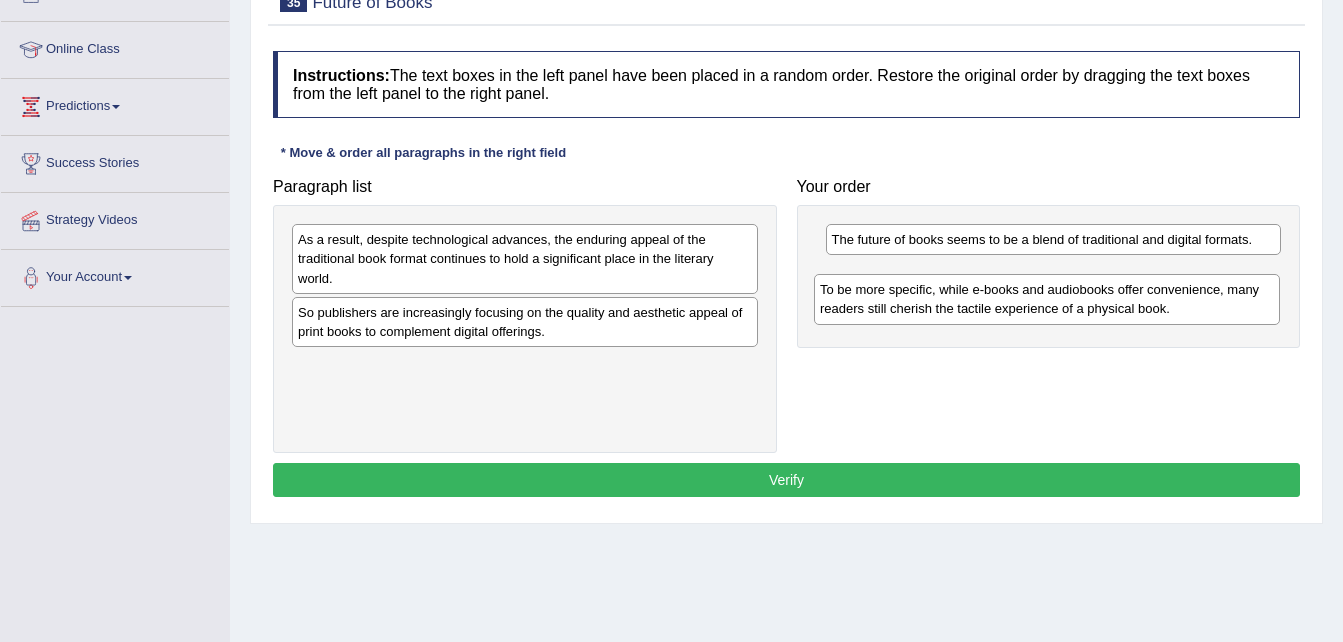 drag, startPoint x: 433, startPoint y: 244, endPoint x: 956, endPoint y: 295, distance: 525.4807 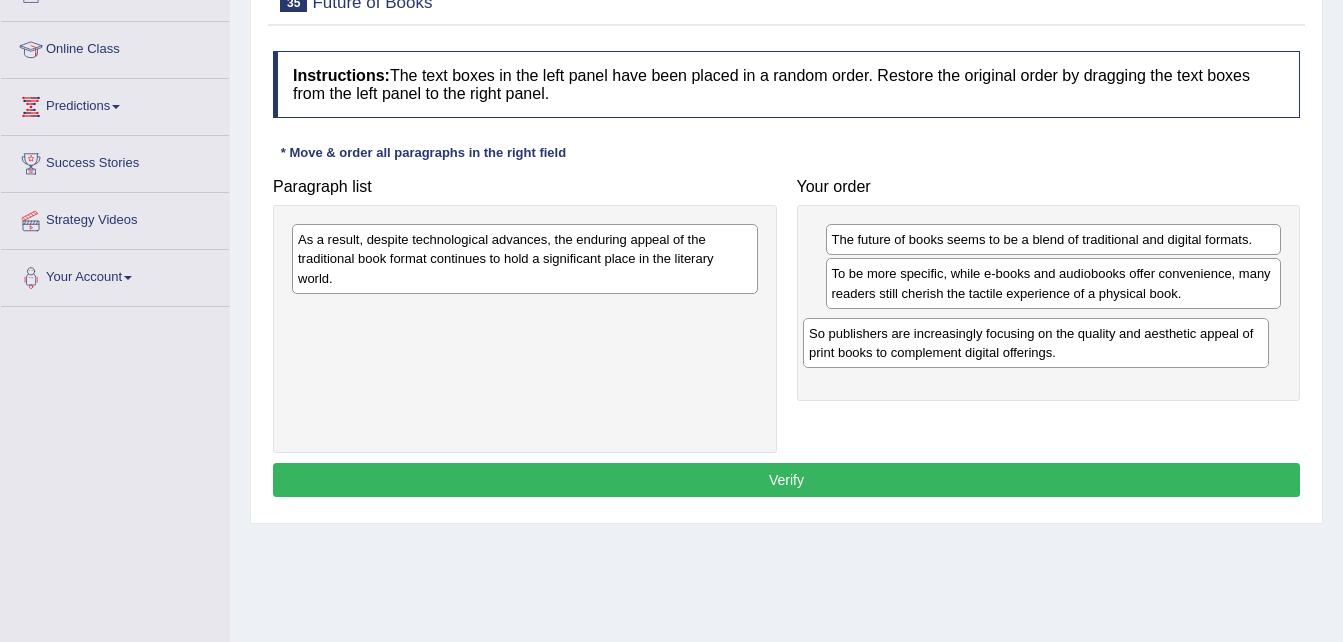 drag, startPoint x: 510, startPoint y: 327, endPoint x: 1027, endPoint y: 347, distance: 517.3867 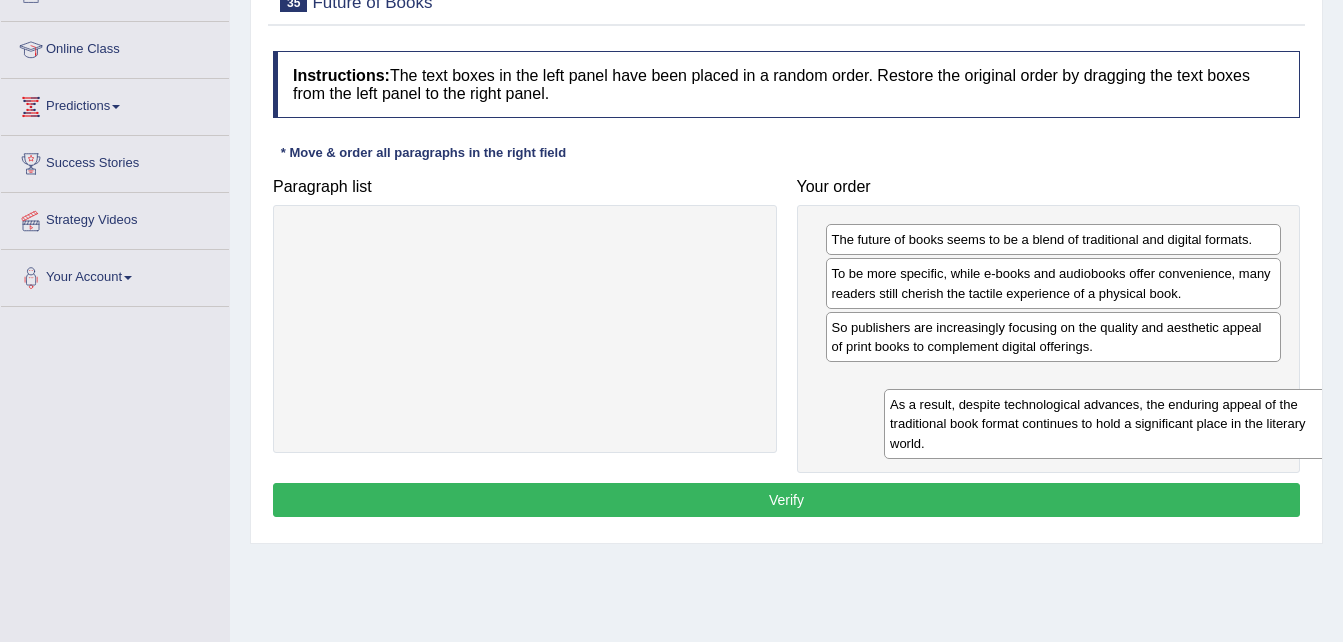 drag, startPoint x: 575, startPoint y: 251, endPoint x: 1167, endPoint y: 417, distance: 614.8333 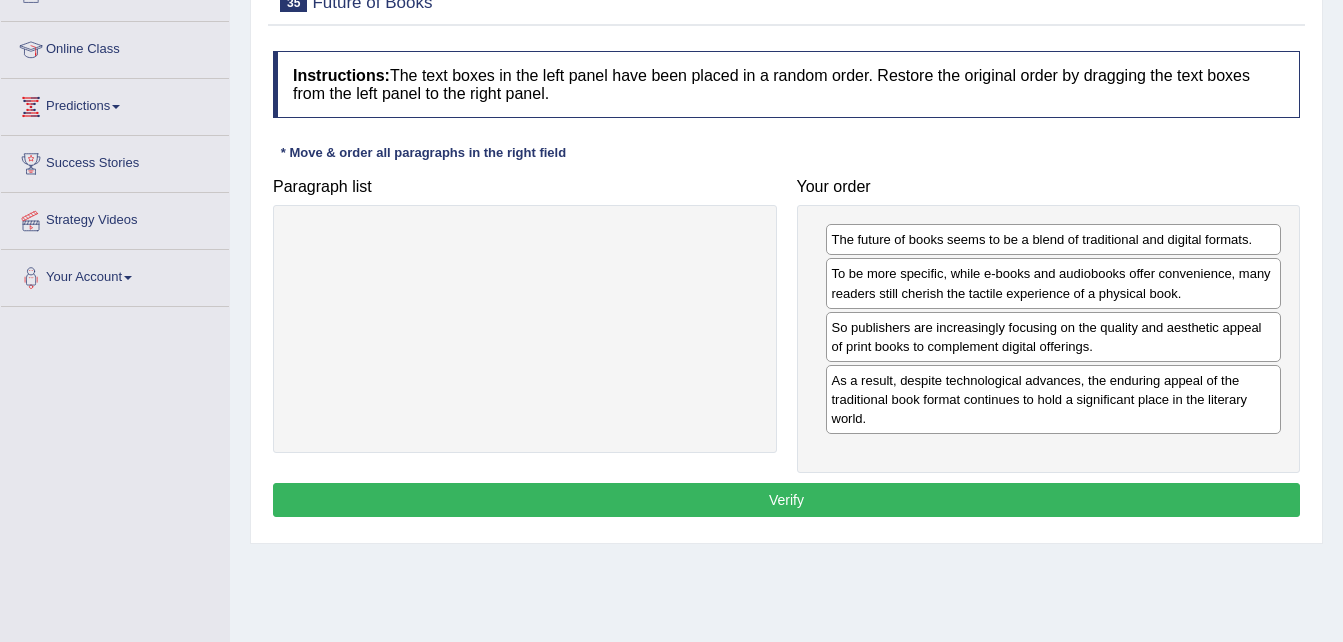 click on "Instructions:  The text boxes in the left panel have been placed in a random order. Restore the original order by dragging the text boxes from the left panel to the right panel.
* Move & order all paragraphs in the right field
Paragraph list
Correct order
The future of books seems to be a blend of traditional and digital formats. To be more specific, while e-books and audiobooks offer convenience, many readers still cherish the tactile
experience of a physical book. So publishers are increasingly focusing on the quality and aesthetic appeal of print books to complement digital
offerings. As a result, despite technological advances, the enduring appeal of the traditional book format continues to hold
a significant place in the literary world.
Your order
The future of books seems to be a blend of traditional and digital formats.
Result:  Verify" at bounding box center [786, 287] 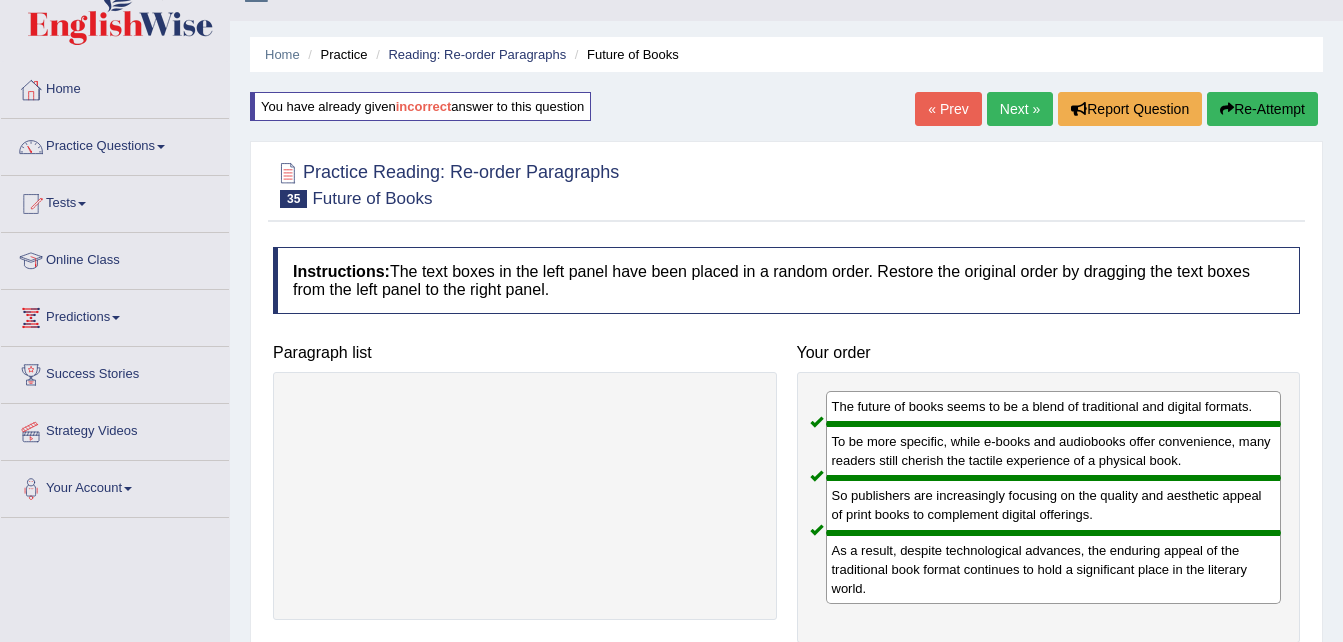 scroll, scrollTop: 32, scrollLeft: 0, axis: vertical 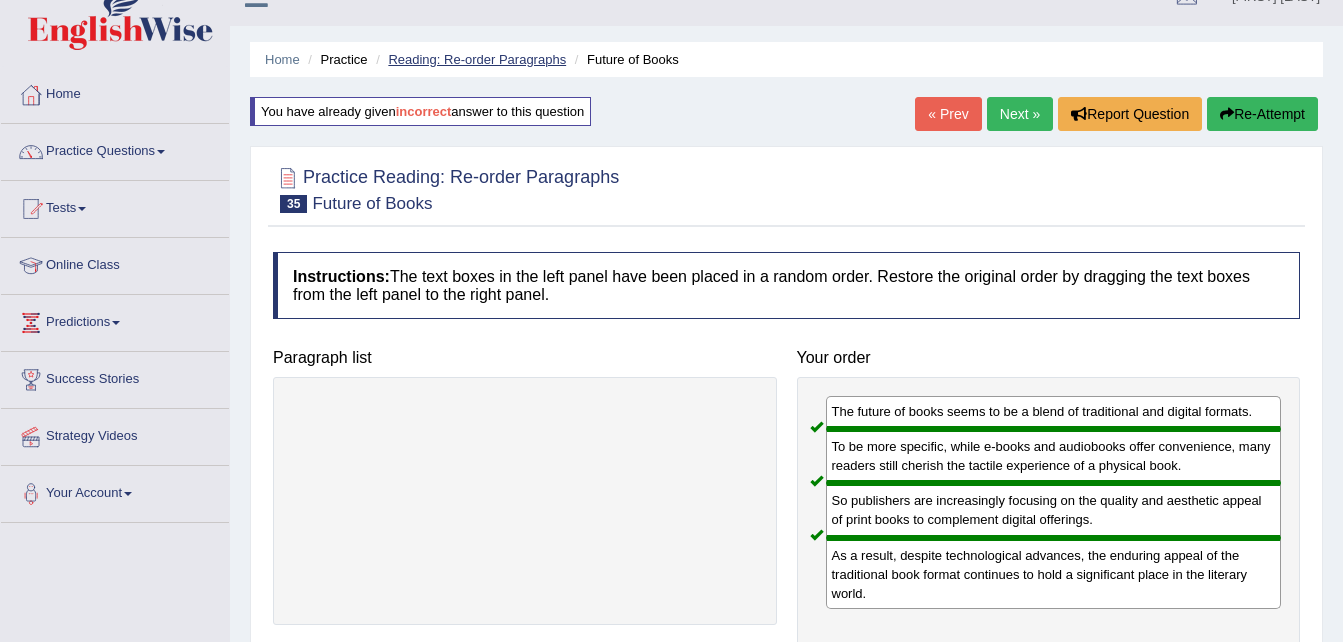 click on "Reading: Re-order Paragraphs" at bounding box center [477, 59] 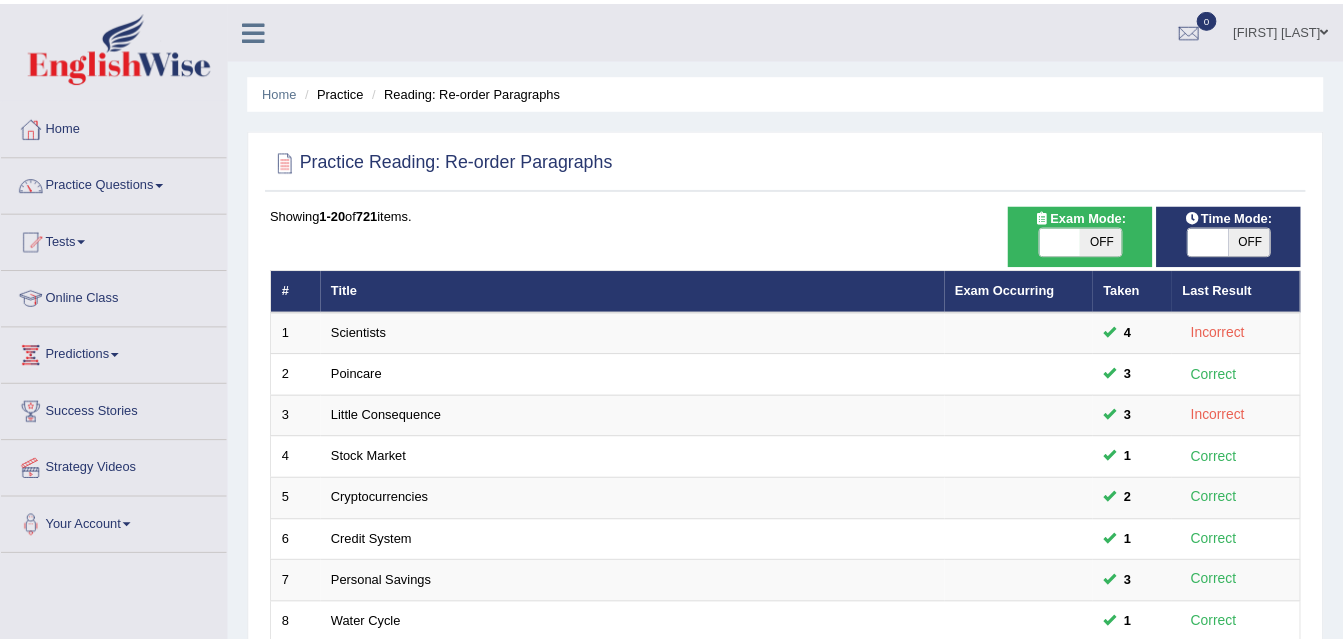 scroll, scrollTop: 0, scrollLeft: 0, axis: both 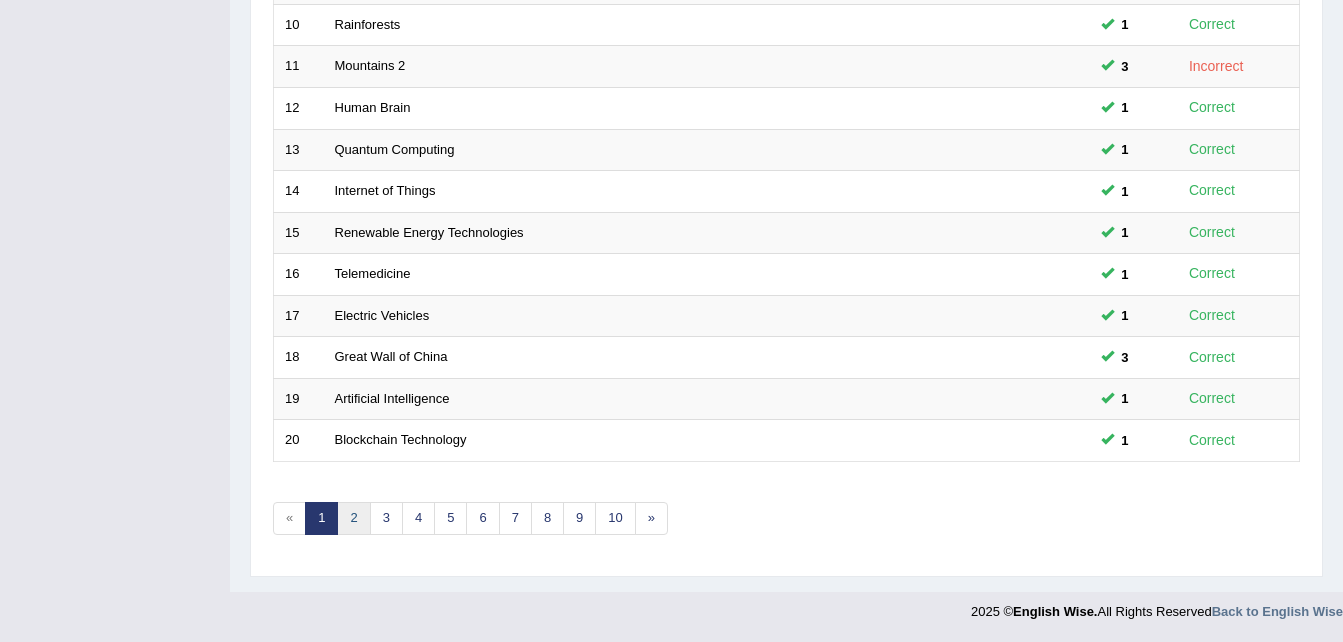 click on "2" at bounding box center [353, 518] 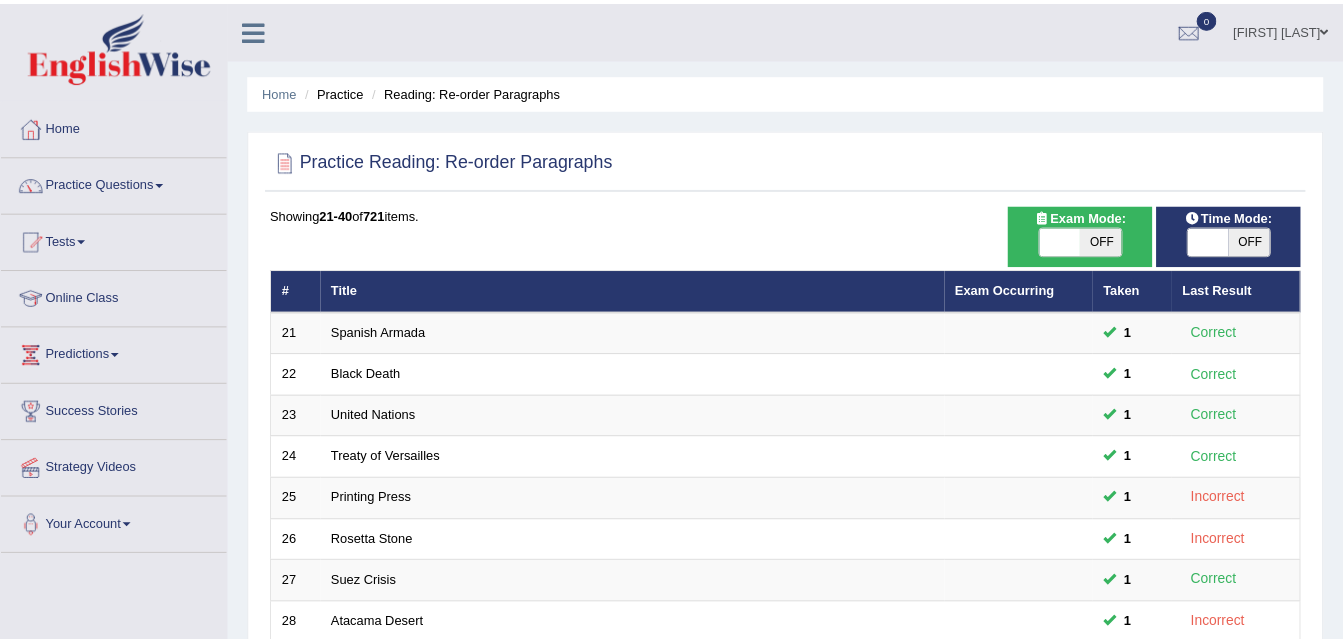 scroll, scrollTop: 0, scrollLeft: 0, axis: both 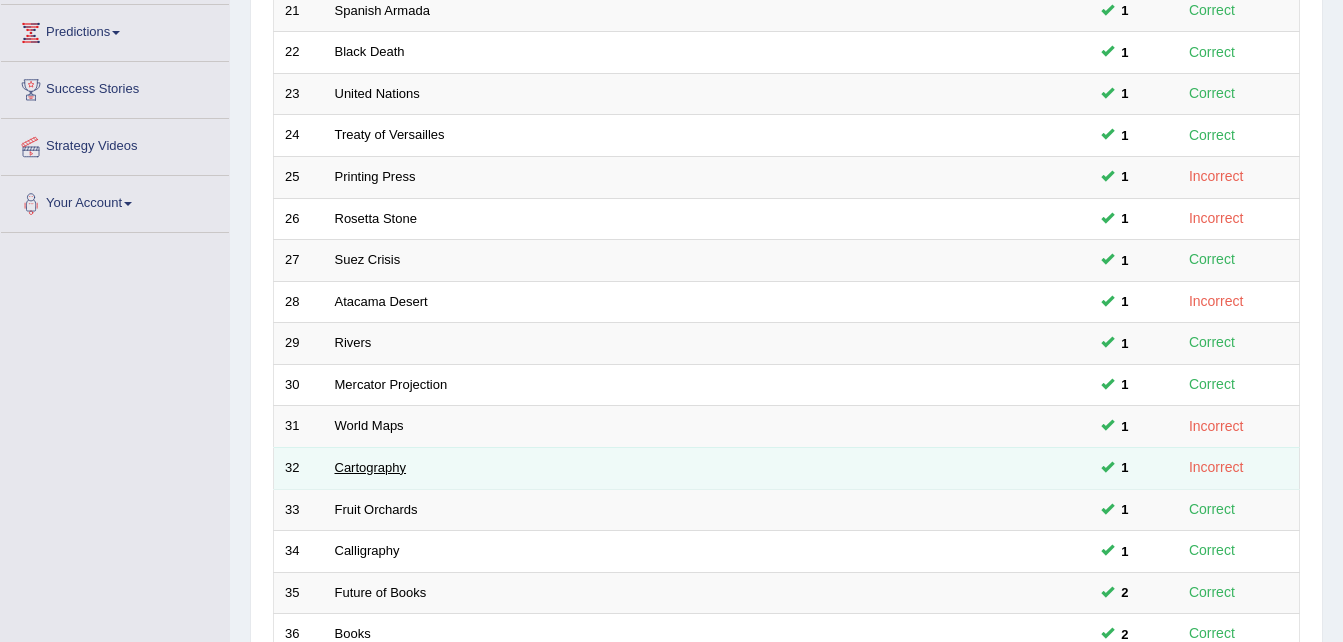 click on "Cartography" at bounding box center (371, 467) 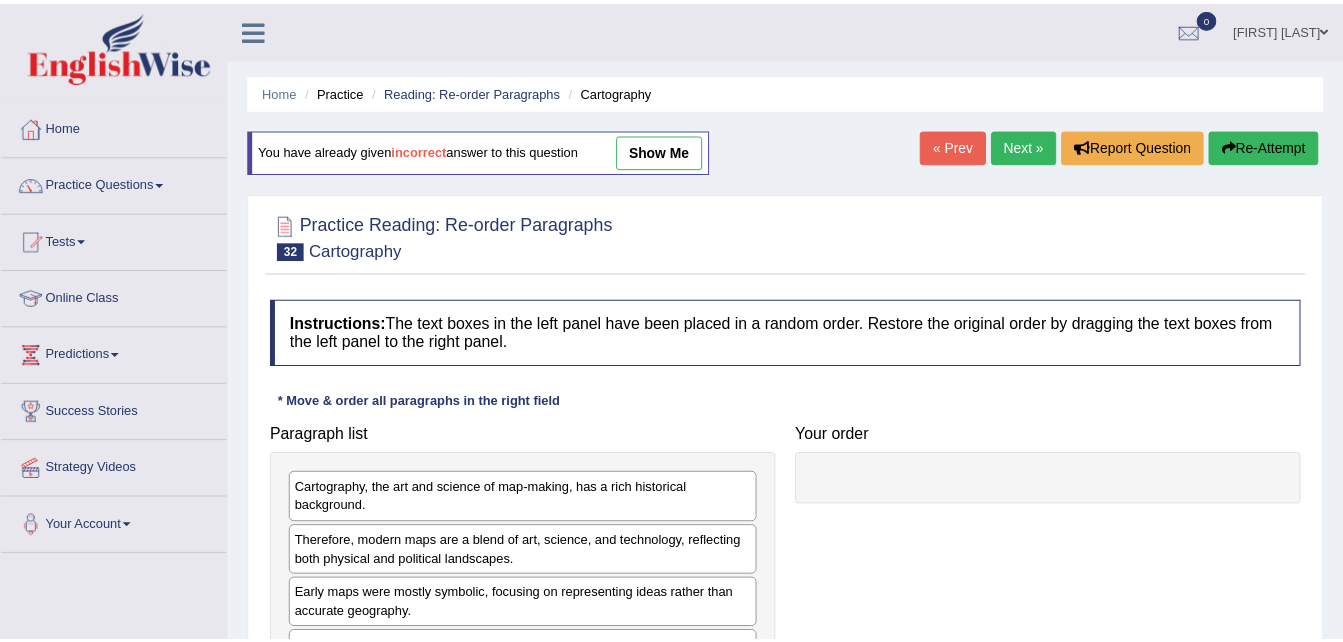 scroll, scrollTop: 0, scrollLeft: 0, axis: both 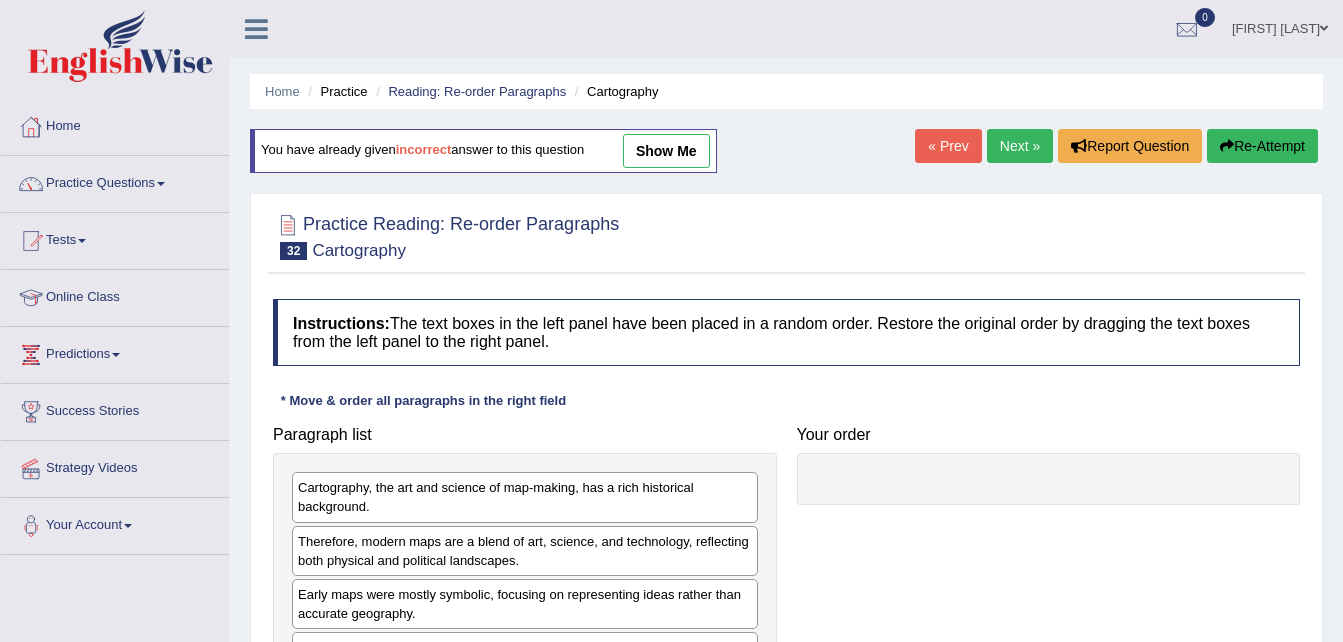 click on "Cartography, the art and science of map-making, has a rich historical background. Therefore, modern maps are a blend of art, science, and technology, reflecting both physical and political
landscapes. Early maps were mostly symbolic, focusing on representing ideas rather than accurate geography. With the Age of Discovery, cartographers began incorporating precise measurements.
Correct order
Cartography, the art and science of map-making, has a rich historical background. Early maps were mostly symbolic, focusing on representing ideas rather than accurate geography. With the Age of Discovery, cartographers began incorporating precise measurements. Therefore, modern maps are a blend of art, science, and technology, reflecting both physical and political
landscapes.
Your order" at bounding box center [786, 558] 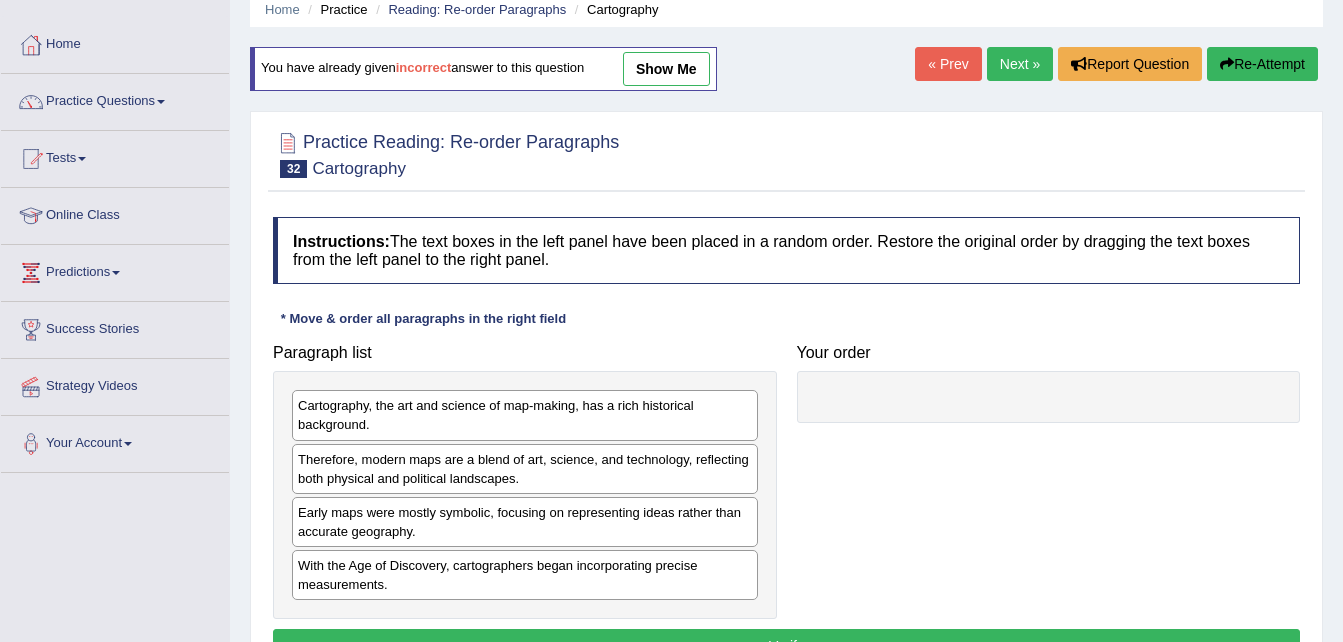 scroll, scrollTop: 120, scrollLeft: 0, axis: vertical 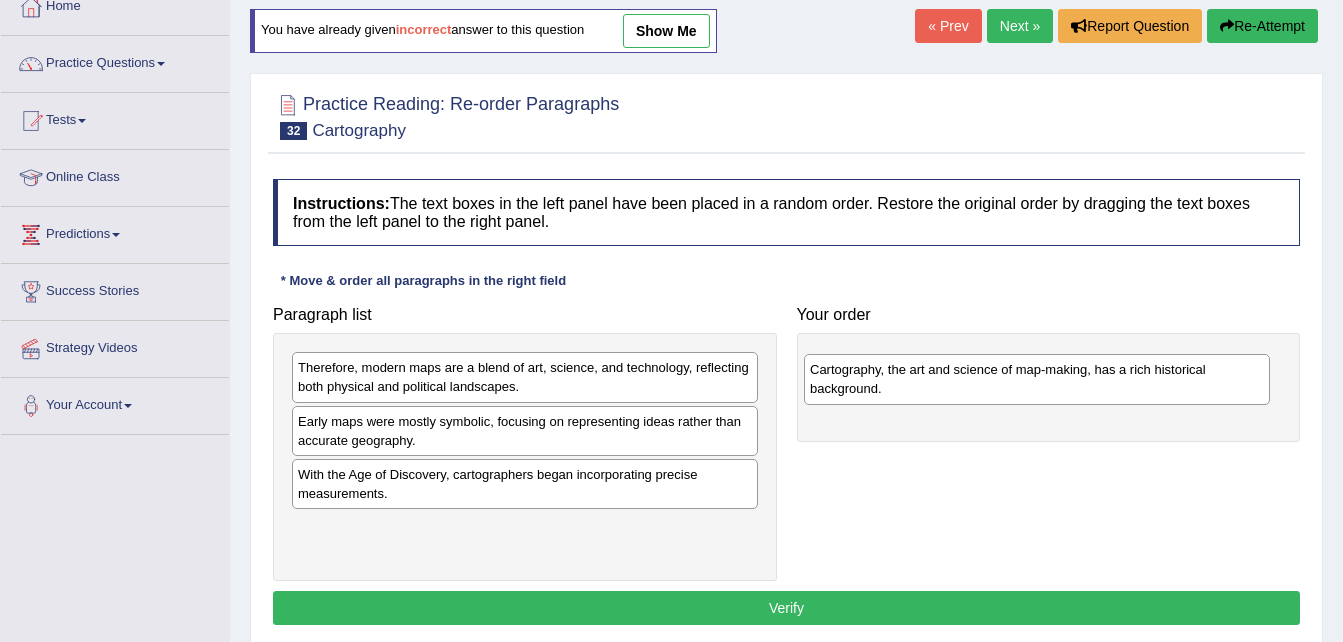 drag, startPoint x: 487, startPoint y: 365, endPoint x: 1007, endPoint y: 368, distance: 520.00867 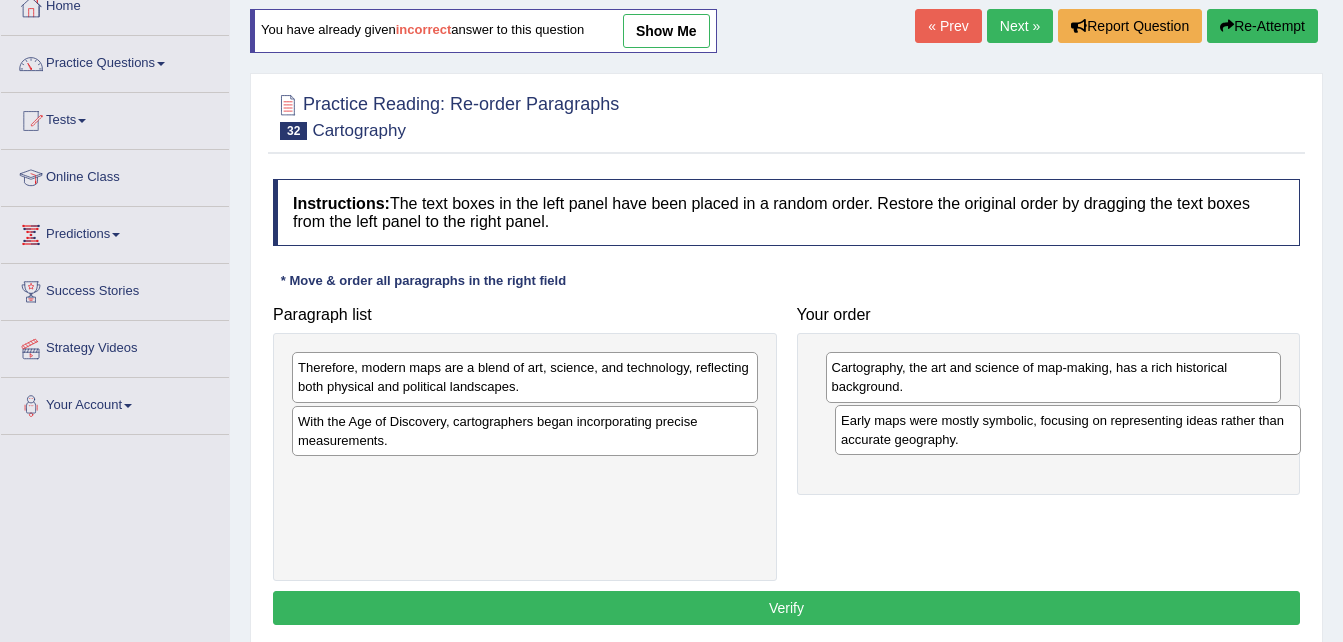 drag, startPoint x: 416, startPoint y: 438, endPoint x: 966, endPoint y: 434, distance: 550.0145 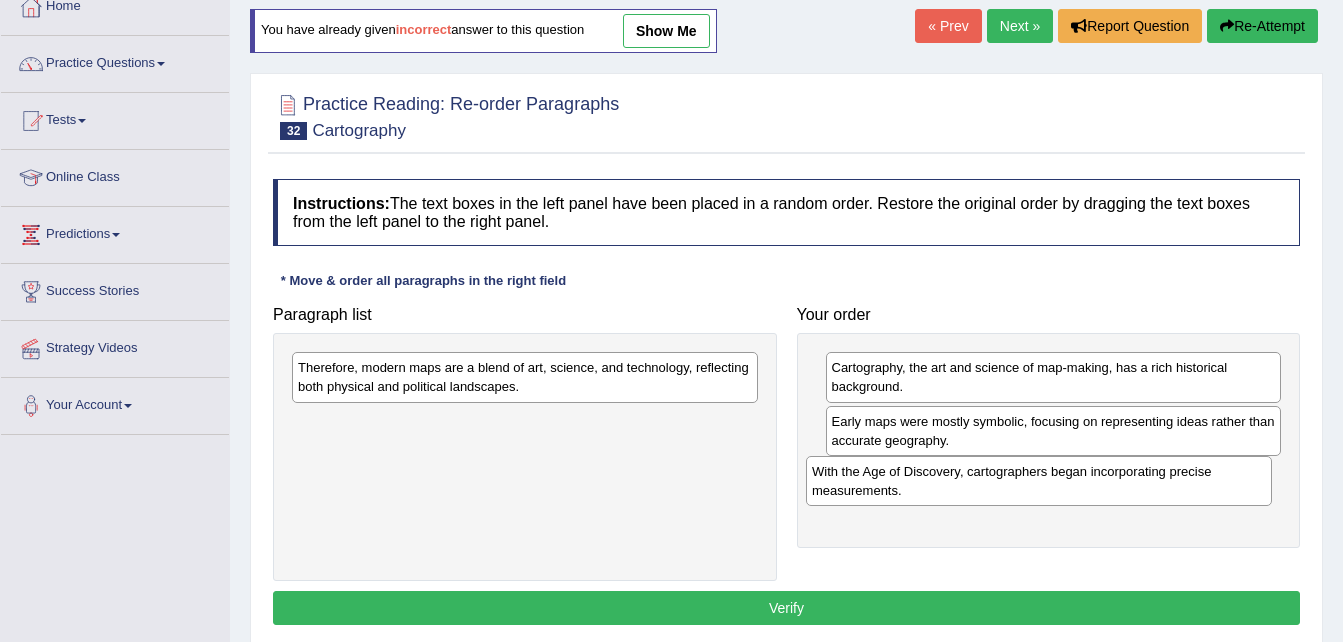 drag, startPoint x: 639, startPoint y: 429, endPoint x: 1153, endPoint y: 479, distance: 516.4262 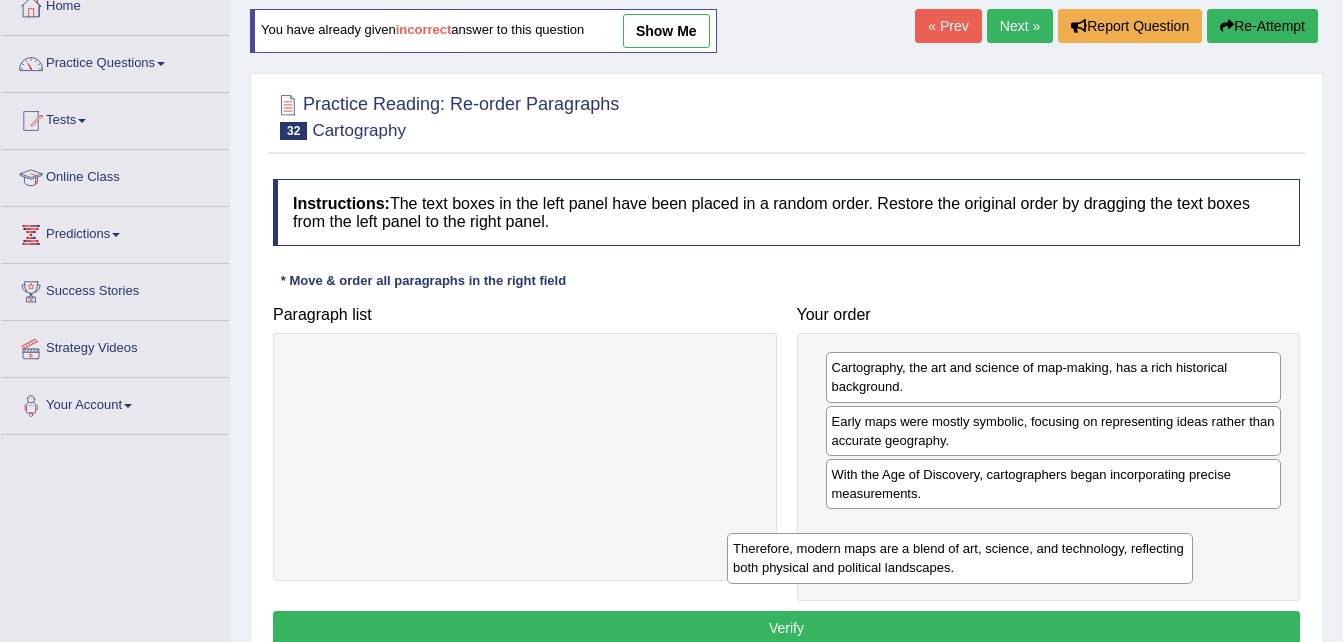 drag, startPoint x: 603, startPoint y: 386, endPoint x: 1120, endPoint y: 572, distance: 549.4406 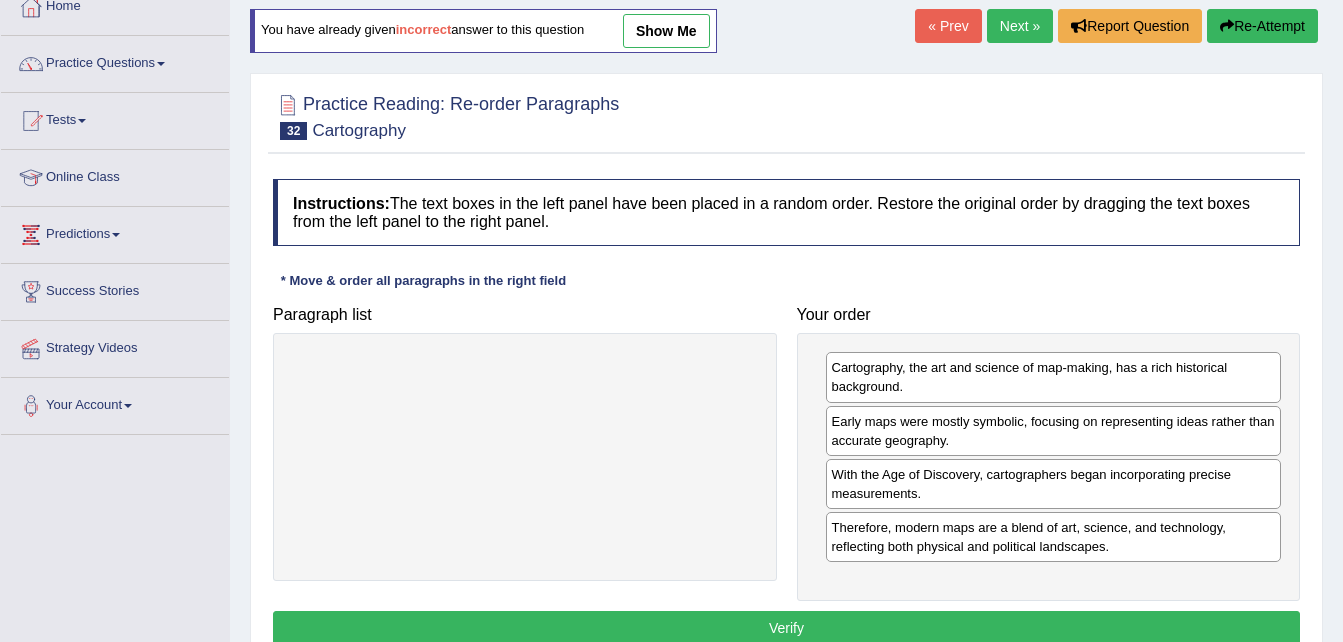 click on "Verify" at bounding box center (786, 628) 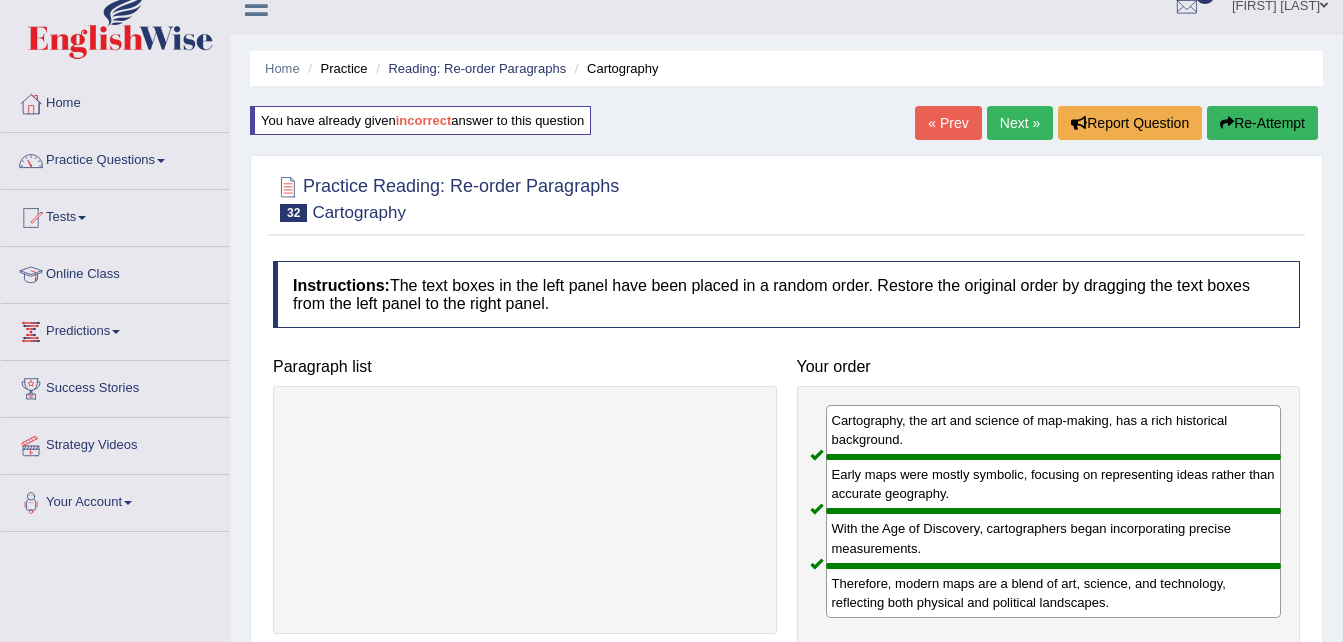scroll, scrollTop: 0, scrollLeft: 0, axis: both 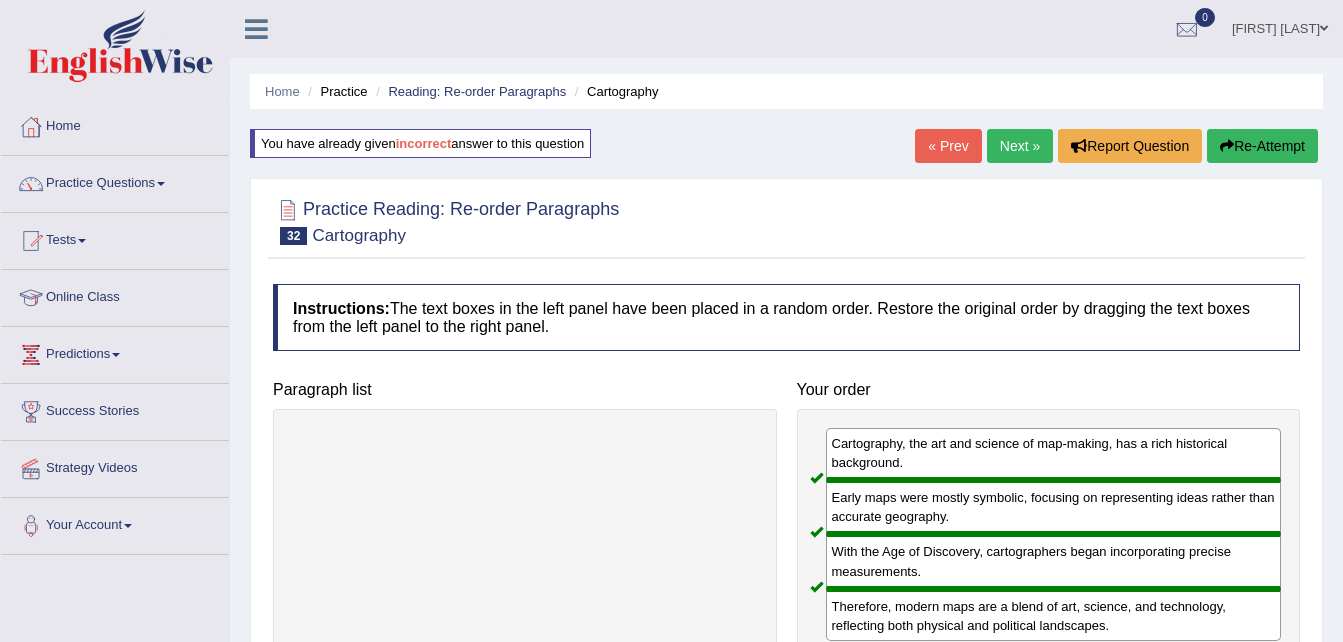 click on "Next »" at bounding box center (1020, 146) 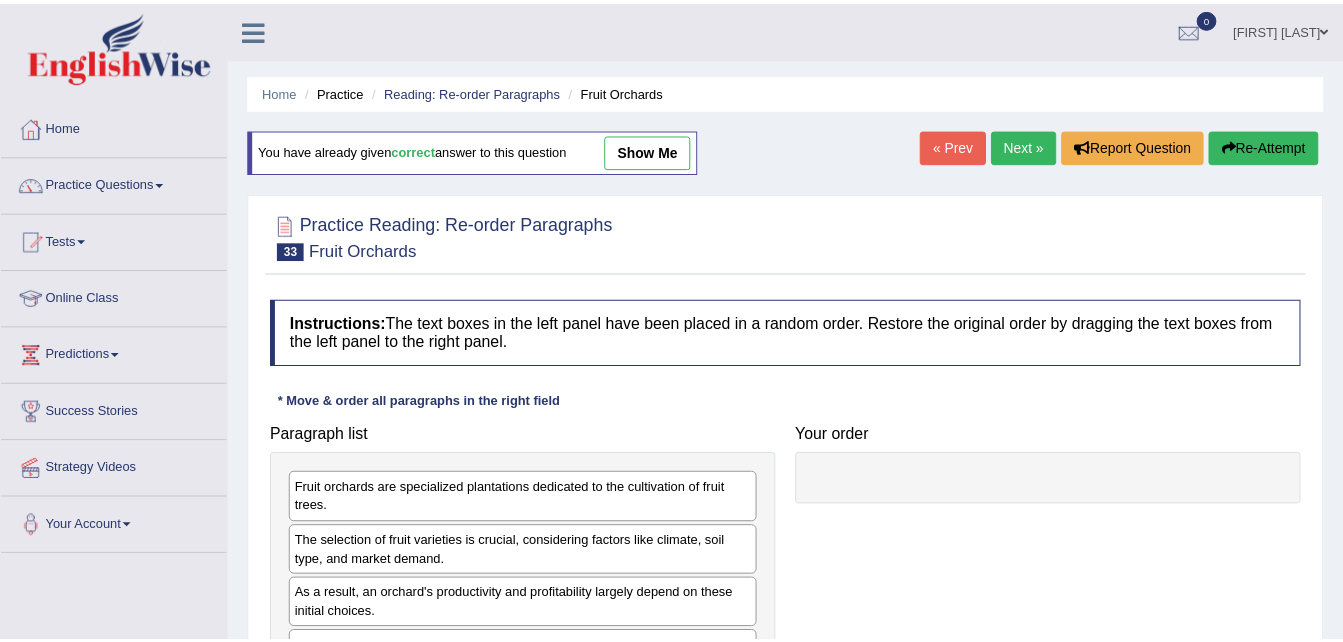 scroll, scrollTop: 0, scrollLeft: 0, axis: both 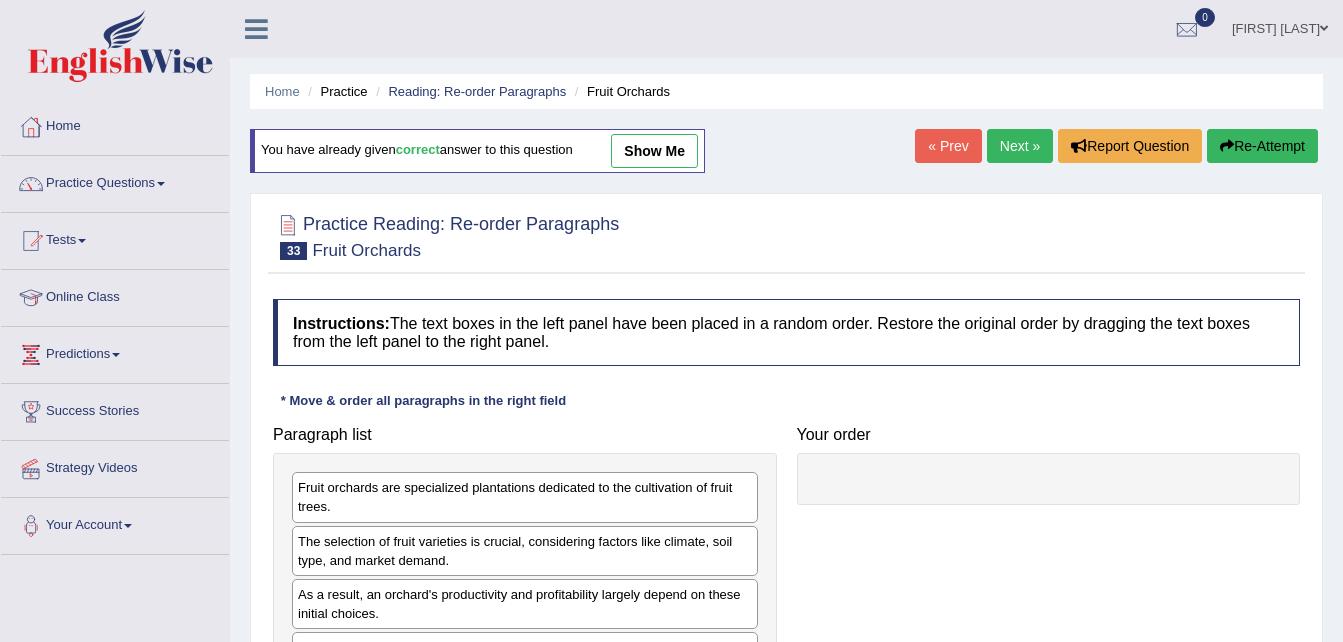 click on "« Prev" at bounding box center [948, 146] 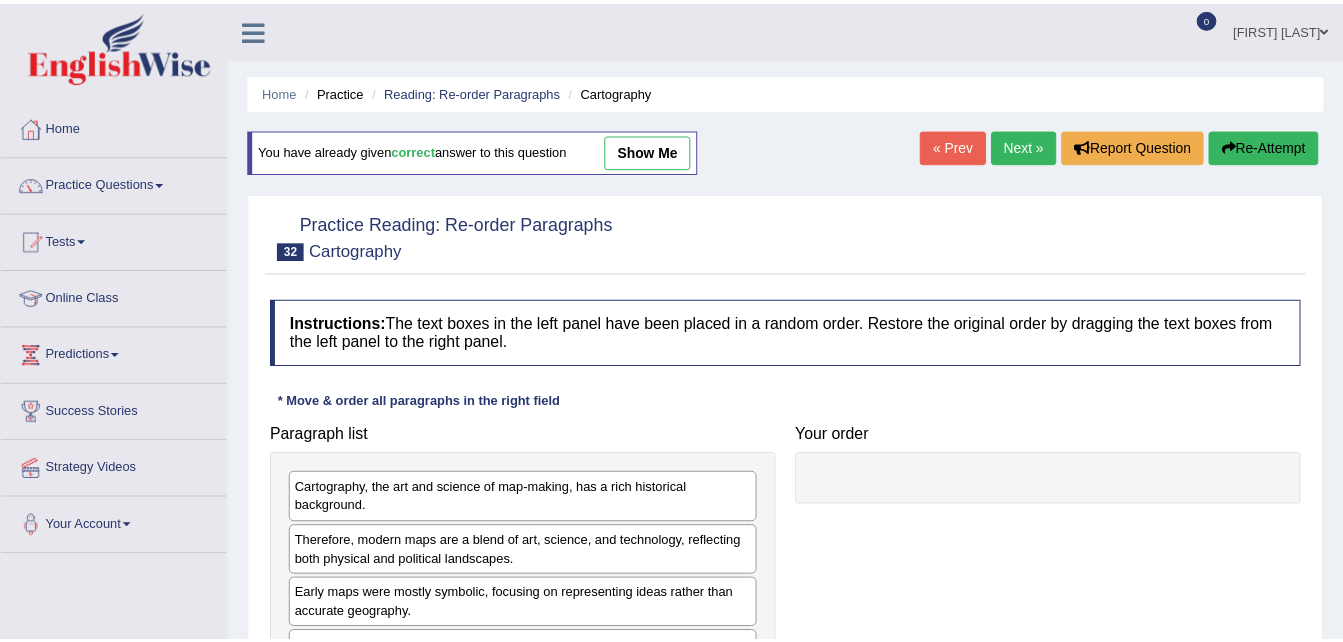 scroll, scrollTop: 0, scrollLeft: 0, axis: both 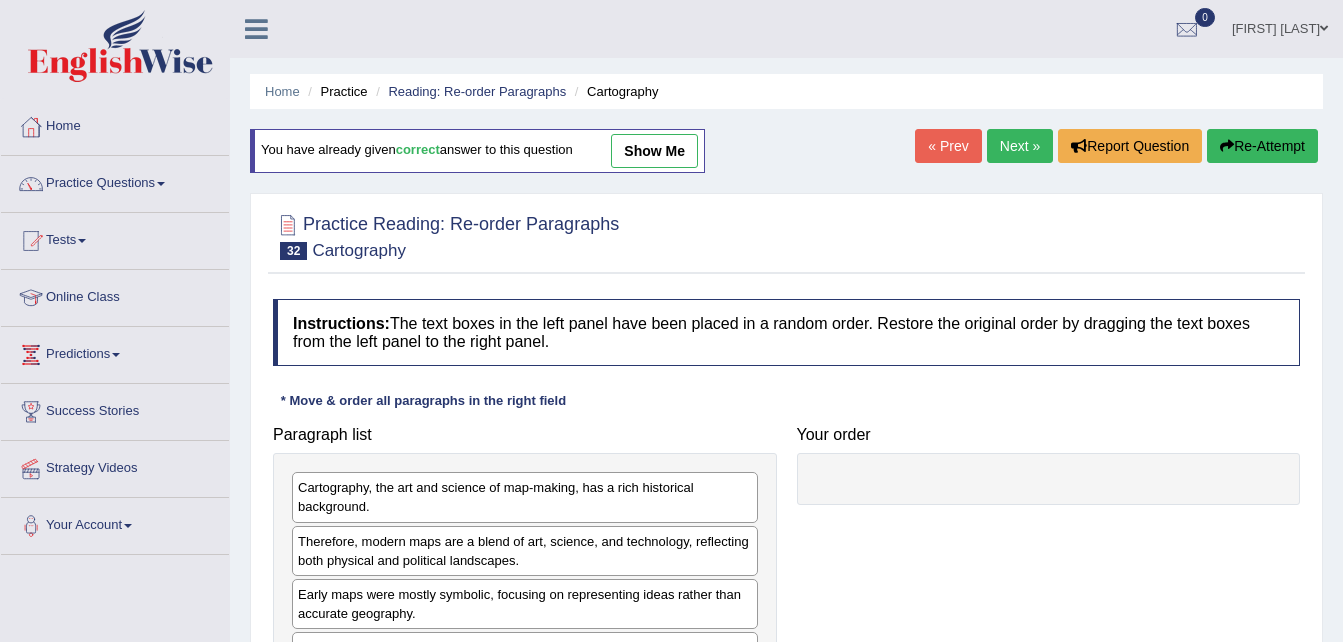 click on "« Prev" at bounding box center [948, 146] 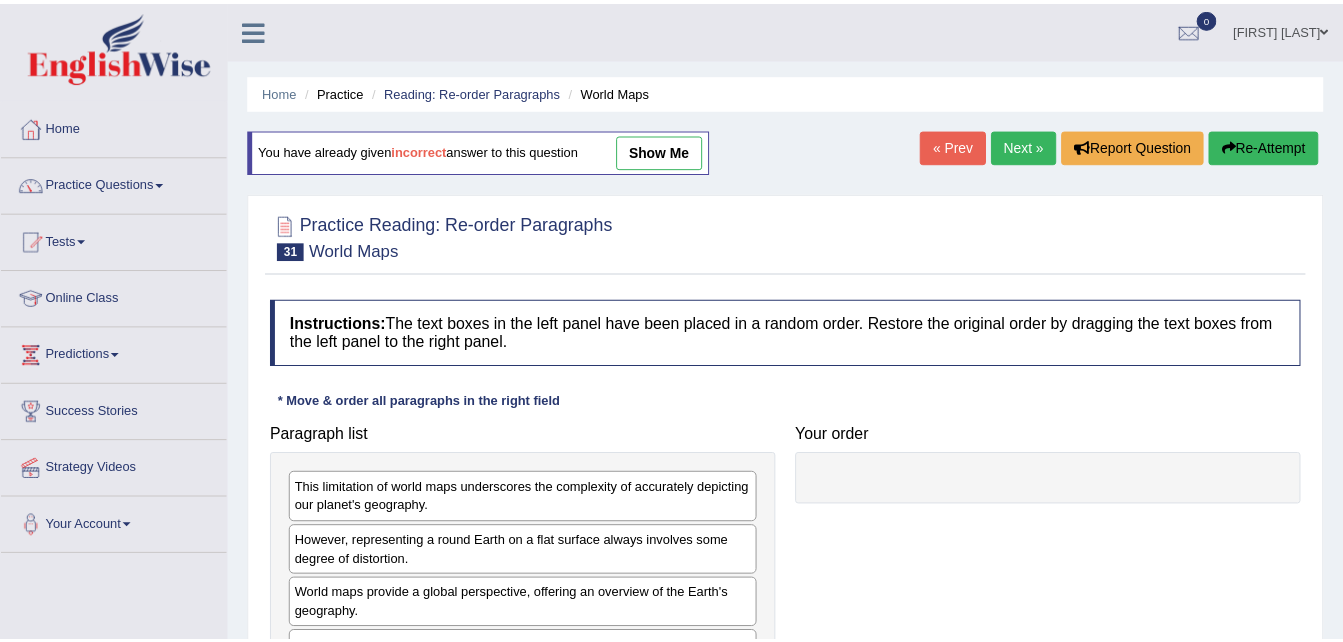scroll, scrollTop: 0, scrollLeft: 0, axis: both 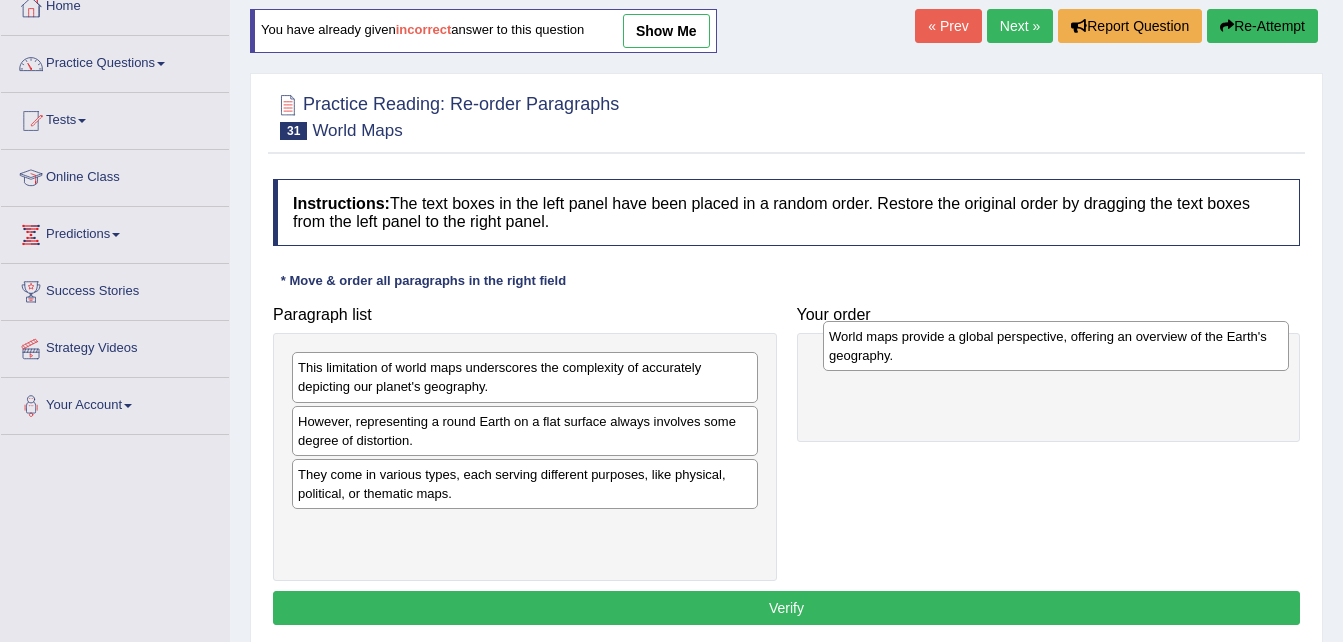 drag, startPoint x: 466, startPoint y: 492, endPoint x: 981, endPoint y: 370, distance: 529.25323 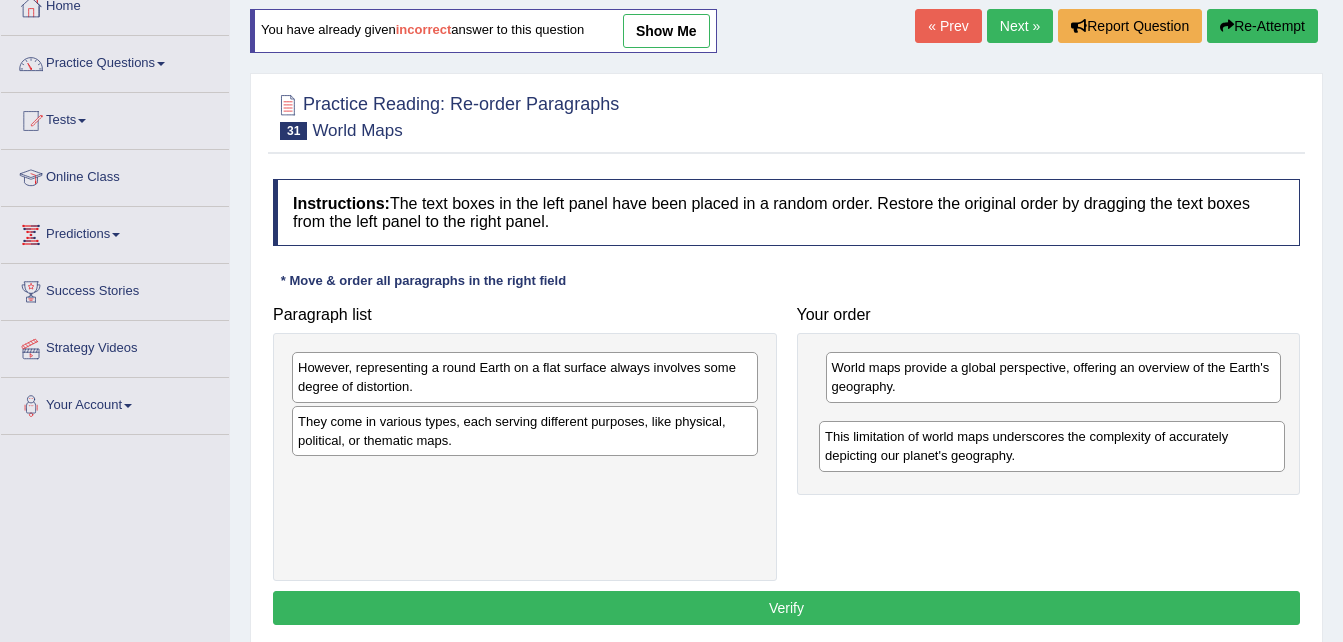 drag, startPoint x: 526, startPoint y: 377, endPoint x: 1053, endPoint y: 446, distance: 531.49786 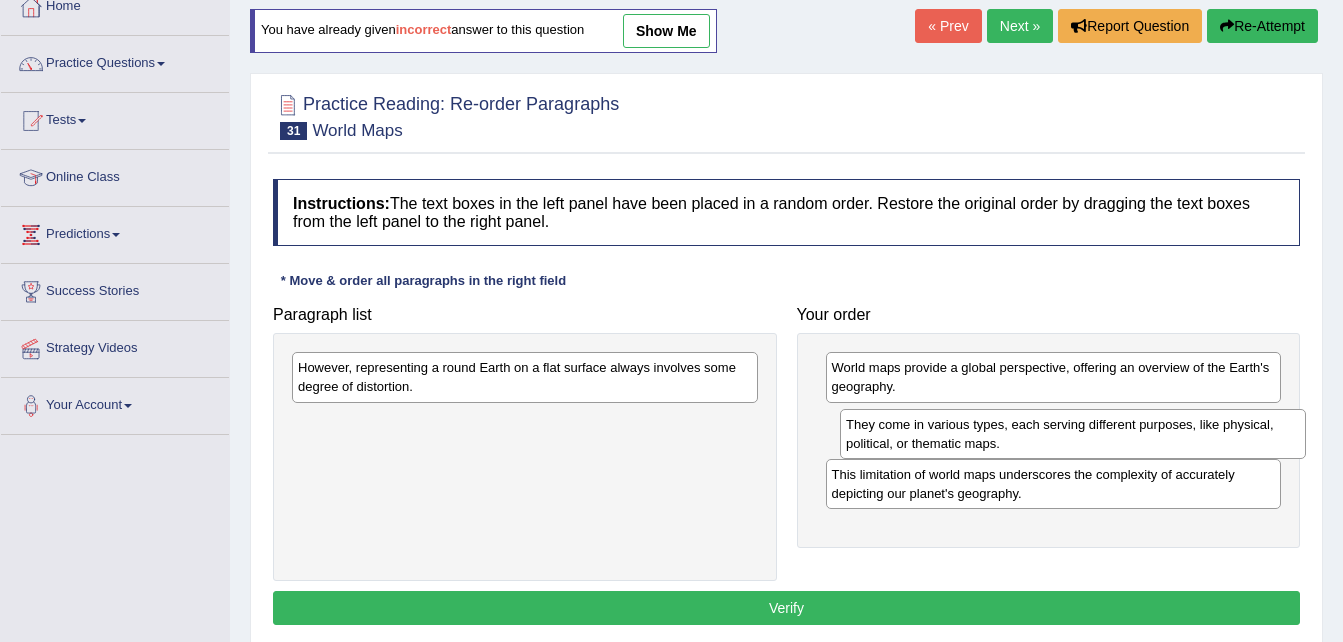 drag, startPoint x: 518, startPoint y: 428, endPoint x: 1067, endPoint y: 431, distance: 549.0082 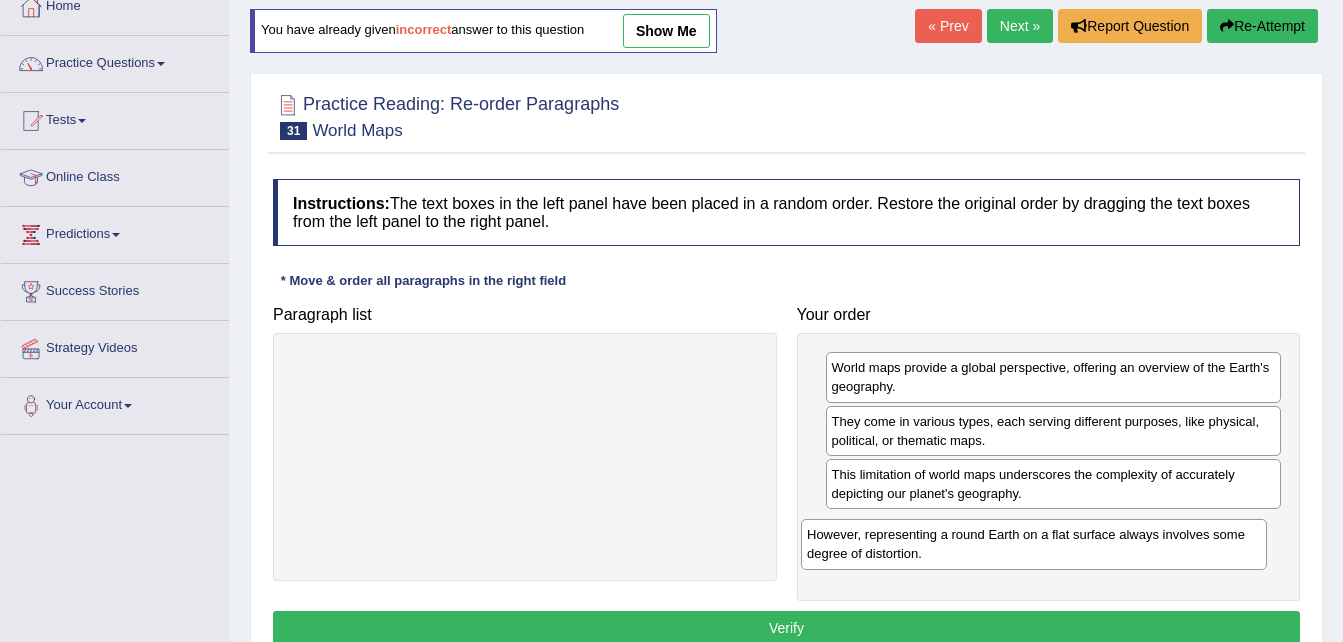 drag, startPoint x: 470, startPoint y: 365, endPoint x: 980, endPoint y: 531, distance: 536.3357 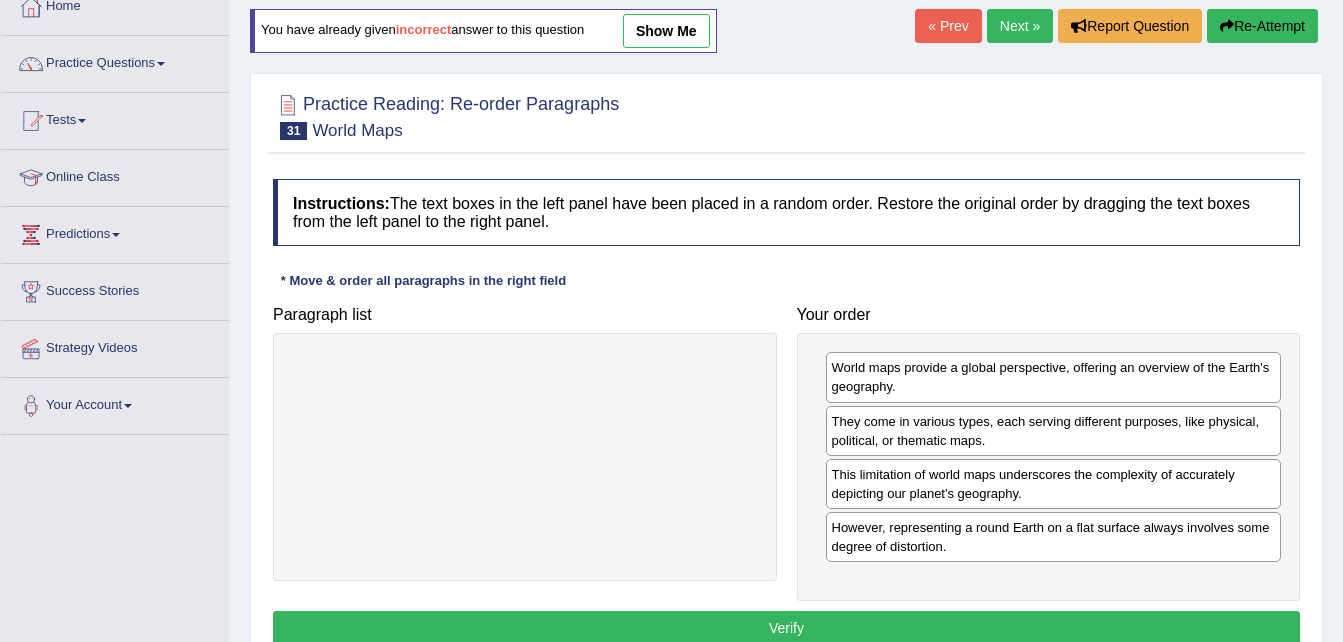 click on "Verify" at bounding box center (786, 628) 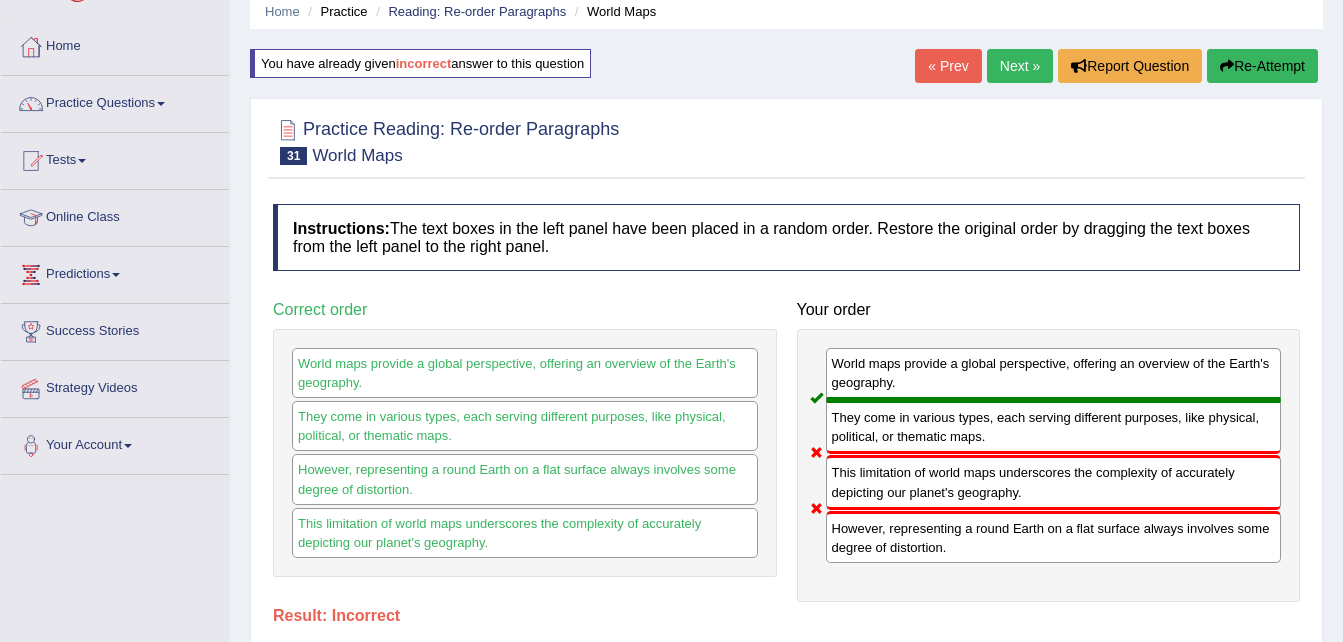 scroll, scrollTop: 40, scrollLeft: 0, axis: vertical 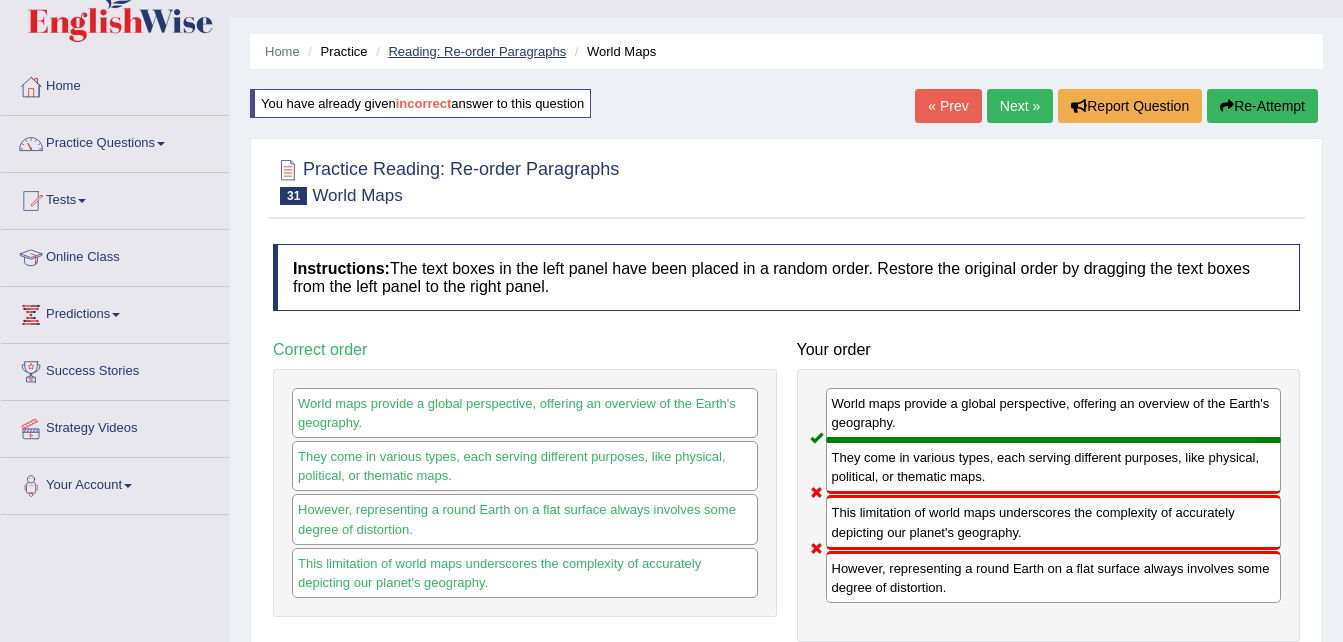 click on "Reading: Re-order Paragraphs" at bounding box center (477, 51) 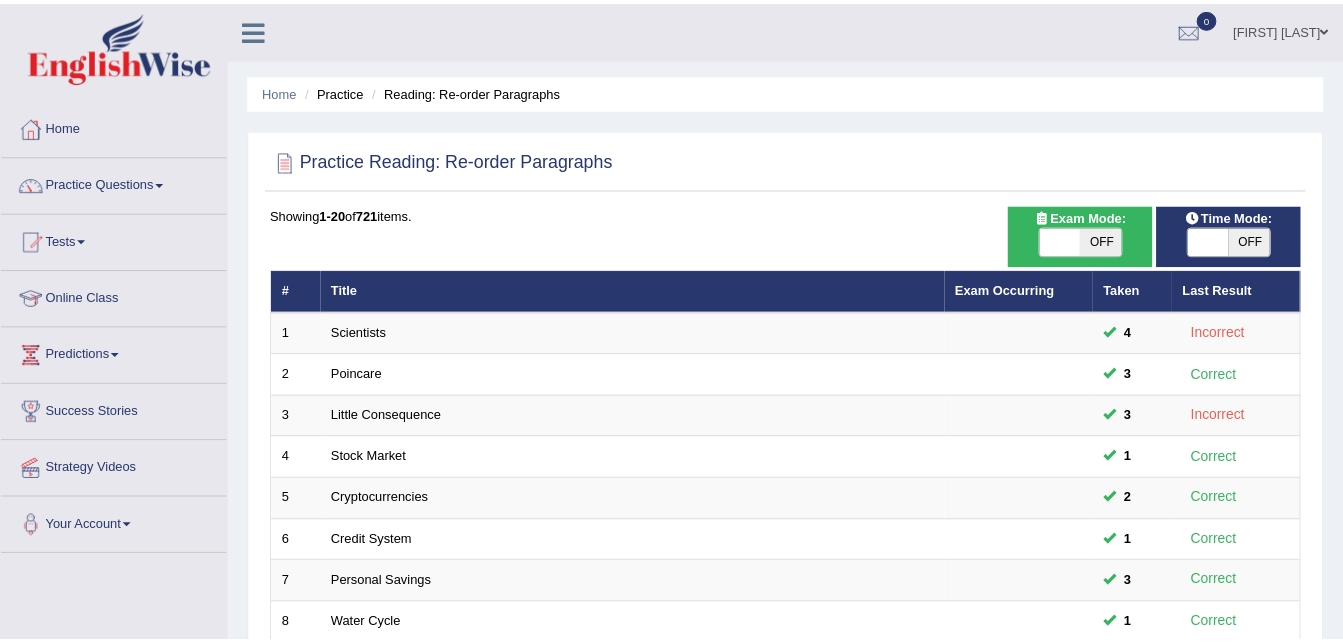 scroll, scrollTop: 0, scrollLeft: 0, axis: both 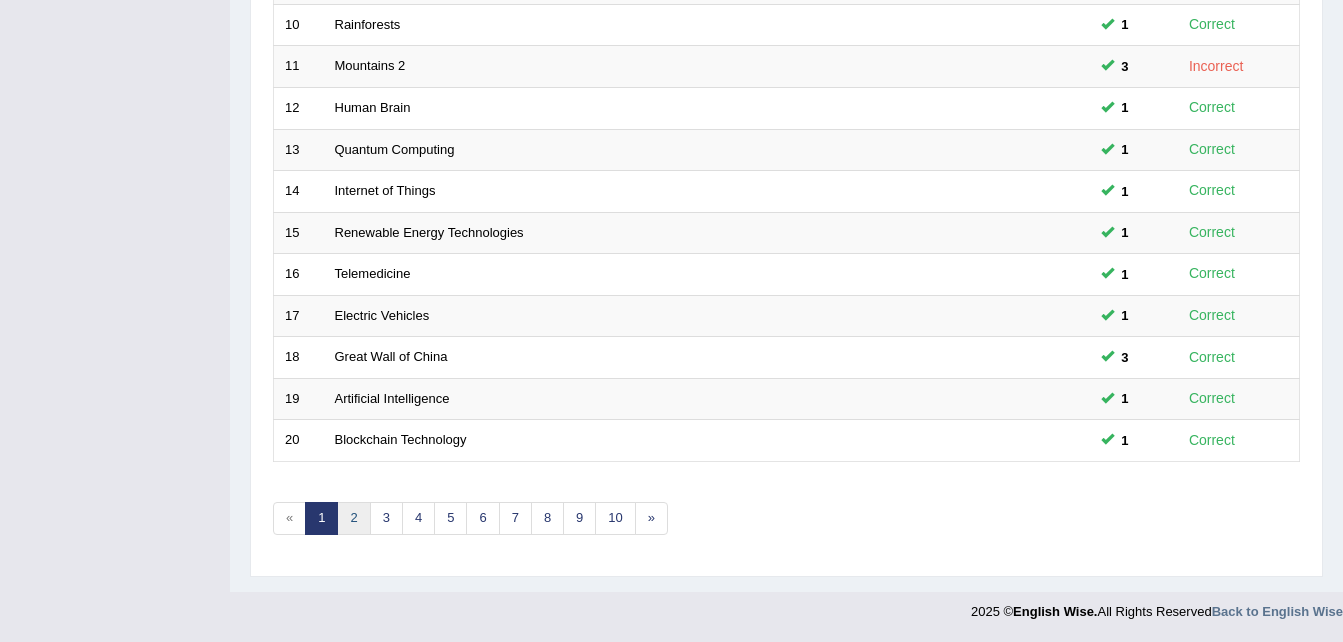 click on "2" at bounding box center (353, 518) 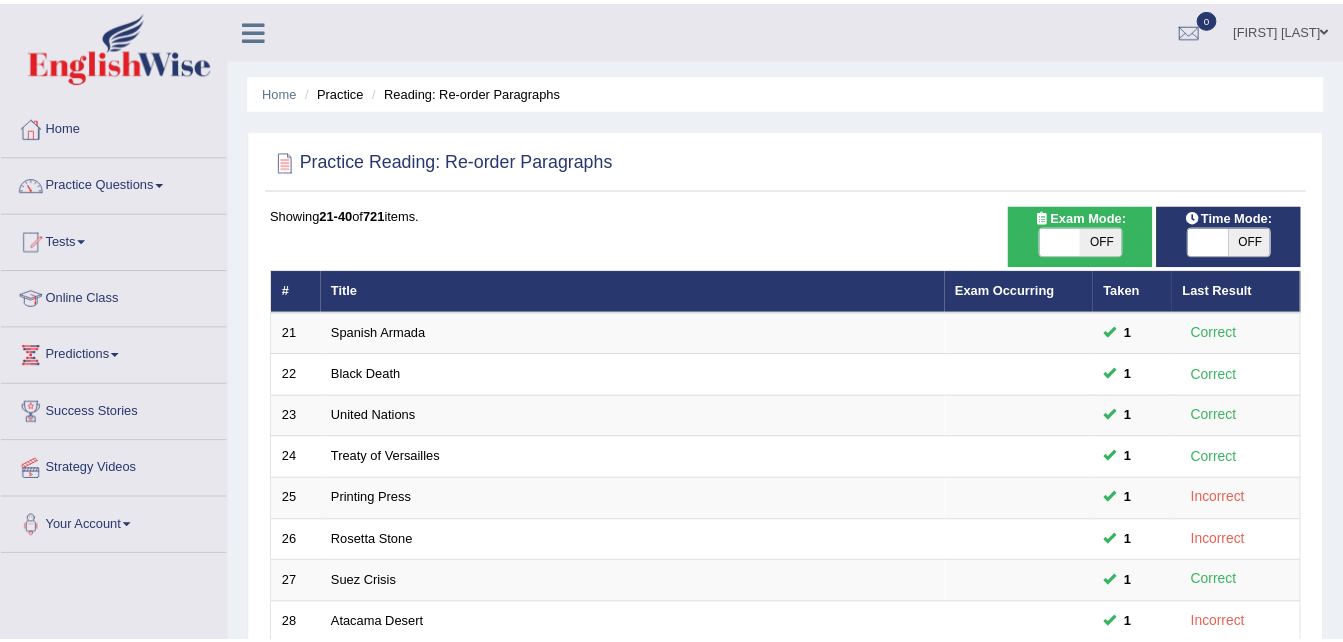 scroll, scrollTop: 0, scrollLeft: 0, axis: both 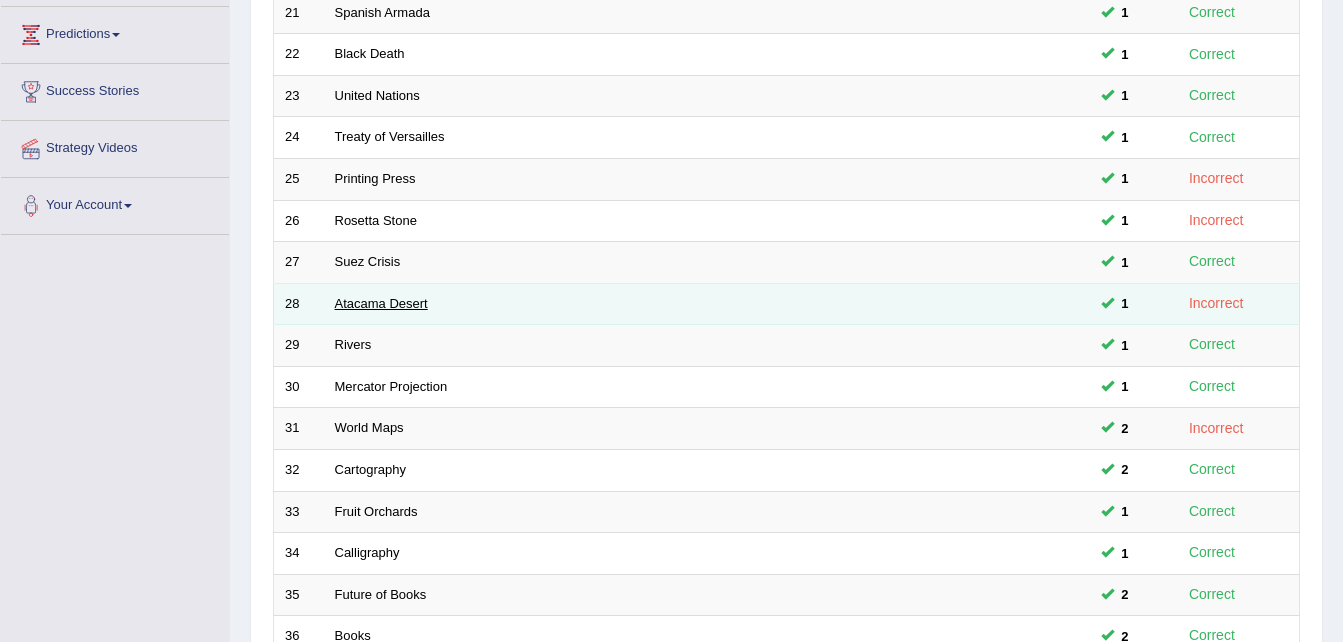 click on "Atacama Desert" at bounding box center [381, 303] 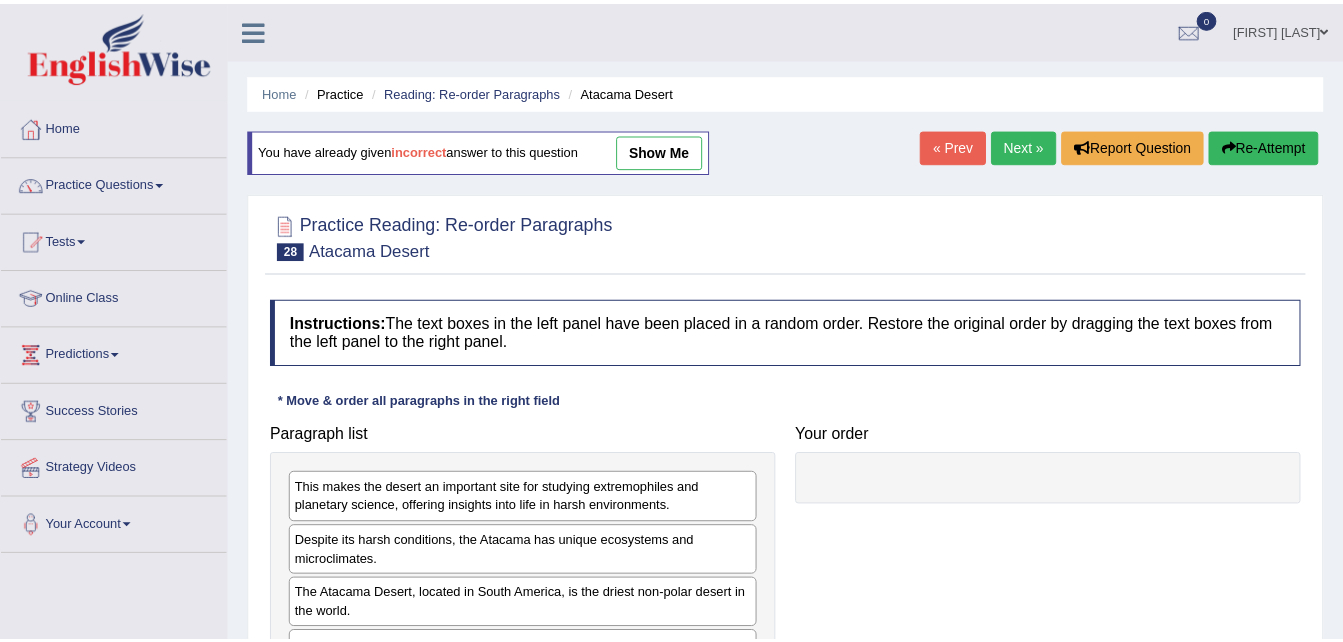 scroll, scrollTop: 0, scrollLeft: 0, axis: both 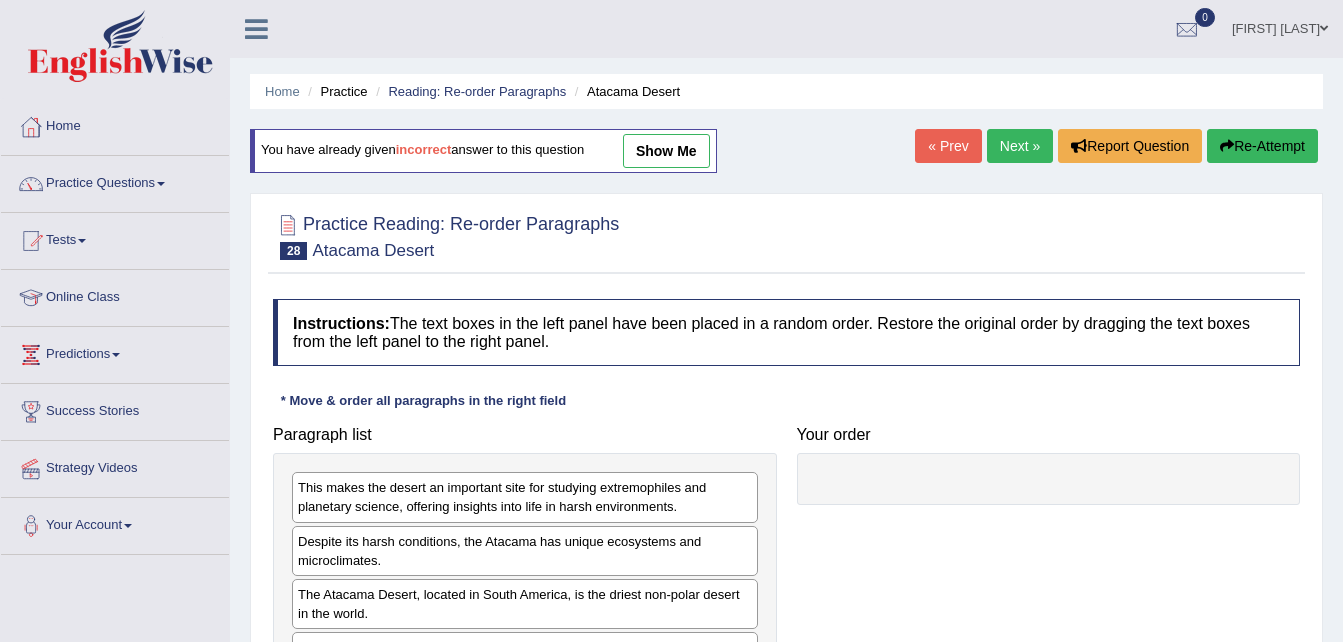 click on "Instructions:  The text boxes in the left panel have been placed in a random order. Restore the original order by dragging the text boxes from the left panel to the right panel.
* Move & order all paragraphs in the right field
Paragraph list
This makes the desert an important site for studying extremophiles and planetary science, offering insights into
life in harsh environments. Despite its harsh conditions, the Atacama has unique ecosystems and microclimates. The Atacama Desert, located in South America, is the driest non-polar desert in the world. The desert's aridity is due to its placement between two mountain chains that block moisture.
Correct order
The Atacama Desert, located in South America, is the driest non-polar desert in the world. The desert's aridity is due to its placement between two mountain chains that block moisture. Despite its harsh conditions, the Atacama has unique ecosystems and microclimates.
Your order" at bounding box center [786, 525] 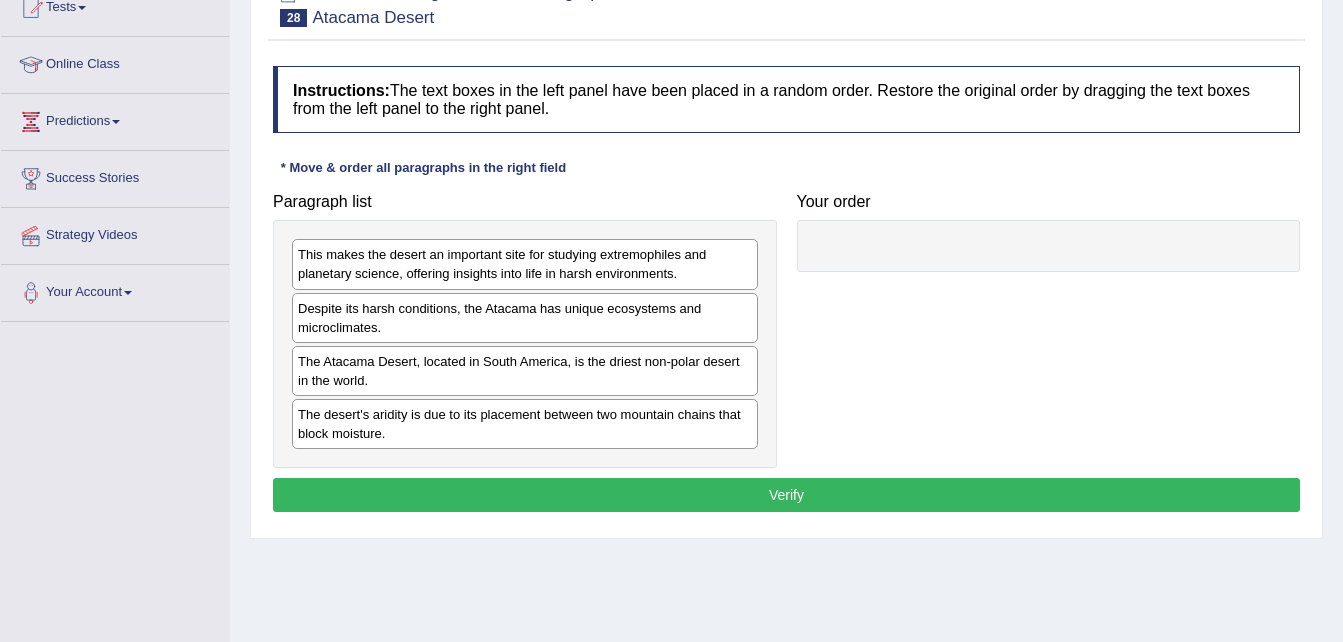 scroll, scrollTop: 240, scrollLeft: 0, axis: vertical 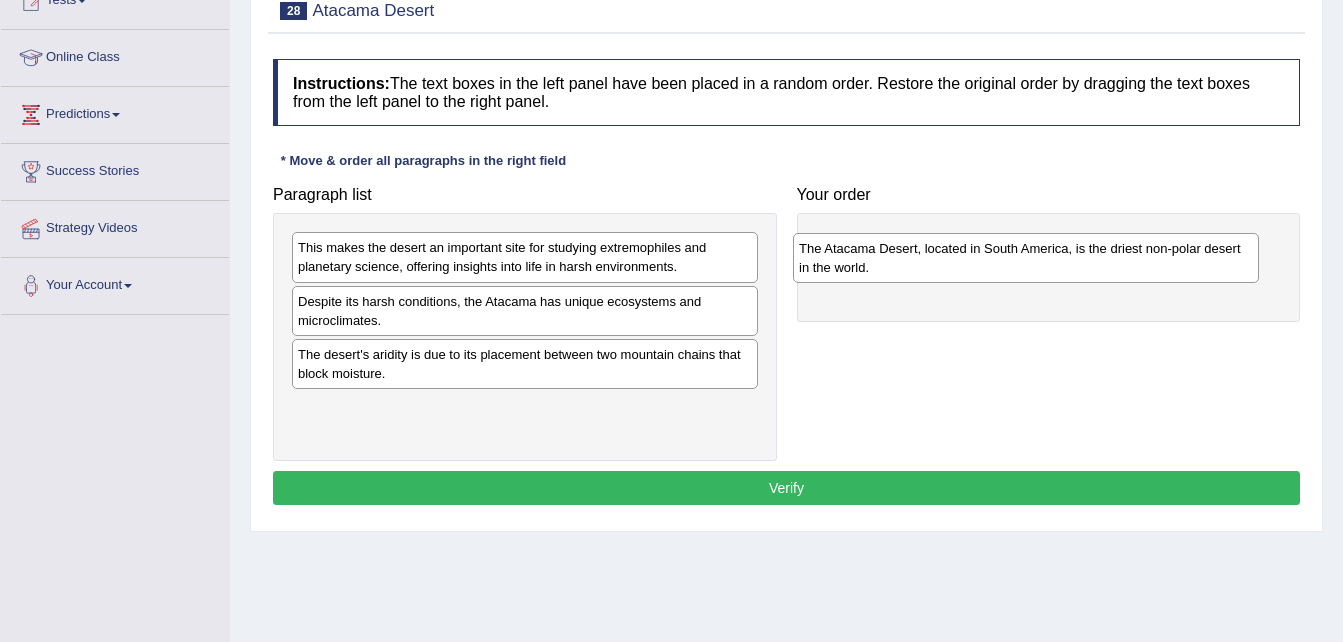 drag, startPoint x: 493, startPoint y: 372, endPoint x: 994, endPoint y: 266, distance: 512.0908 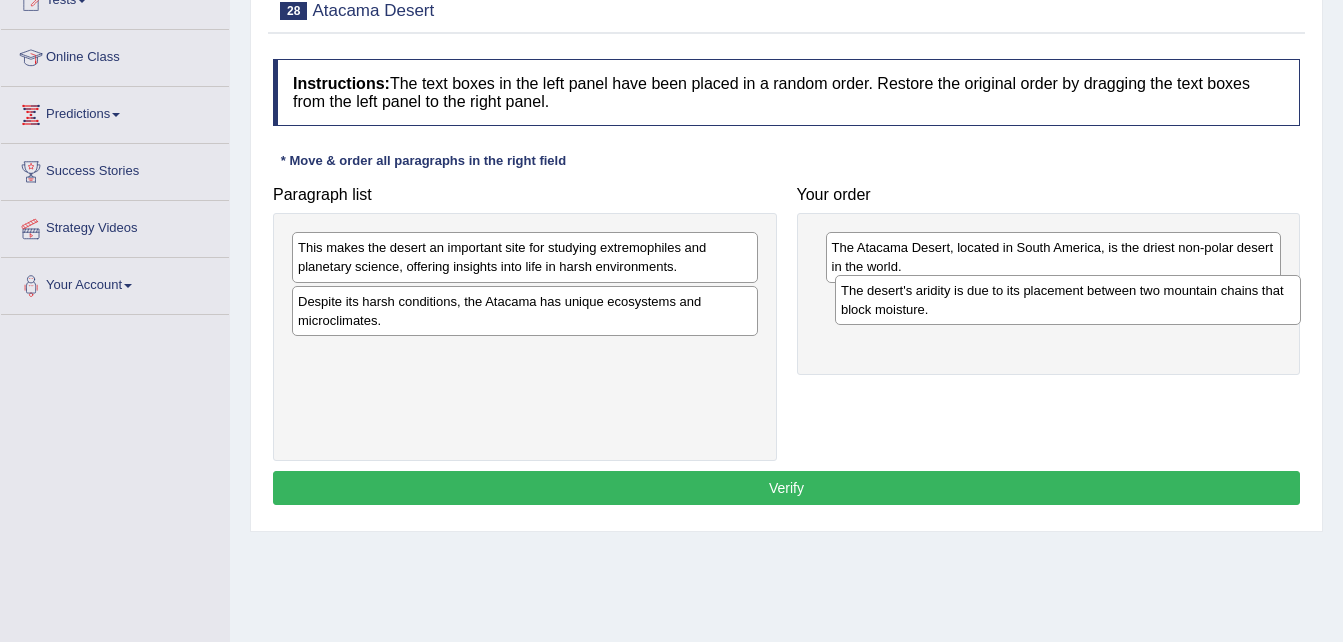 drag, startPoint x: 562, startPoint y: 378, endPoint x: 1105, endPoint y: 314, distance: 546.7586 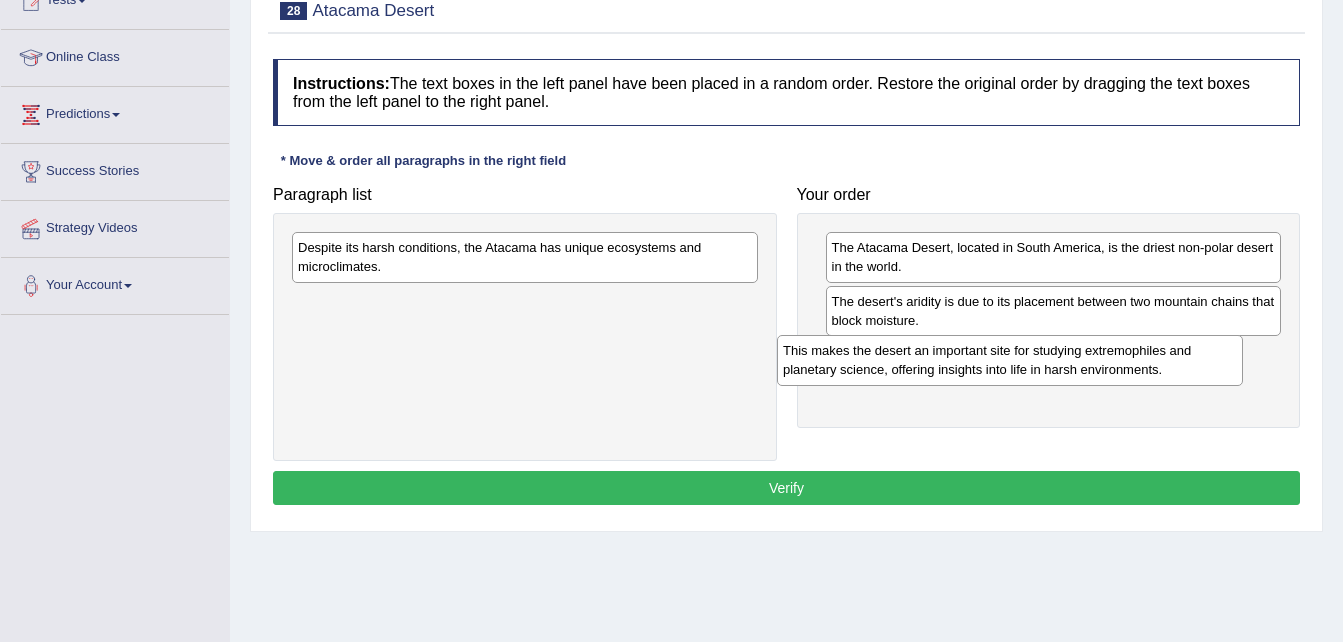 drag, startPoint x: 549, startPoint y: 259, endPoint x: 1034, endPoint y: 362, distance: 495.8165 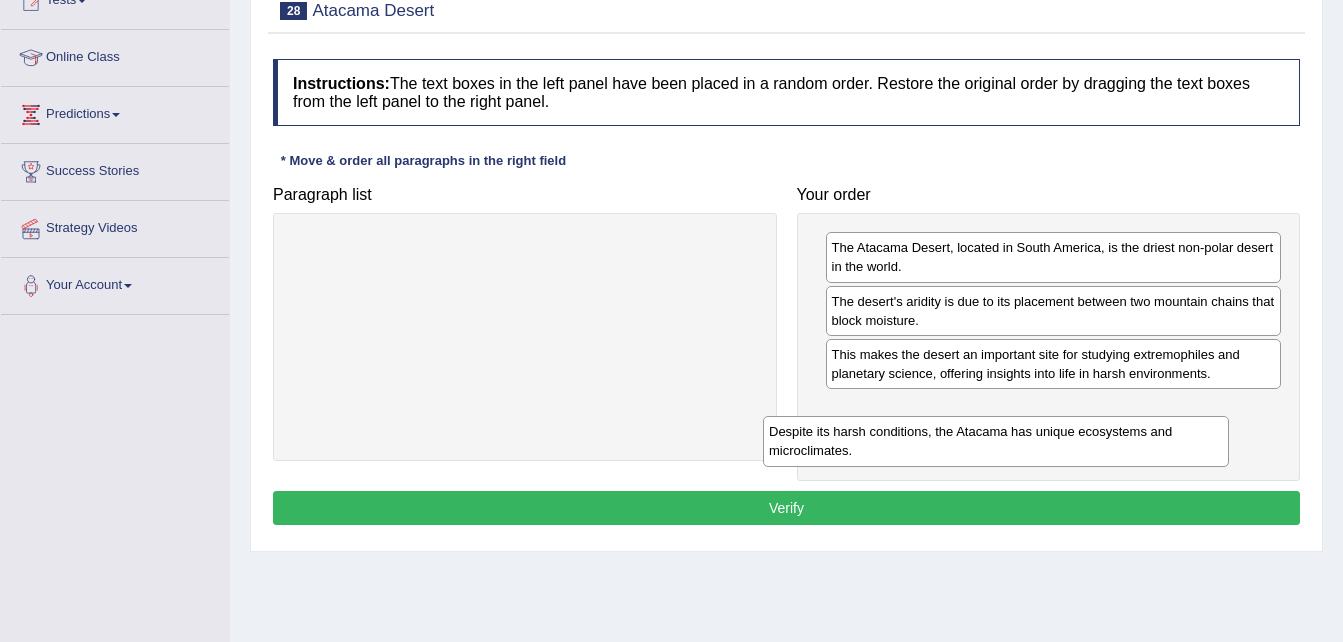 drag, startPoint x: 754, startPoint y: 348, endPoint x: 1101, endPoint y: 444, distance: 360.03473 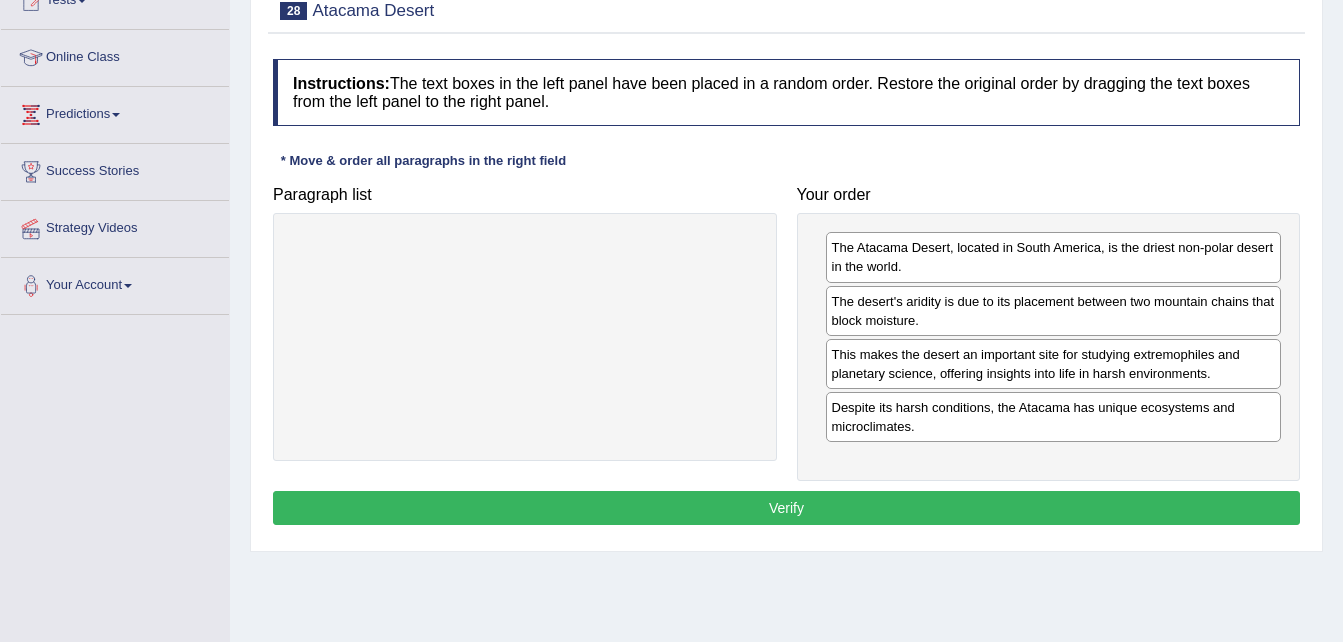 click on "Verify" at bounding box center (786, 508) 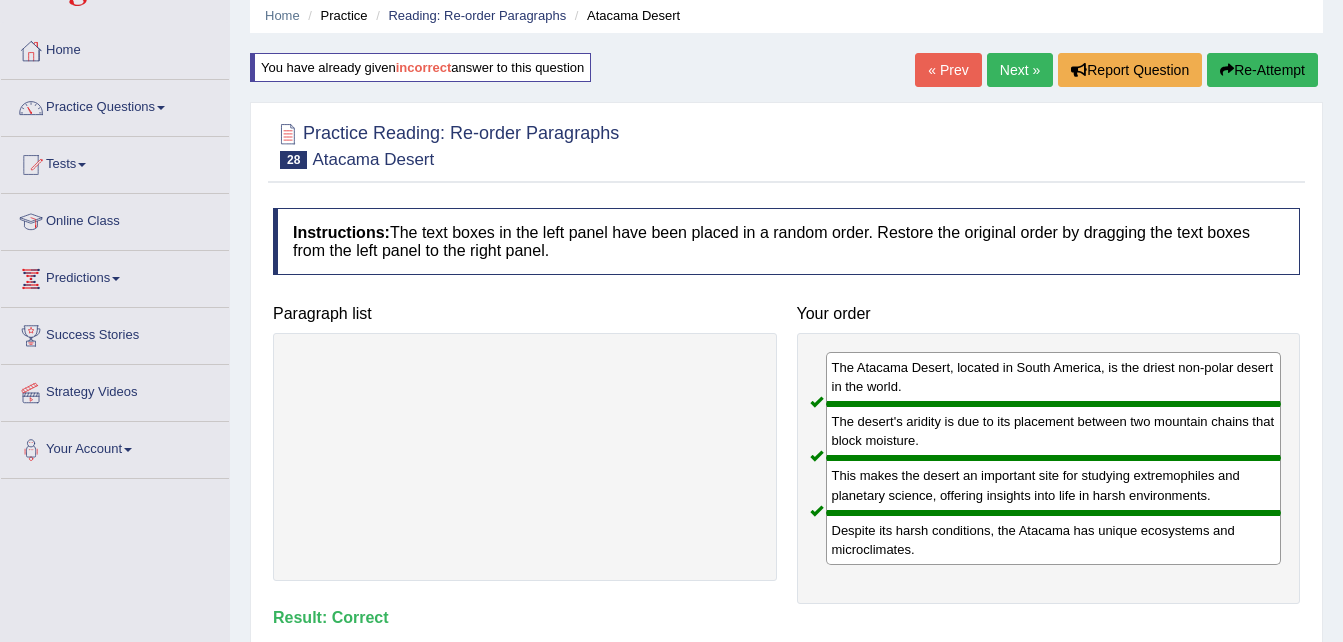 scroll, scrollTop: 0, scrollLeft: 0, axis: both 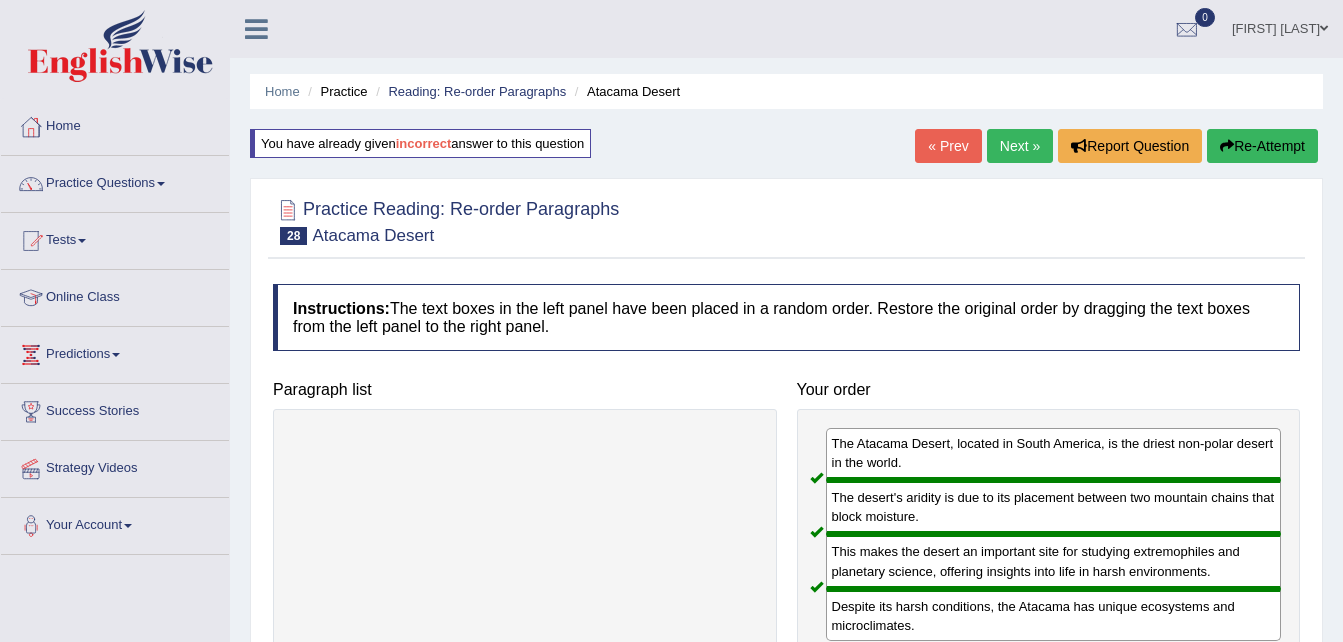 click on "« Prev" at bounding box center (948, 146) 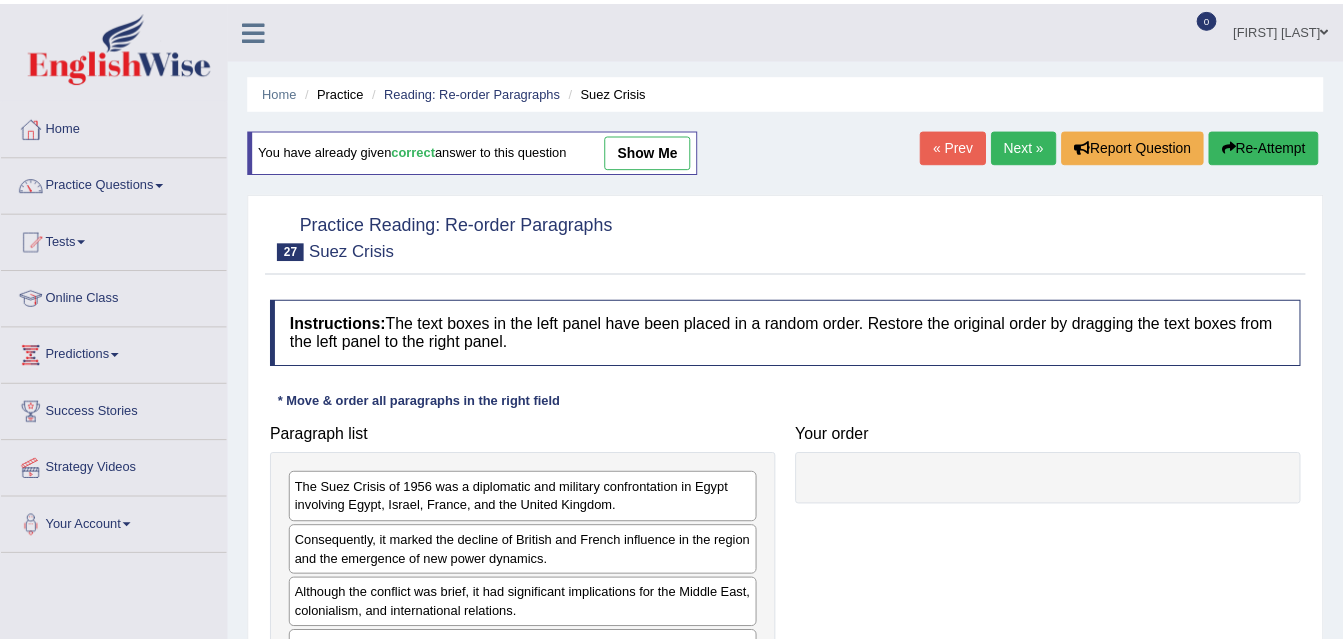scroll, scrollTop: 0, scrollLeft: 0, axis: both 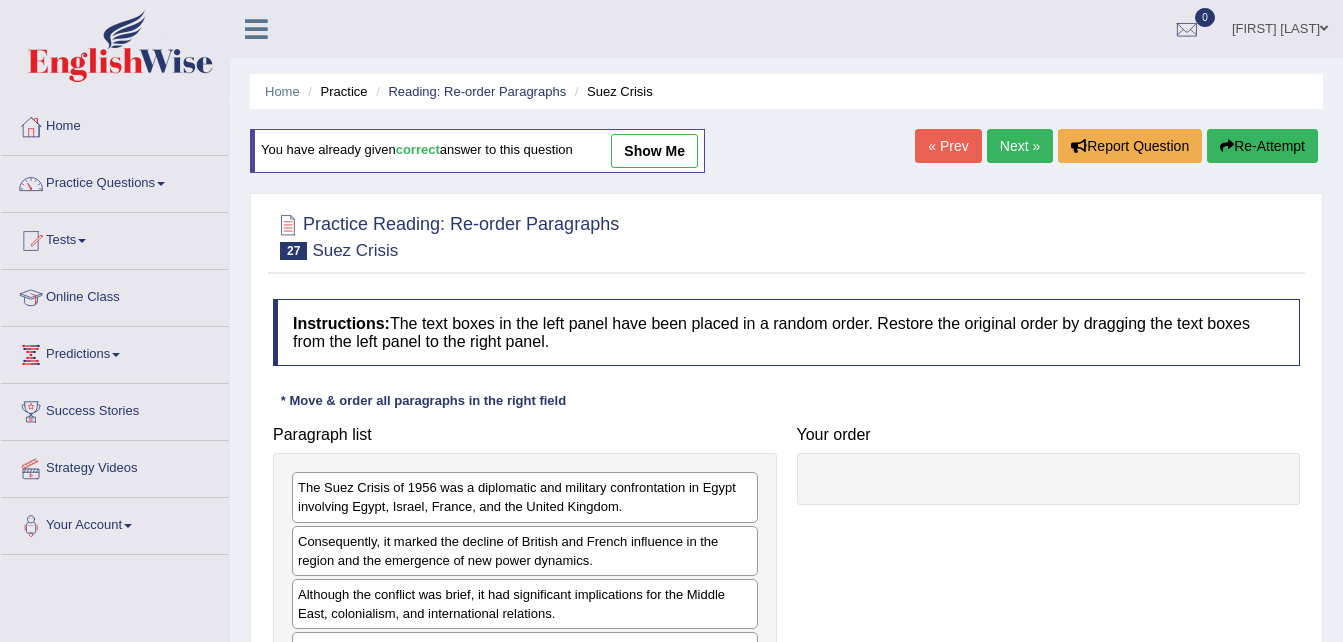 click on "Next »" at bounding box center [1020, 146] 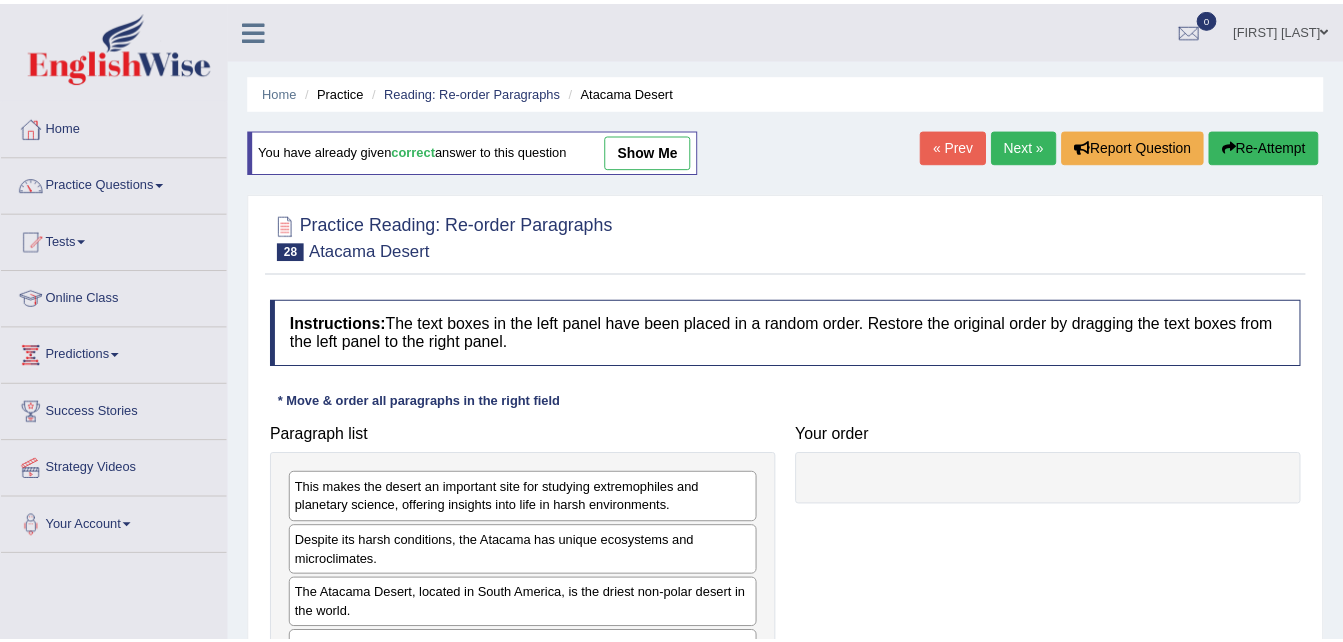 scroll, scrollTop: 0, scrollLeft: 0, axis: both 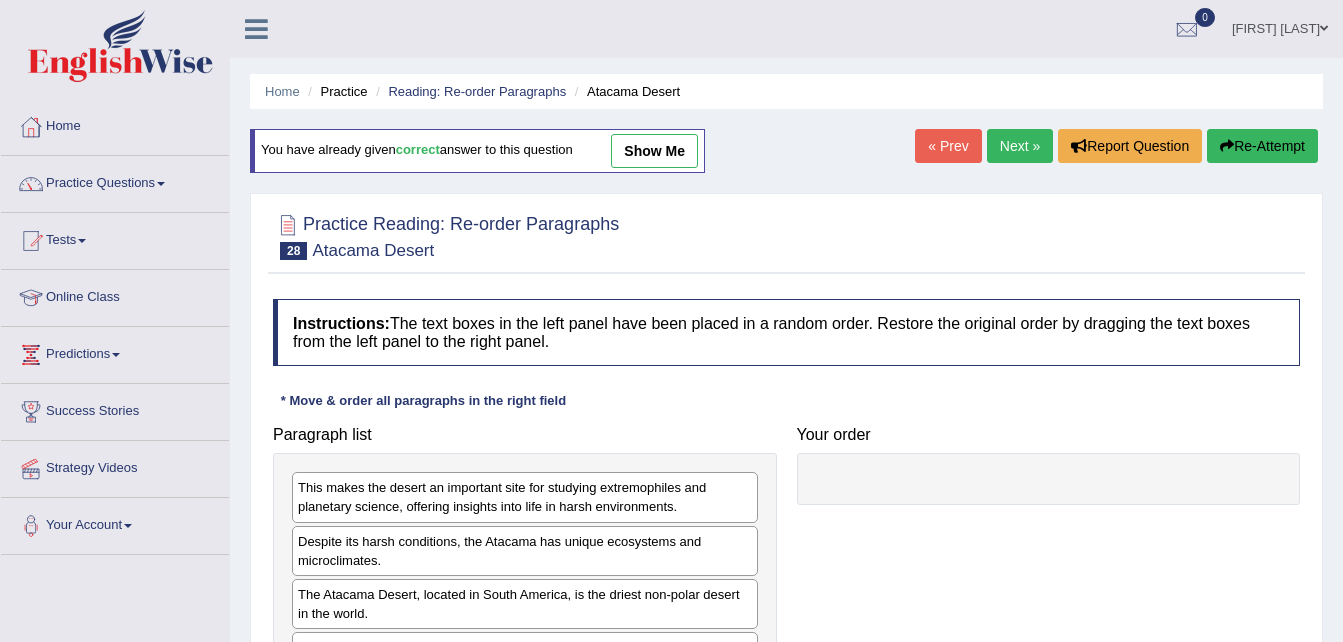 click on "Next »" at bounding box center [1020, 146] 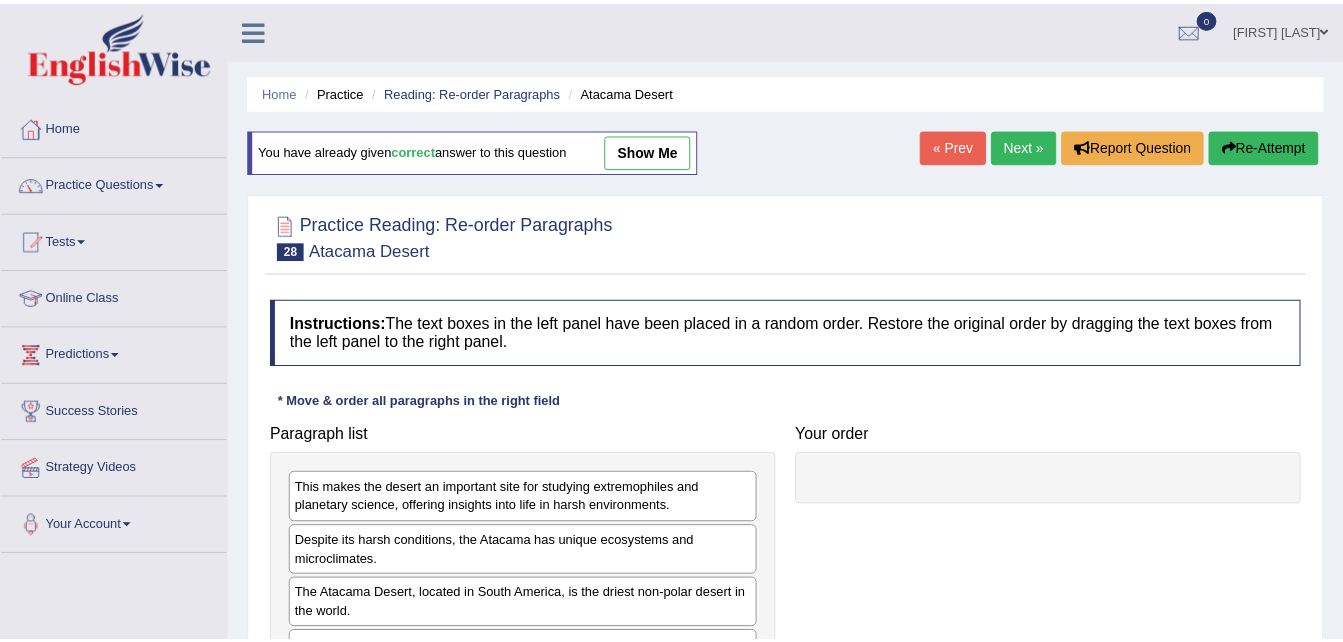 scroll, scrollTop: 0, scrollLeft: 0, axis: both 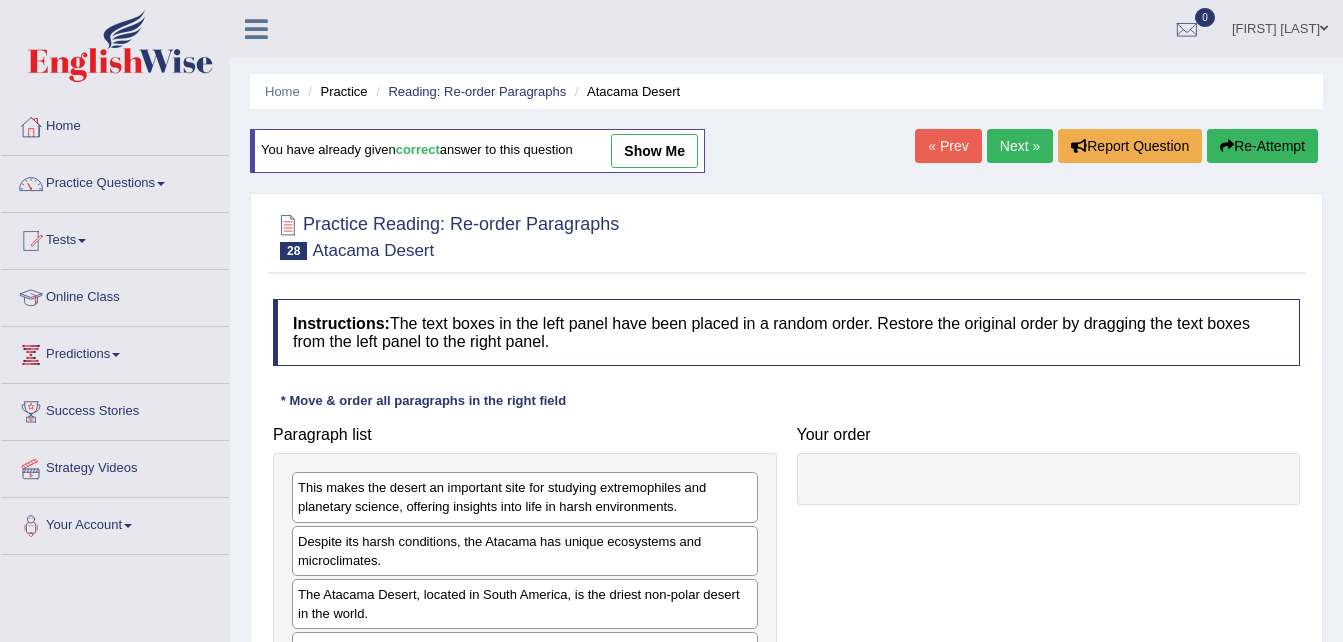 click on "« Prev" at bounding box center (948, 146) 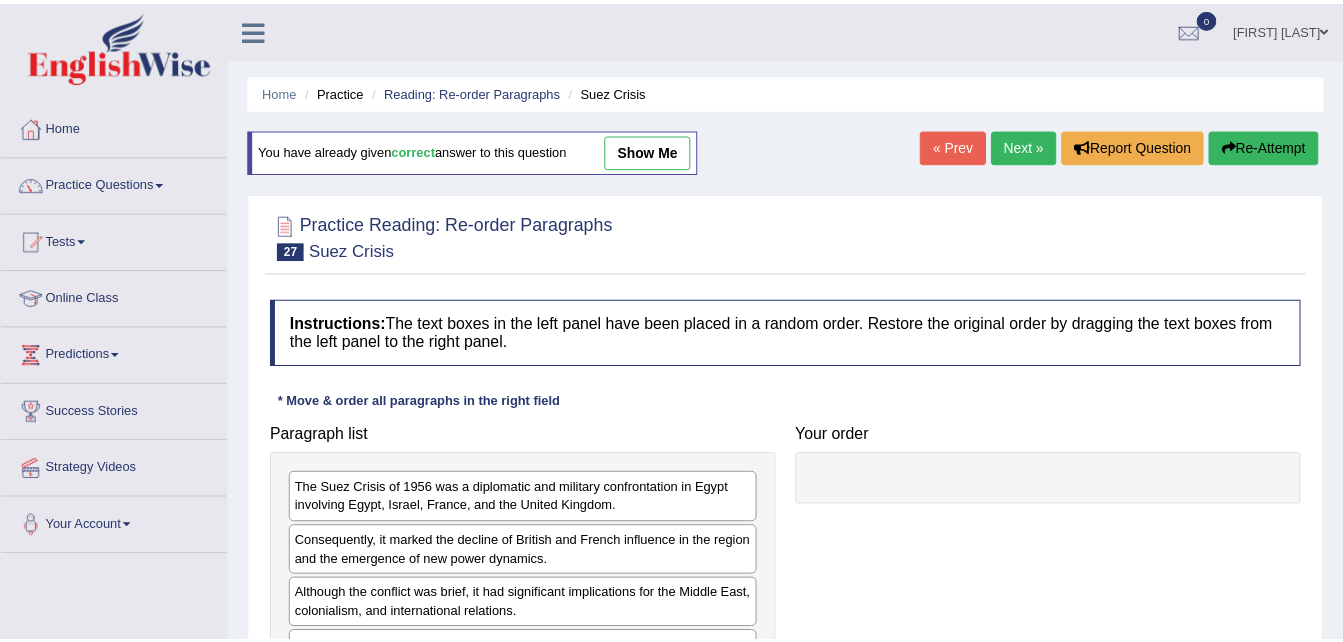 scroll, scrollTop: 0, scrollLeft: 0, axis: both 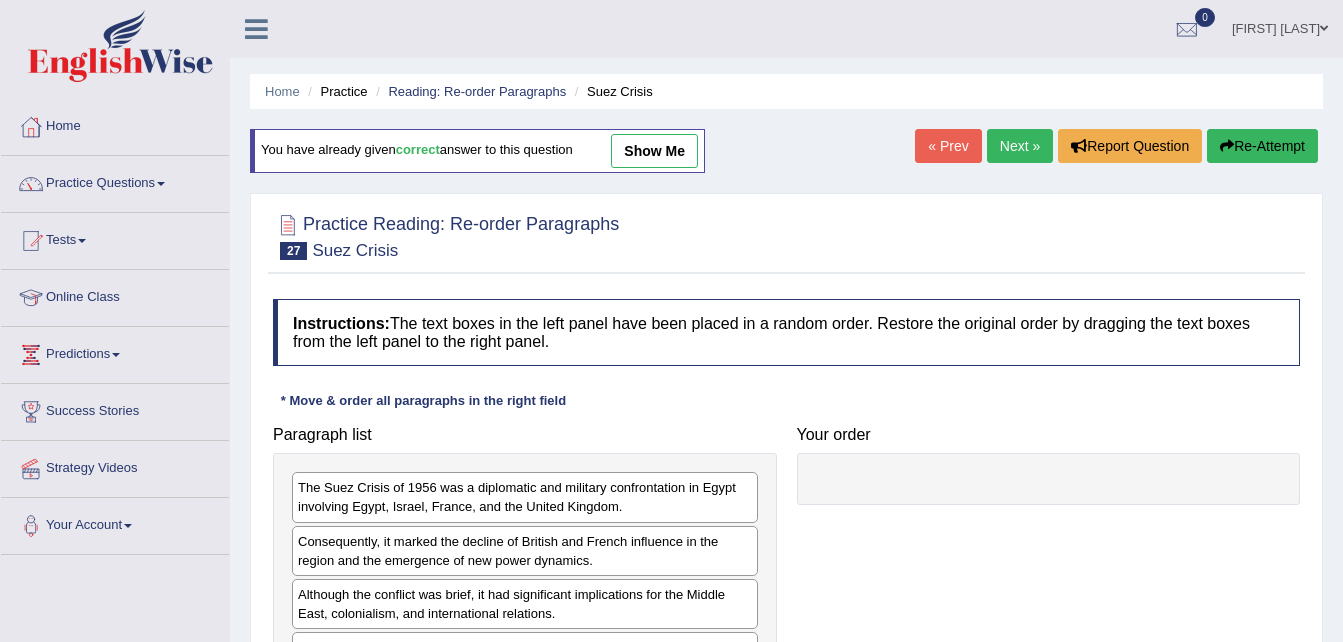 click on "« Prev" at bounding box center [948, 146] 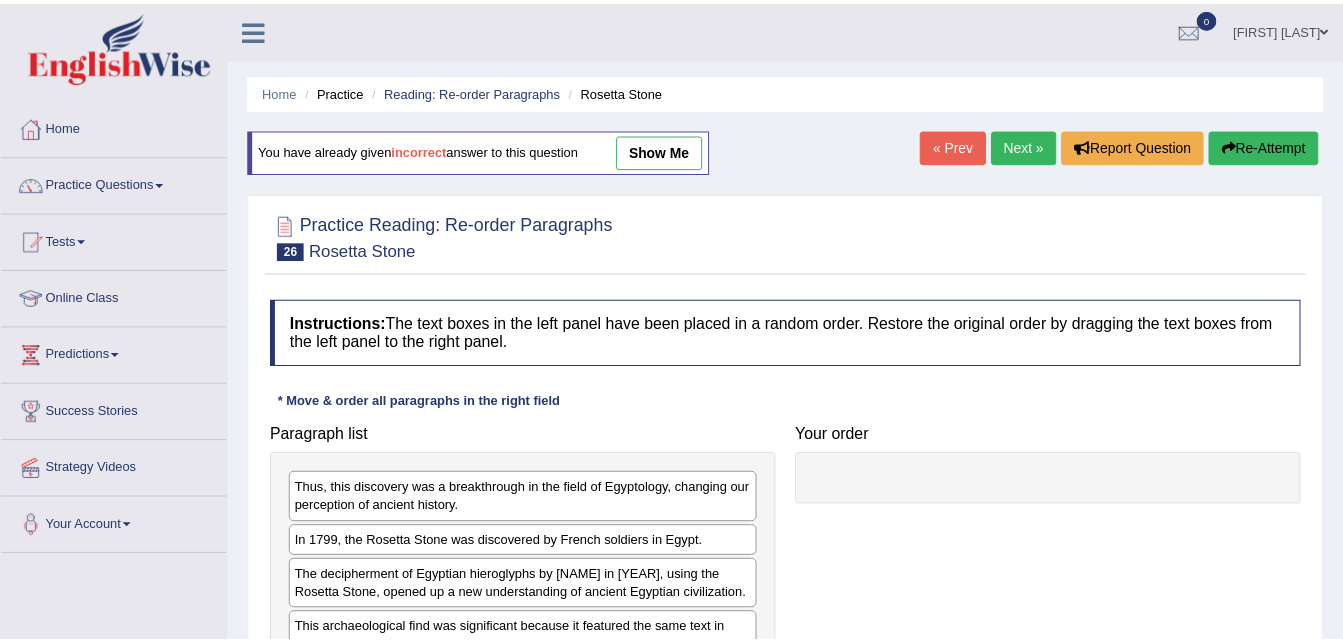 scroll, scrollTop: 0, scrollLeft: 0, axis: both 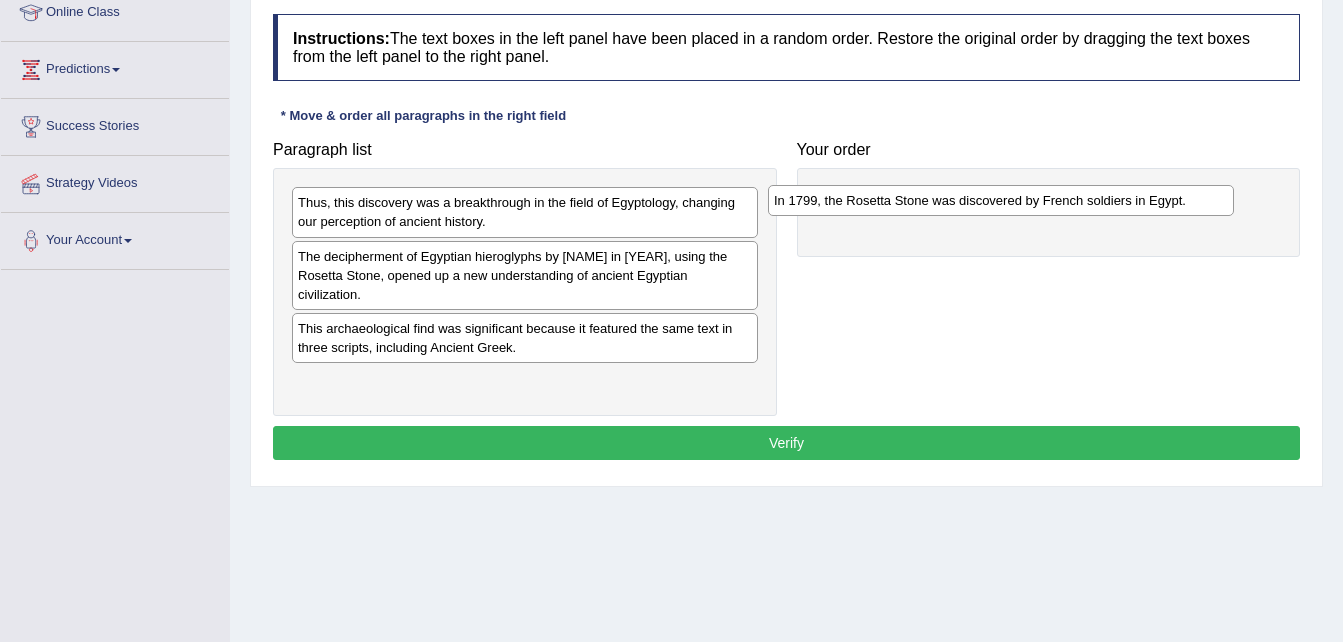 drag, startPoint x: 451, startPoint y: 259, endPoint x: 928, endPoint y: 203, distance: 480.27597 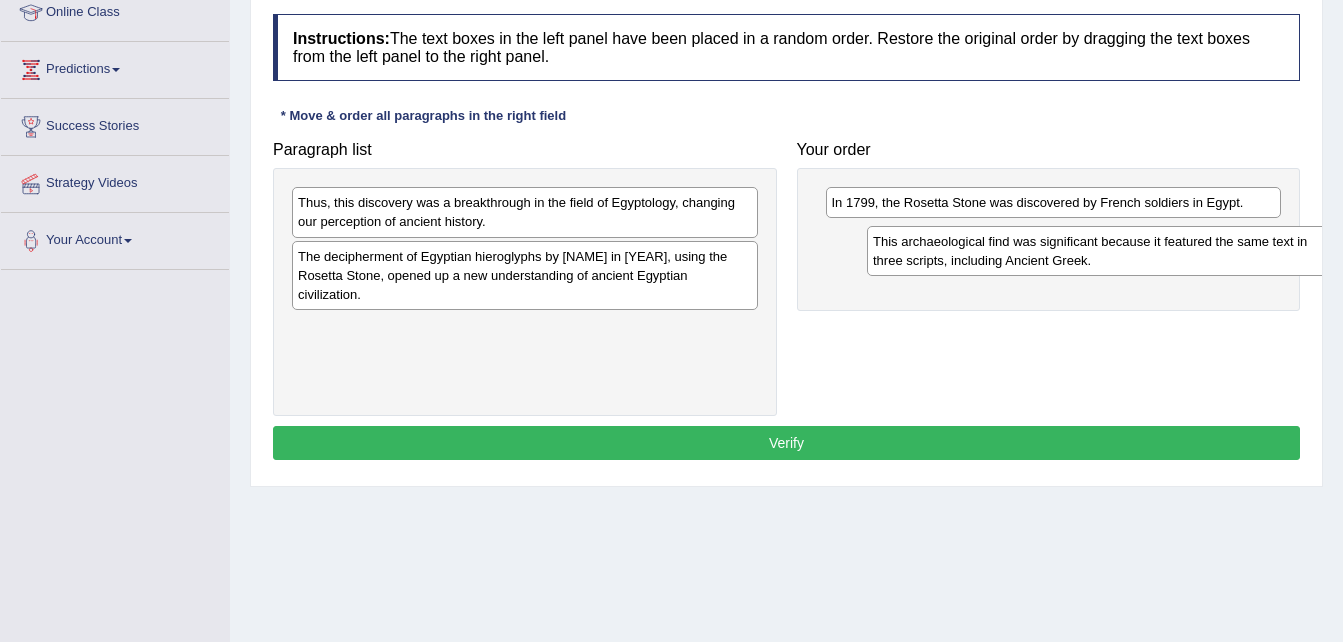 drag, startPoint x: 441, startPoint y: 356, endPoint x: 1001, endPoint y: 269, distance: 566.7177 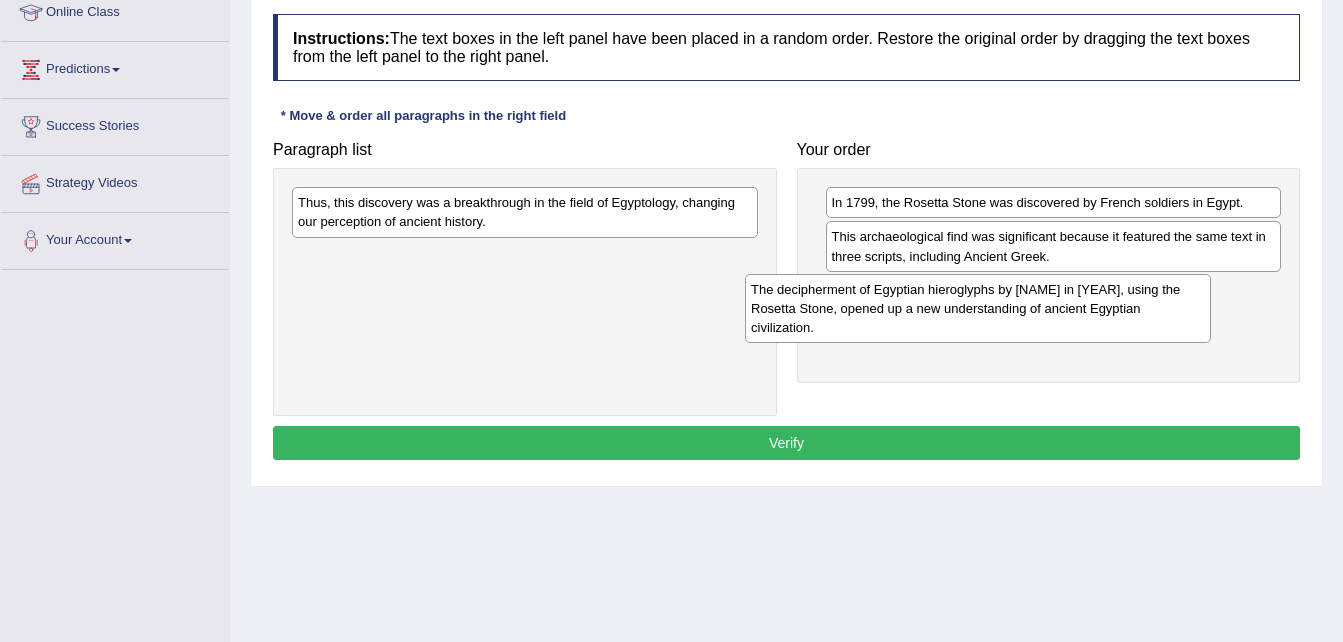 drag, startPoint x: 698, startPoint y: 291, endPoint x: 1115, endPoint y: 329, distance: 418.72784 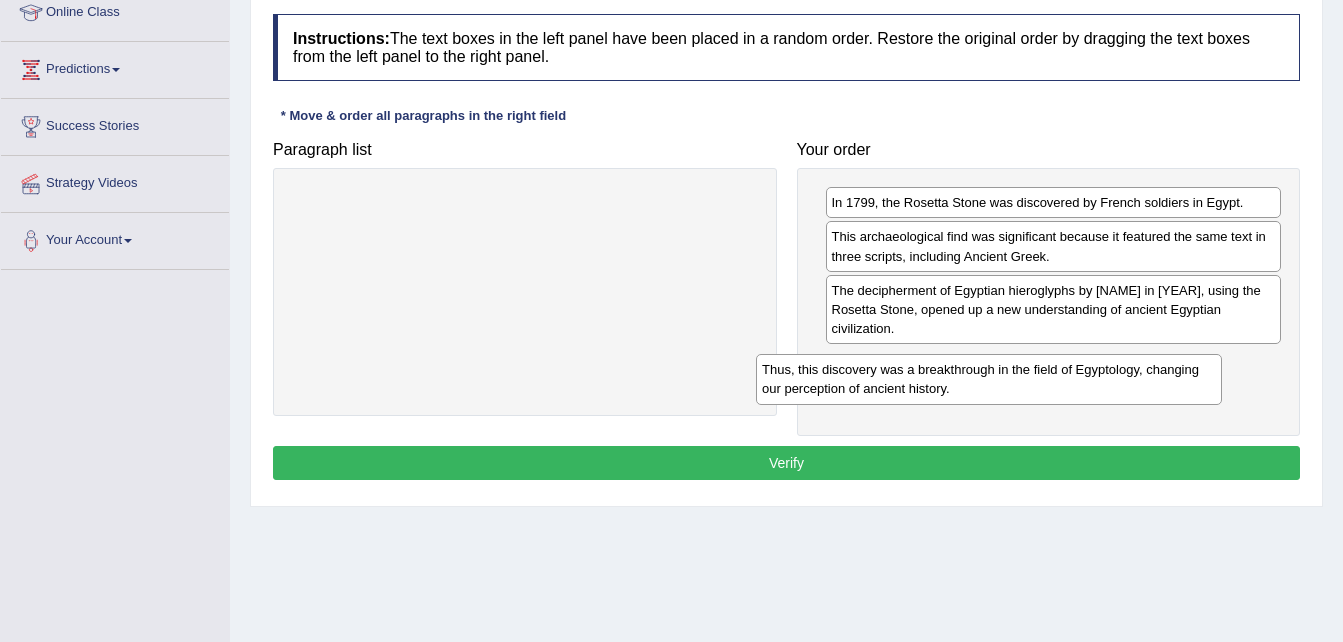 drag, startPoint x: 599, startPoint y: 213, endPoint x: 1079, endPoint y: 389, distance: 511.24945 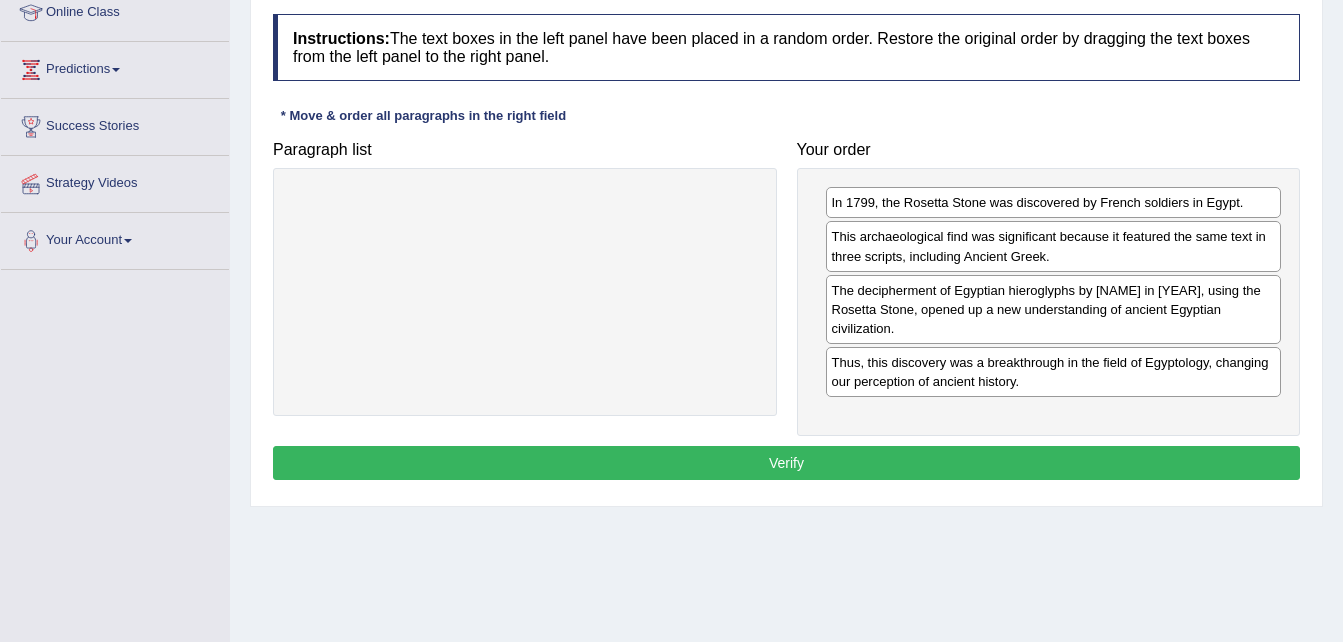 click on "Verify" at bounding box center (786, 463) 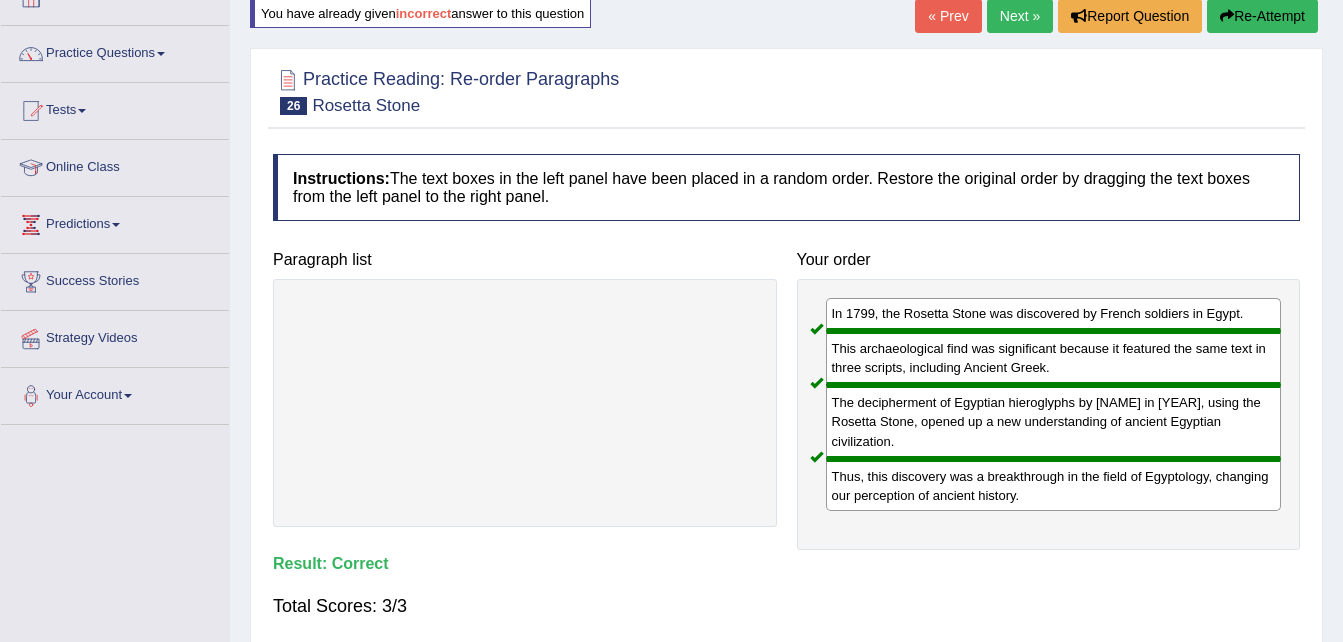 scroll, scrollTop: 0, scrollLeft: 0, axis: both 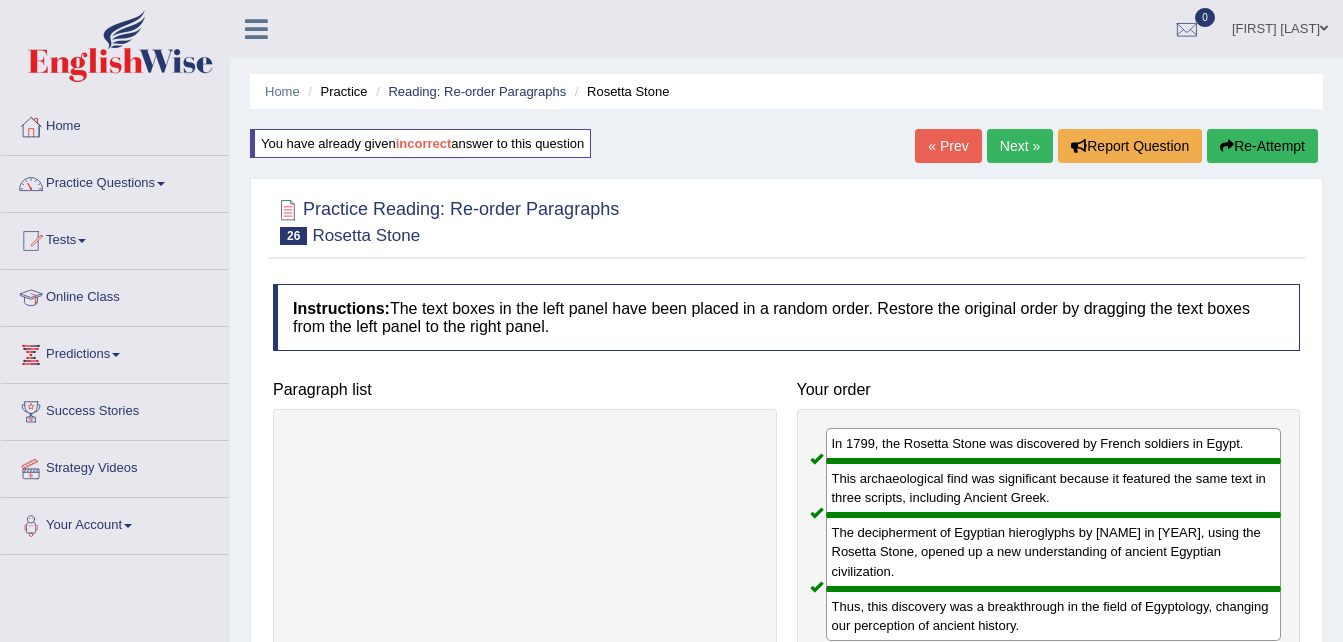 click on "« Prev" at bounding box center (948, 146) 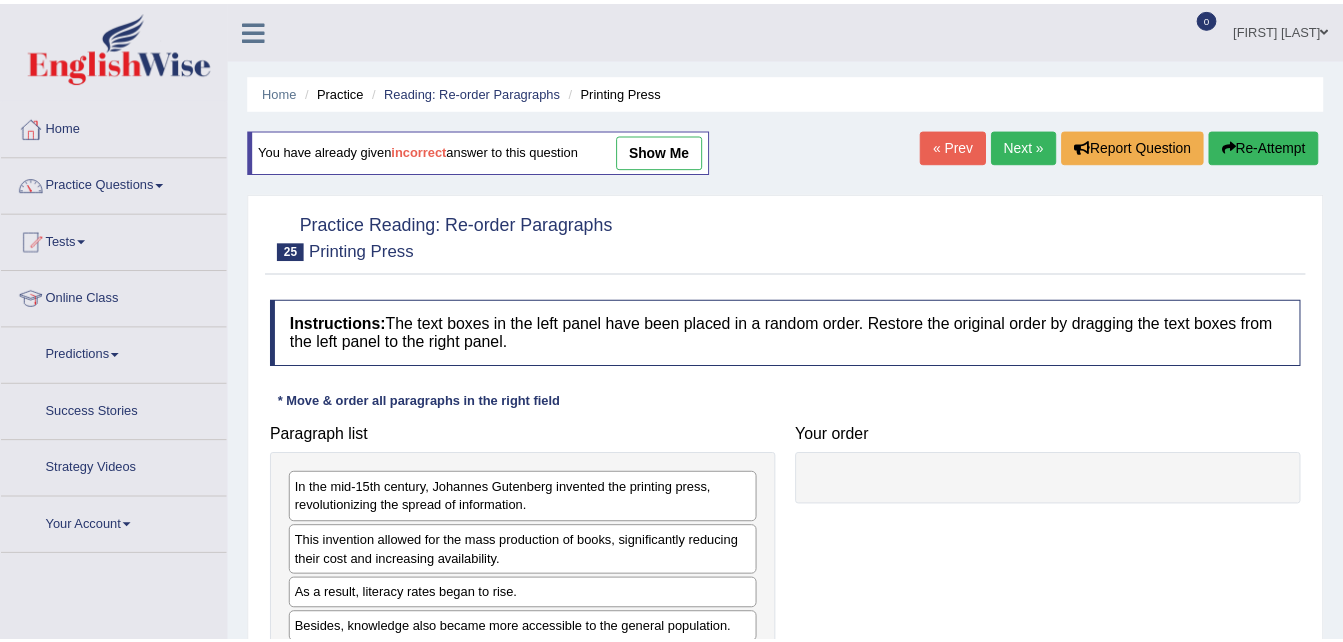 scroll, scrollTop: 0, scrollLeft: 0, axis: both 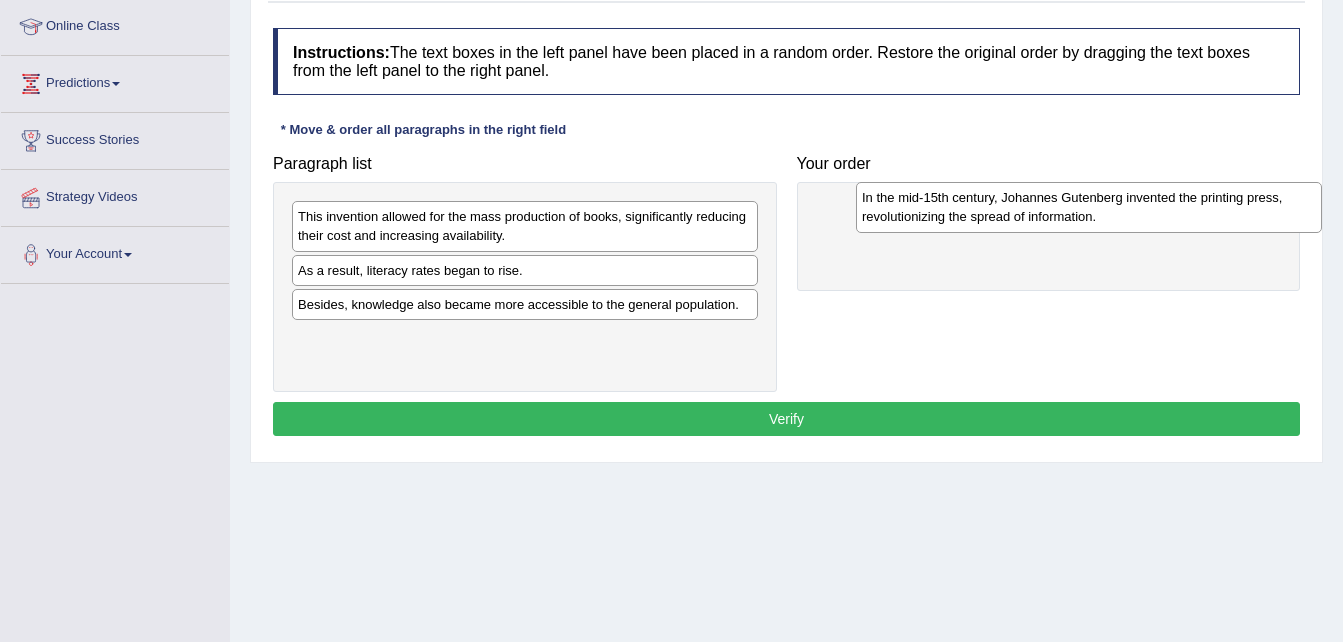 drag, startPoint x: 400, startPoint y: 228, endPoint x: 964, endPoint y: 209, distance: 564.31995 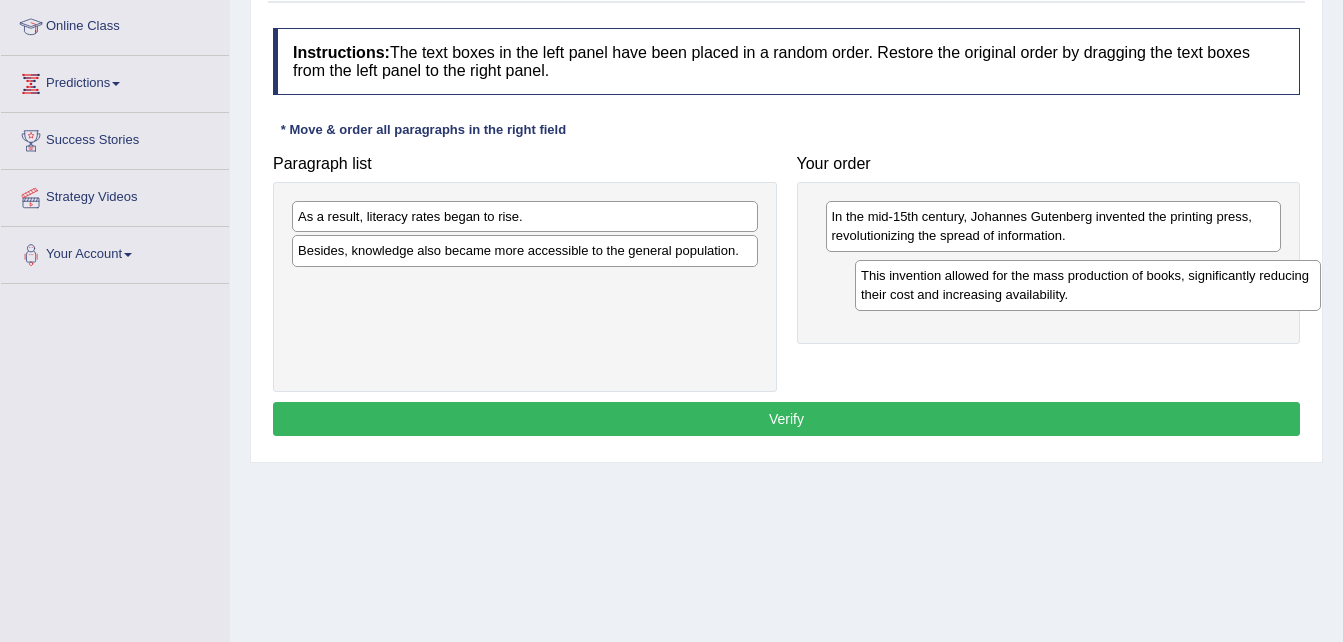 drag, startPoint x: 521, startPoint y: 222, endPoint x: 1087, endPoint y: 276, distance: 568.5701 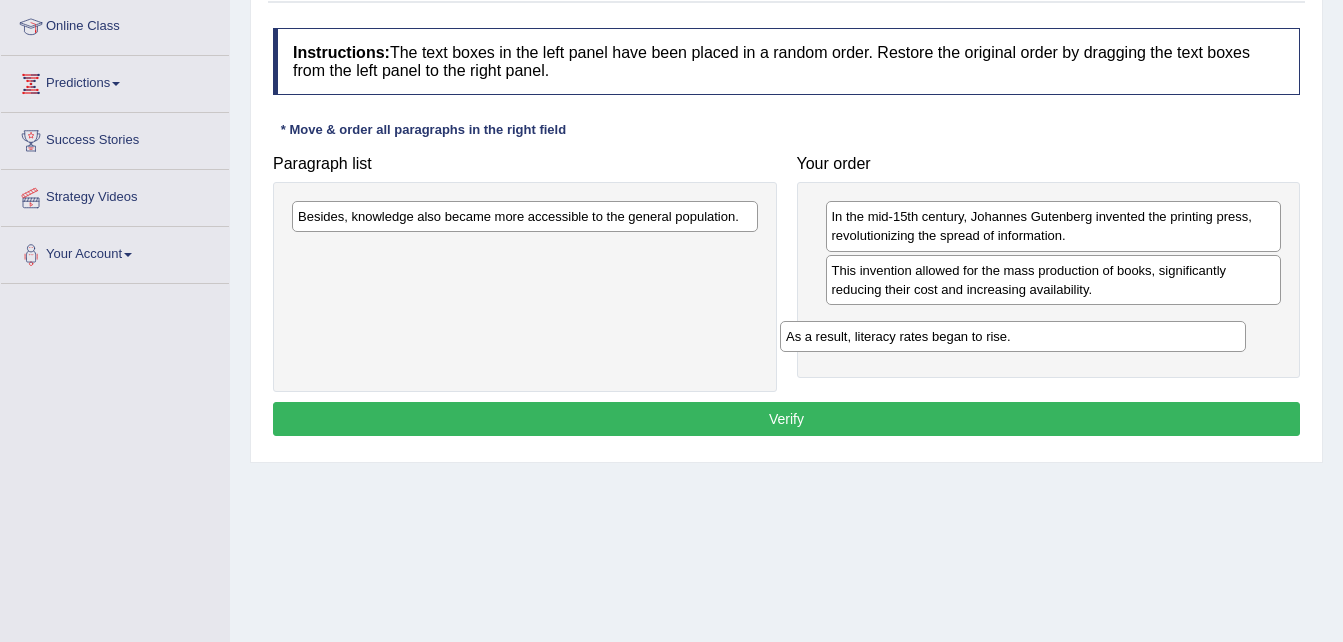drag, startPoint x: 414, startPoint y: 225, endPoint x: 912, endPoint y: 343, distance: 511.78903 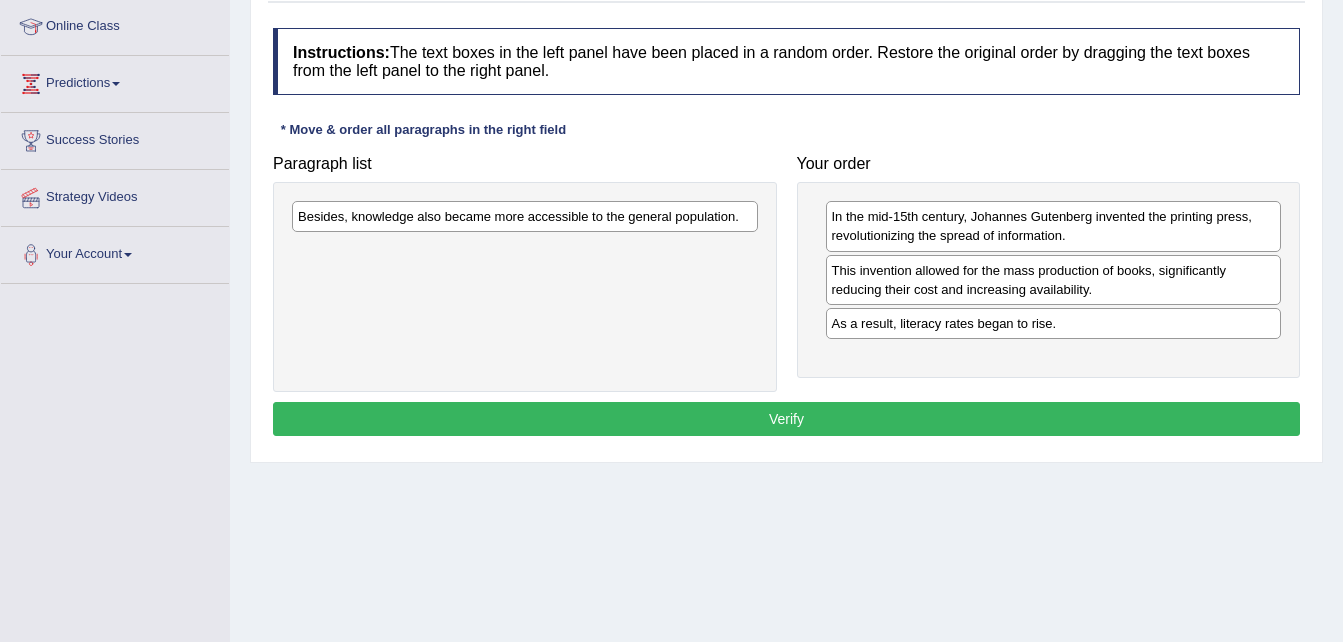 click on "Verify" at bounding box center (786, 419) 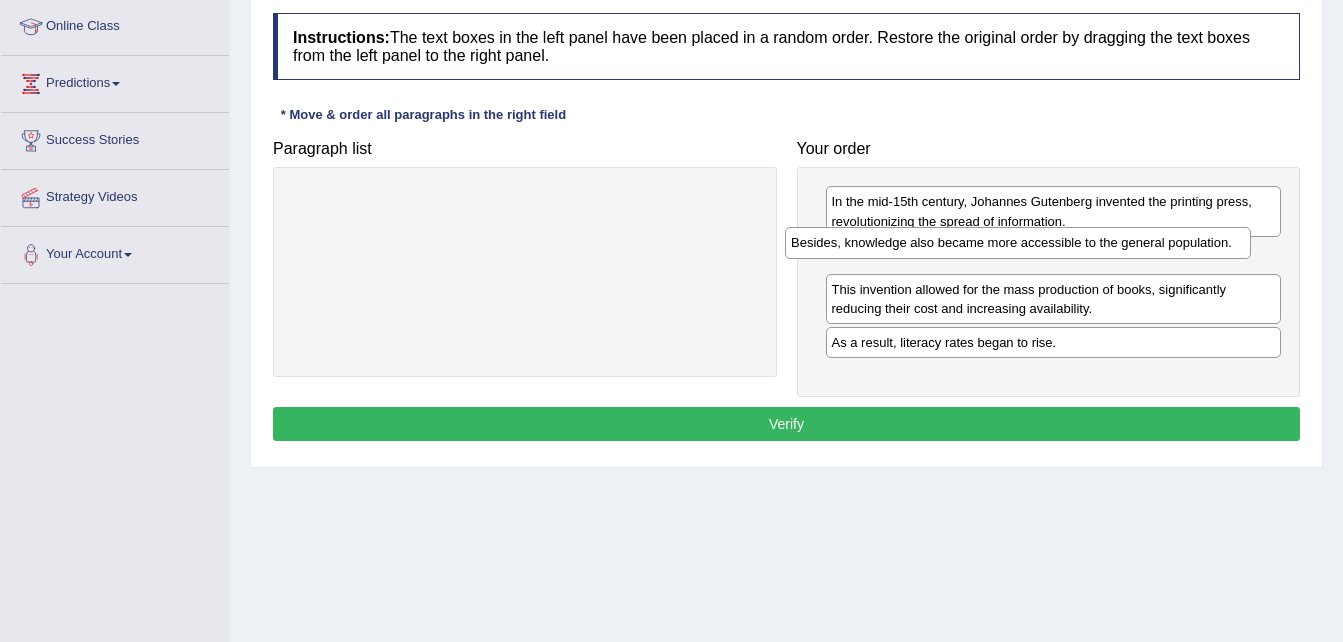 drag, startPoint x: 581, startPoint y: 215, endPoint x: 1101, endPoint y: 256, distance: 521.61383 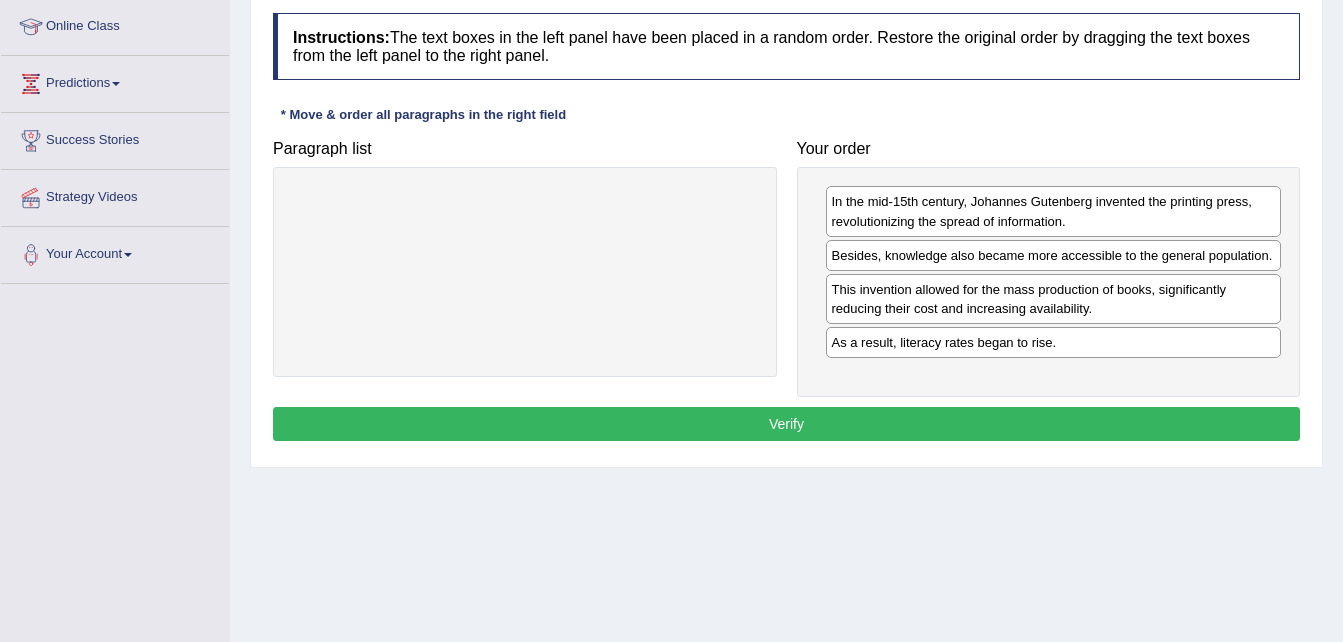 click on "Verify" at bounding box center (786, 424) 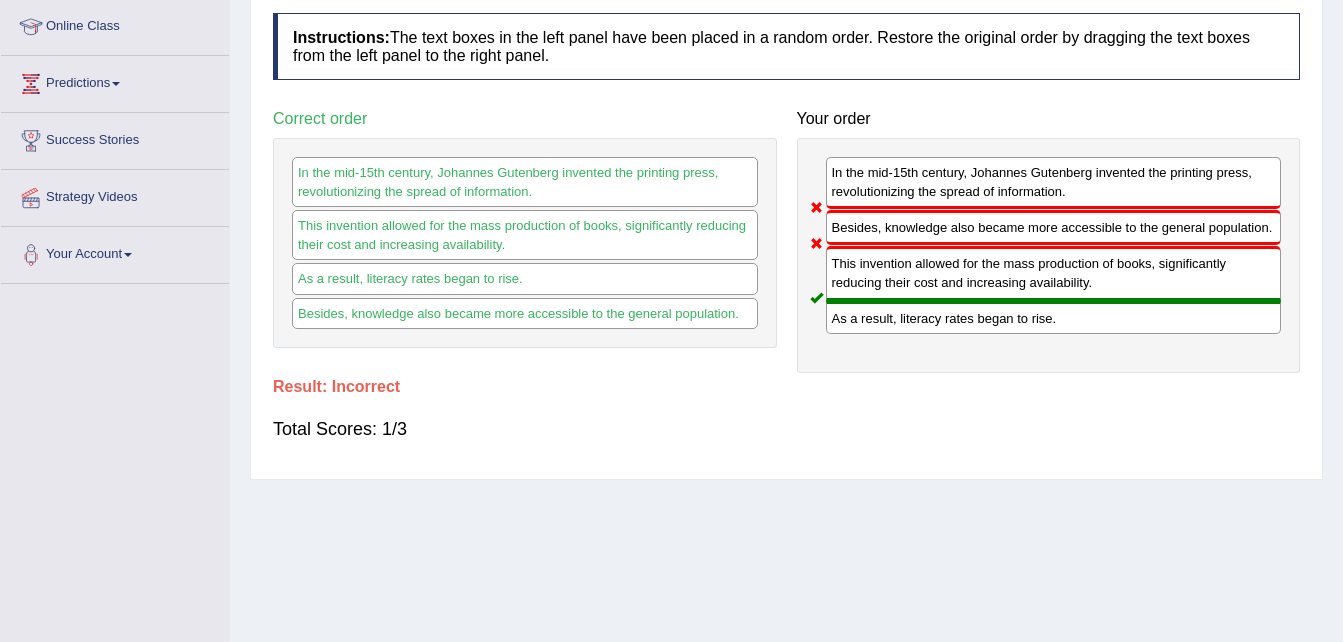 scroll, scrollTop: 0, scrollLeft: 0, axis: both 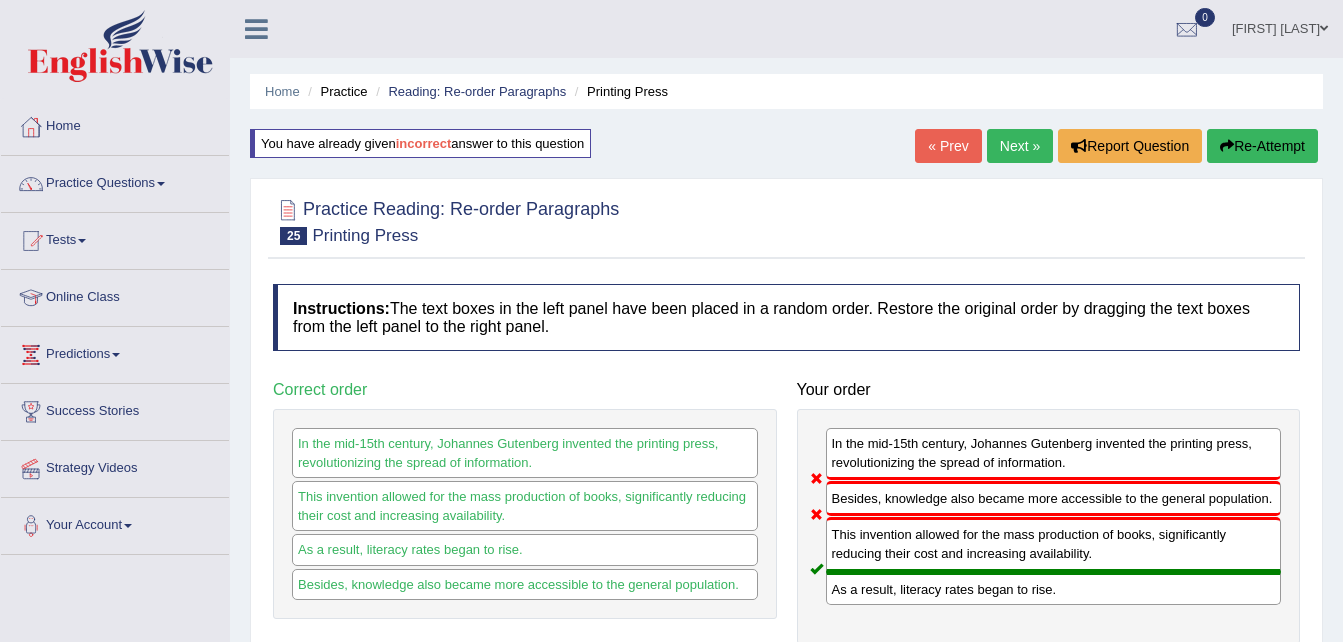 click on "Reading: Re-order Paragraphs" at bounding box center (468, 91) 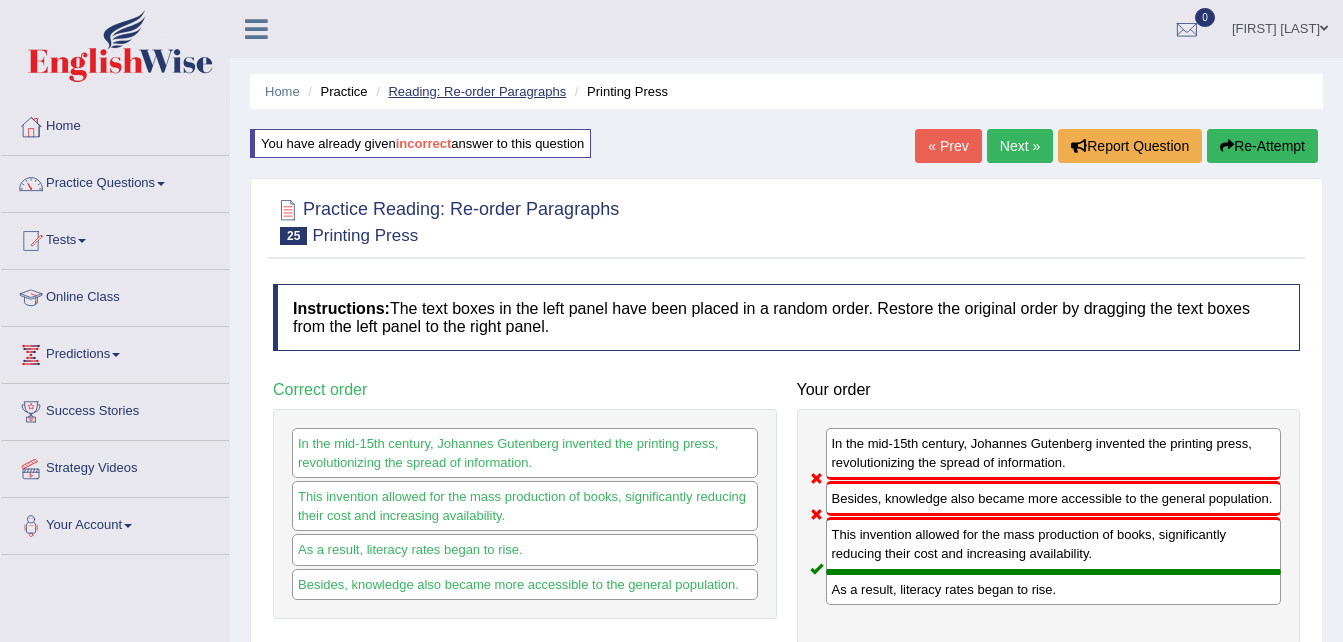 click on "Reading: Re-order Paragraphs" at bounding box center (477, 91) 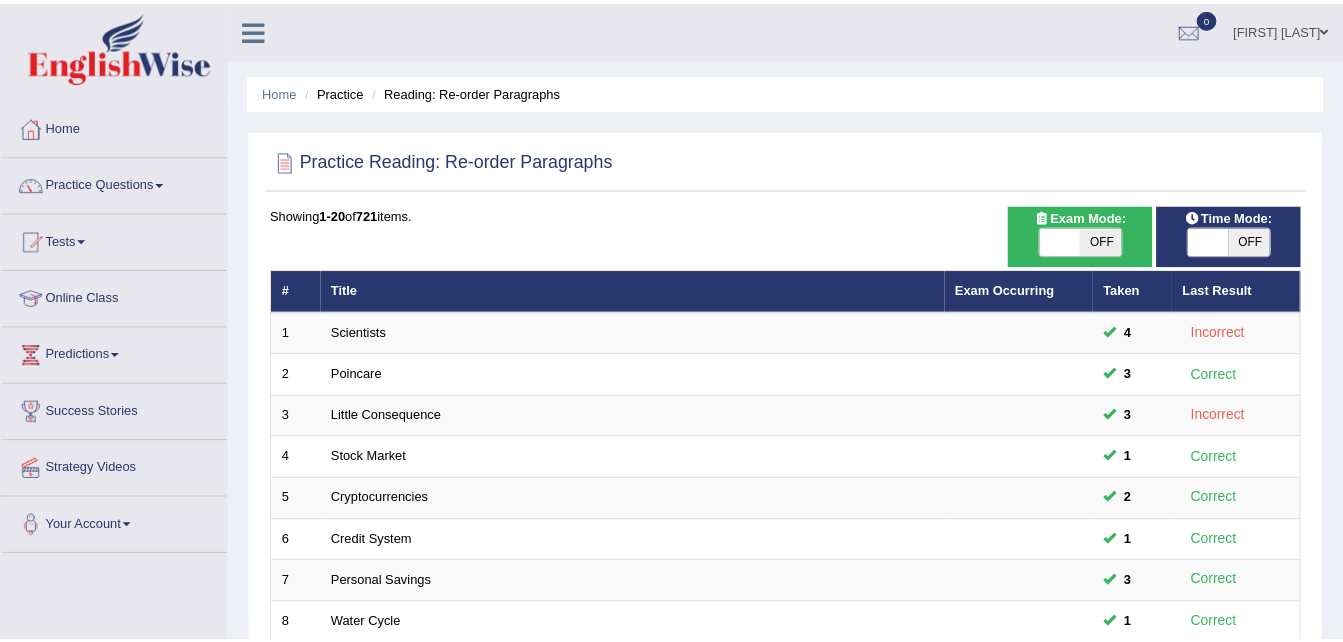 scroll, scrollTop: 0, scrollLeft: 0, axis: both 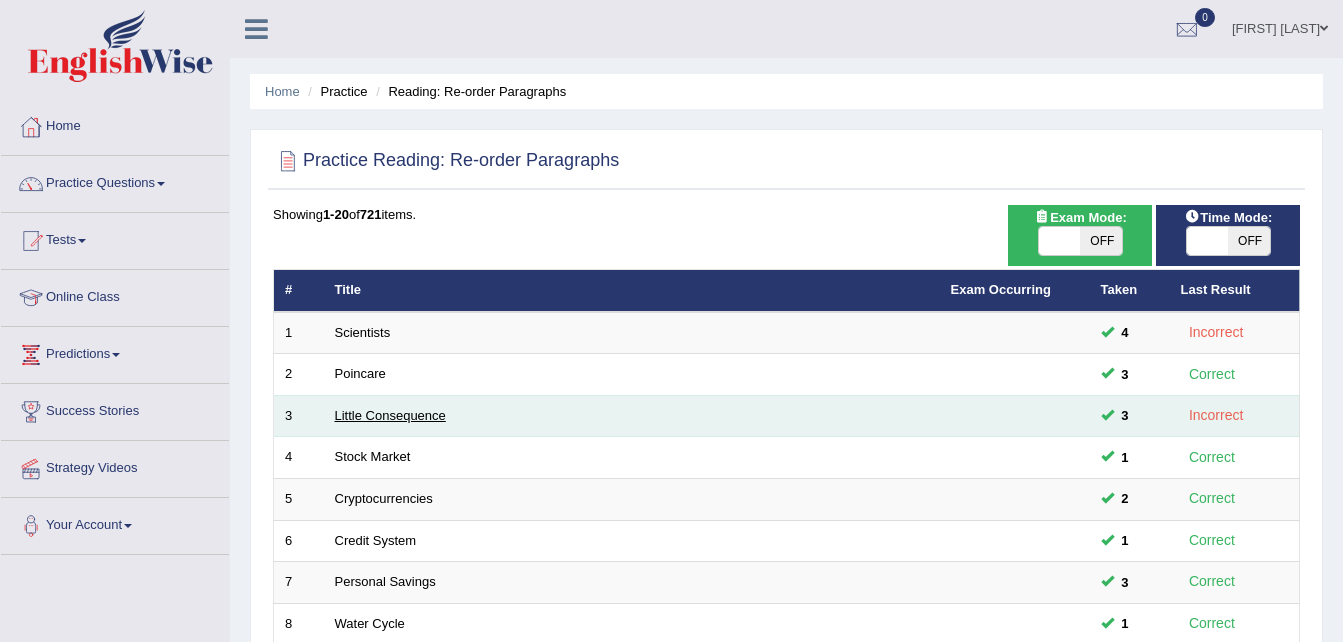 click on "Little Consequence" at bounding box center (390, 415) 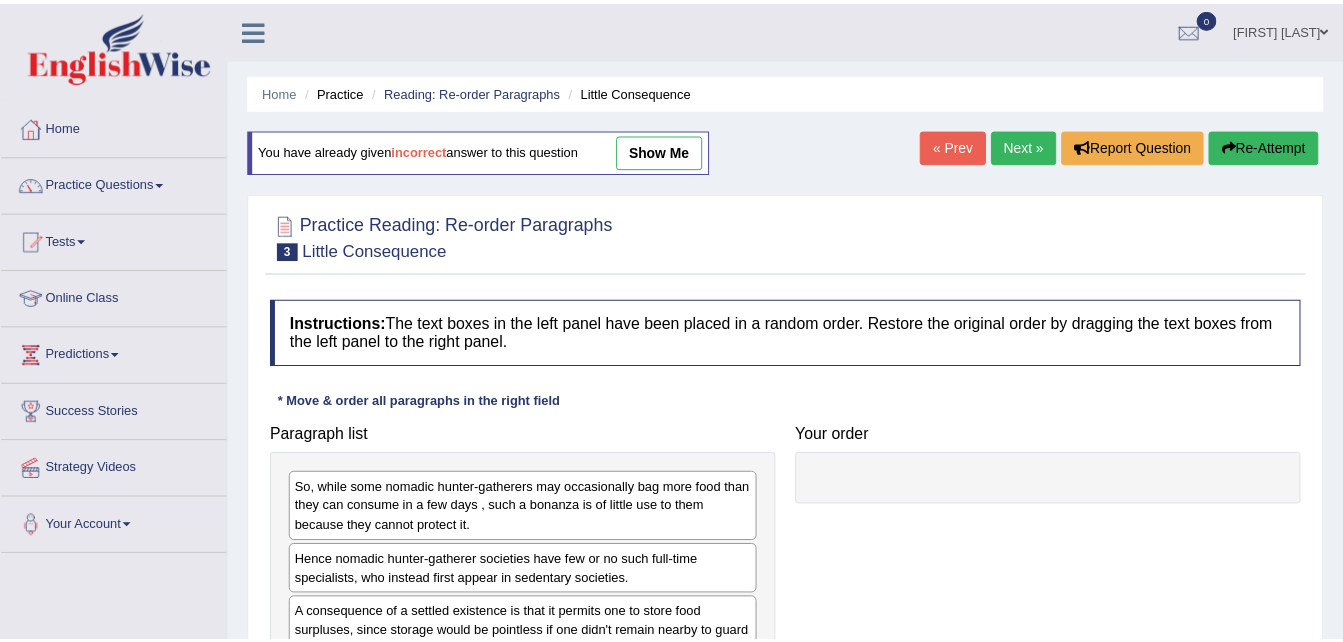 scroll, scrollTop: 0, scrollLeft: 0, axis: both 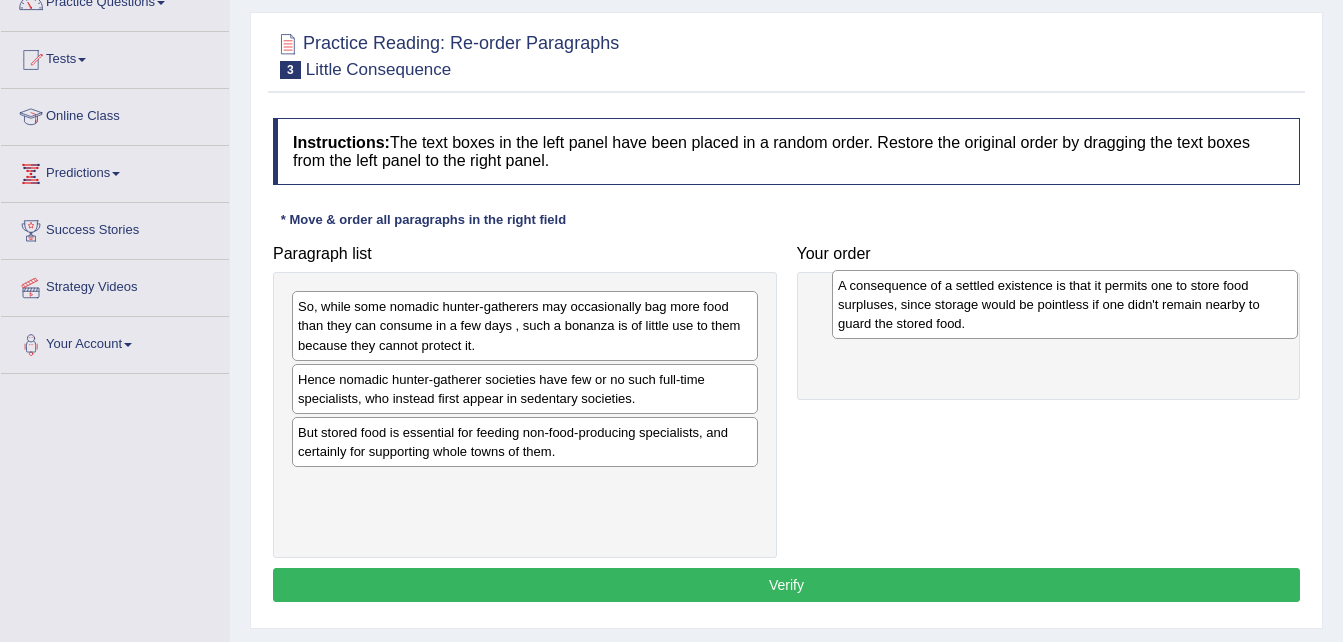drag, startPoint x: 333, startPoint y: 454, endPoint x: 873, endPoint y: 307, distance: 559.65076 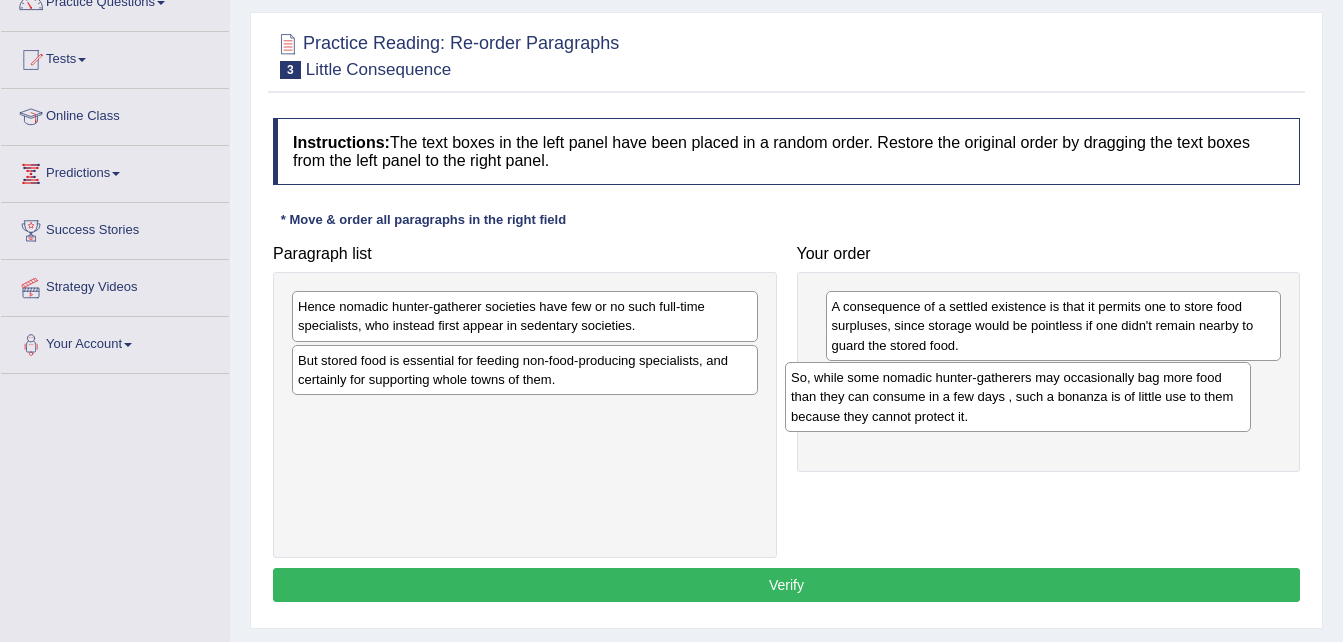drag, startPoint x: 564, startPoint y: 338, endPoint x: 1058, endPoint y: 409, distance: 499.07614 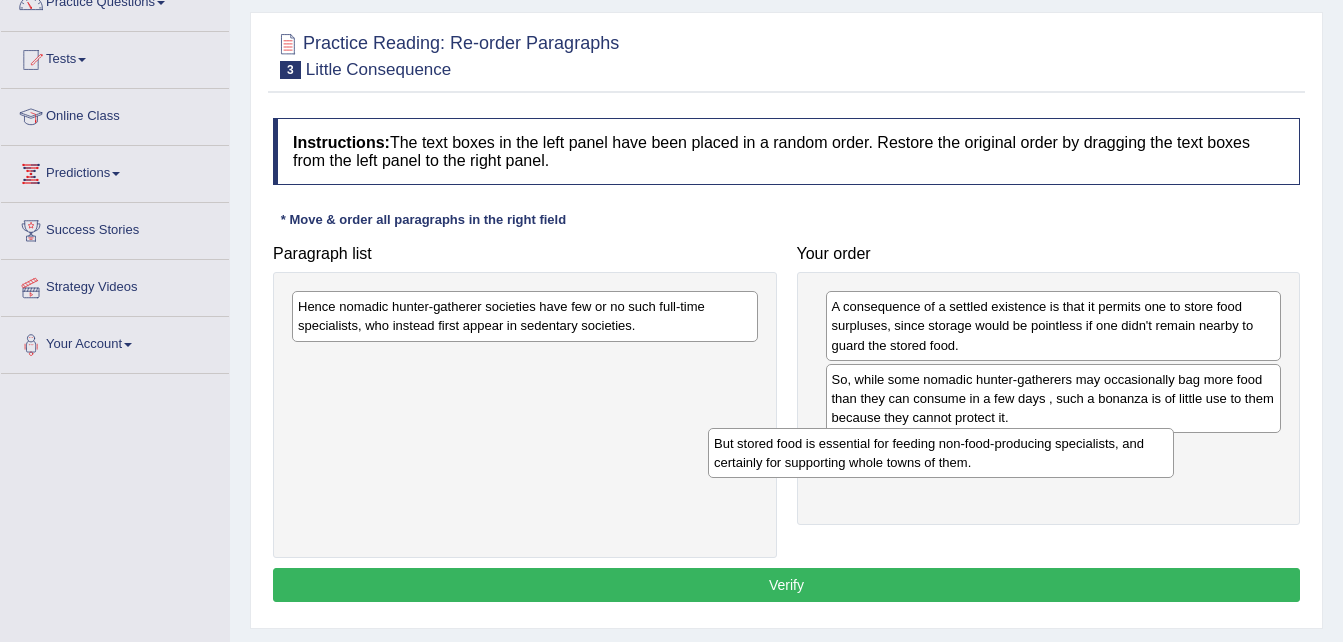 drag, startPoint x: 561, startPoint y: 382, endPoint x: 981, endPoint y: 461, distance: 427.36517 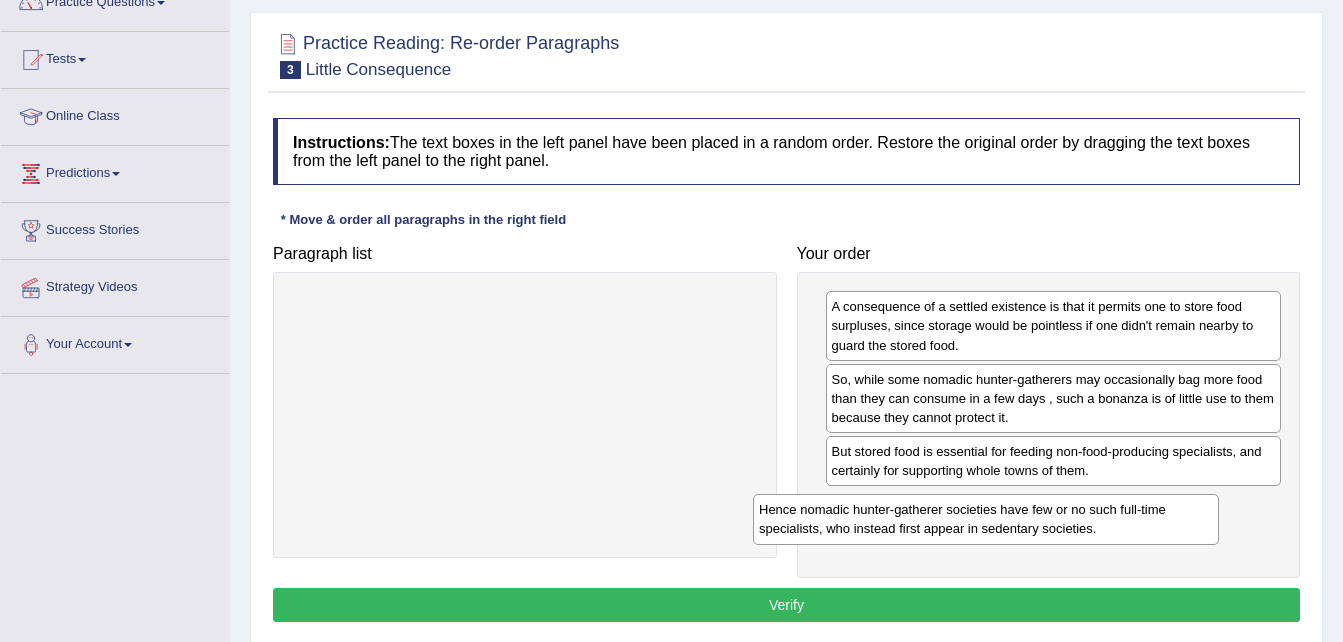 drag, startPoint x: 523, startPoint y: 319, endPoint x: 995, endPoint y: 522, distance: 513.8025 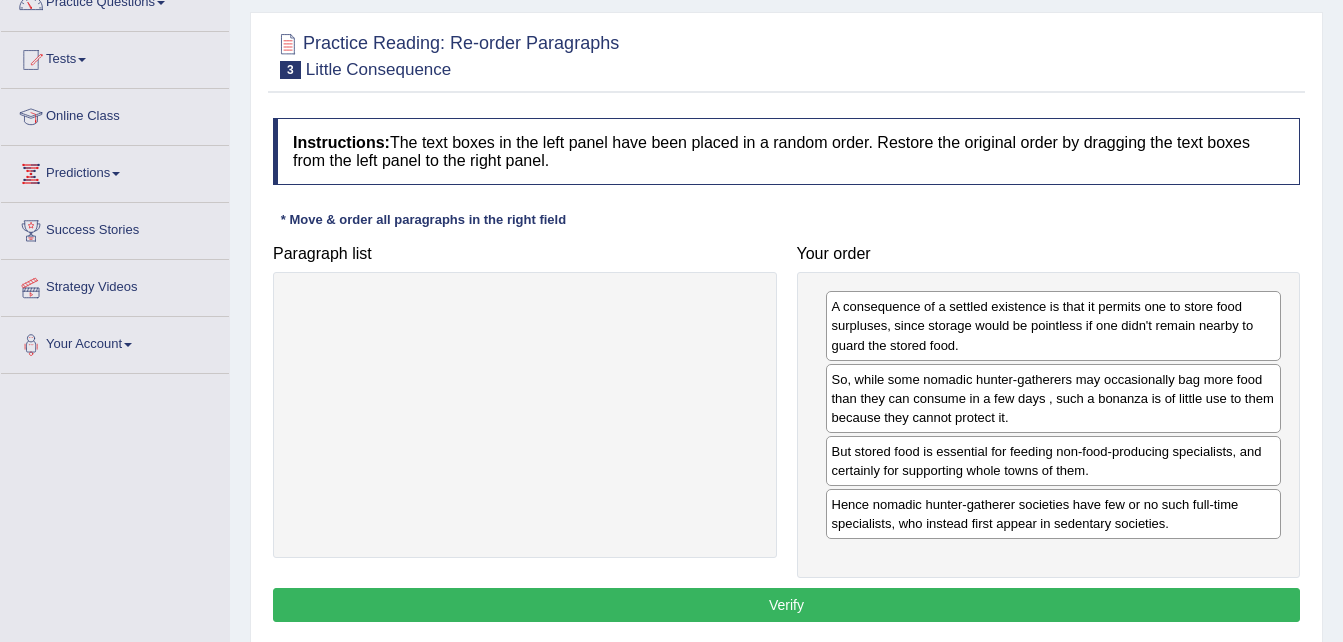 click on "Verify" at bounding box center (786, 605) 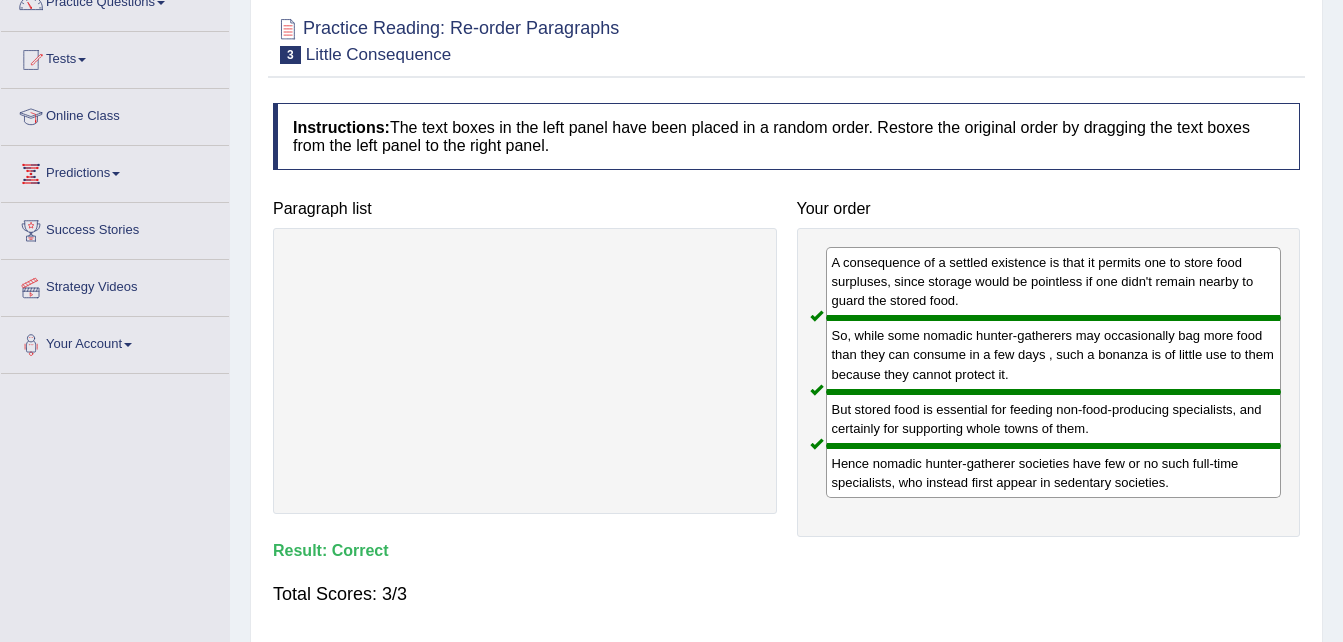 scroll, scrollTop: 0, scrollLeft: 0, axis: both 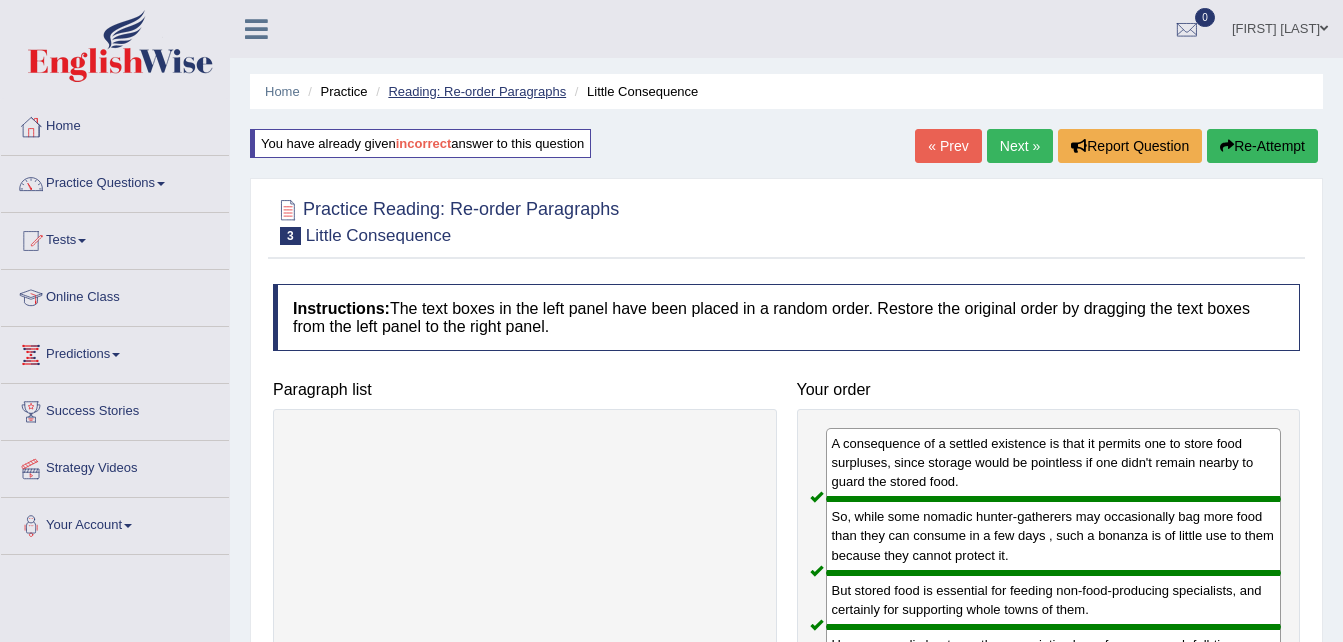 click on "Reading: Re-order Paragraphs" at bounding box center [477, 91] 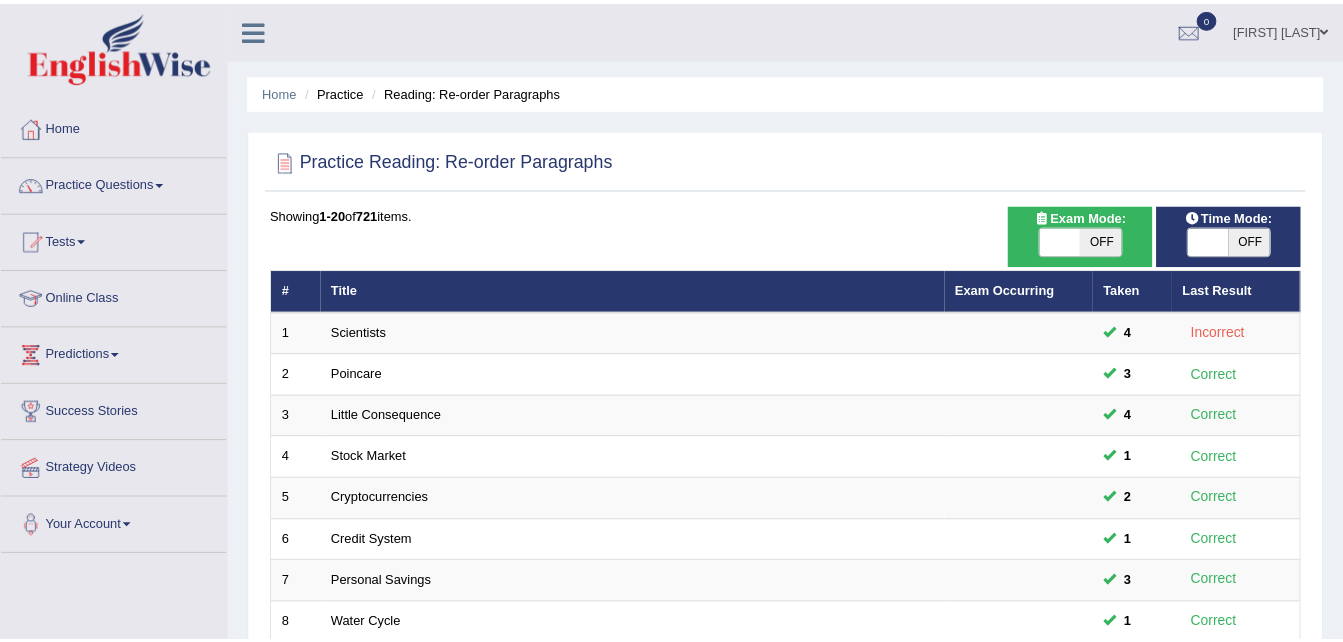 scroll, scrollTop: 0, scrollLeft: 0, axis: both 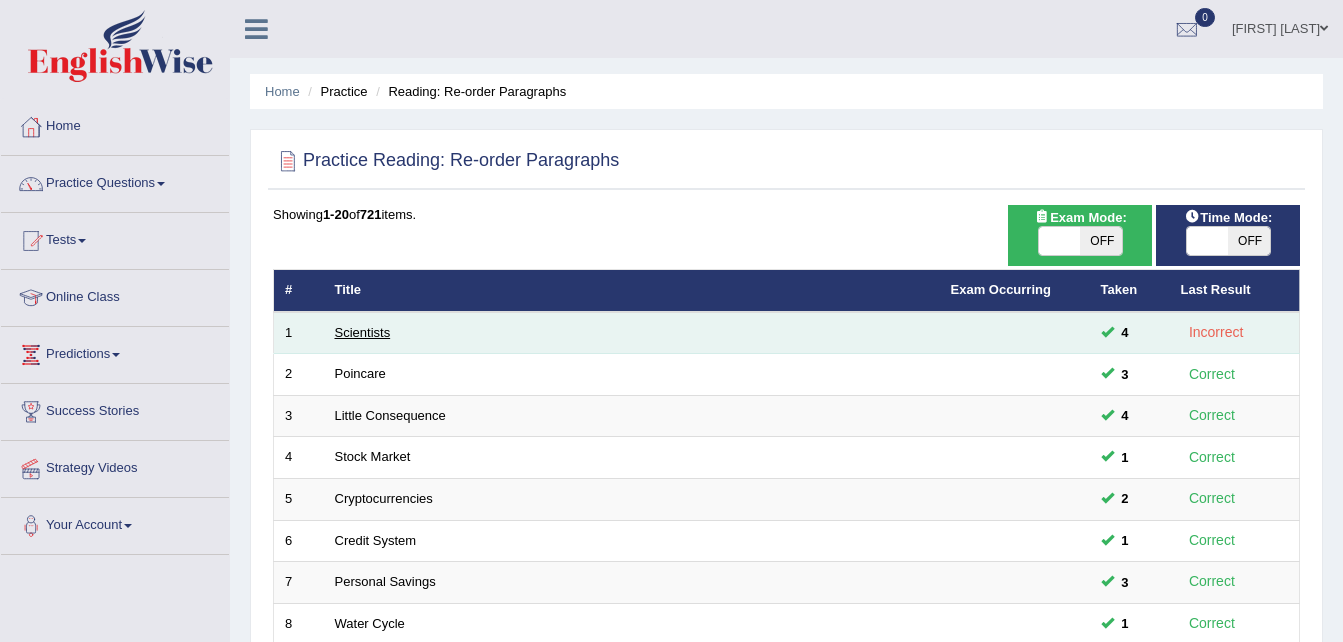 click on "Scientists" at bounding box center [363, 332] 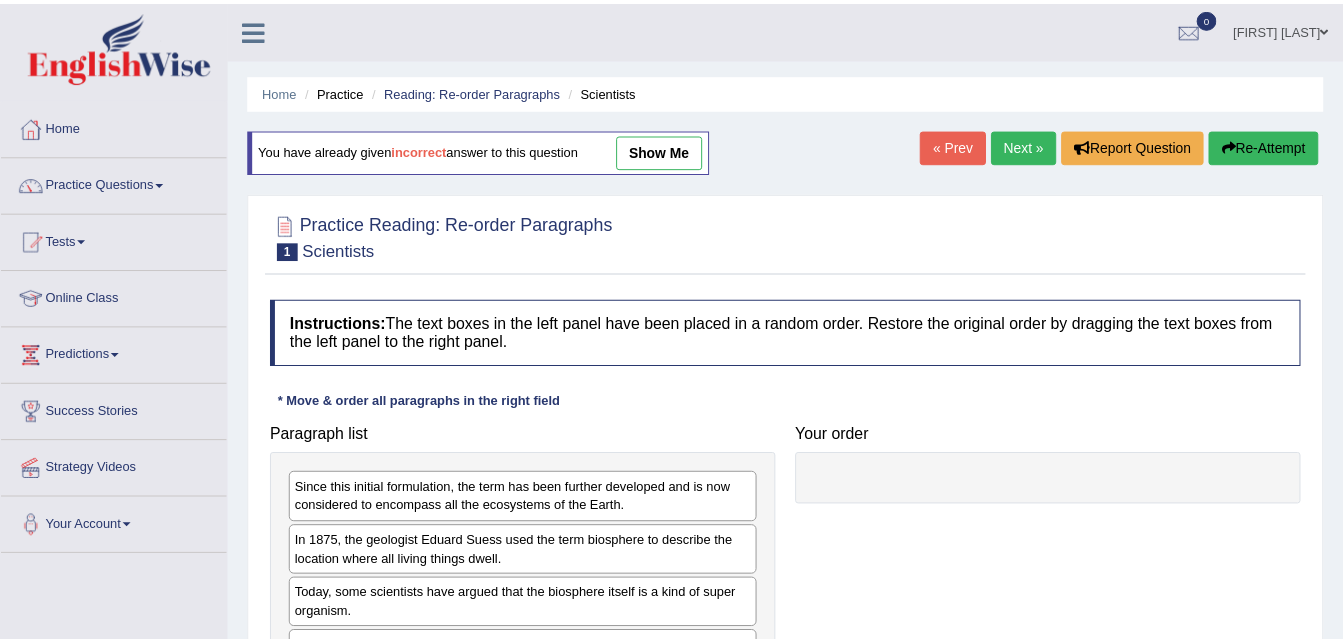 scroll, scrollTop: 0, scrollLeft: 0, axis: both 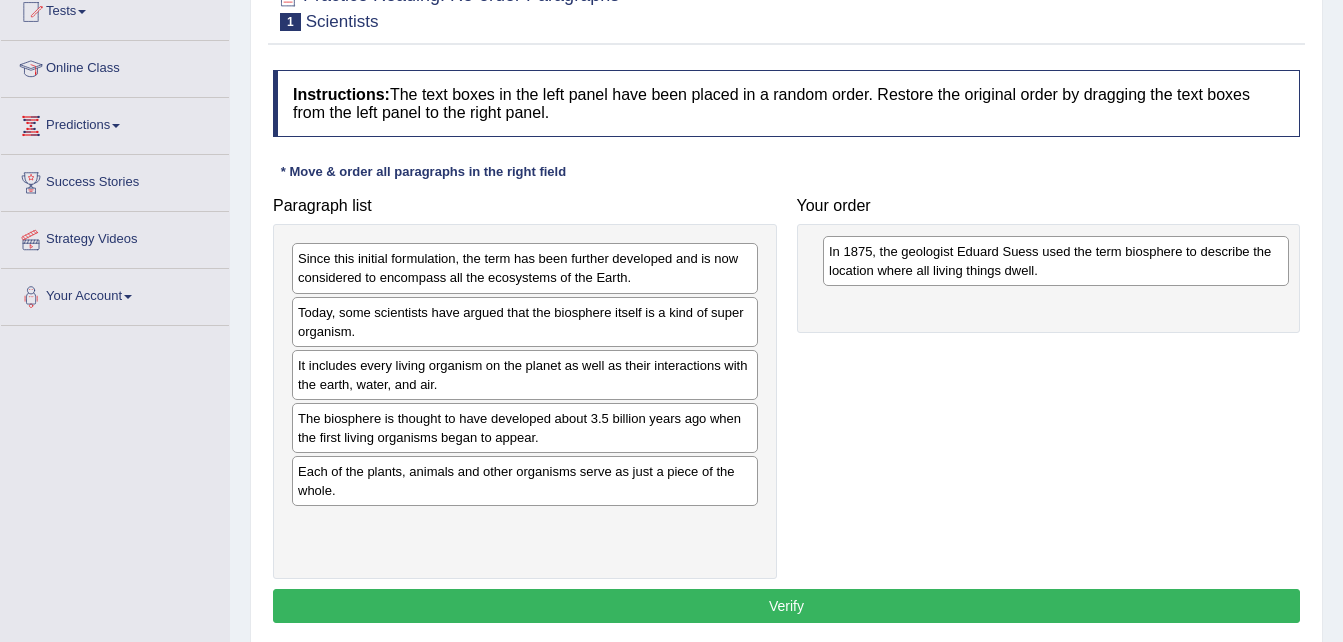 drag, startPoint x: 560, startPoint y: 358, endPoint x: 959, endPoint y: 262, distance: 410.3864 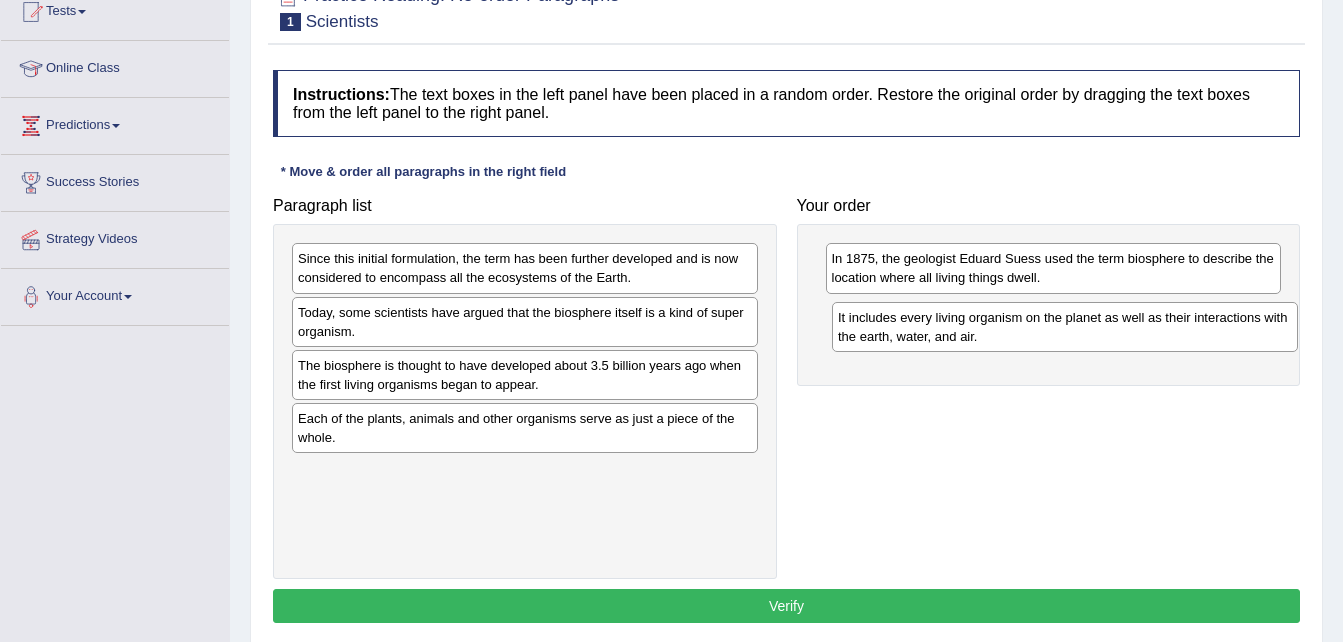 drag, startPoint x: 358, startPoint y: 378, endPoint x: 898, endPoint y: 331, distance: 542.0415 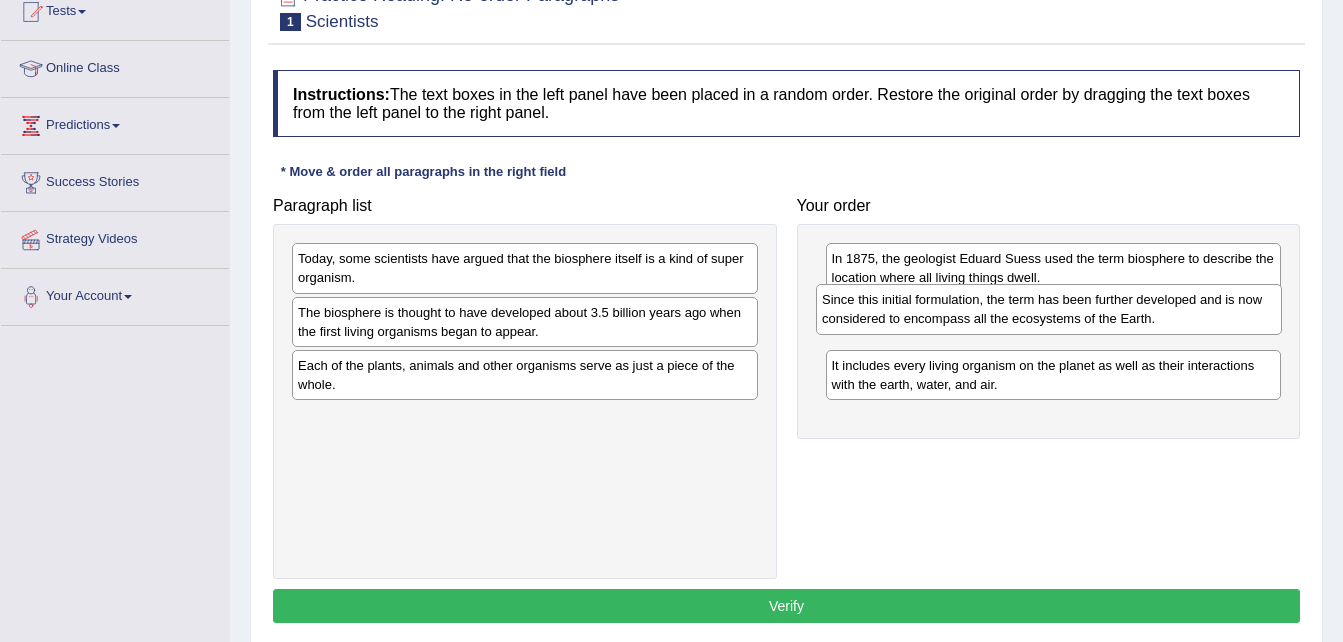 drag, startPoint x: 365, startPoint y: 272, endPoint x: 897, endPoint y: 315, distance: 533.7349 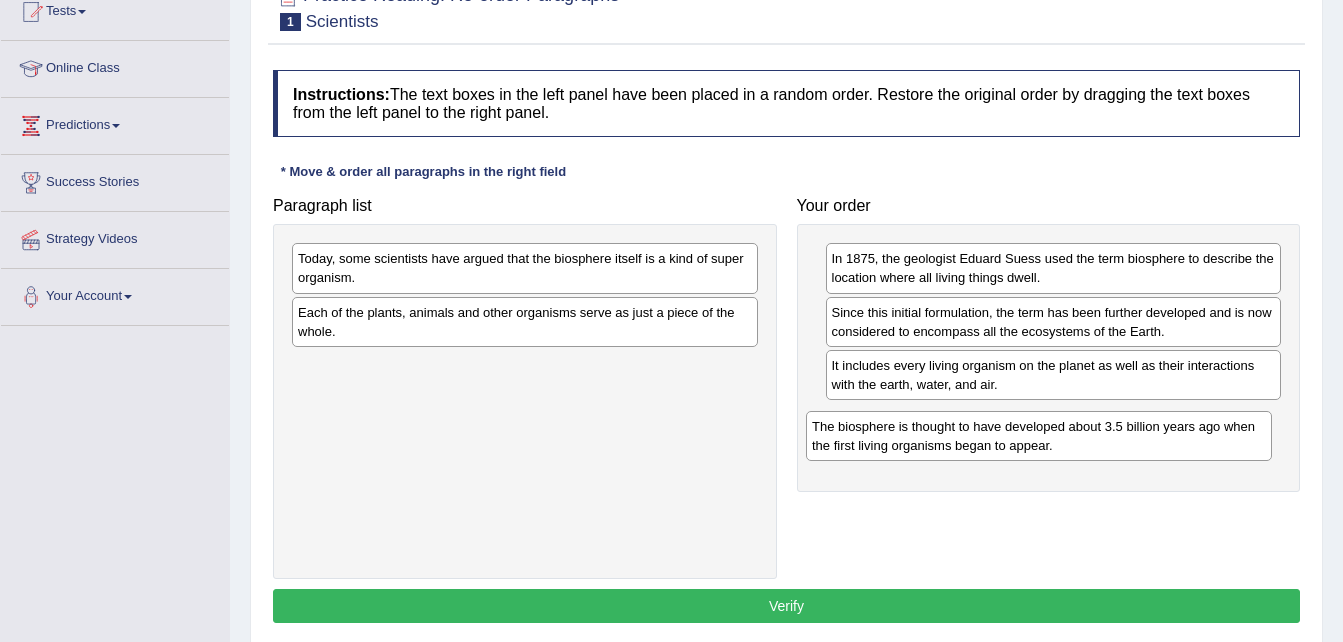 drag, startPoint x: 511, startPoint y: 370, endPoint x: 926, endPoint y: 438, distance: 420.53418 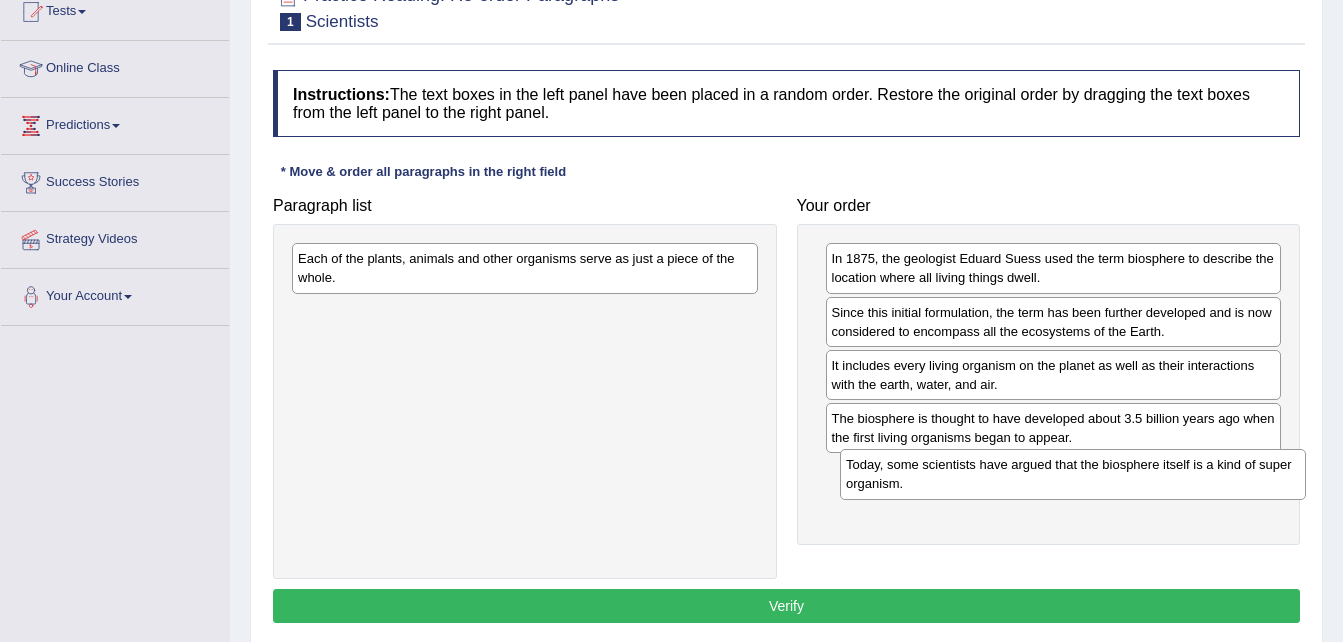 drag, startPoint x: 656, startPoint y: 610, endPoint x: 983, endPoint y: 486, distance: 349.7213 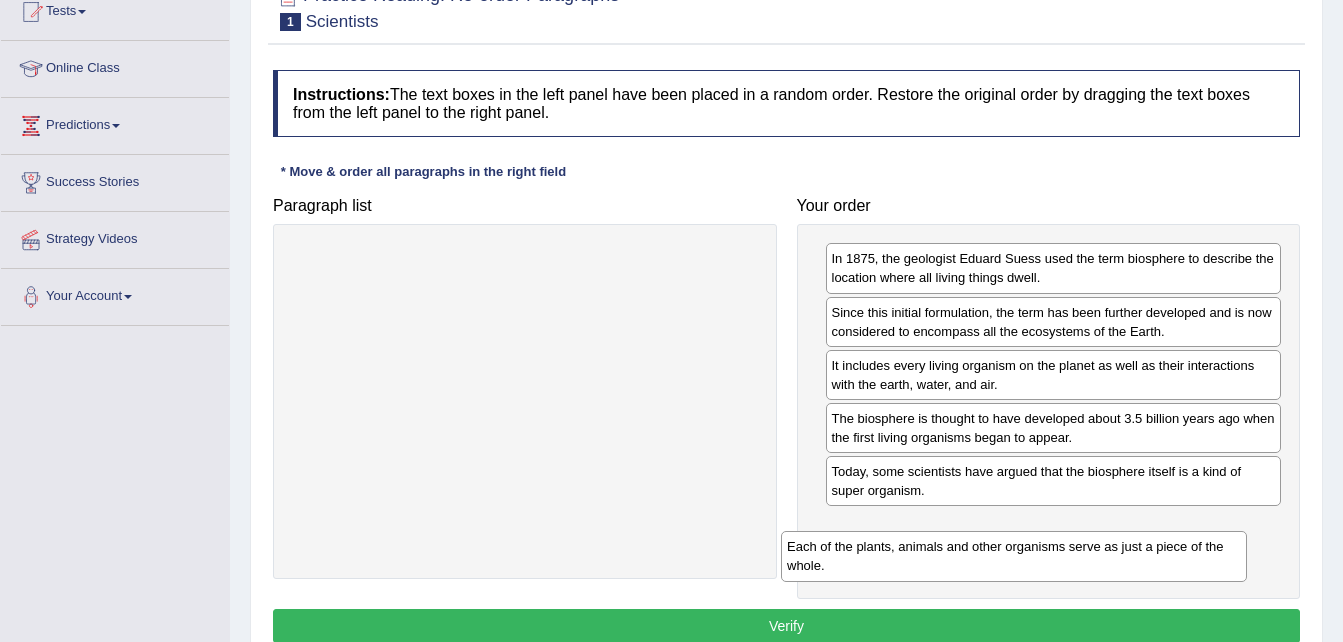 drag, startPoint x: 595, startPoint y: 268, endPoint x: 1089, endPoint y: 553, distance: 570.3166 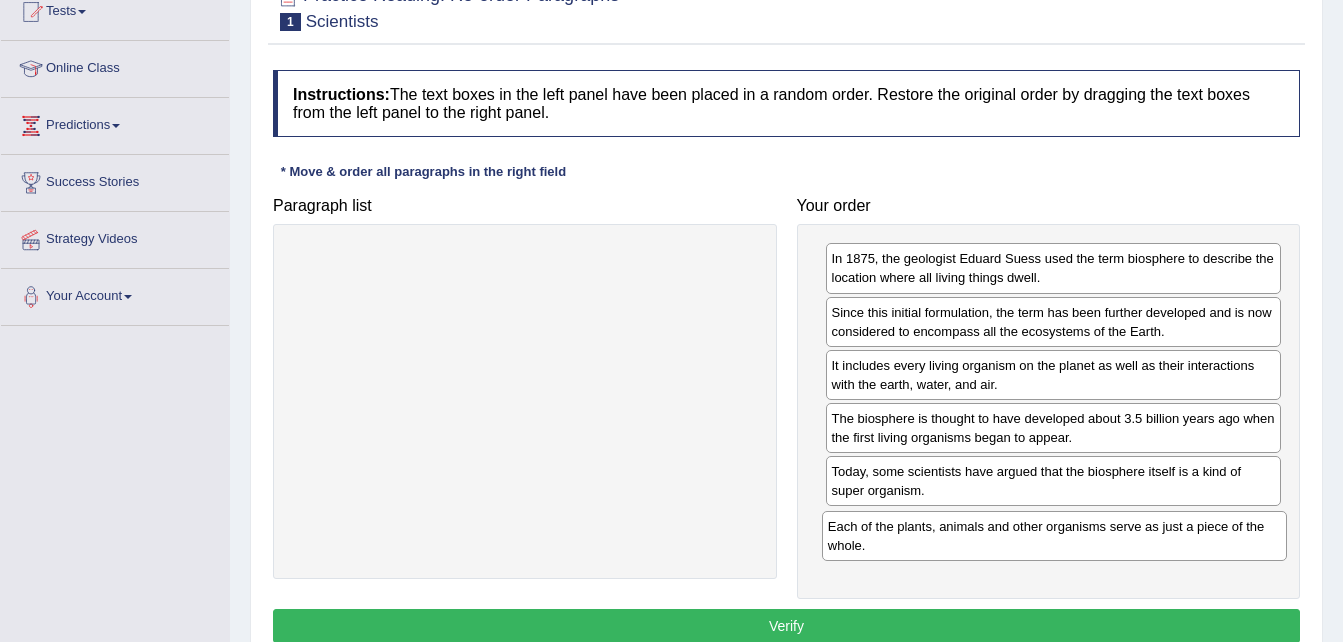 click on "Each of the plants, animals and other organisms serve as just a piece of the whole." at bounding box center (1055, 536) 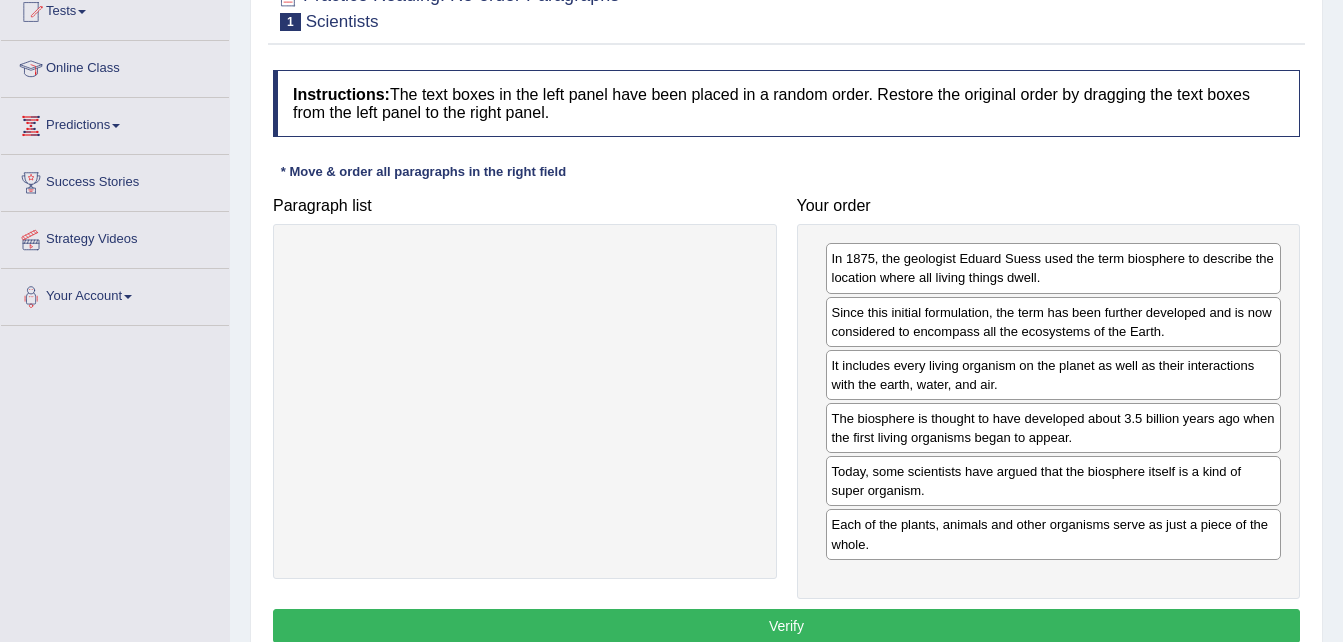click on "Verify" at bounding box center [786, 626] 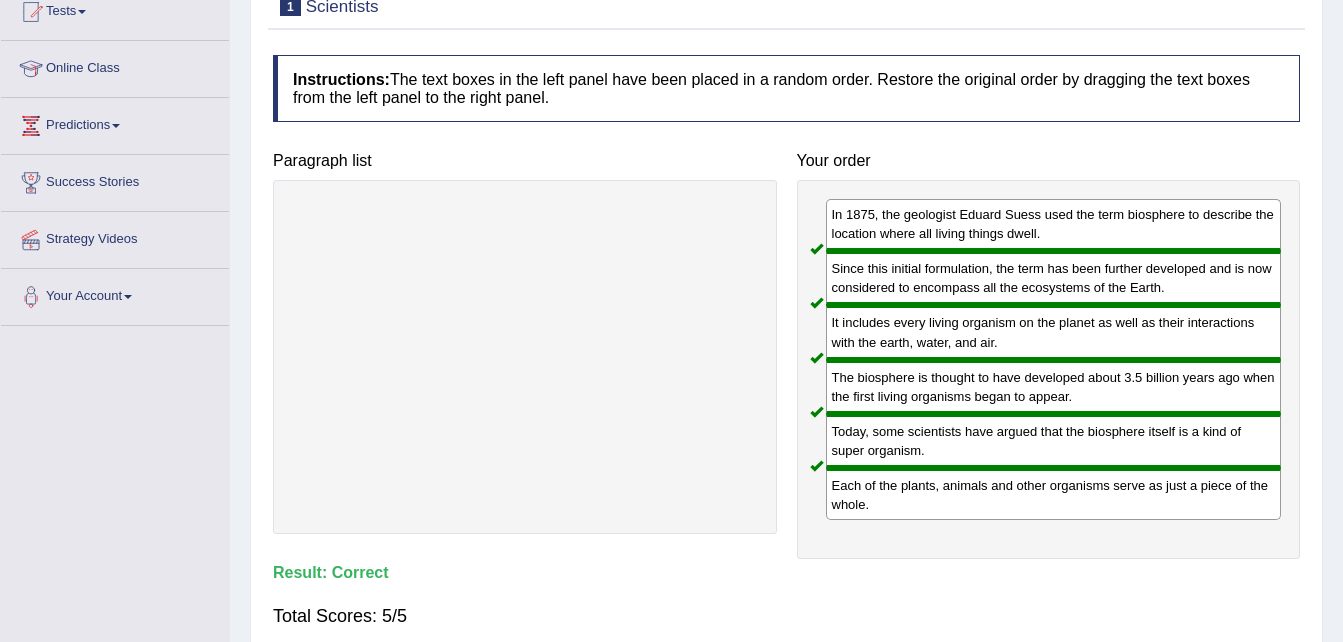 scroll, scrollTop: 0, scrollLeft: 0, axis: both 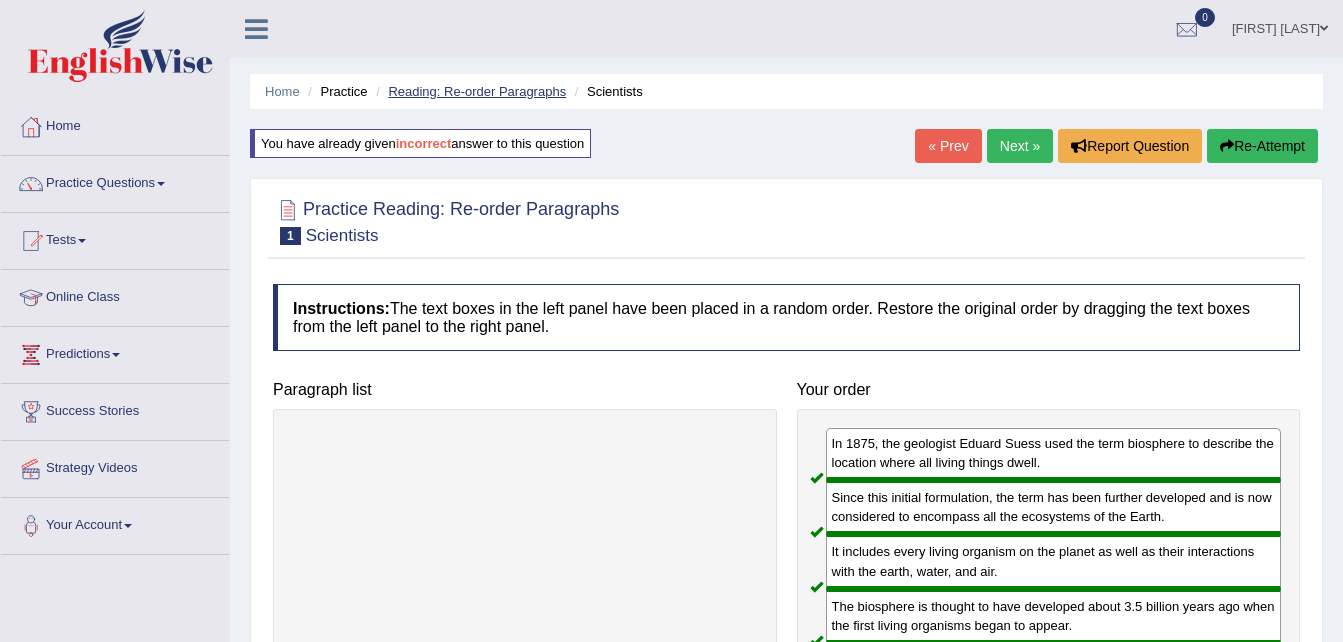 click on "Reading: Re-order Paragraphs" at bounding box center (477, 91) 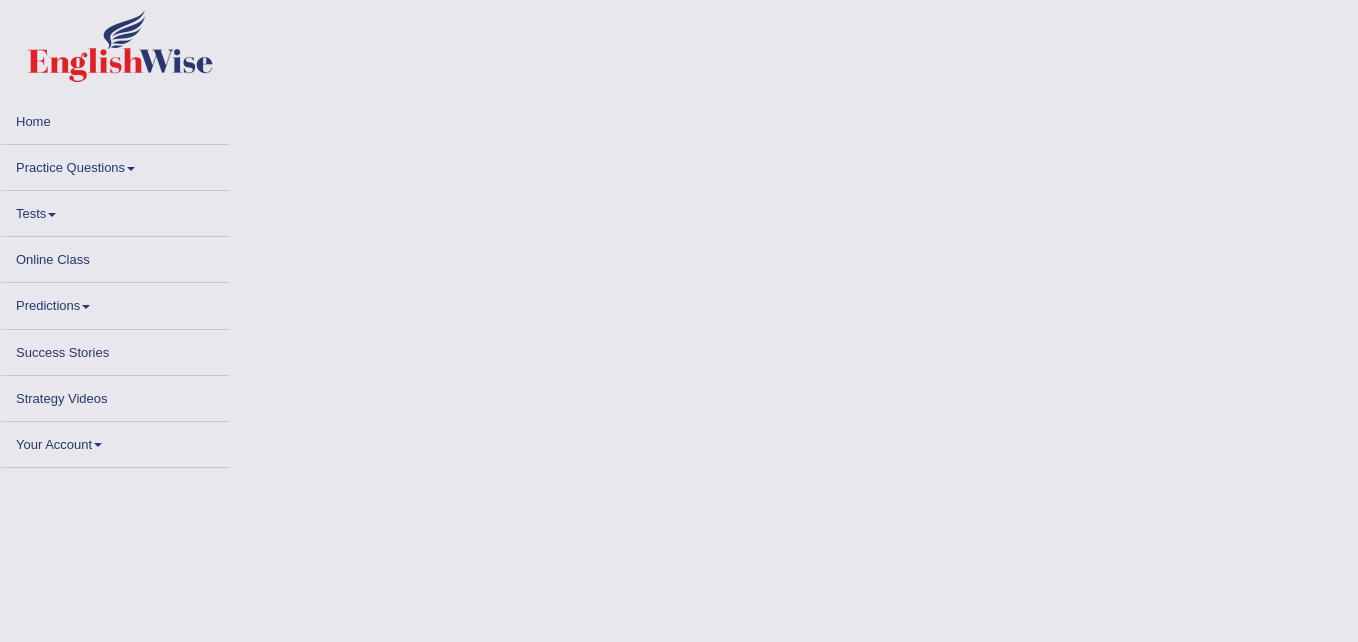 scroll, scrollTop: 0, scrollLeft: 0, axis: both 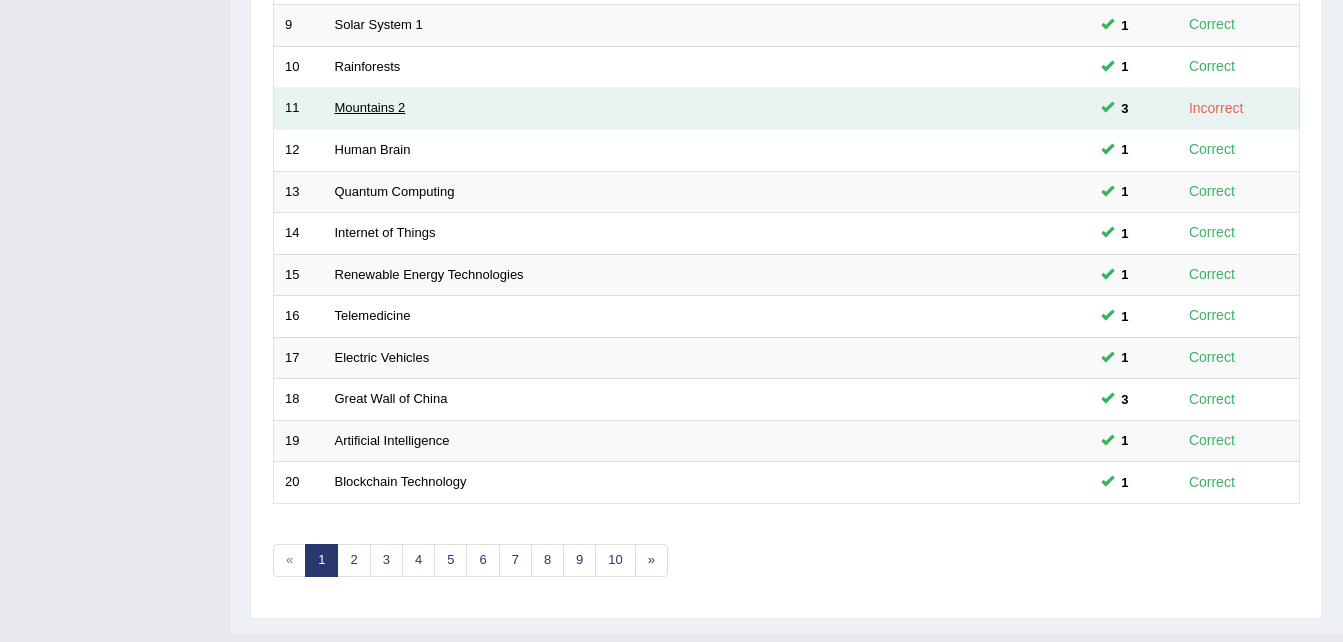 click on "Mountains 2" at bounding box center [370, 107] 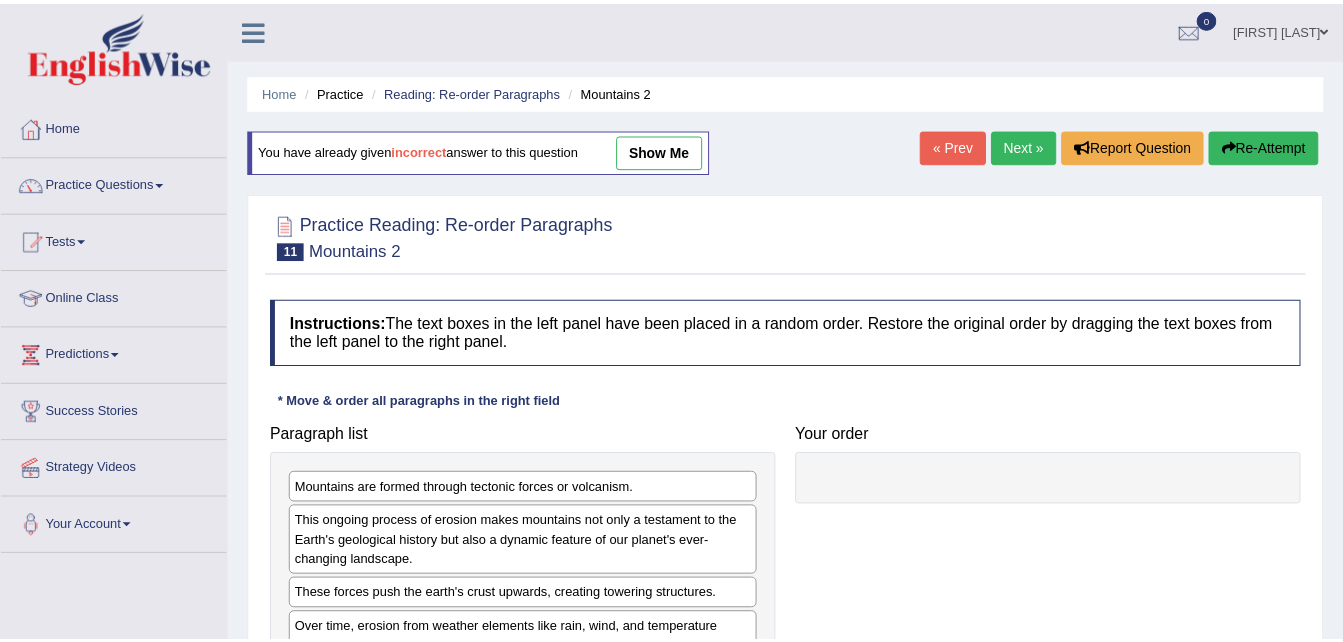 scroll, scrollTop: 0, scrollLeft: 0, axis: both 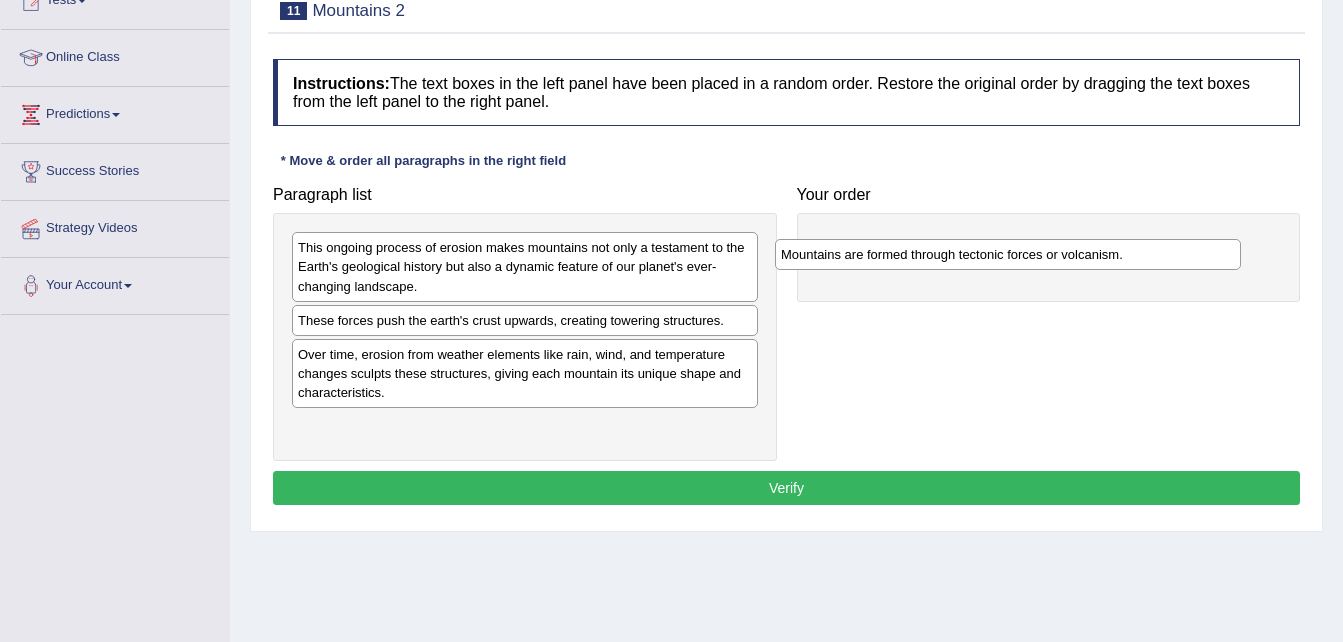 drag, startPoint x: 427, startPoint y: 251, endPoint x: 920, endPoint y: 258, distance: 493.04968 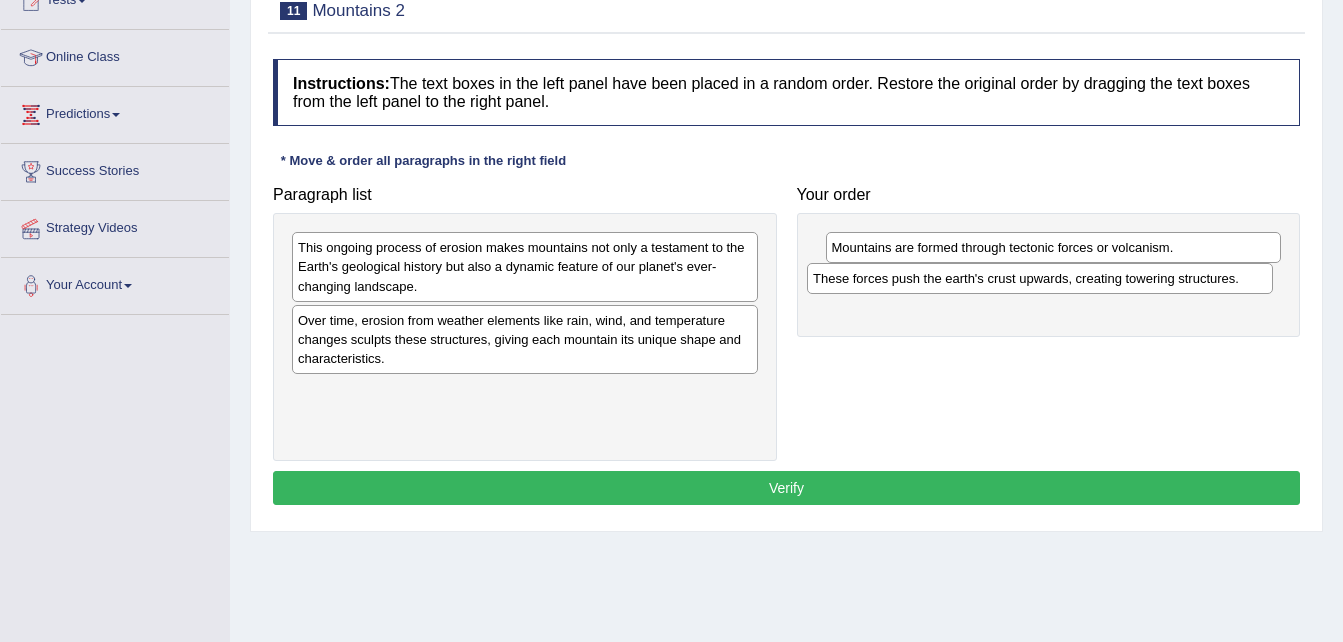 drag, startPoint x: 455, startPoint y: 331, endPoint x: 971, endPoint y: 289, distance: 517.7065 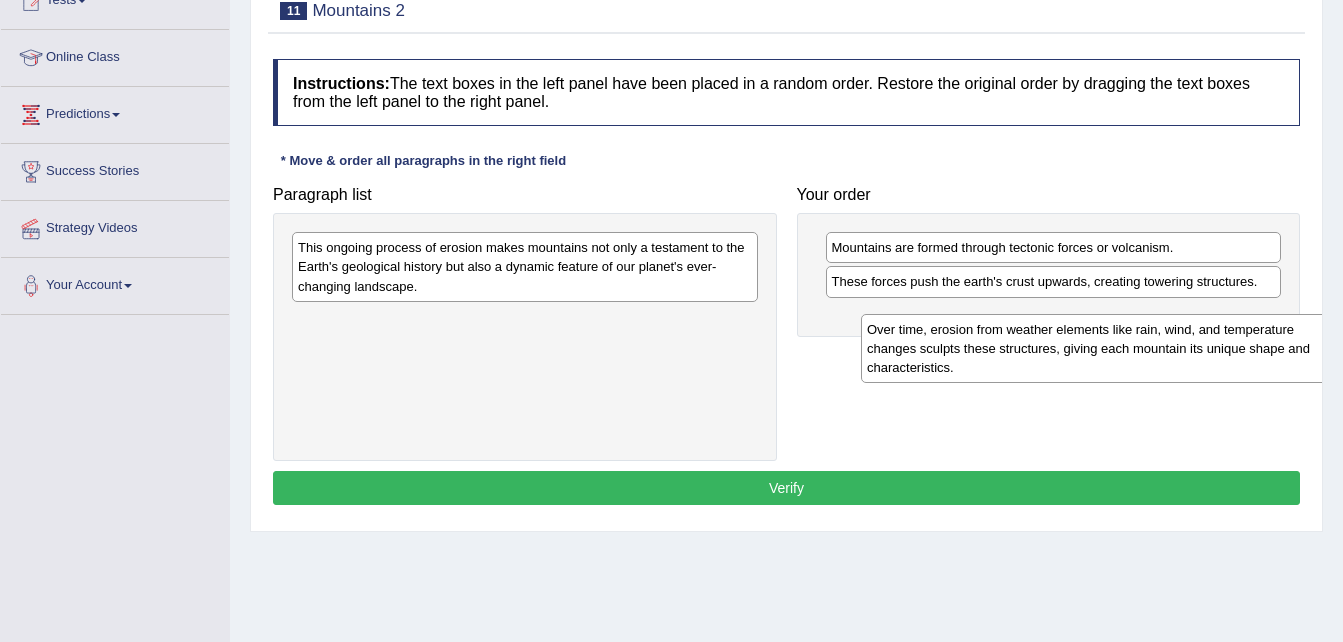 drag, startPoint x: 556, startPoint y: 327, endPoint x: 1128, endPoint y: 336, distance: 572.0708 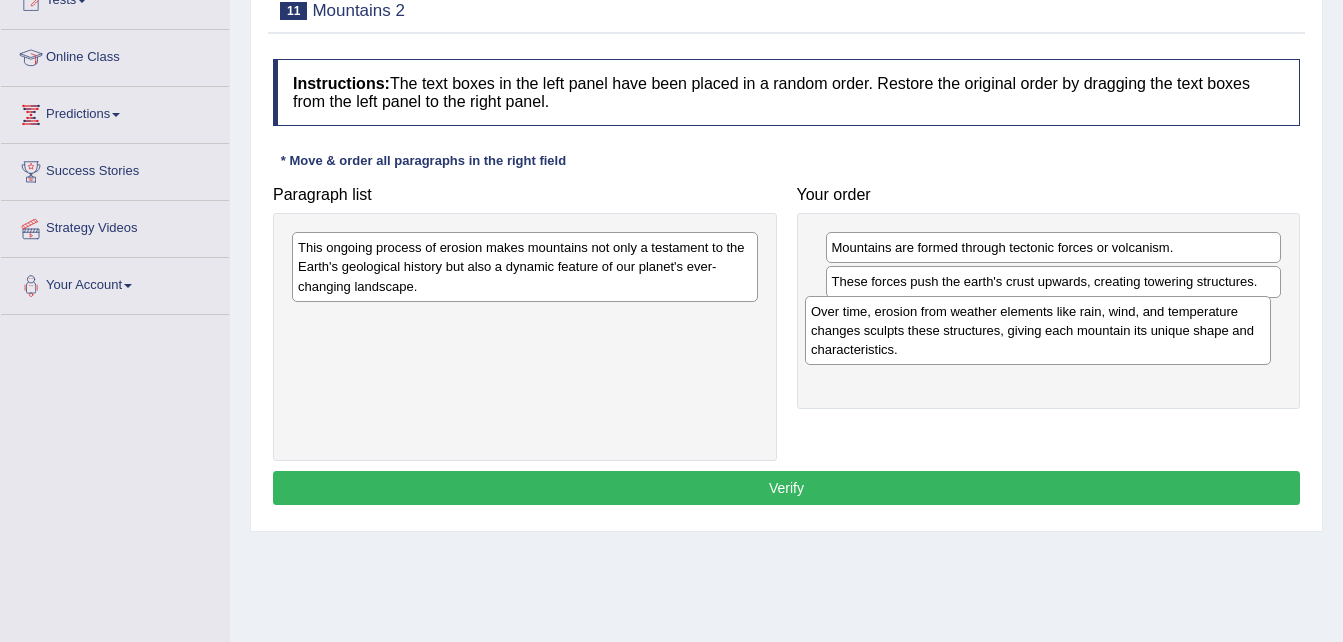 drag, startPoint x: 731, startPoint y: 369, endPoint x: 1175, endPoint y: 359, distance: 444.1126 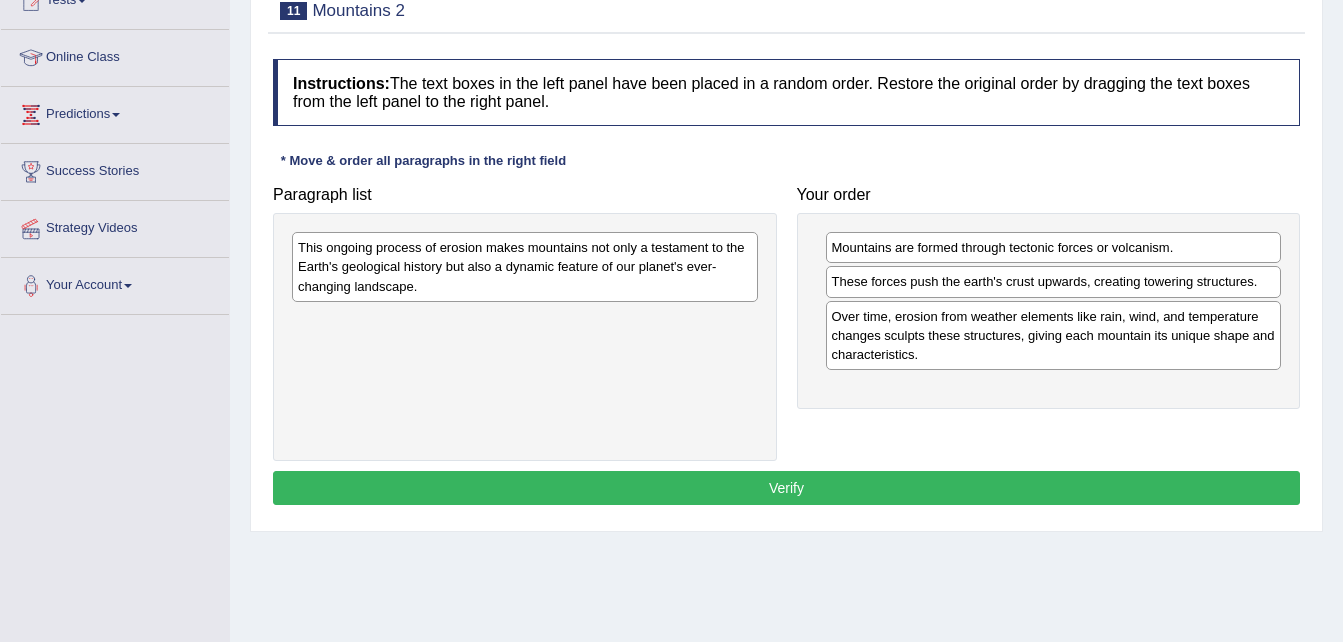 drag, startPoint x: 665, startPoint y: 331, endPoint x: 790, endPoint y: 385, distance: 136.16534 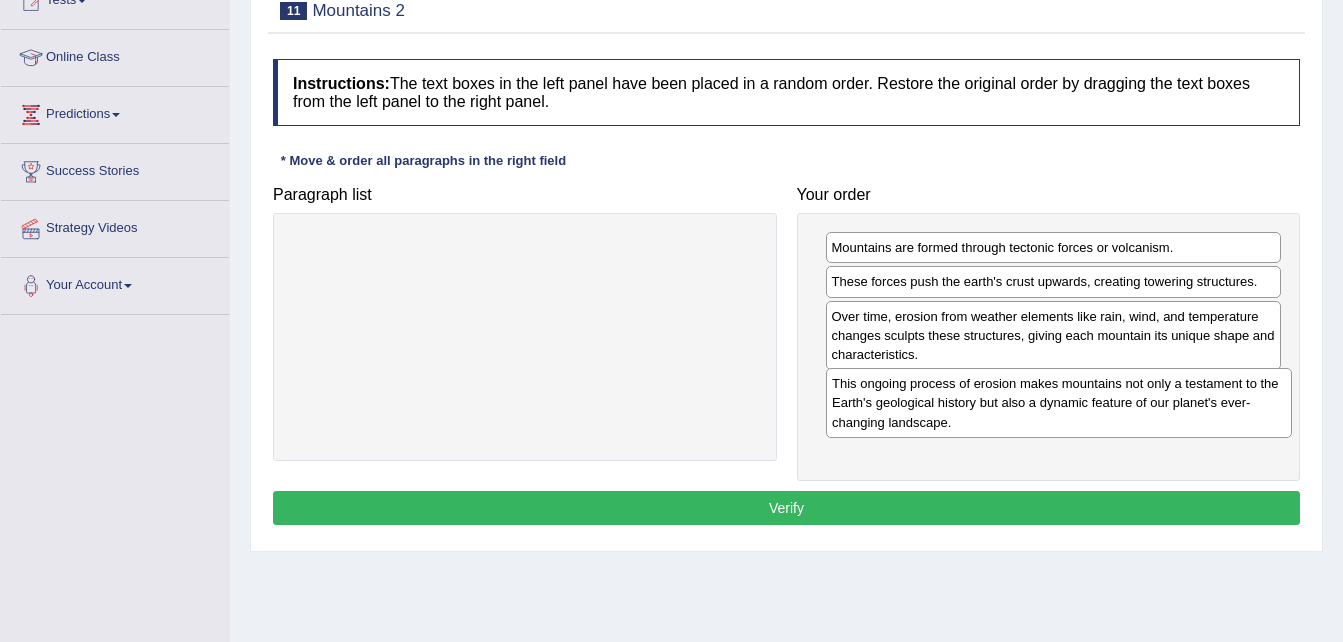 drag, startPoint x: 605, startPoint y: 271, endPoint x: 1141, endPoint y: 407, distance: 552.9846 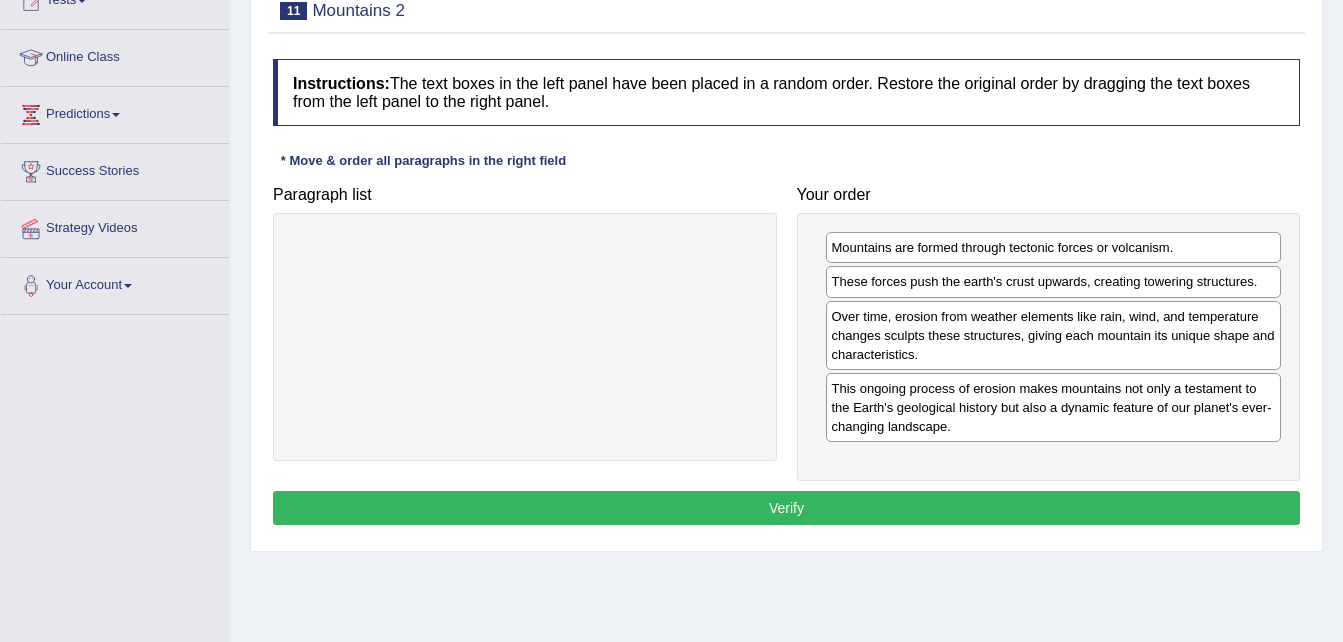 click on "Verify" at bounding box center [786, 508] 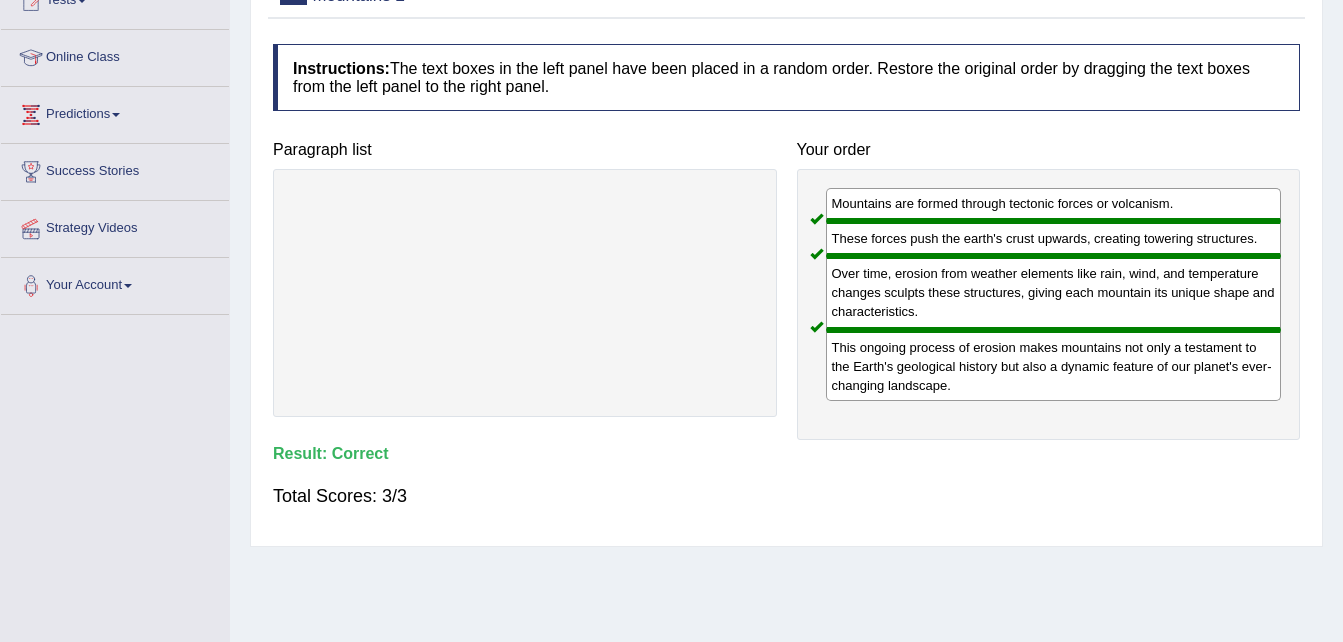 scroll, scrollTop: 0, scrollLeft: 0, axis: both 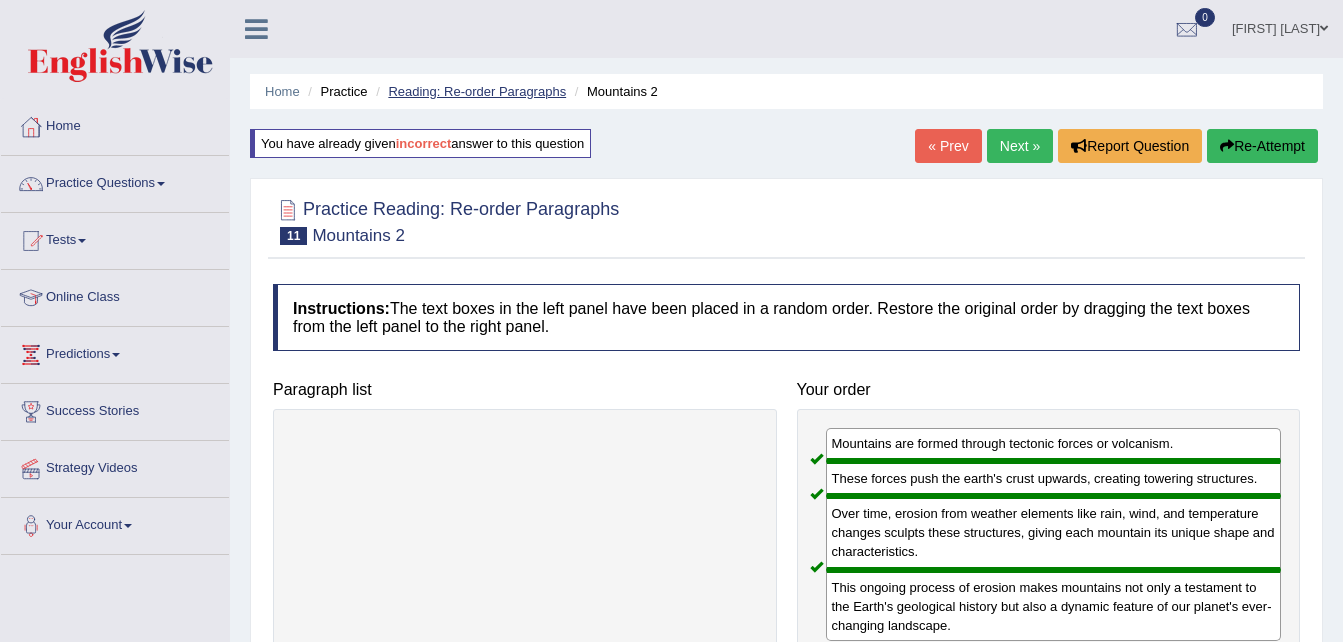 click on "Reading: Re-order Paragraphs" at bounding box center (477, 91) 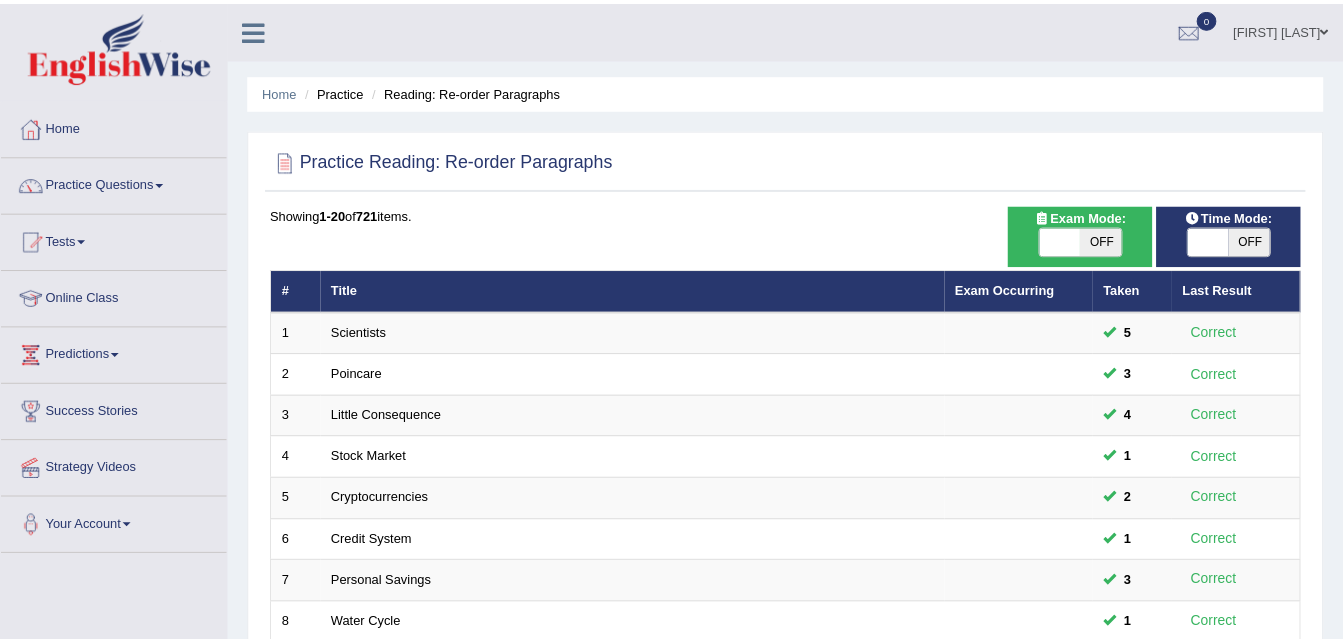 scroll, scrollTop: 0, scrollLeft: 0, axis: both 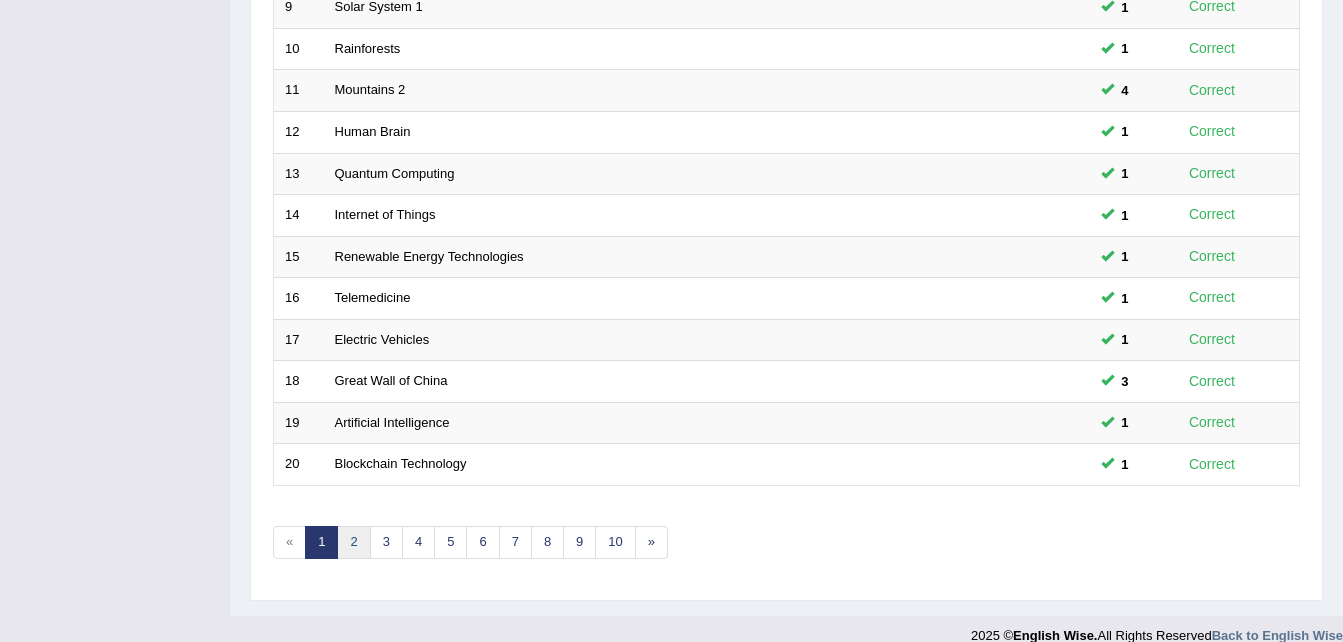 click on "2" at bounding box center (353, 542) 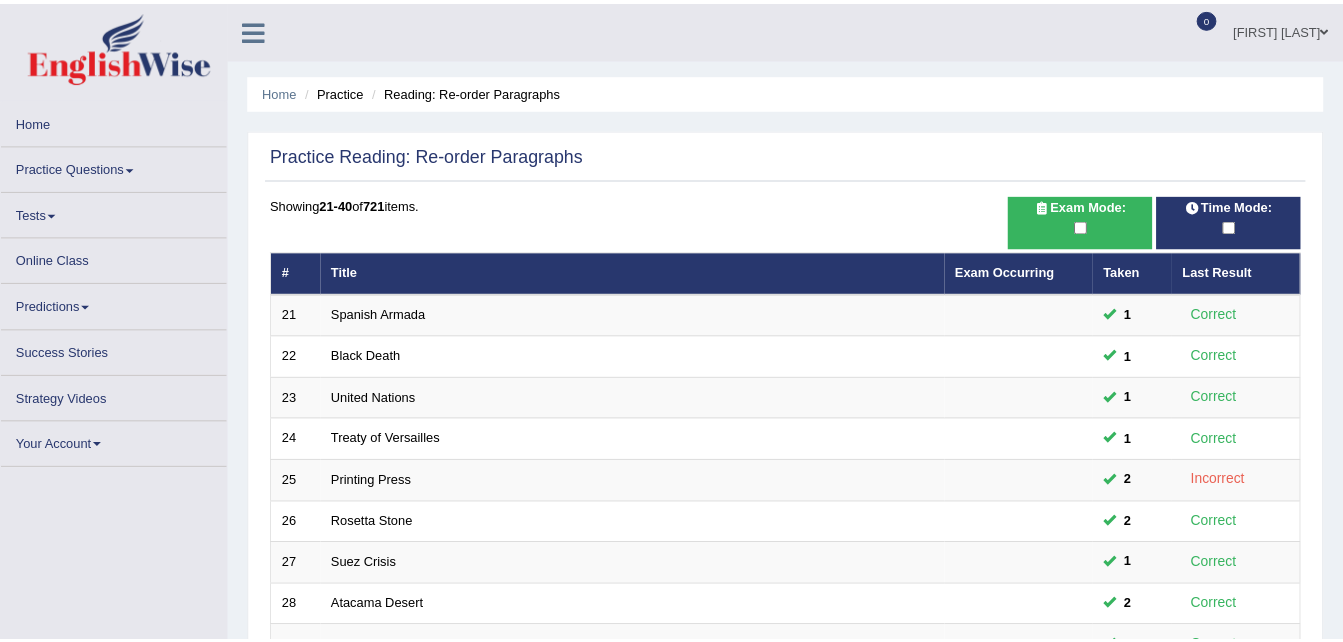 scroll, scrollTop: 0, scrollLeft: 0, axis: both 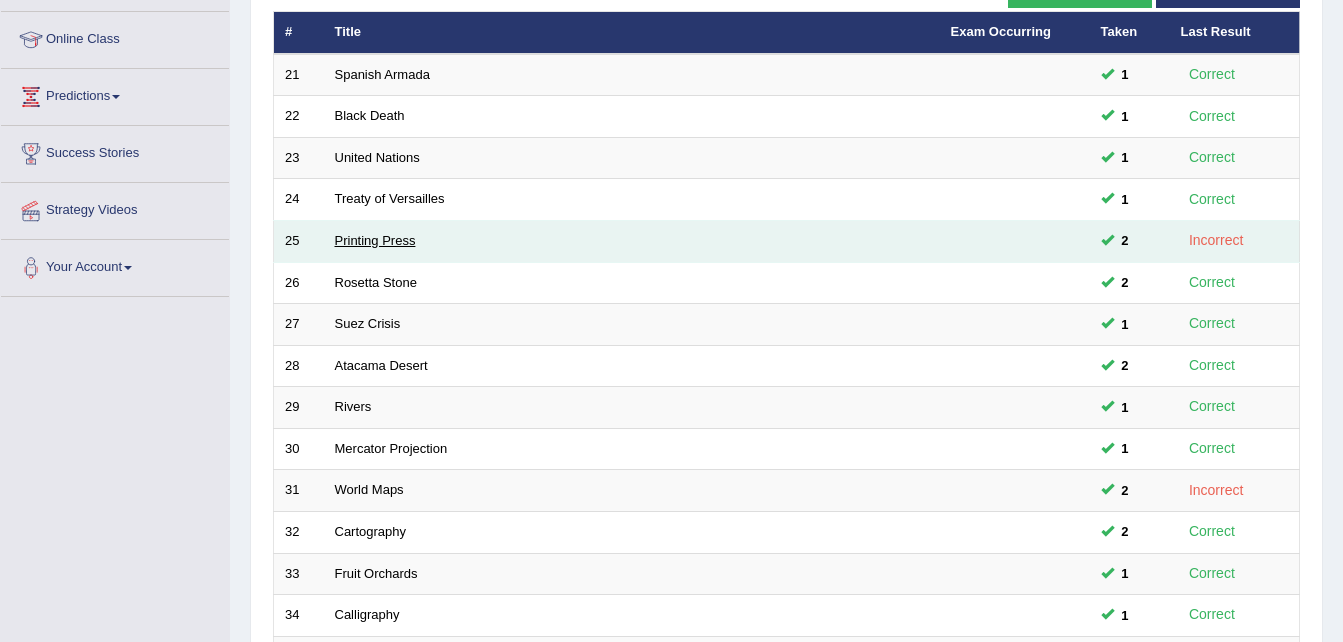 click on "Printing Press" at bounding box center [375, 240] 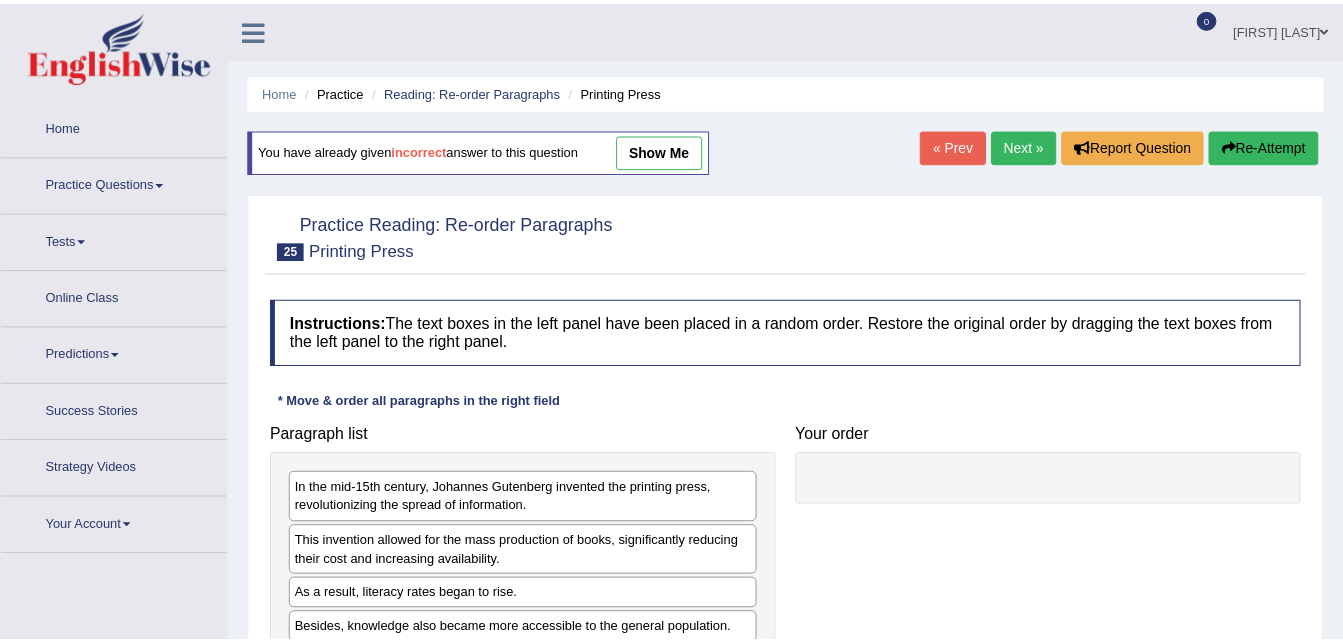 scroll, scrollTop: 0, scrollLeft: 0, axis: both 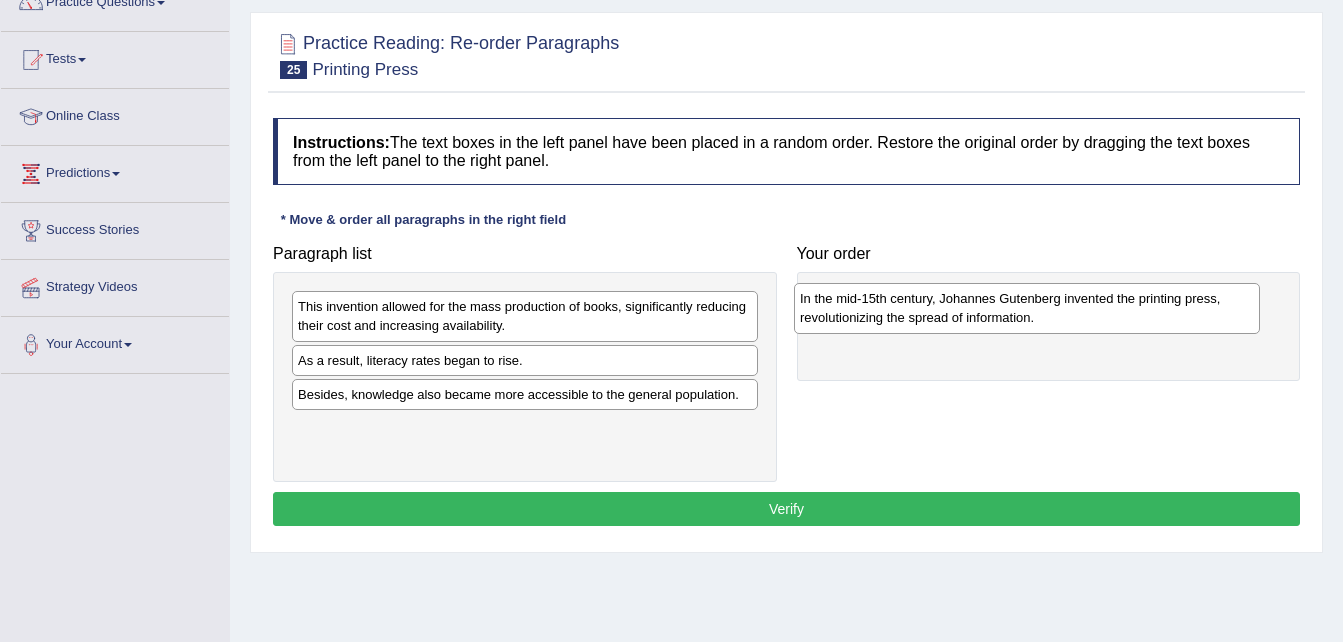 drag, startPoint x: 635, startPoint y: 324, endPoint x: 937, endPoint y: 323, distance: 302.00165 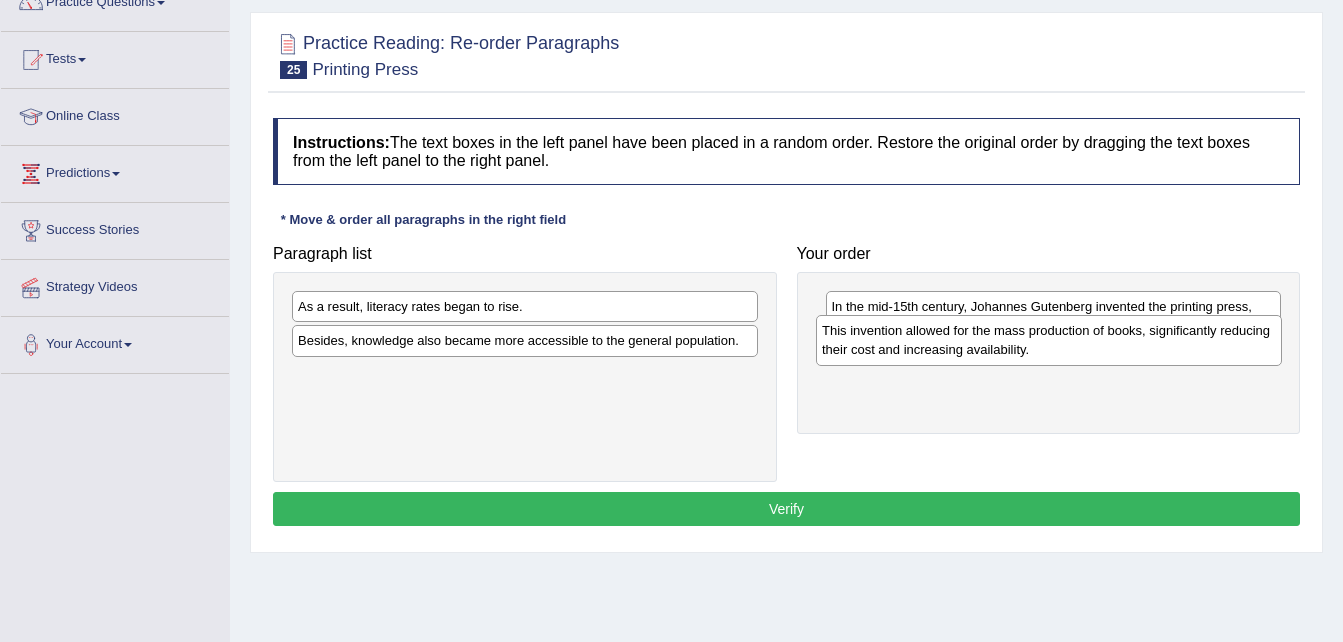 drag, startPoint x: 523, startPoint y: 319, endPoint x: 1063, endPoint y: 347, distance: 540.72546 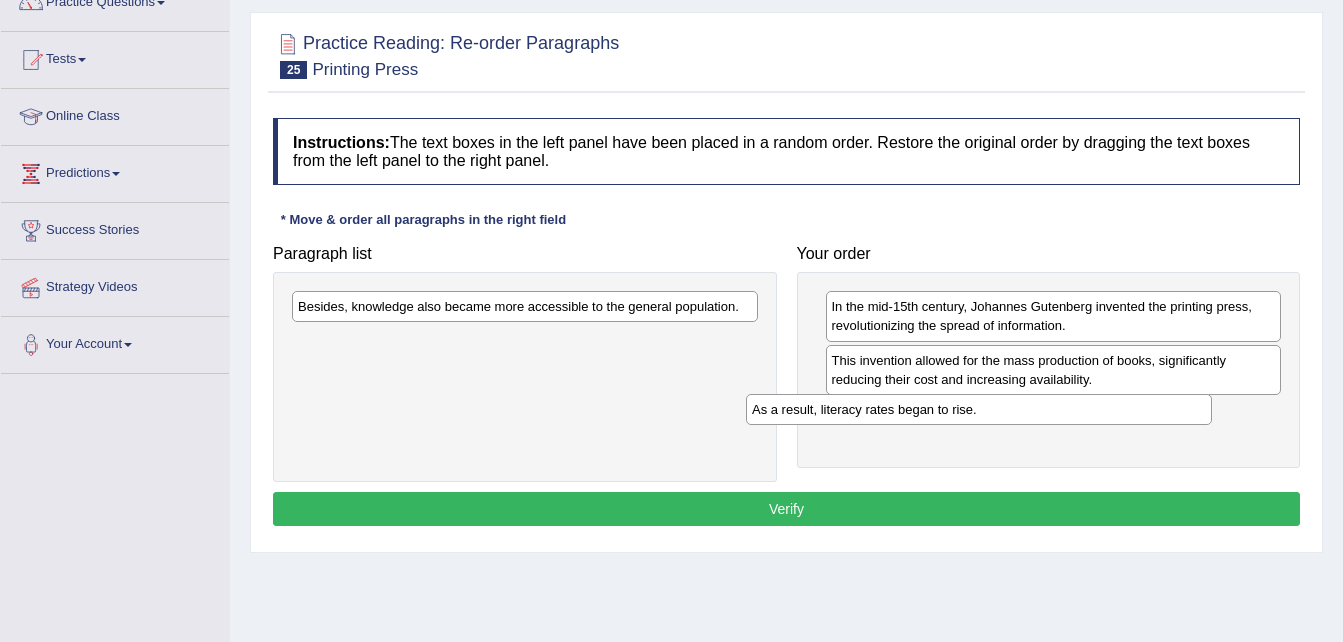 drag, startPoint x: 549, startPoint y: 306, endPoint x: 1003, endPoint y: 408, distance: 465.3171 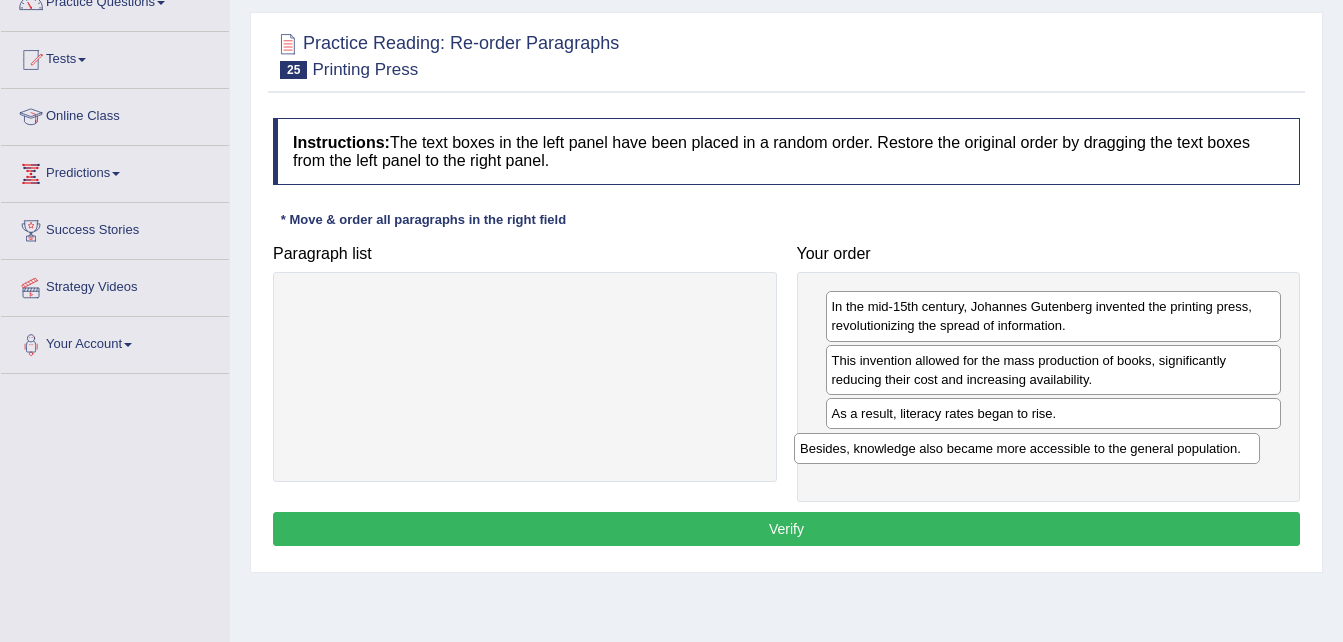 drag, startPoint x: 518, startPoint y: 304, endPoint x: 1020, endPoint y: 446, distance: 521.6972 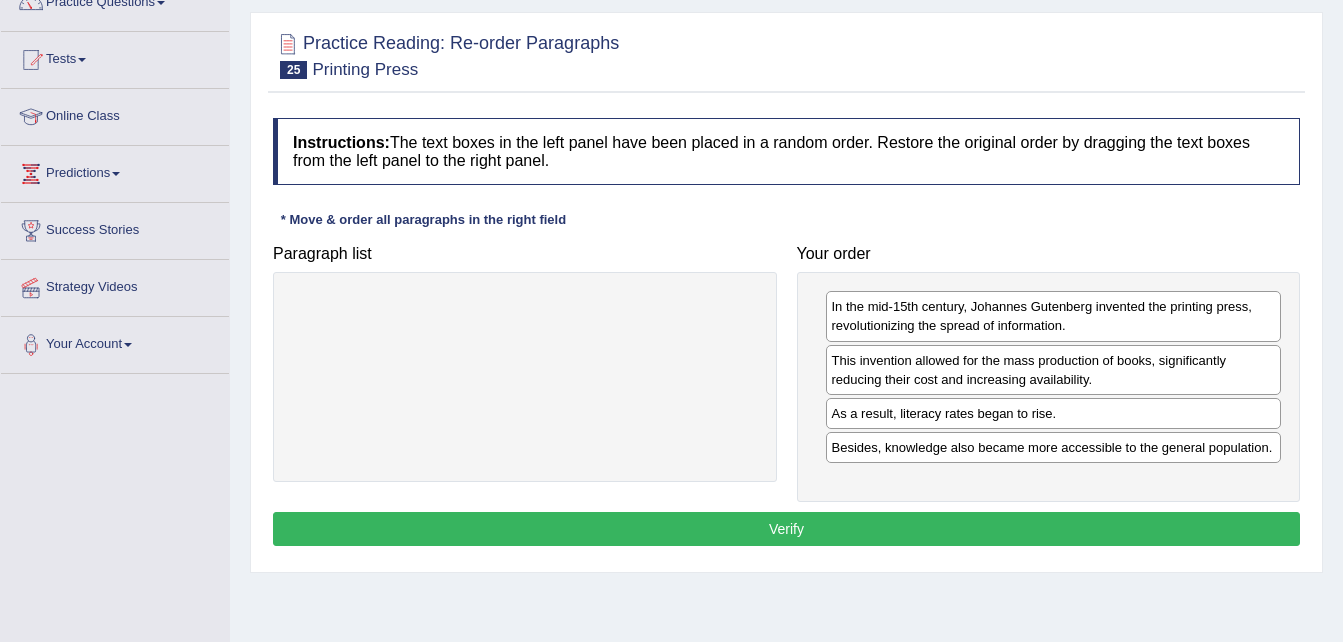 click on "Verify" at bounding box center (786, 529) 